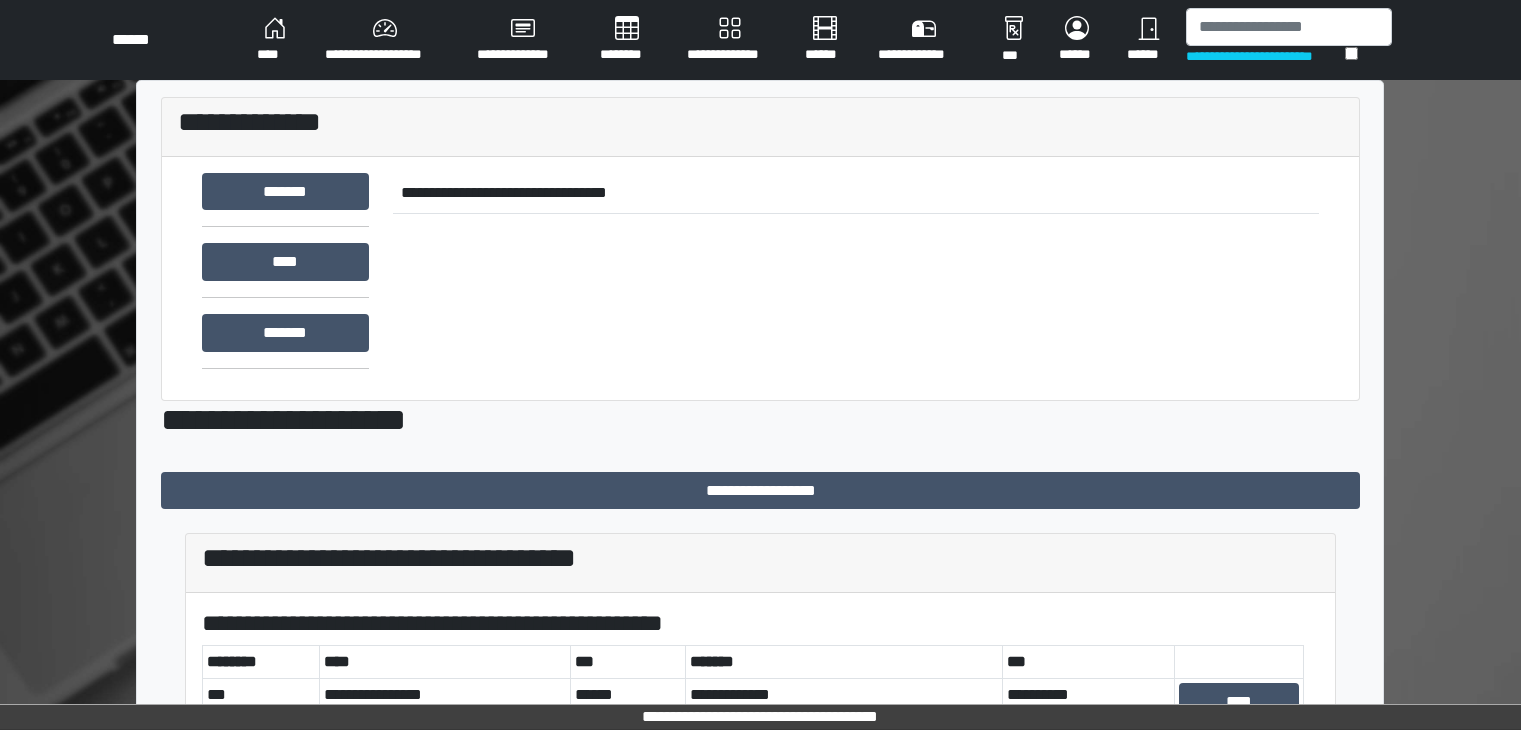 scroll, scrollTop: 0, scrollLeft: 0, axis: both 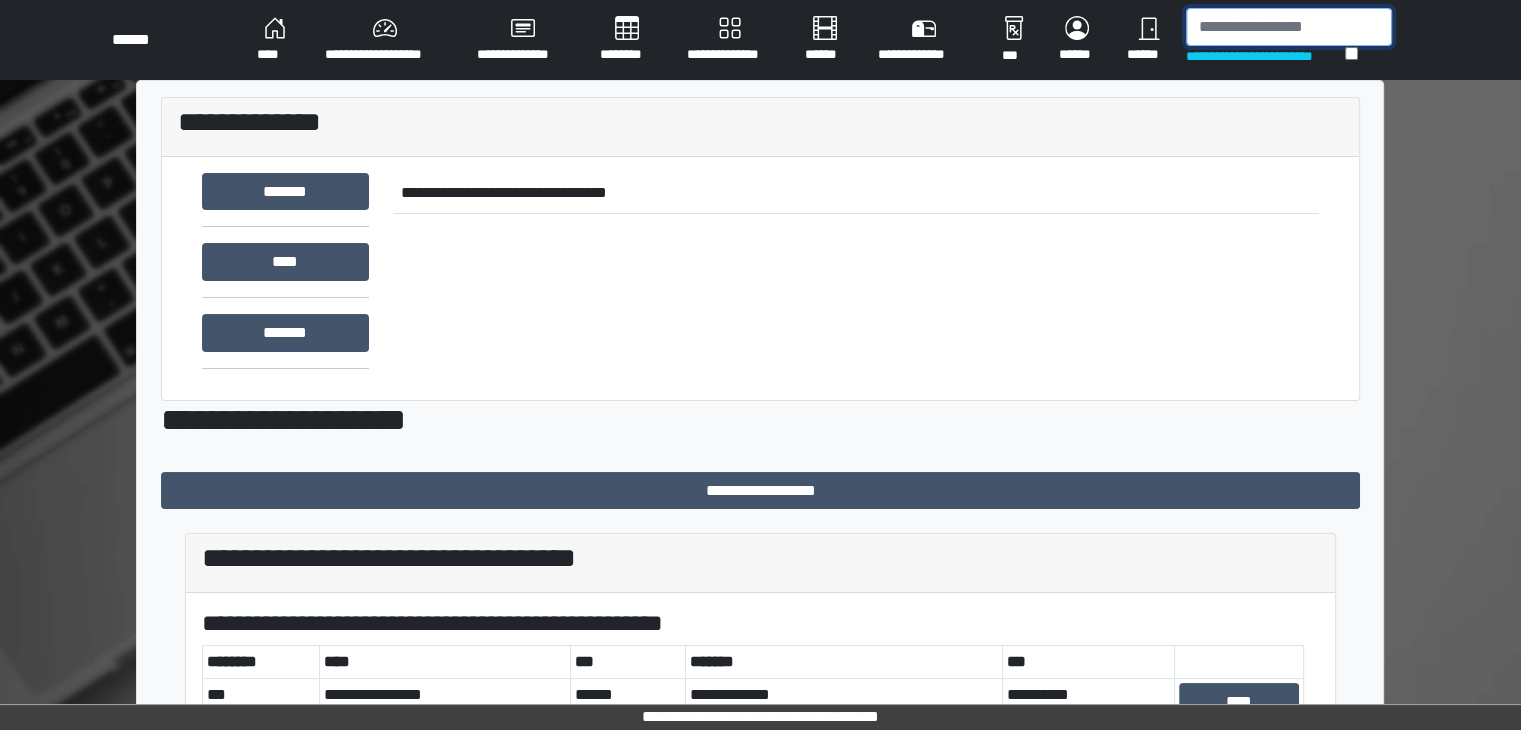 click at bounding box center [1289, 27] 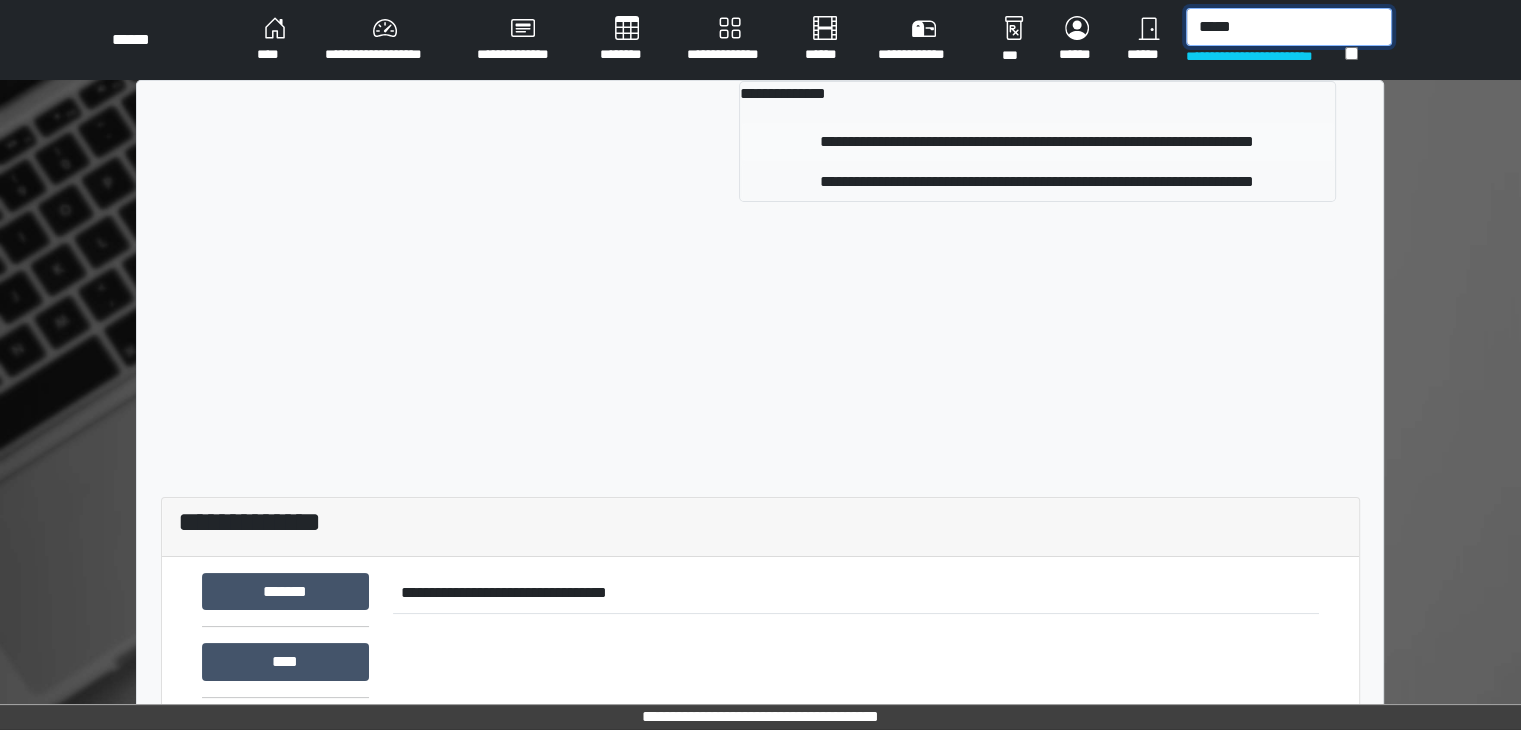 type on "*****" 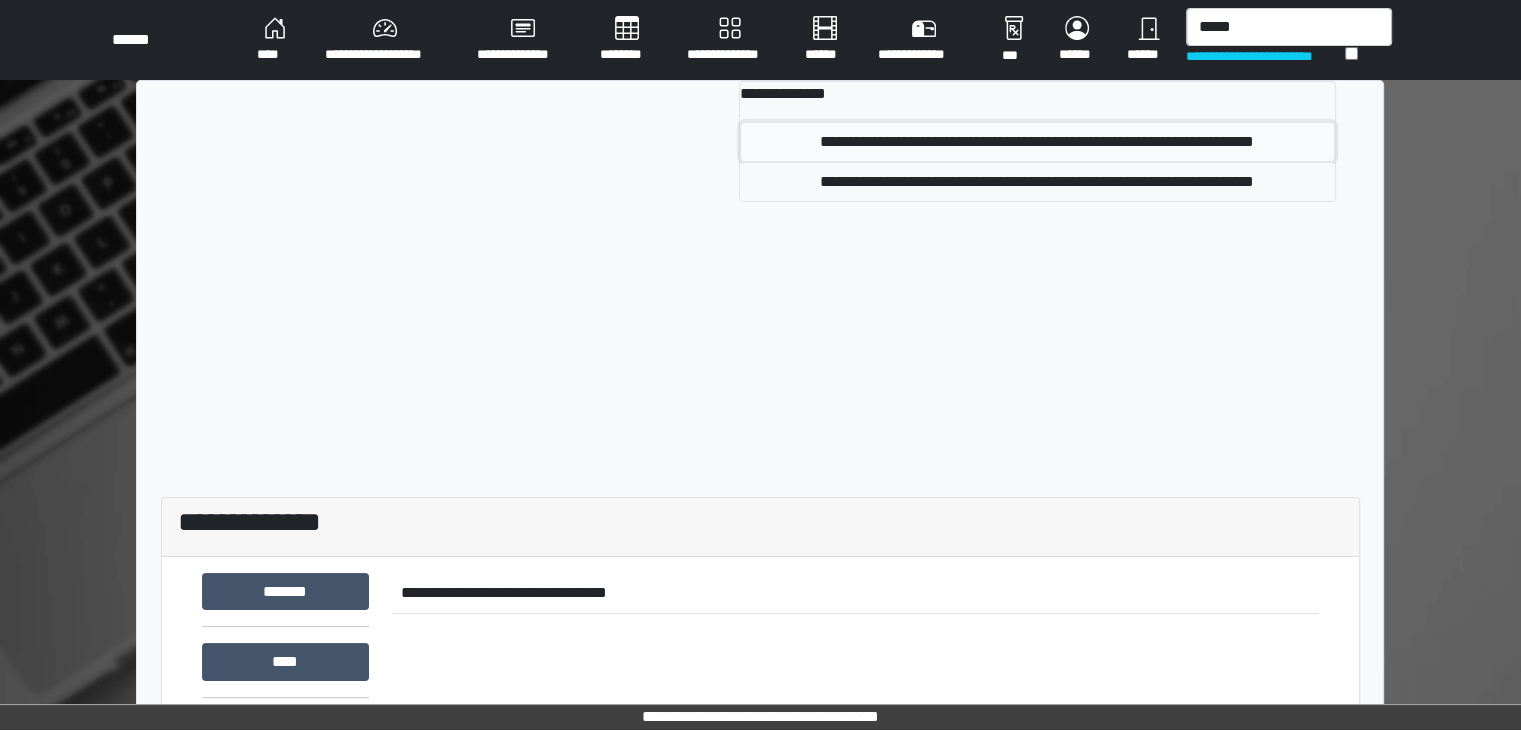 click on "**********" at bounding box center [1037, 142] 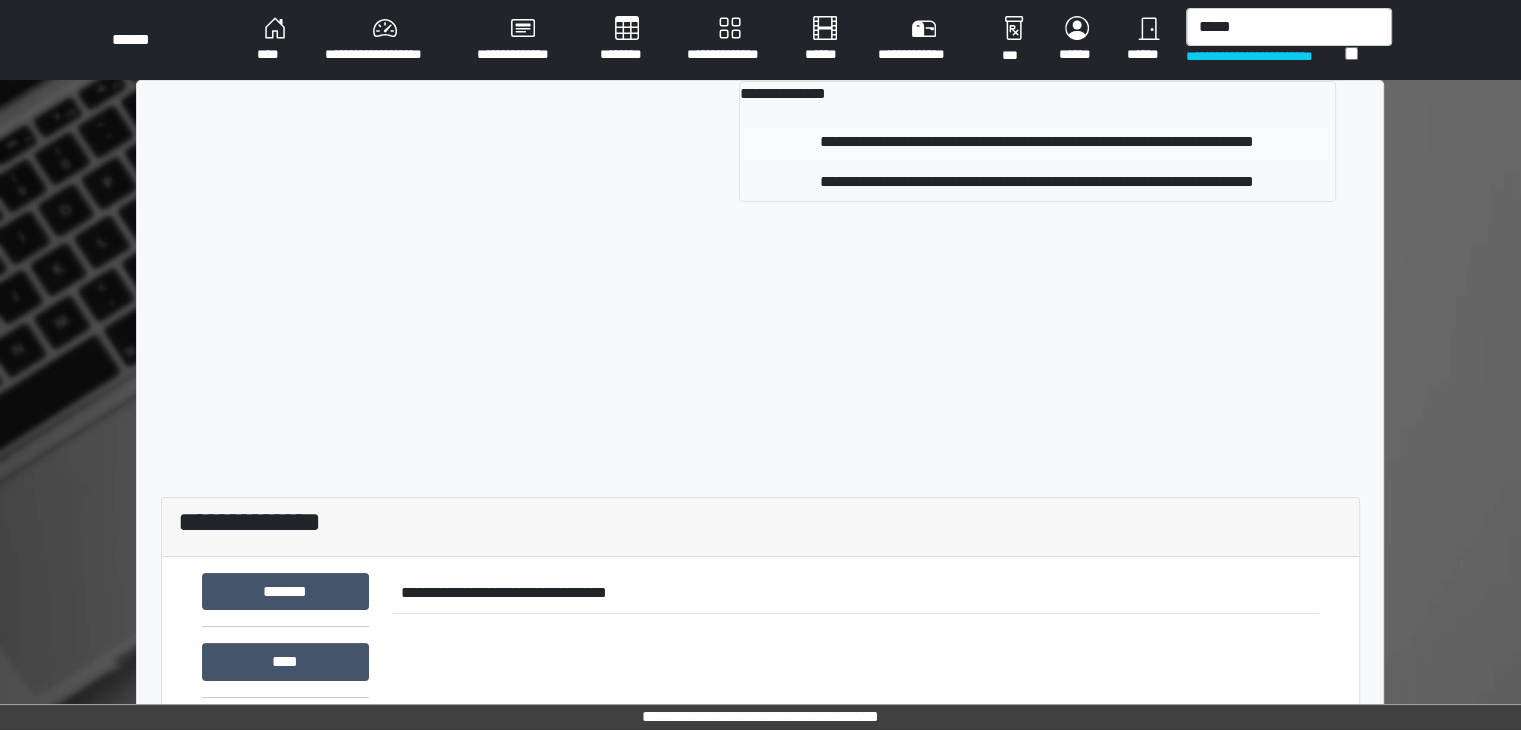 type 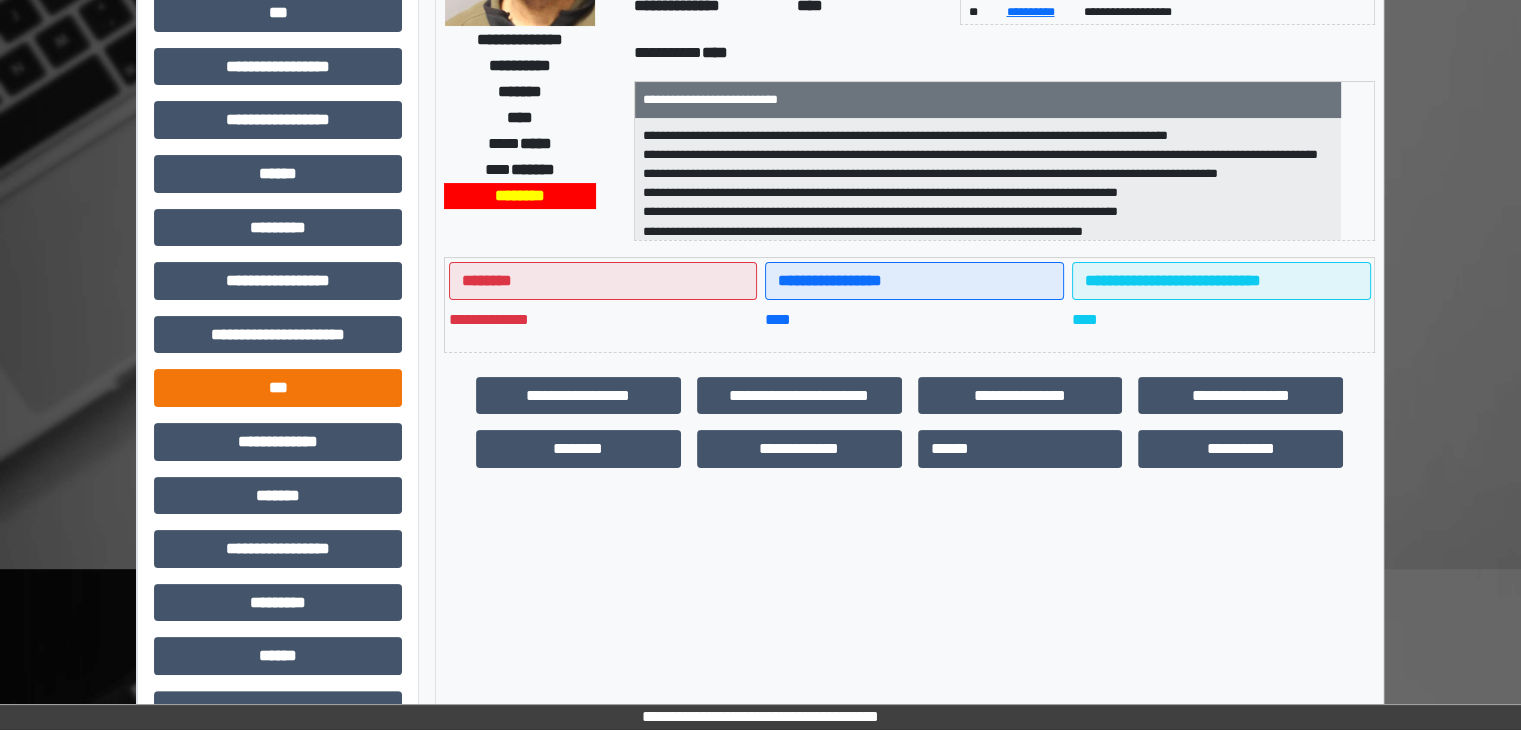scroll, scrollTop: 300, scrollLeft: 0, axis: vertical 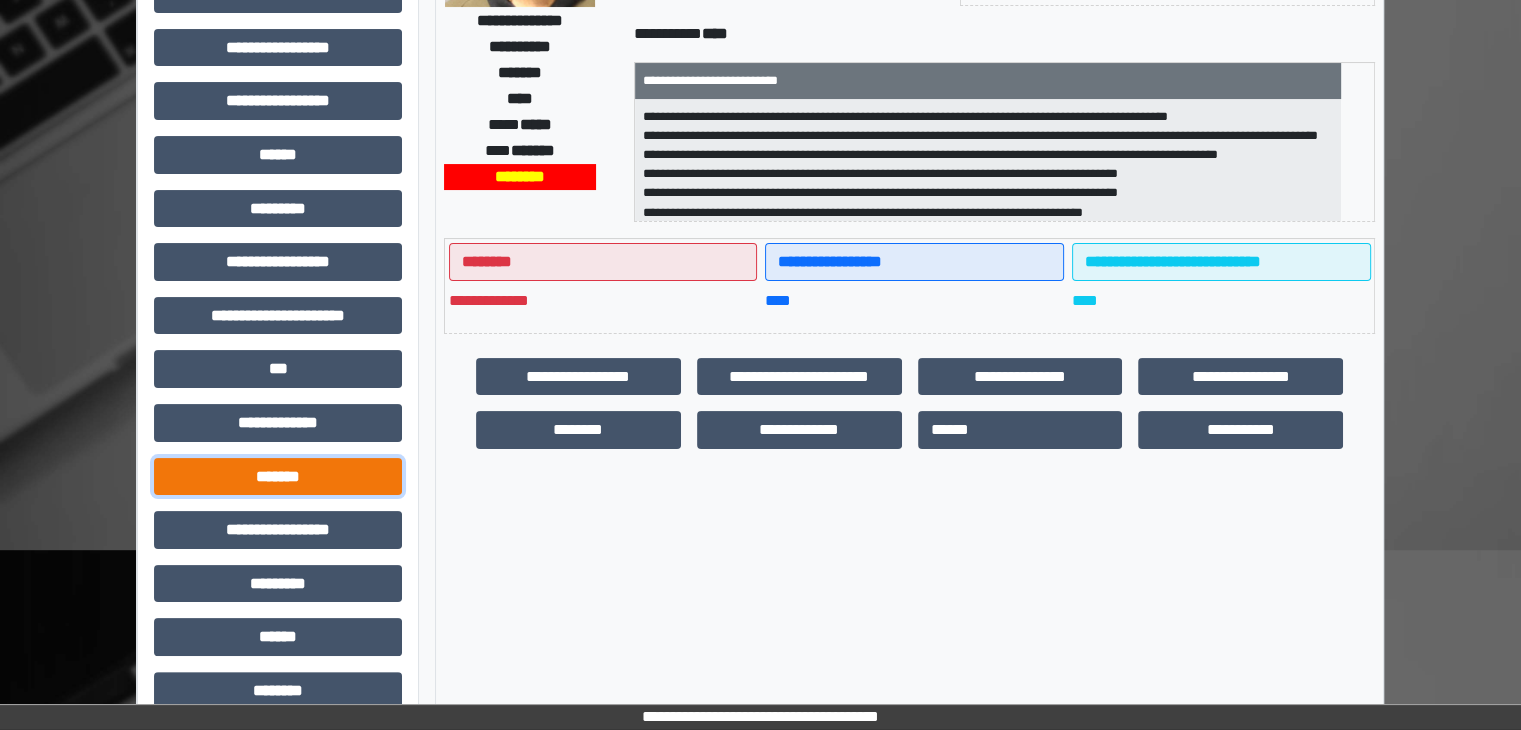 click on "*******" at bounding box center [278, 477] 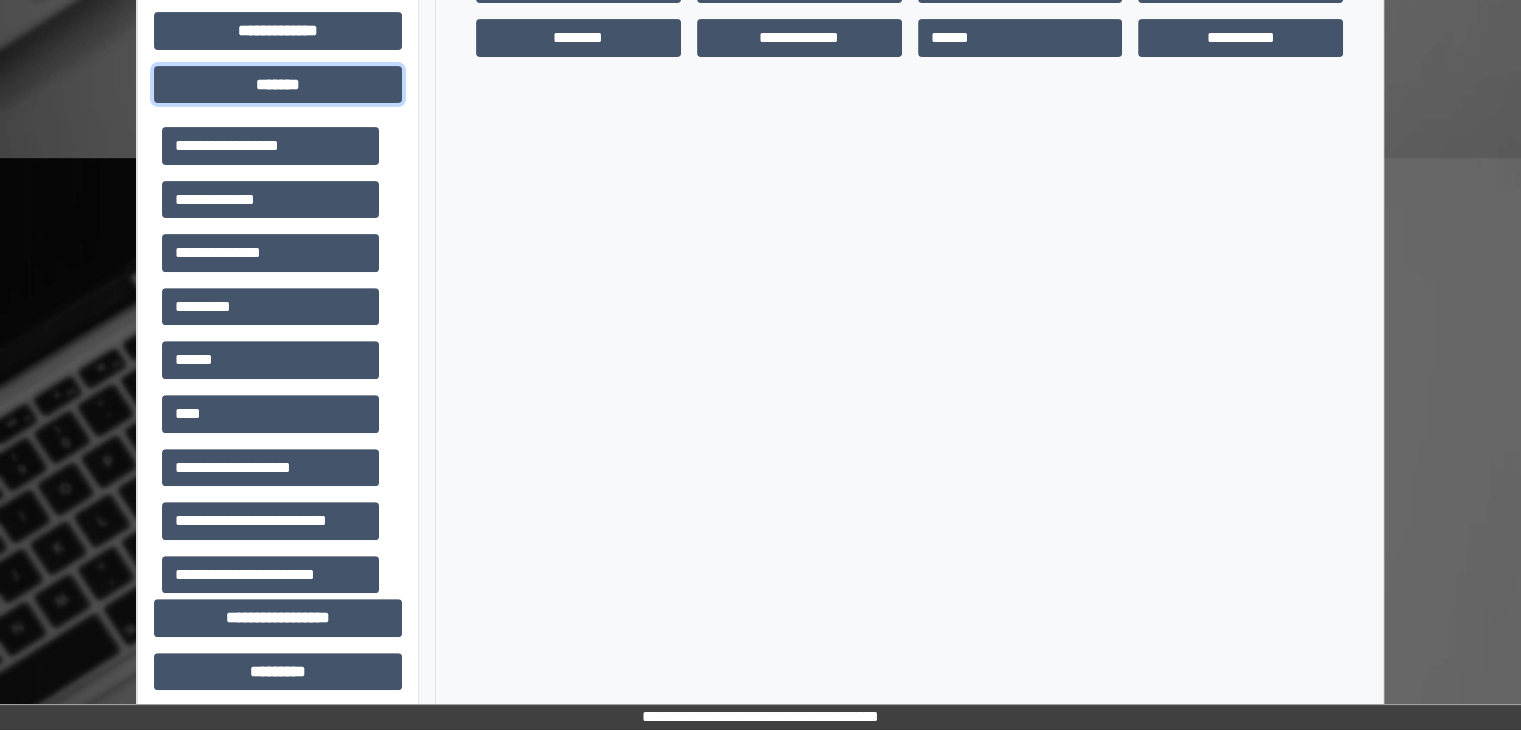 scroll, scrollTop: 700, scrollLeft: 0, axis: vertical 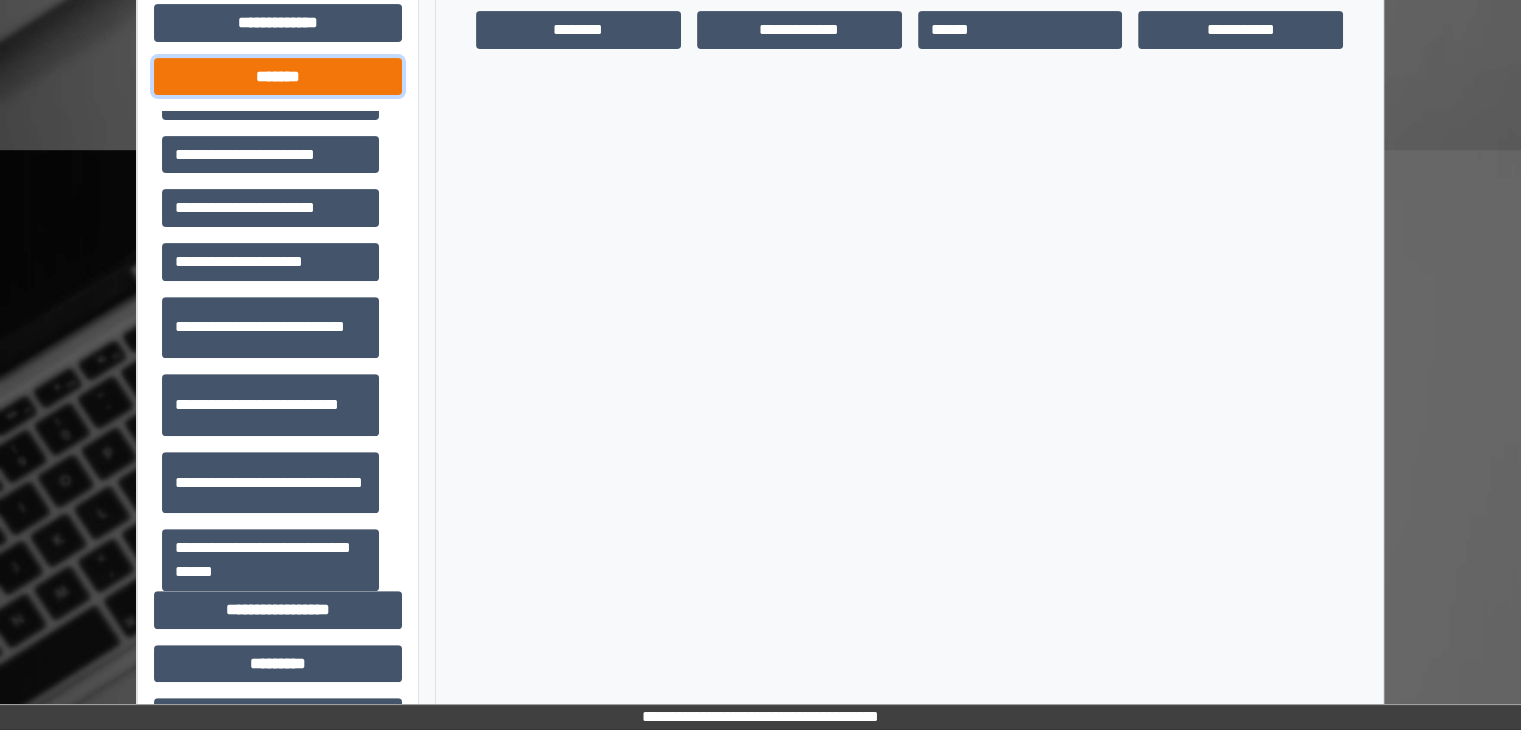 click on "*******" at bounding box center [278, 77] 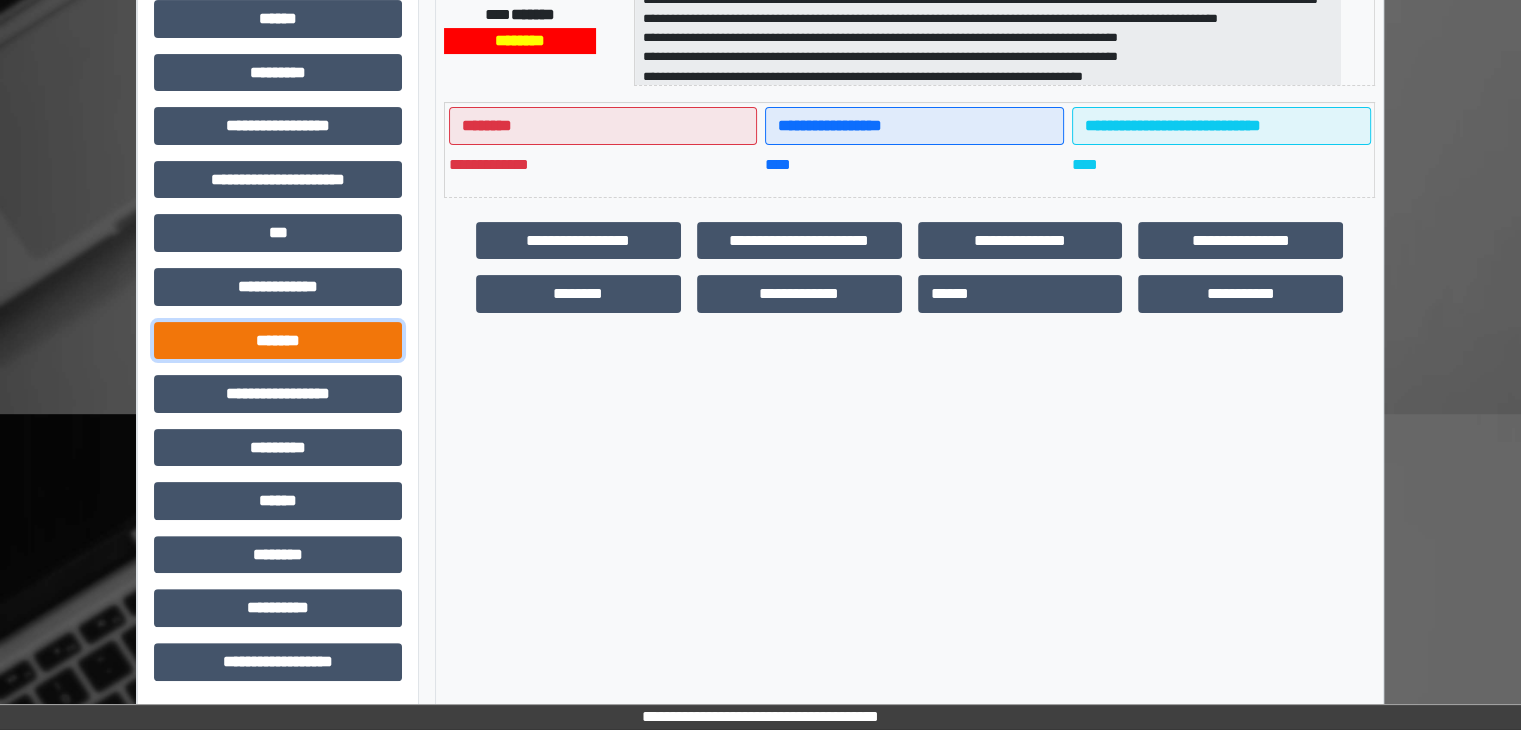 scroll, scrollTop: 436, scrollLeft: 0, axis: vertical 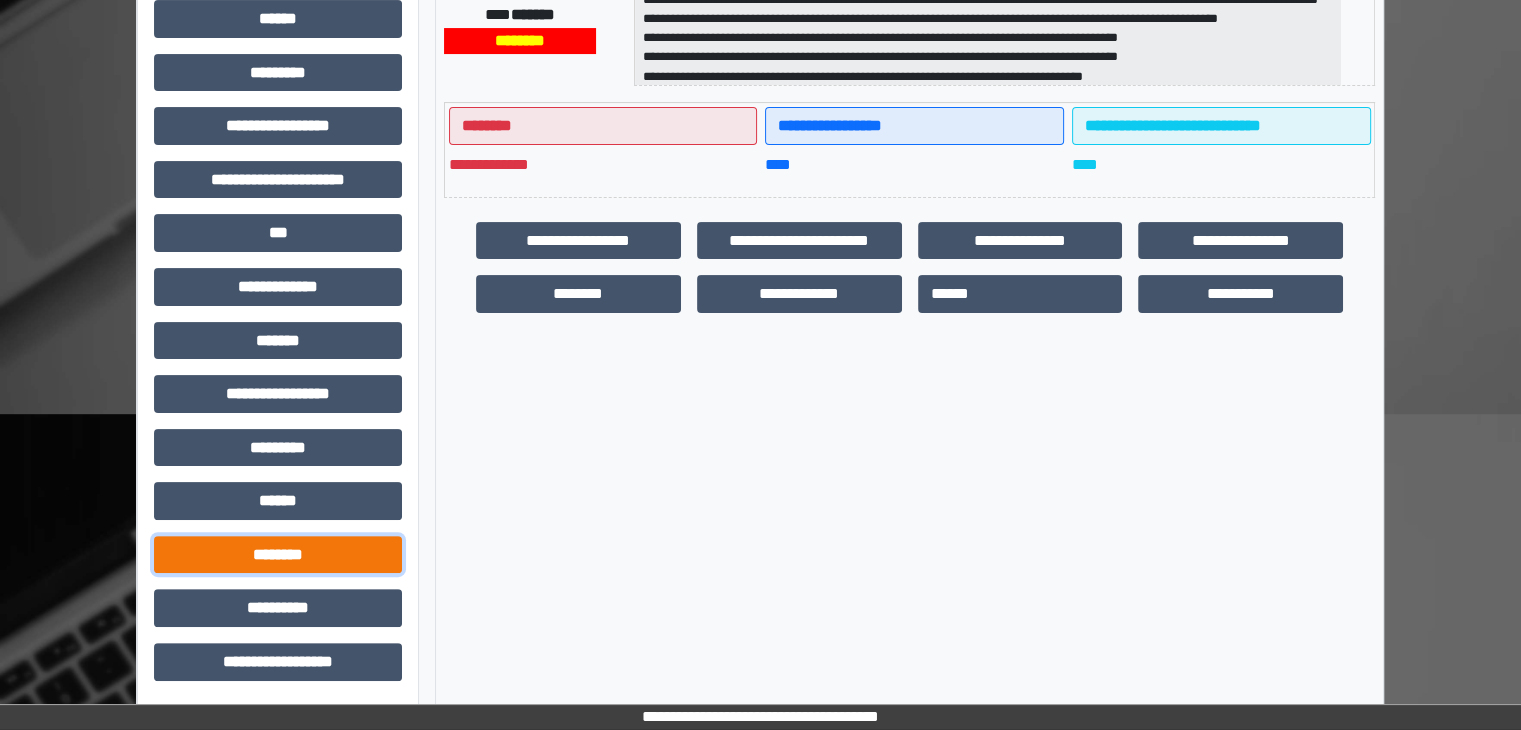 click on "********" at bounding box center (278, 555) 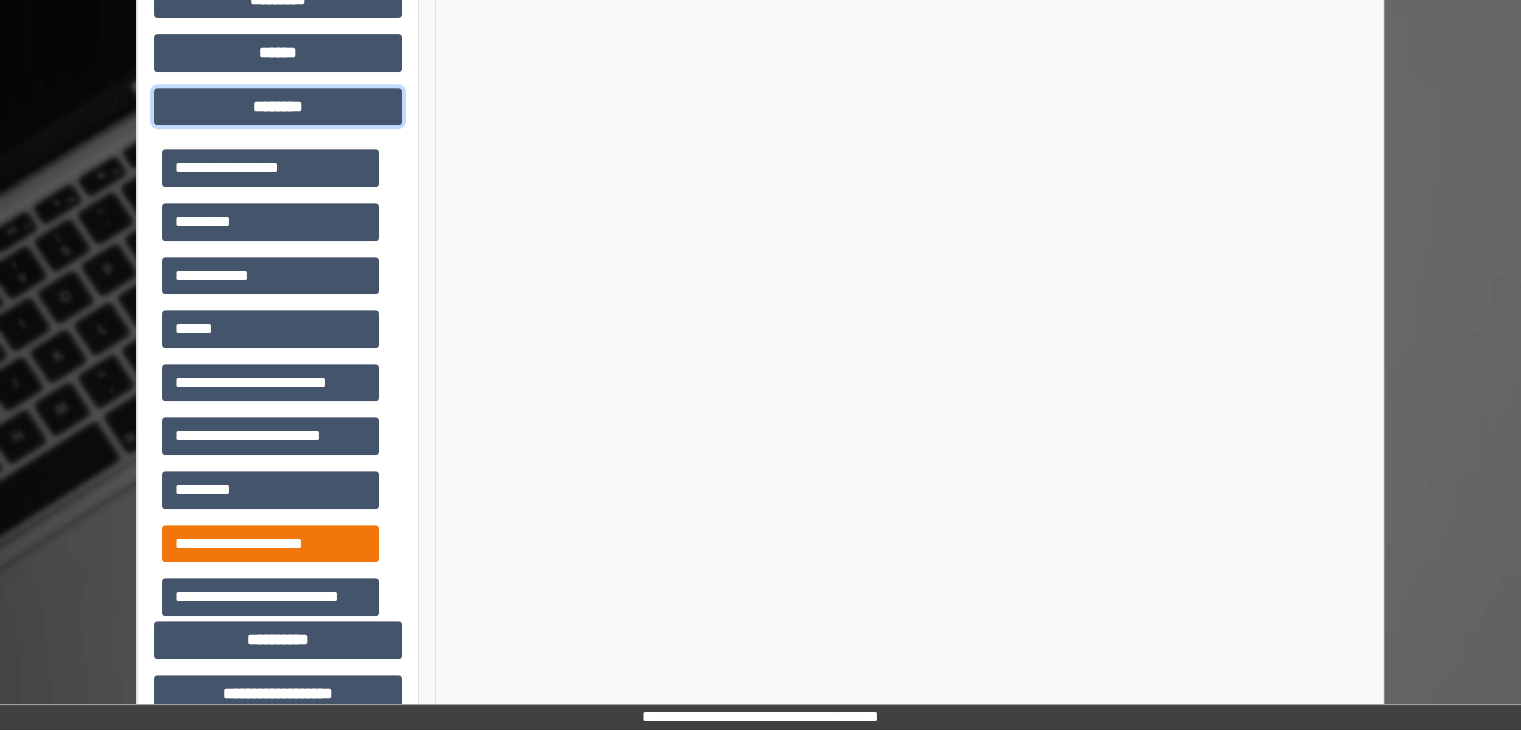 scroll, scrollTop: 916, scrollLeft: 0, axis: vertical 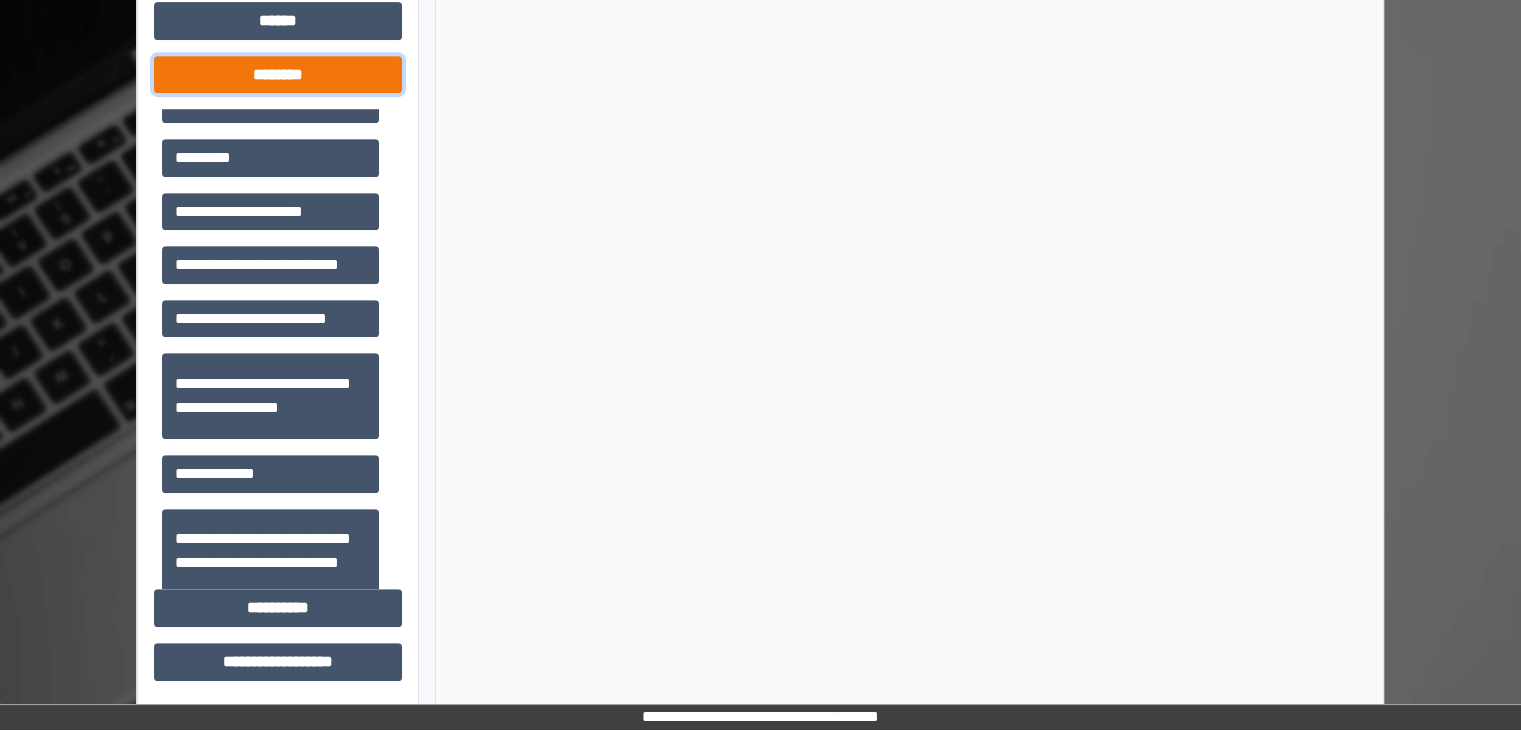 click on "********" at bounding box center [278, 75] 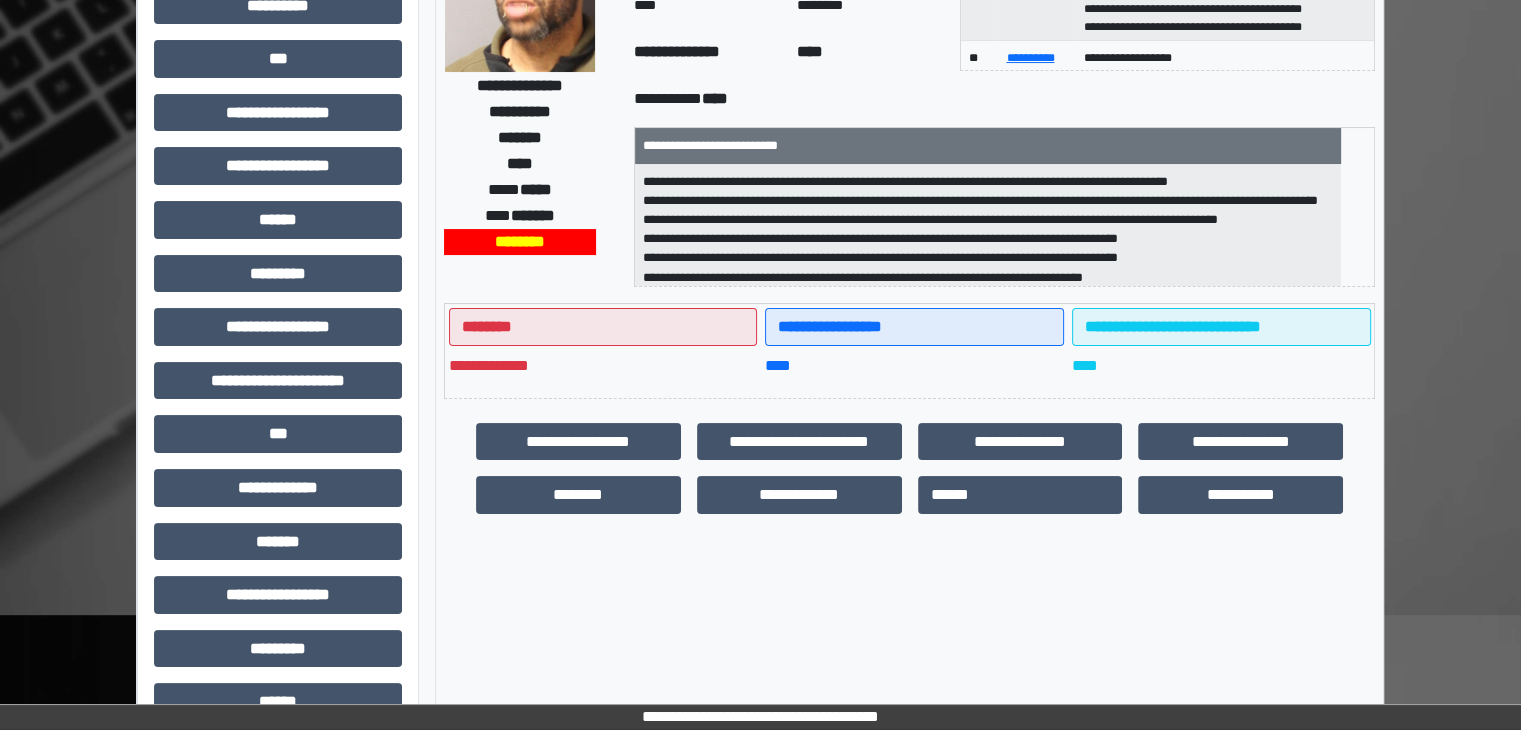 scroll, scrollTop: 236, scrollLeft: 0, axis: vertical 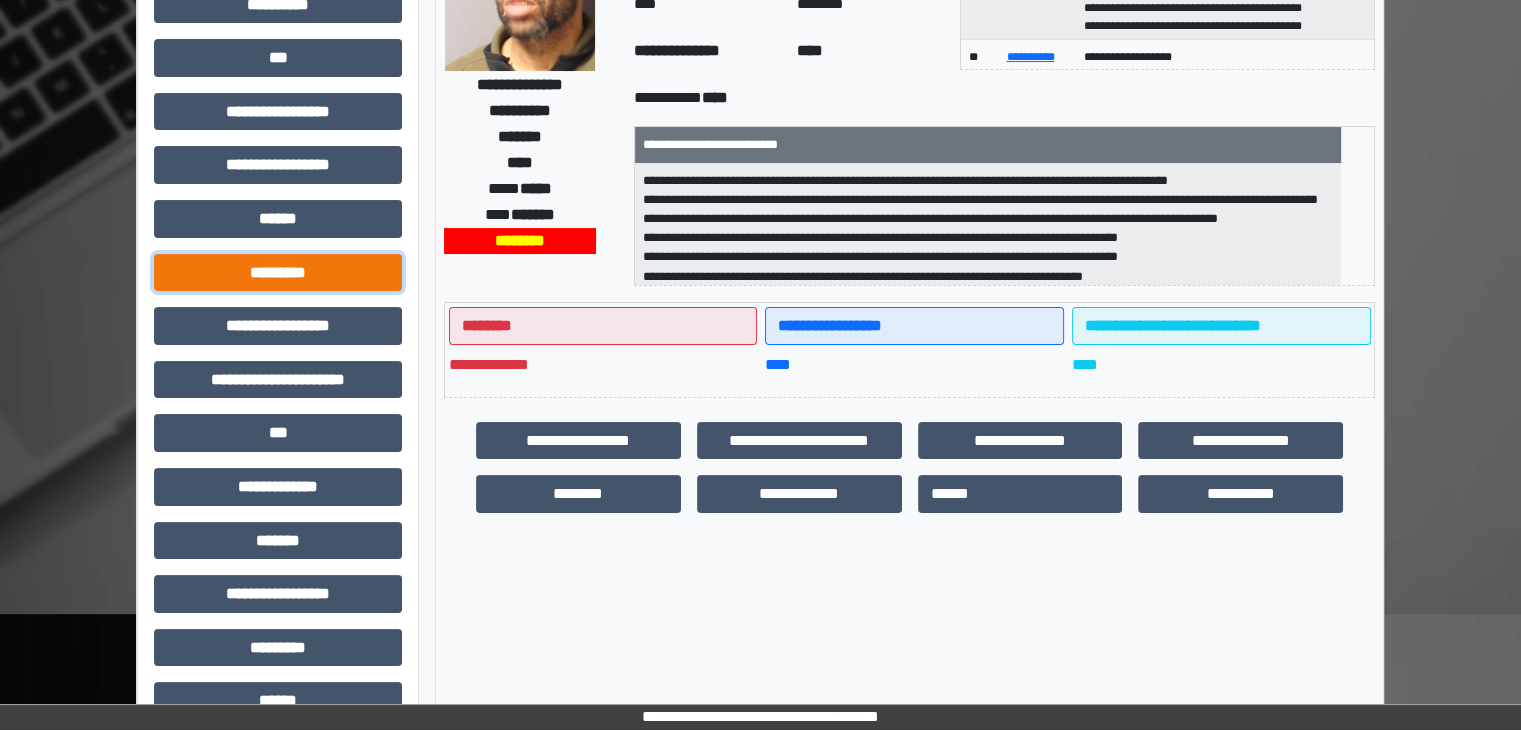 click on "*********" at bounding box center [278, 273] 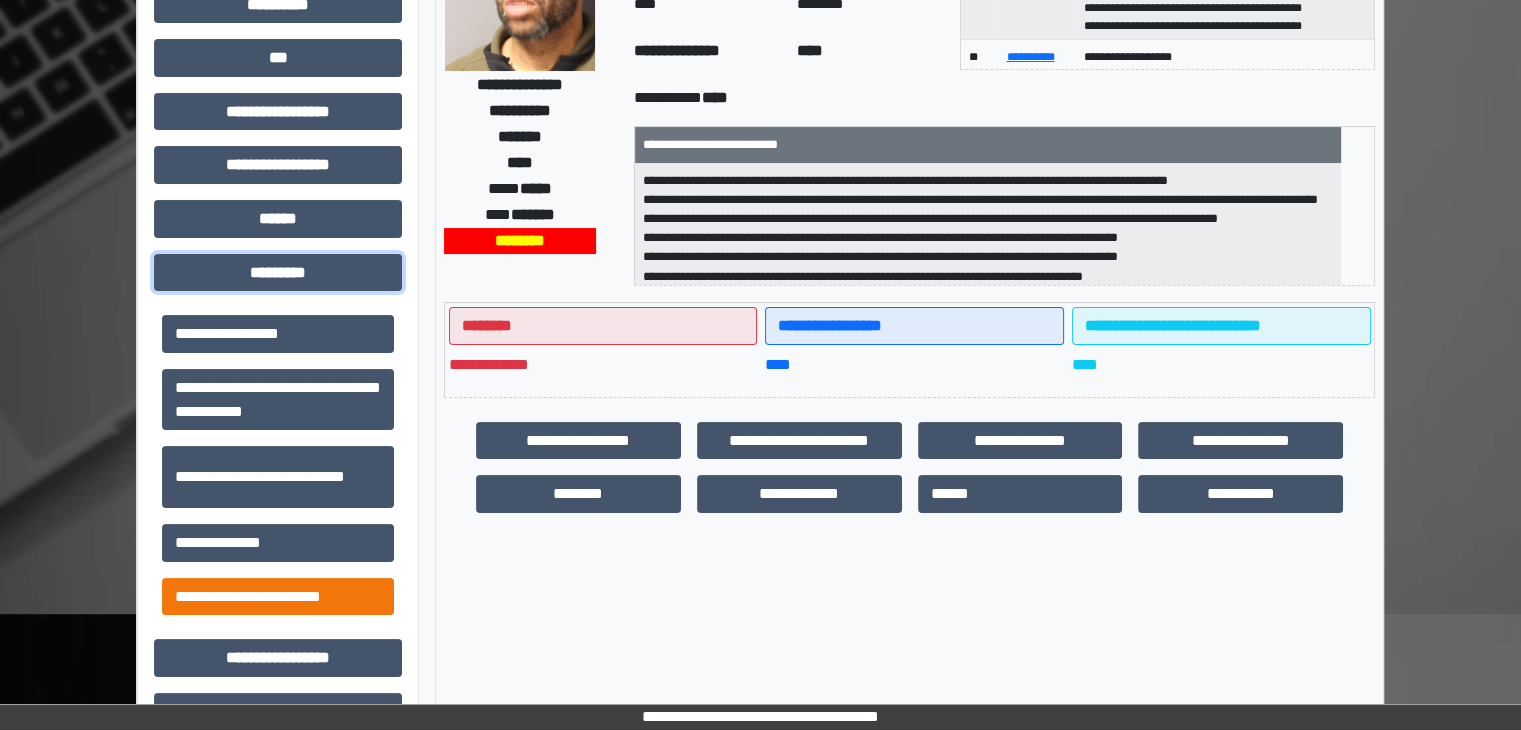 scroll, scrollTop: 336, scrollLeft: 0, axis: vertical 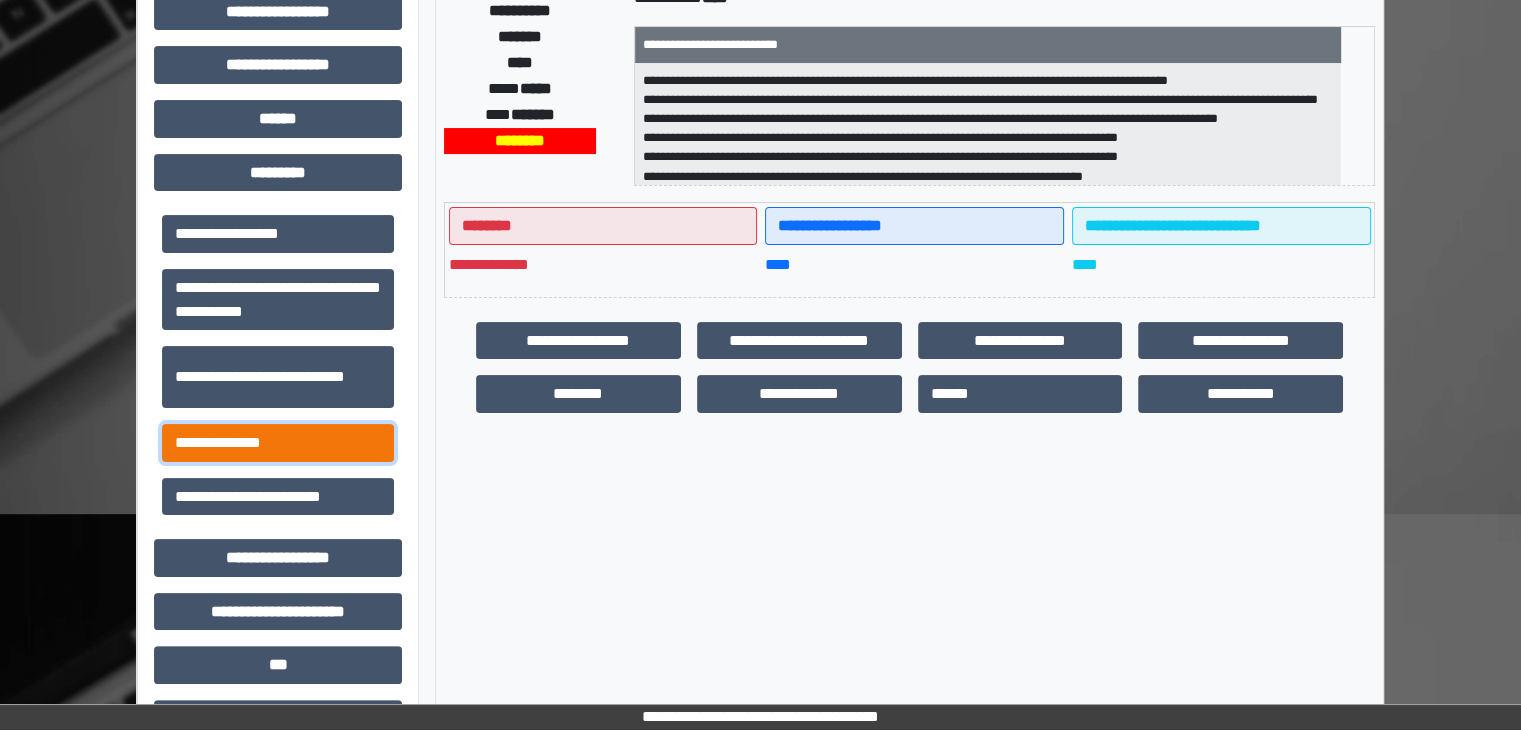 click on "**********" at bounding box center [278, 443] 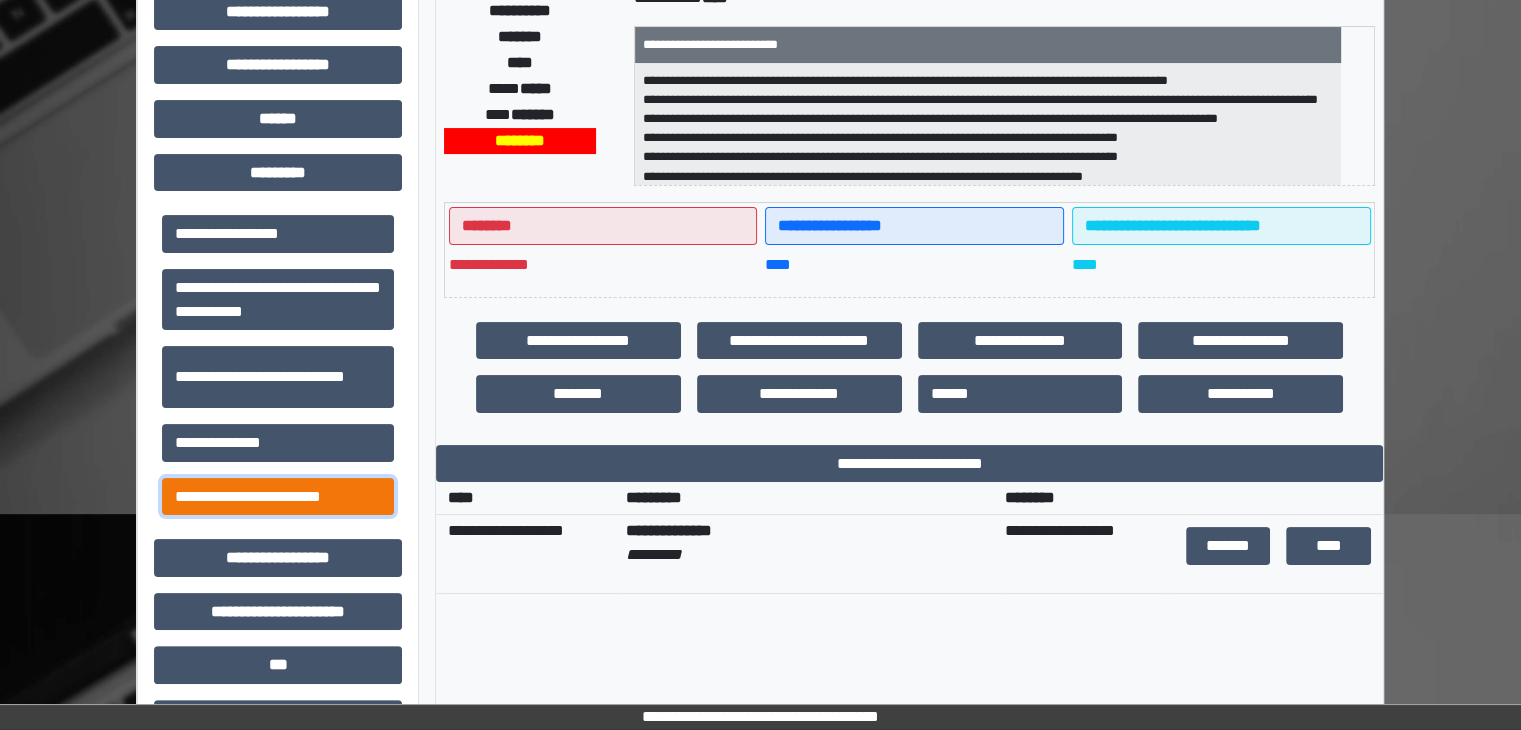 click on "**********" at bounding box center (278, 497) 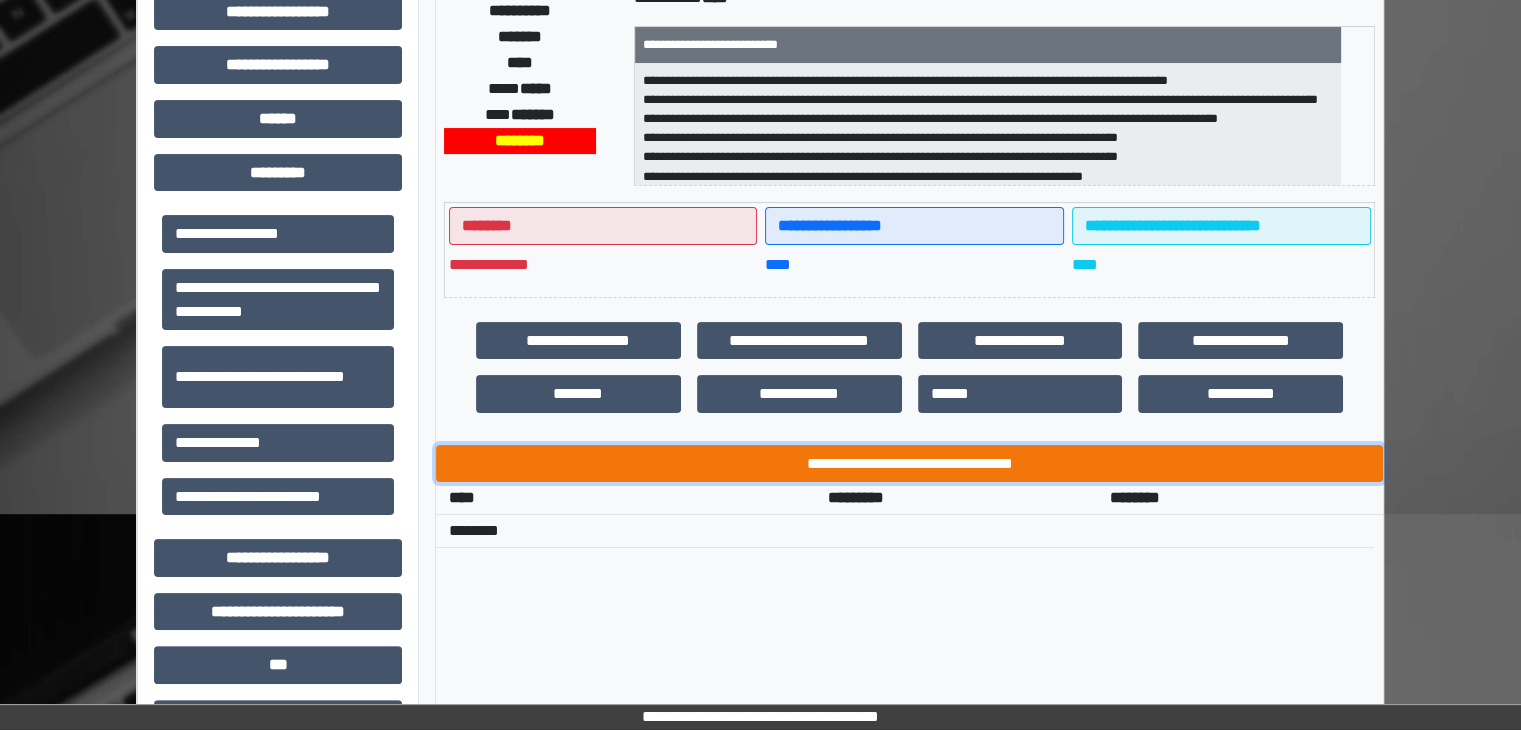 click on "**********" at bounding box center [909, 464] 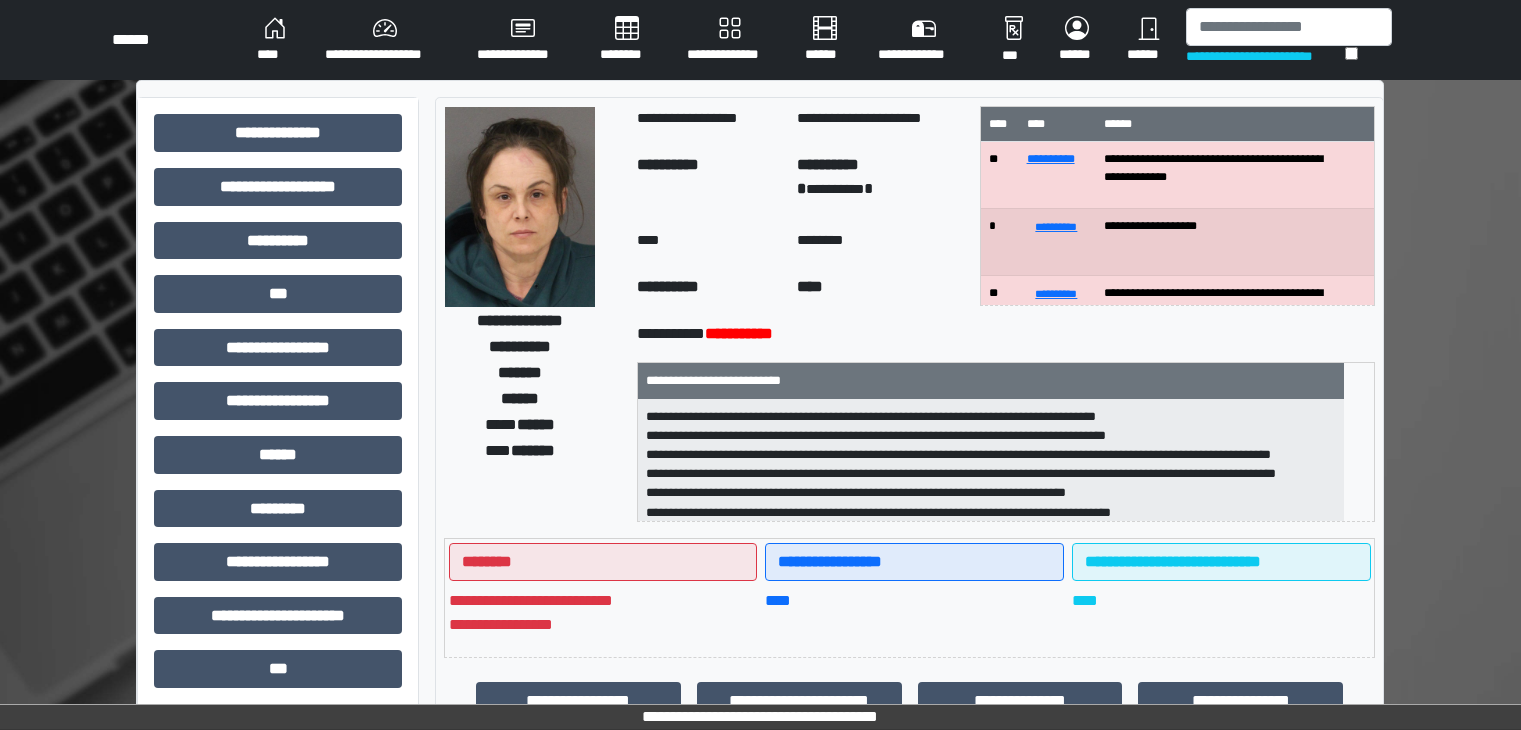 scroll, scrollTop: 696, scrollLeft: 0, axis: vertical 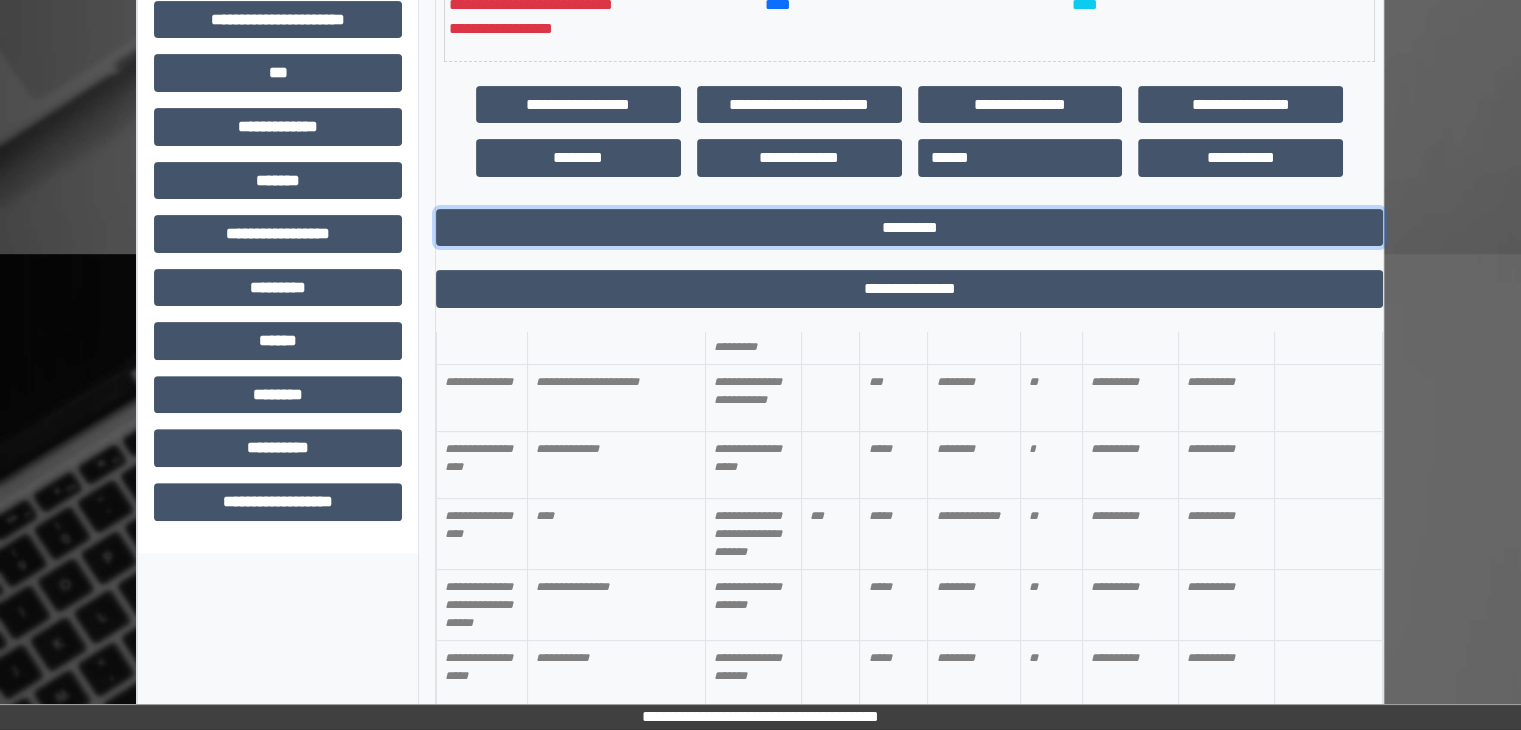 drag, startPoint x: 797, startPoint y: 231, endPoint x: 732, endPoint y: 160, distance: 96.26006 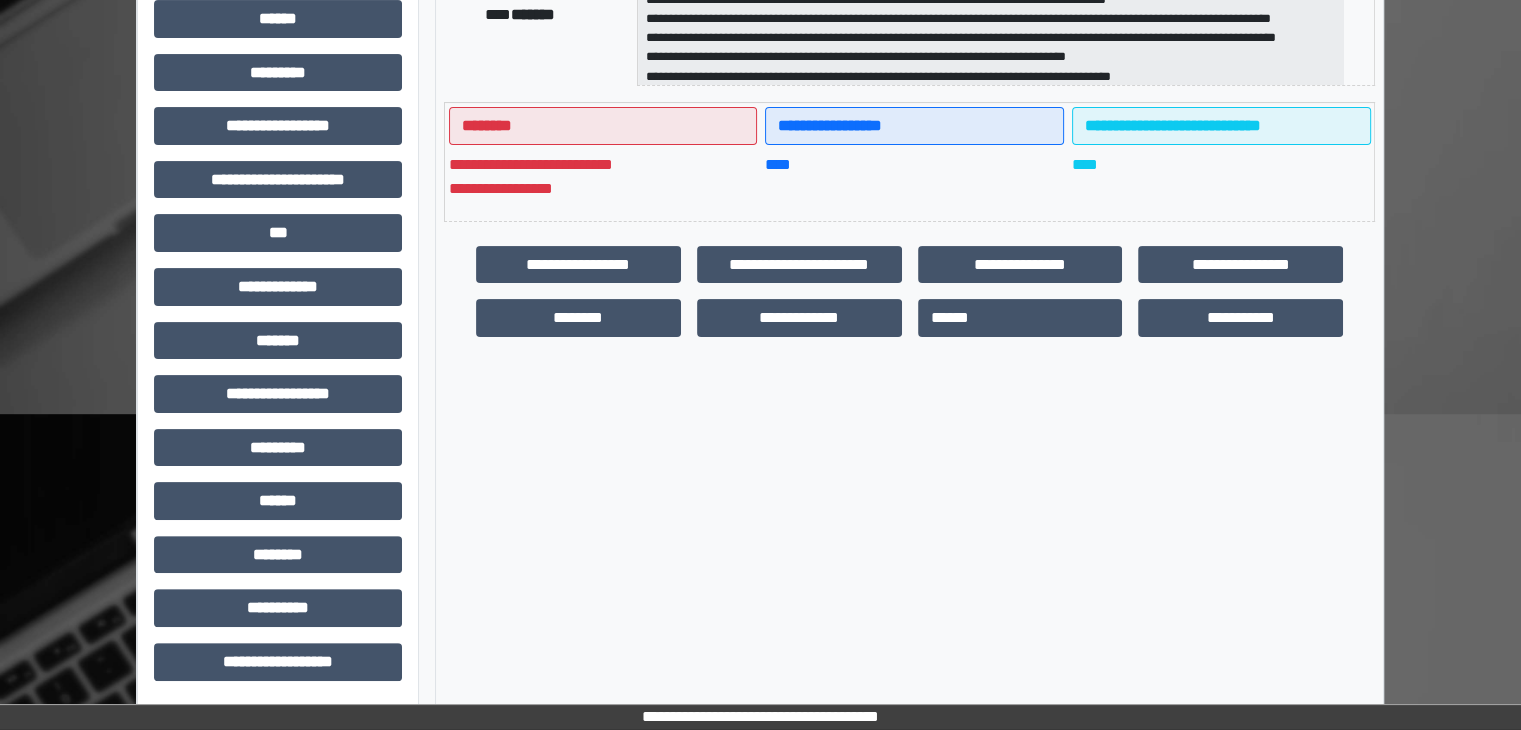 scroll, scrollTop: 0, scrollLeft: 0, axis: both 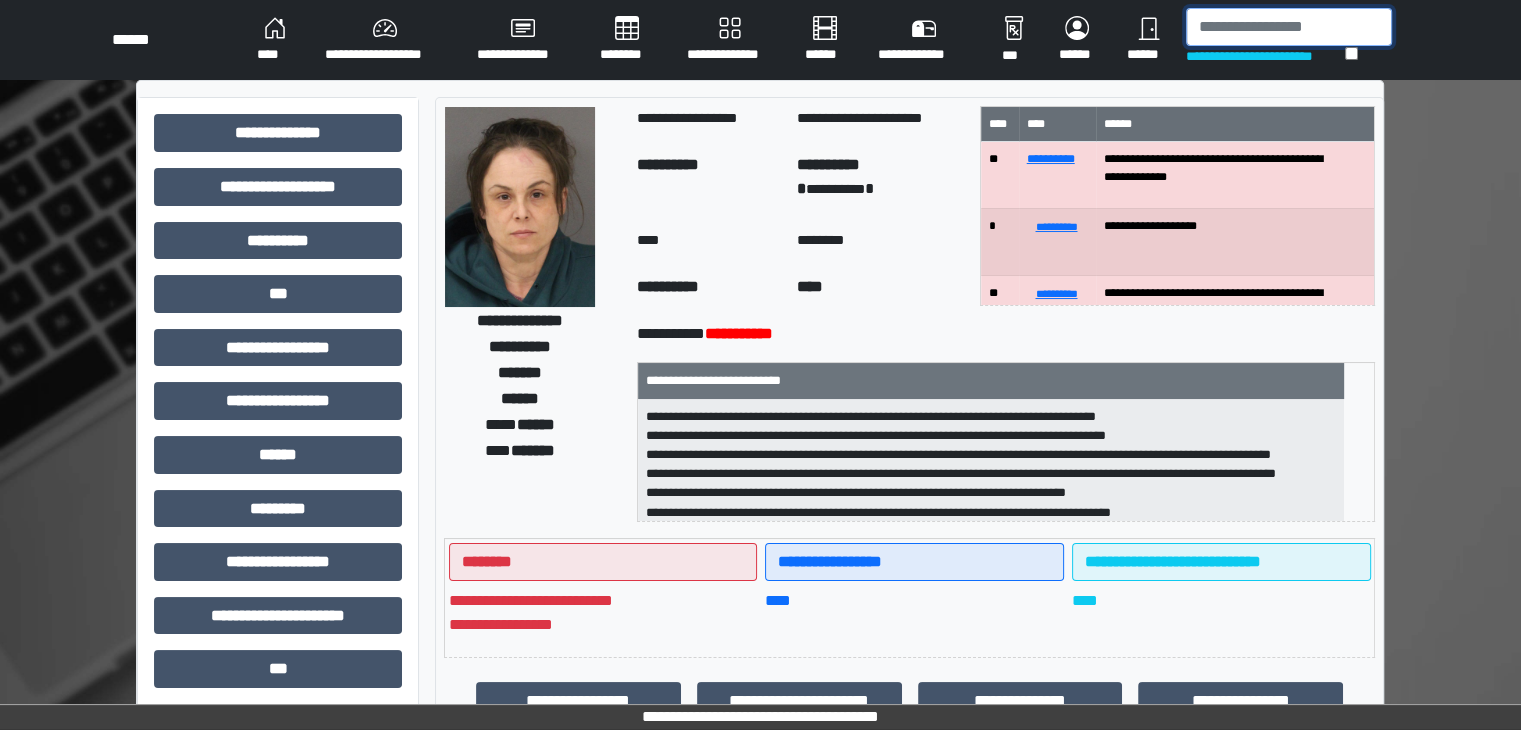 click at bounding box center [1289, 27] 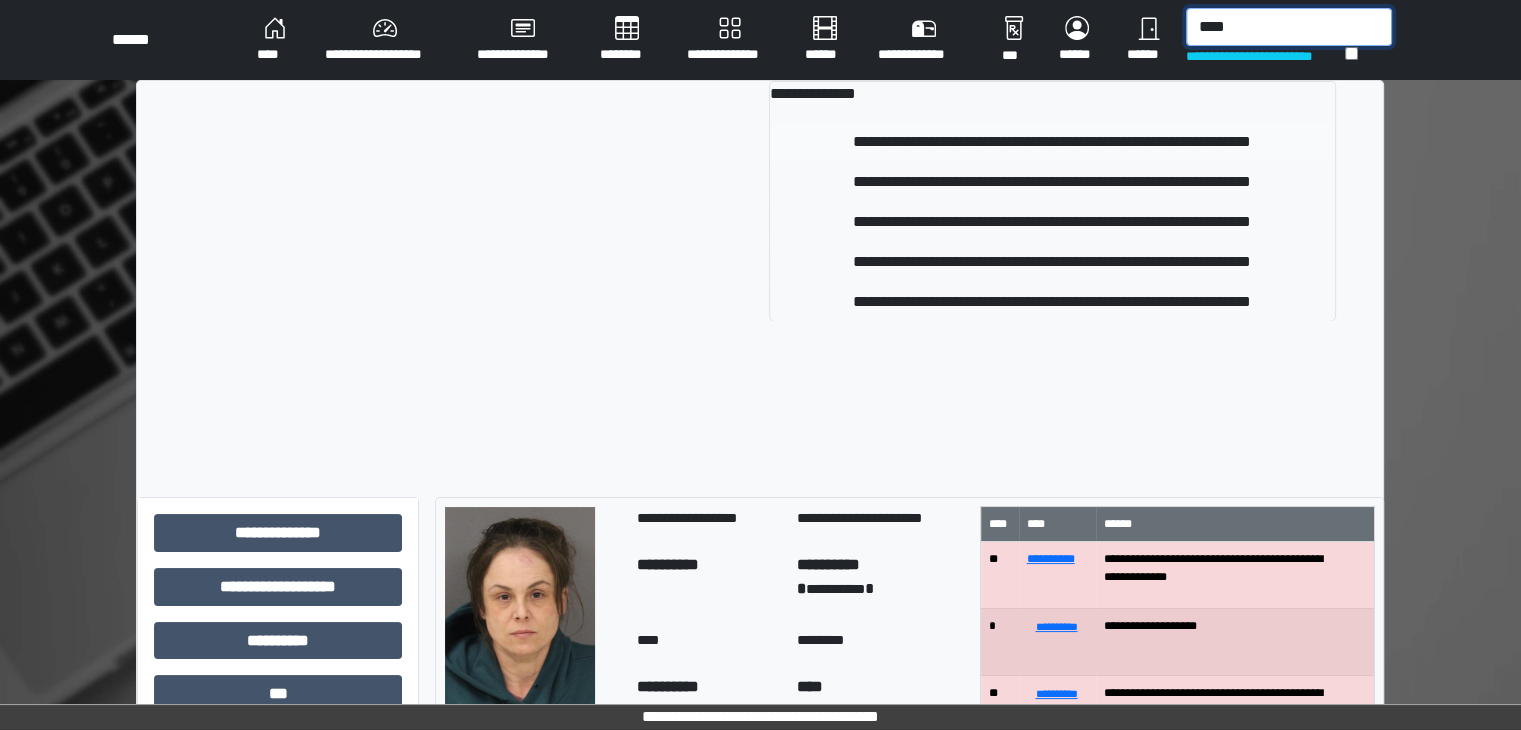 type on "****" 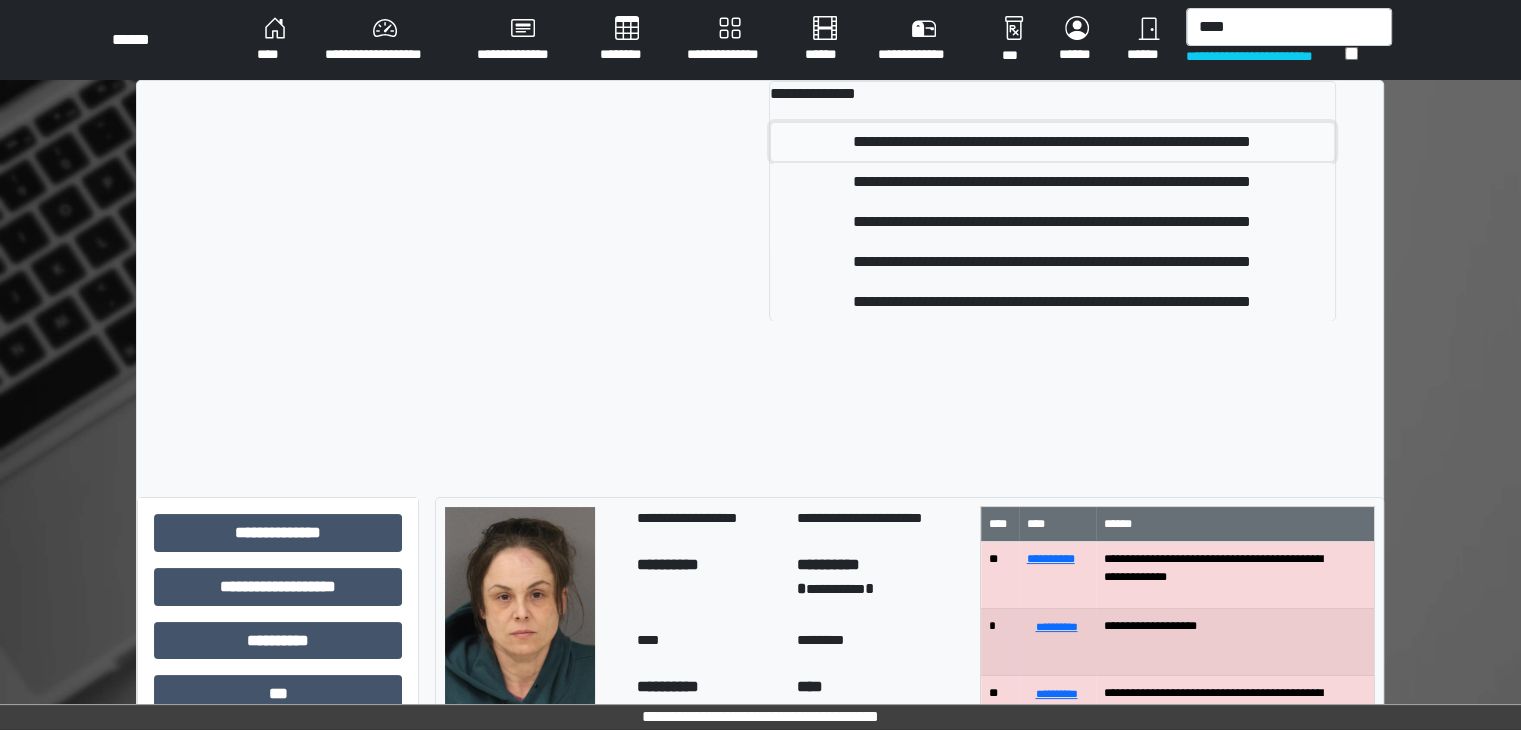 click on "**********" at bounding box center [1052, 142] 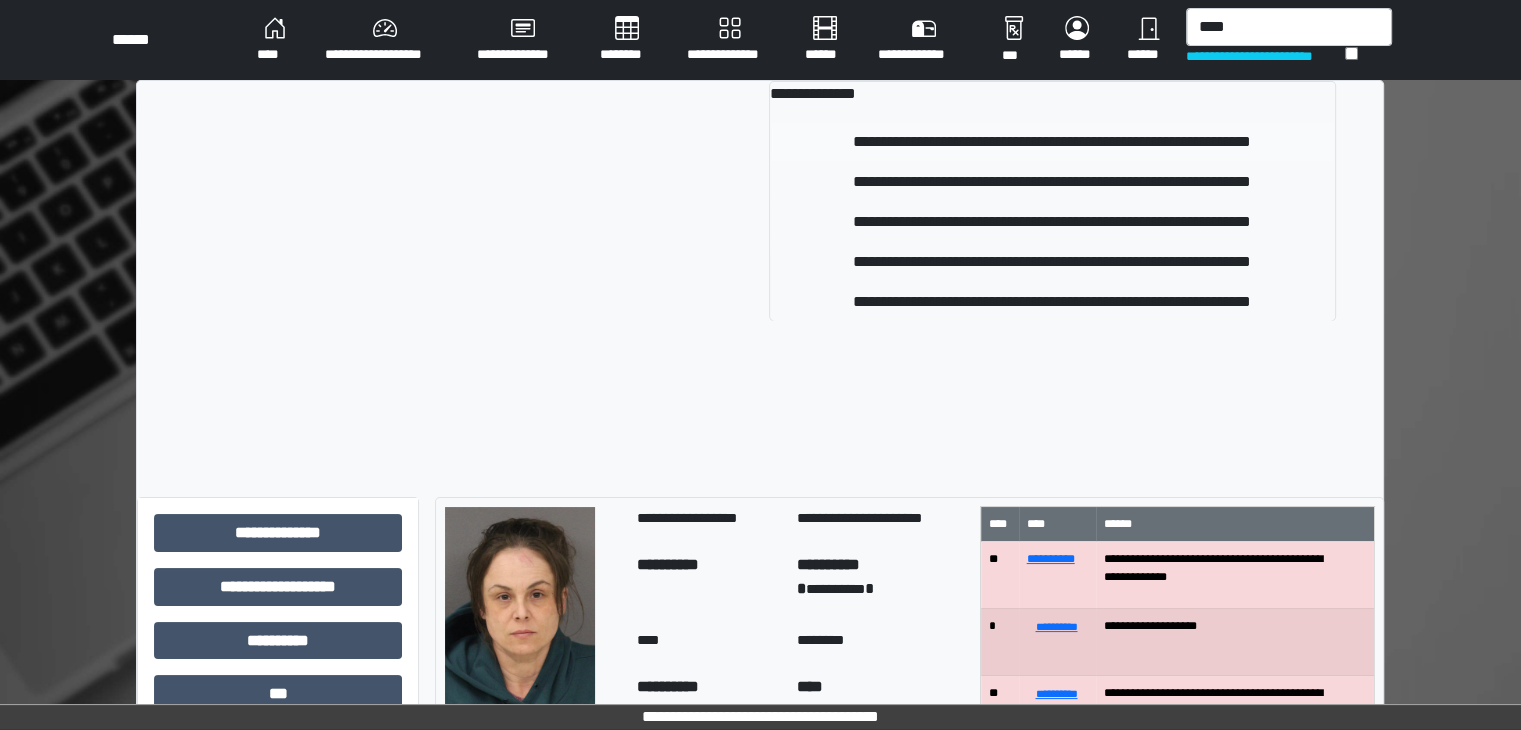 type 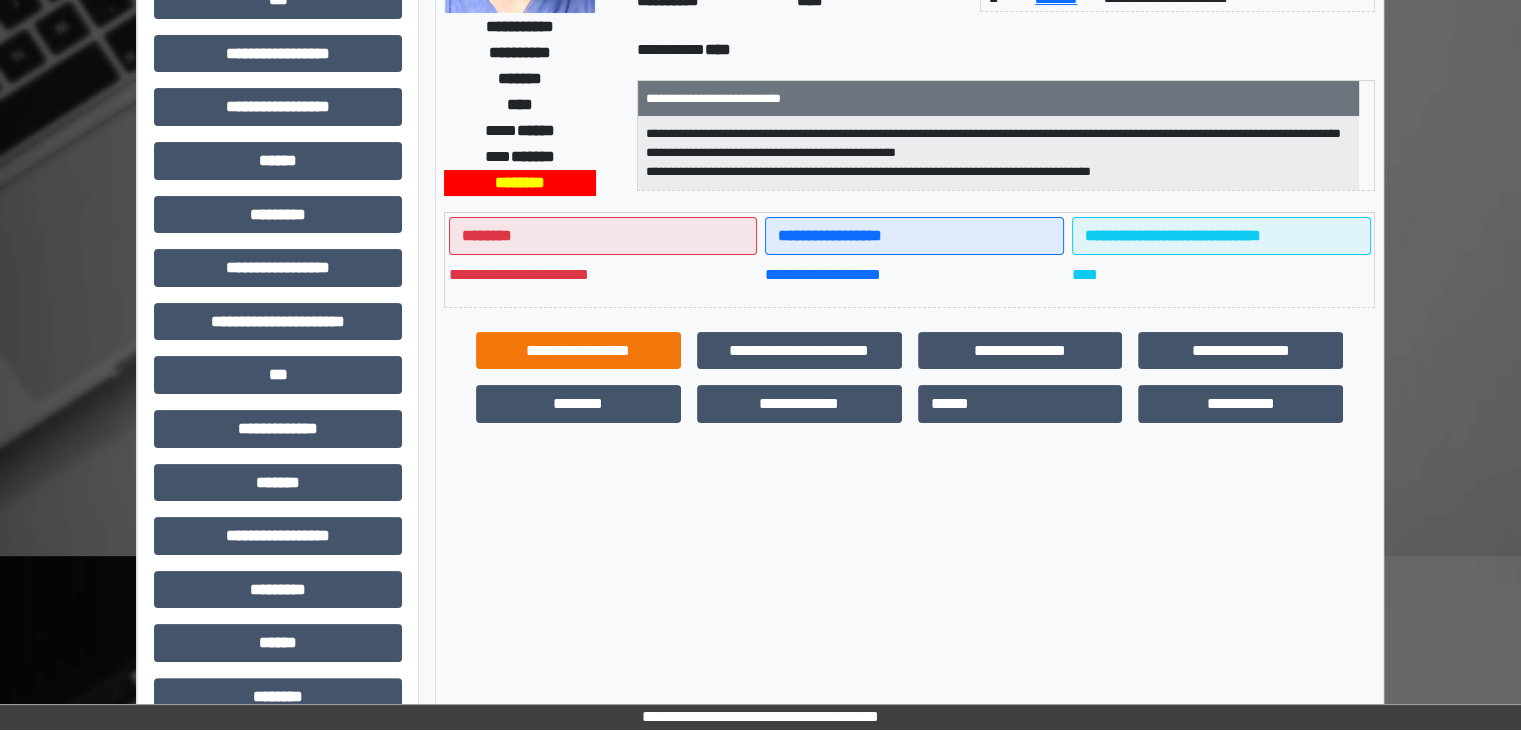 scroll, scrollTop: 400, scrollLeft: 0, axis: vertical 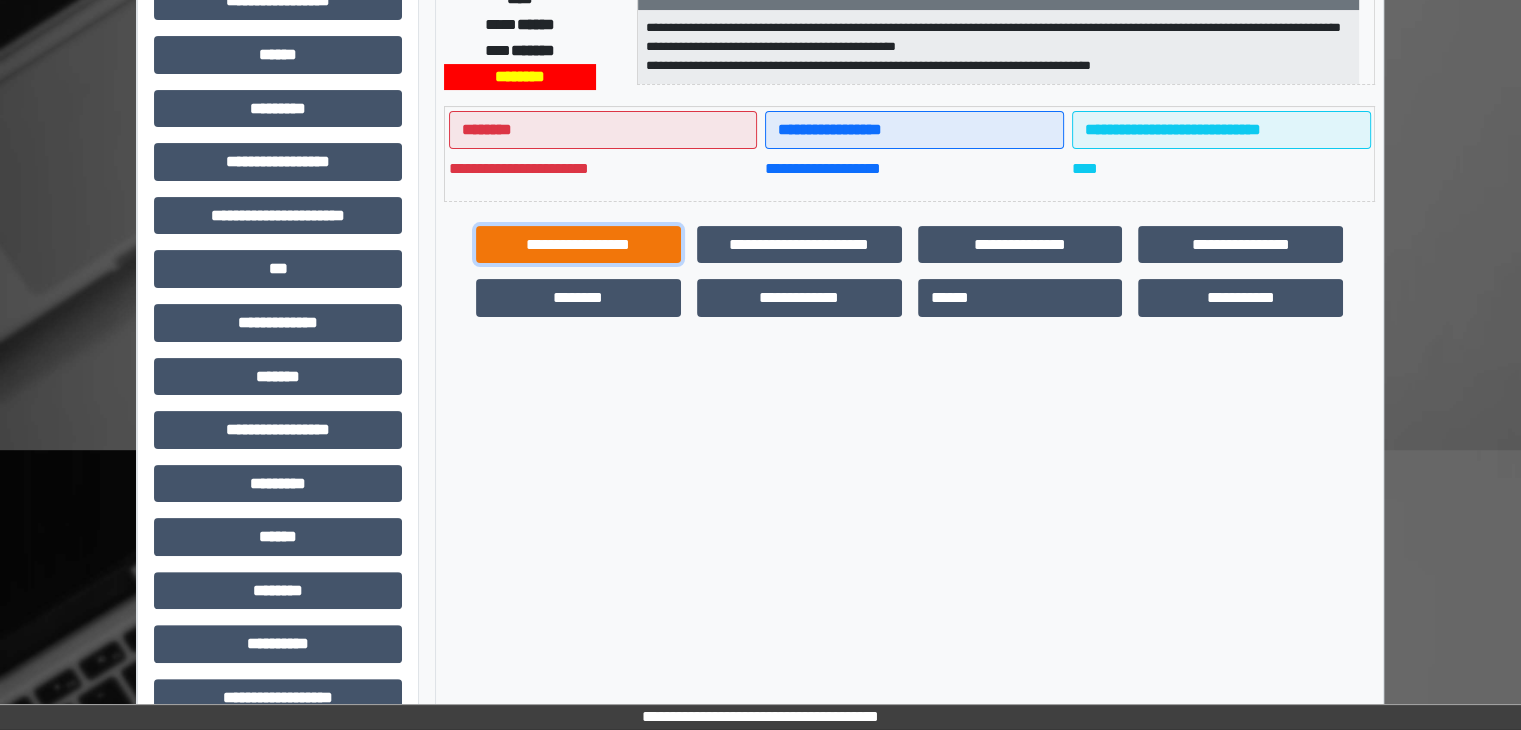 click on "**********" at bounding box center [578, 245] 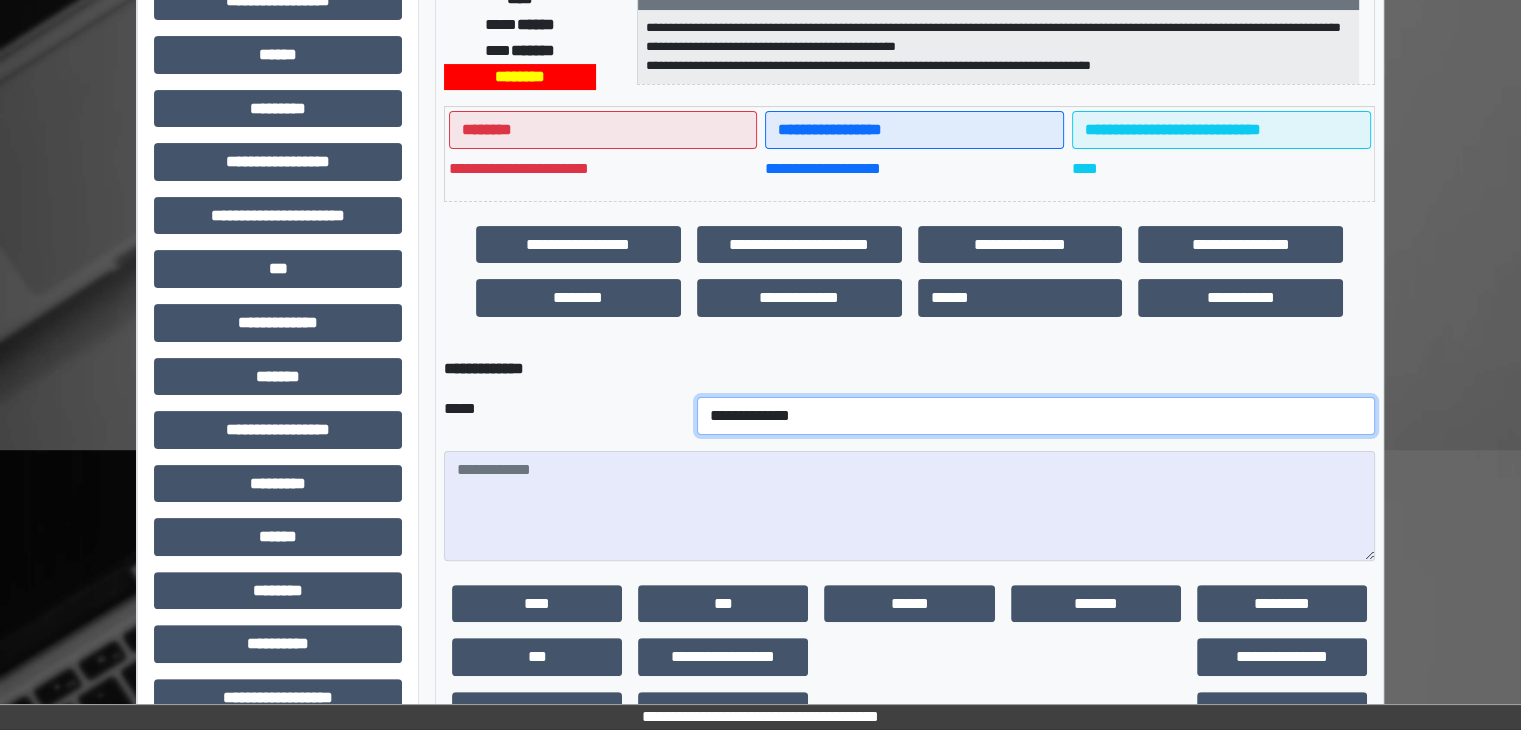 click on "**********" at bounding box center [1036, 416] 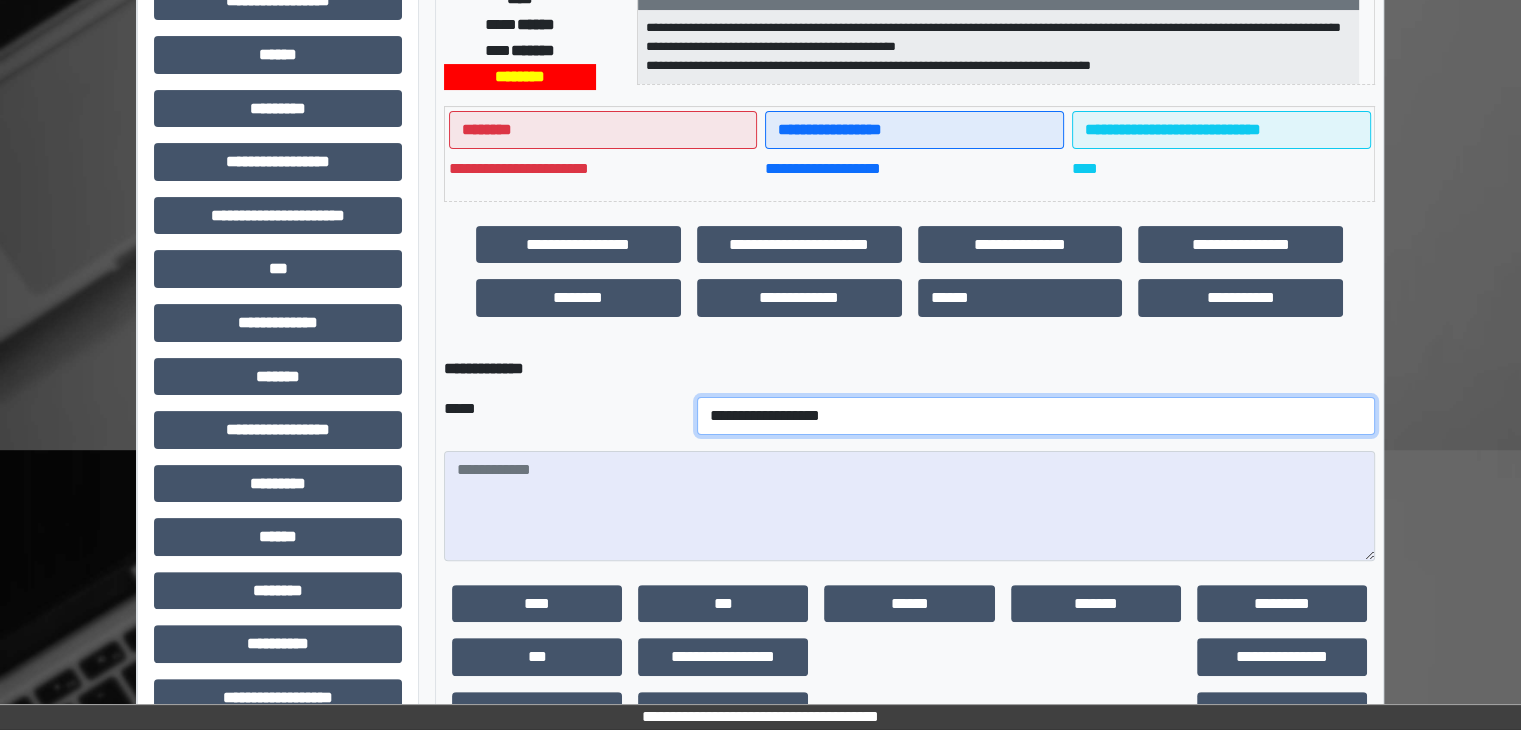 click on "**********" at bounding box center [1036, 416] 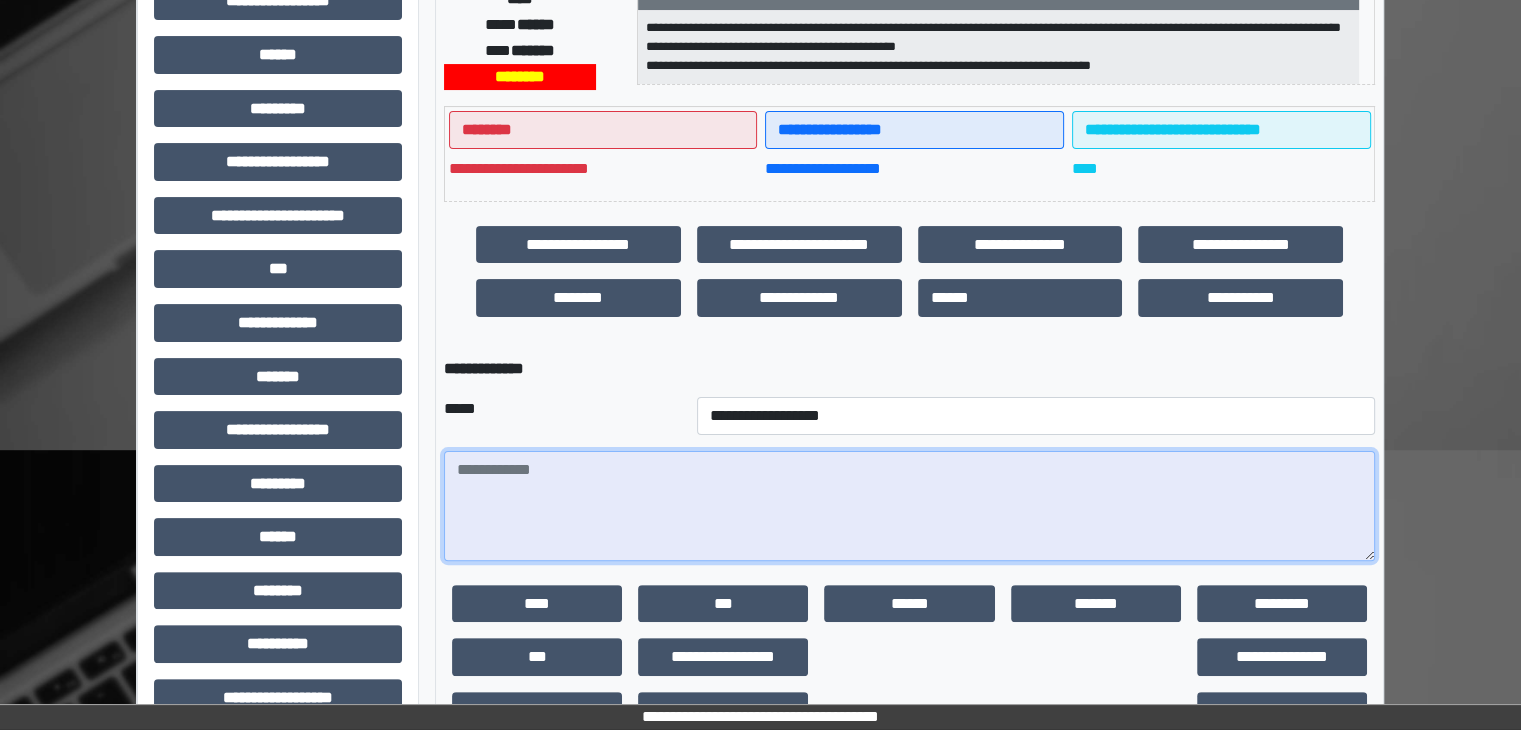 click at bounding box center (909, 506) 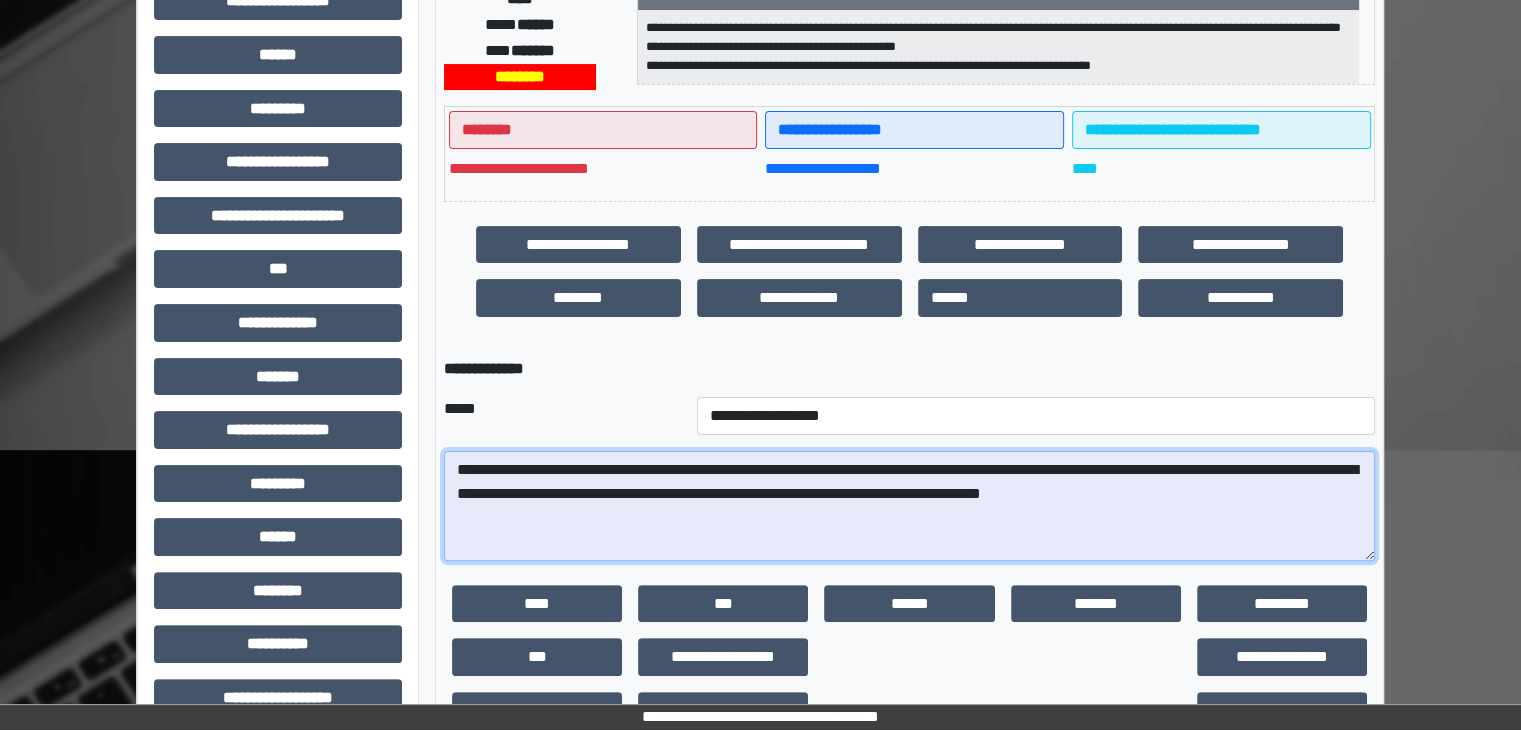 click on "**********" at bounding box center (909, 506) 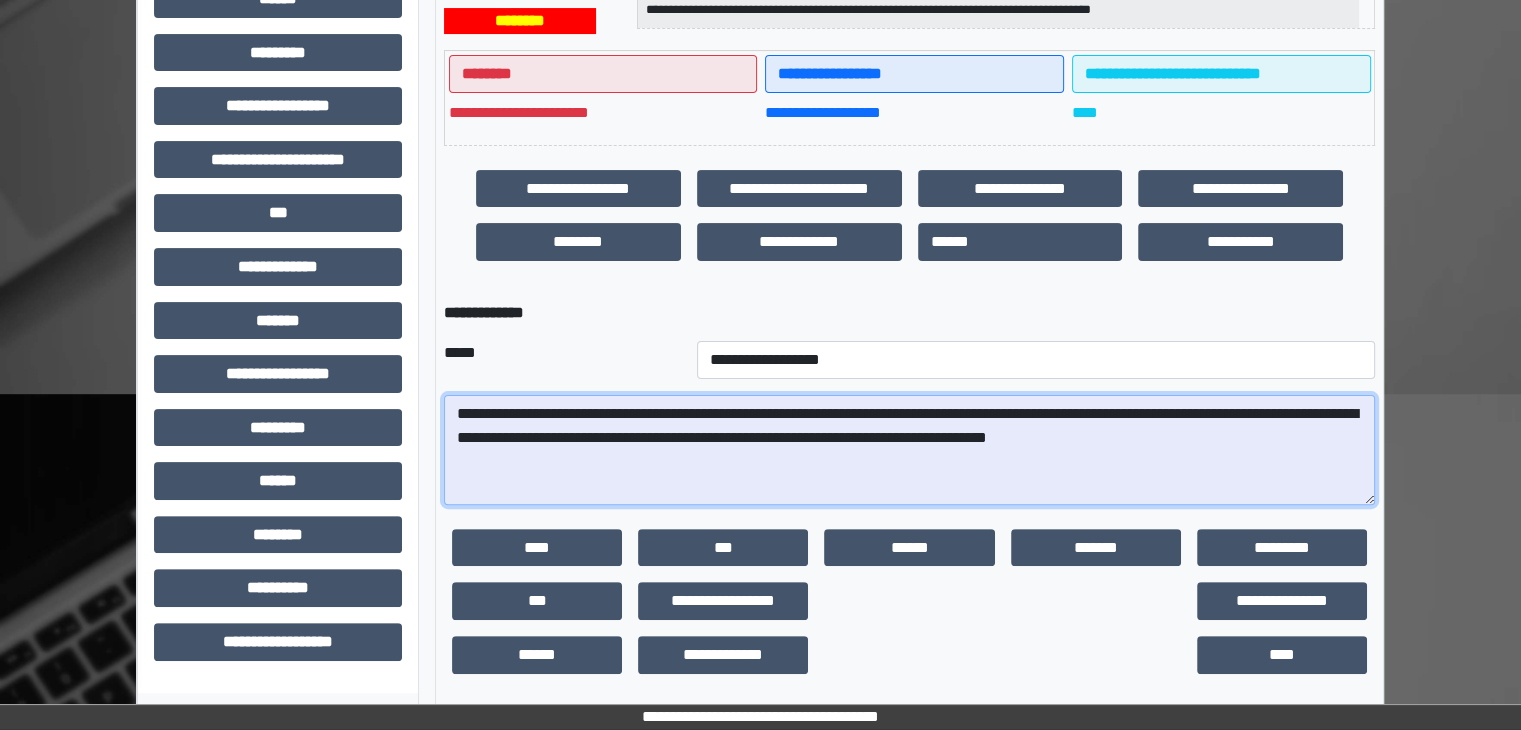 scroll, scrollTop: 464, scrollLeft: 0, axis: vertical 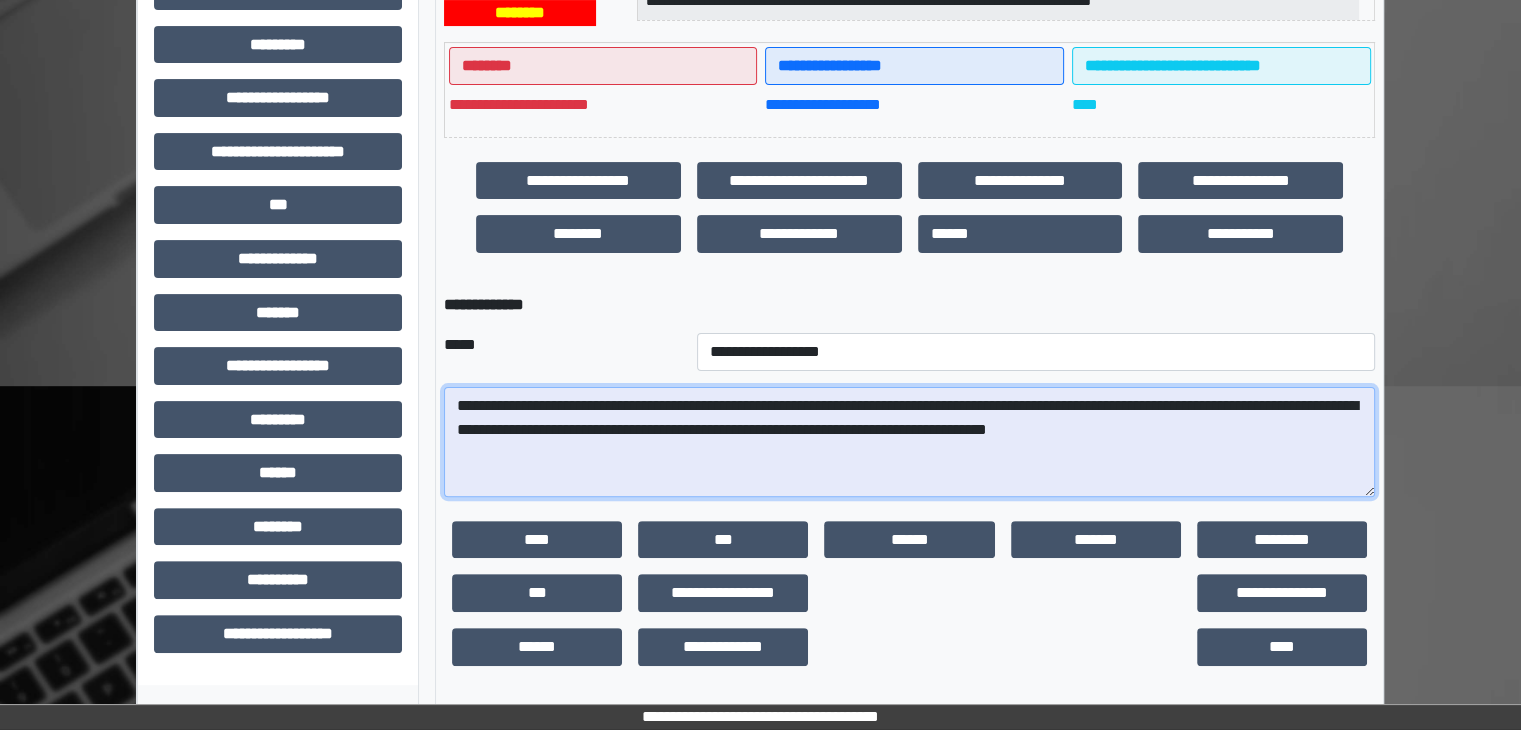 click on "**********" at bounding box center (909, 442) 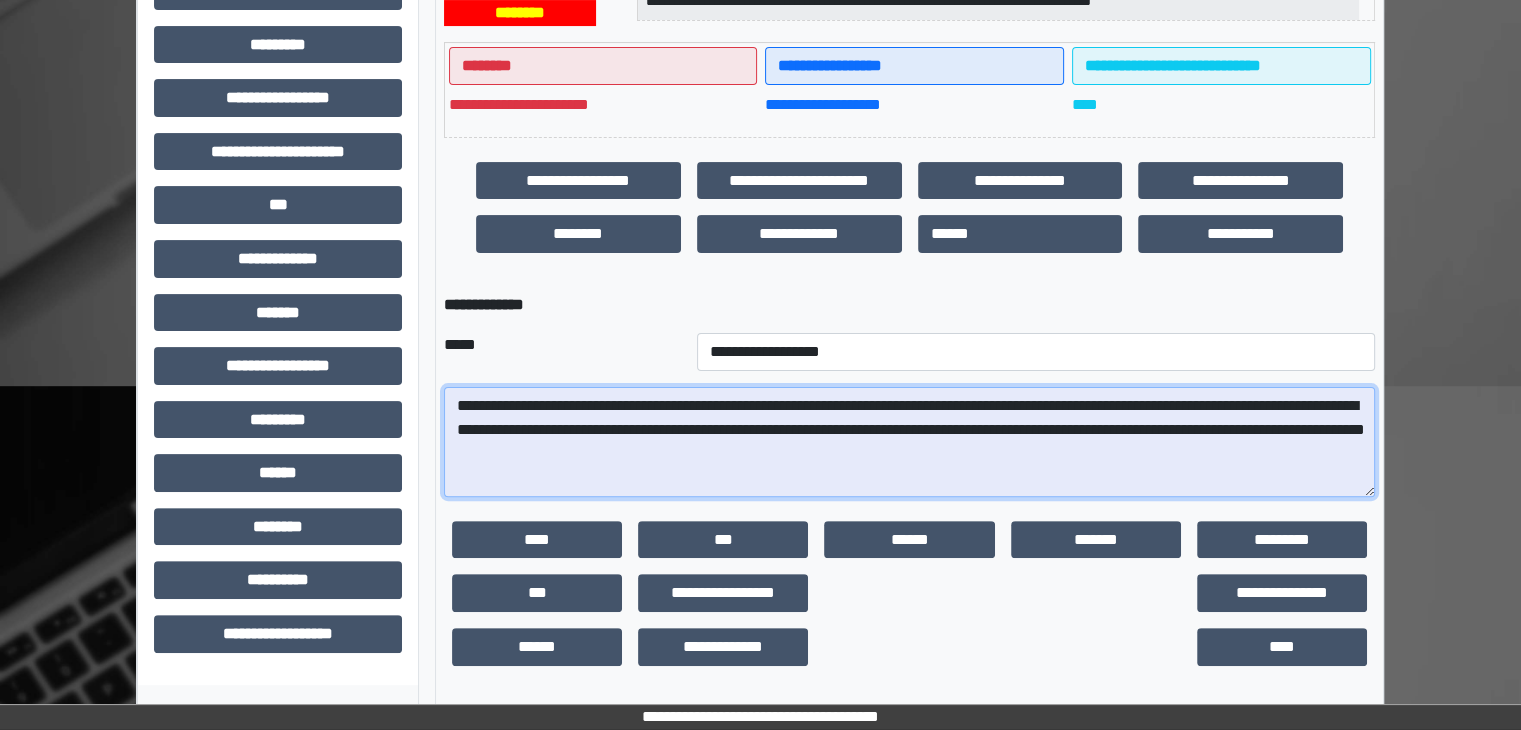 click on "**********" at bounding box center [909, 442] 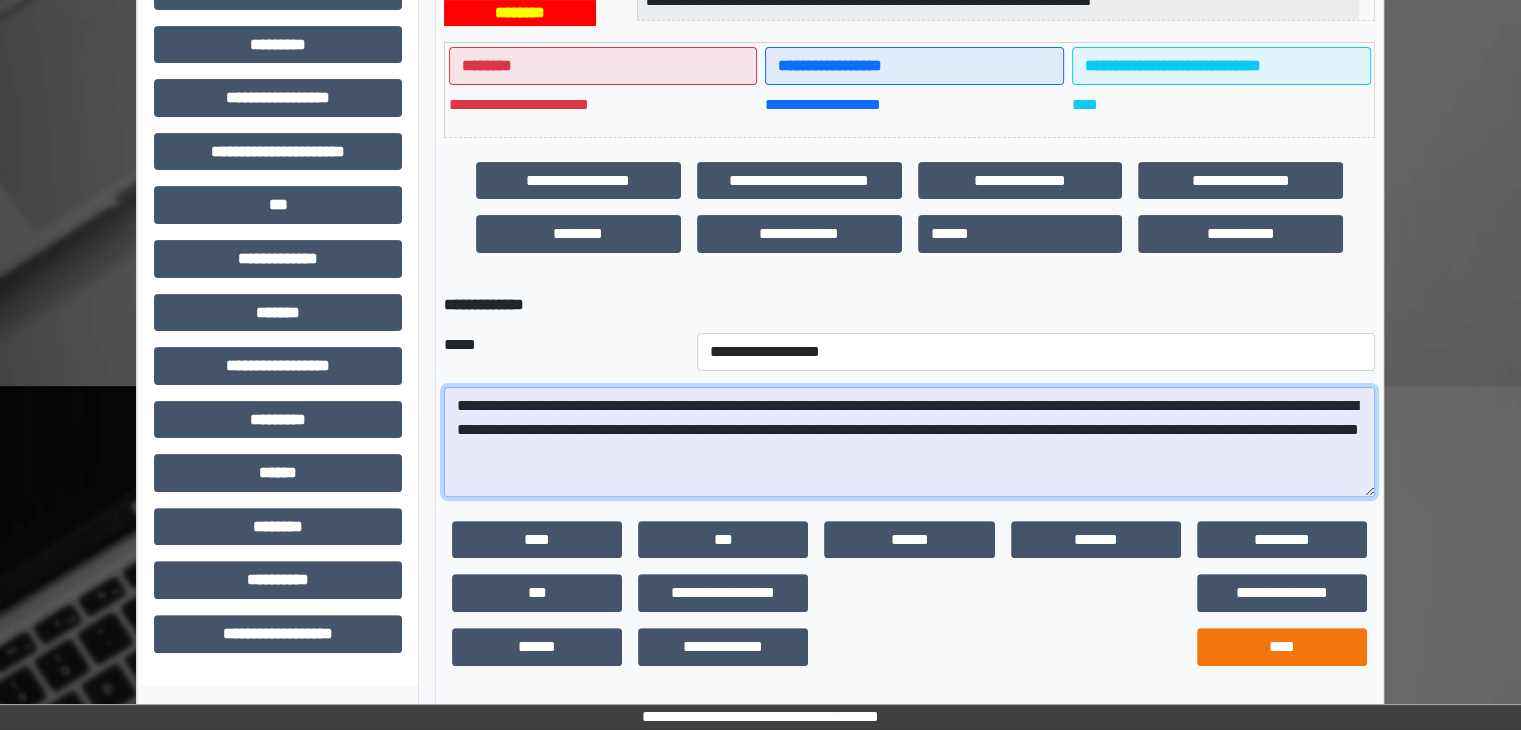 type on "**********" 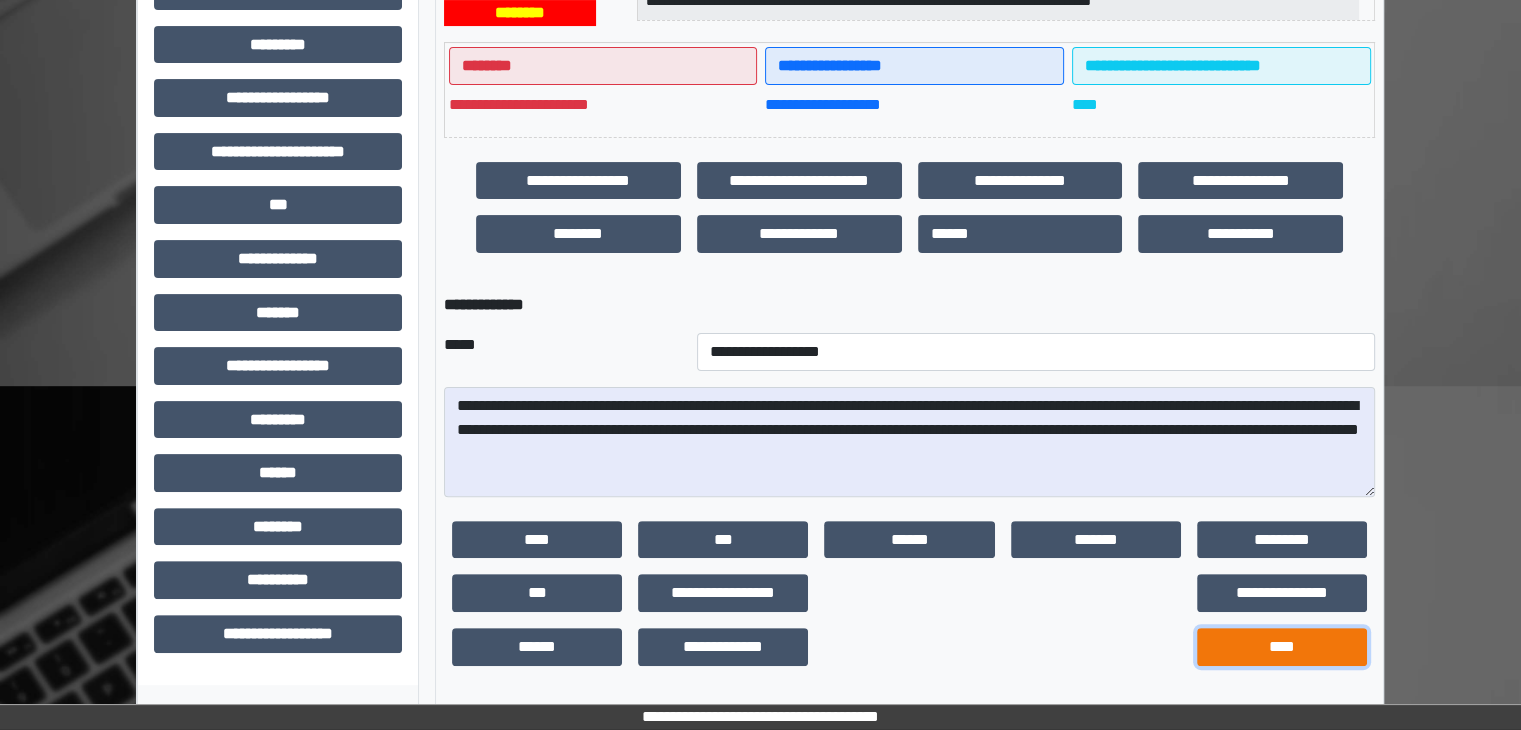 click on "****" at bounding box center [1282, 647] 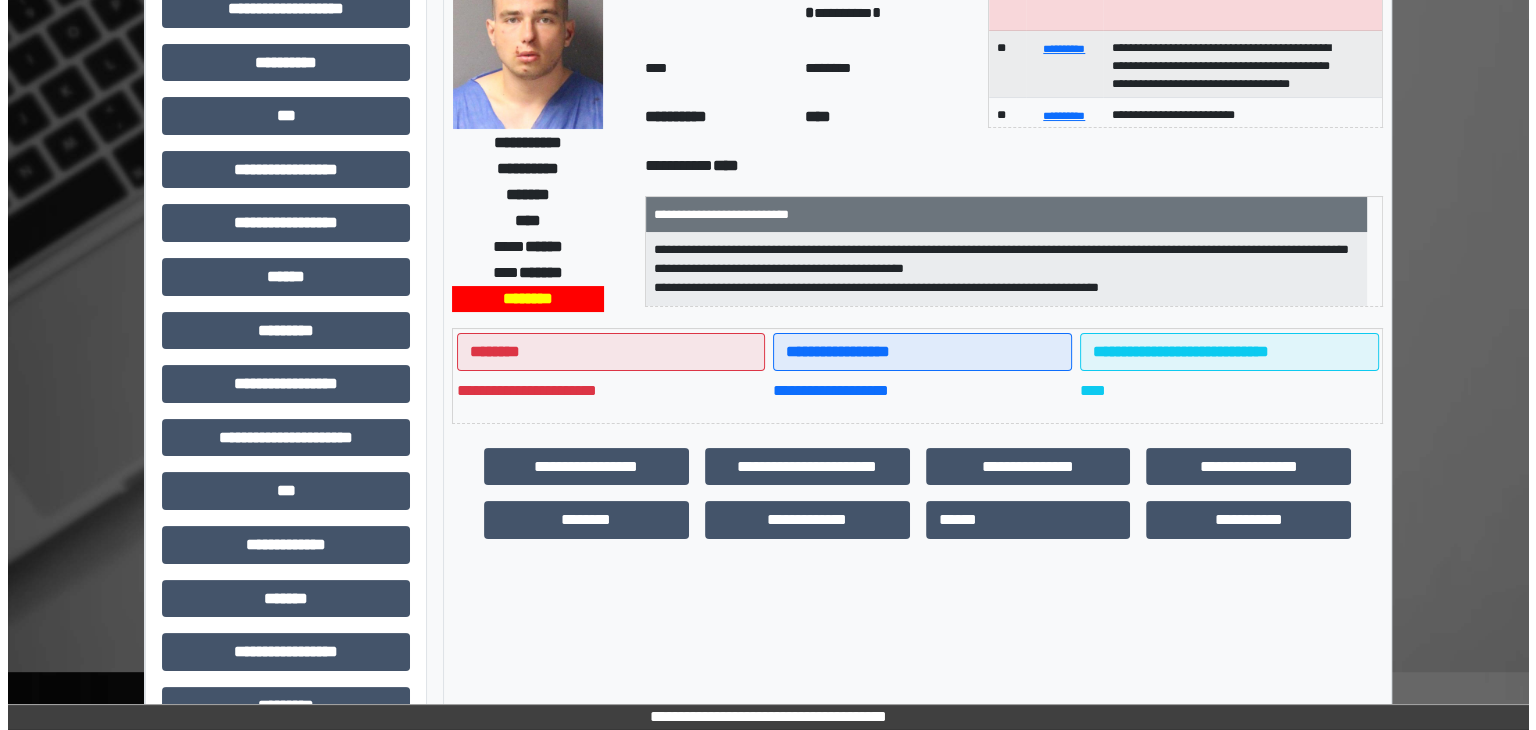 scroll, scrollTop: 0, scrollLeft: 0, axis: both 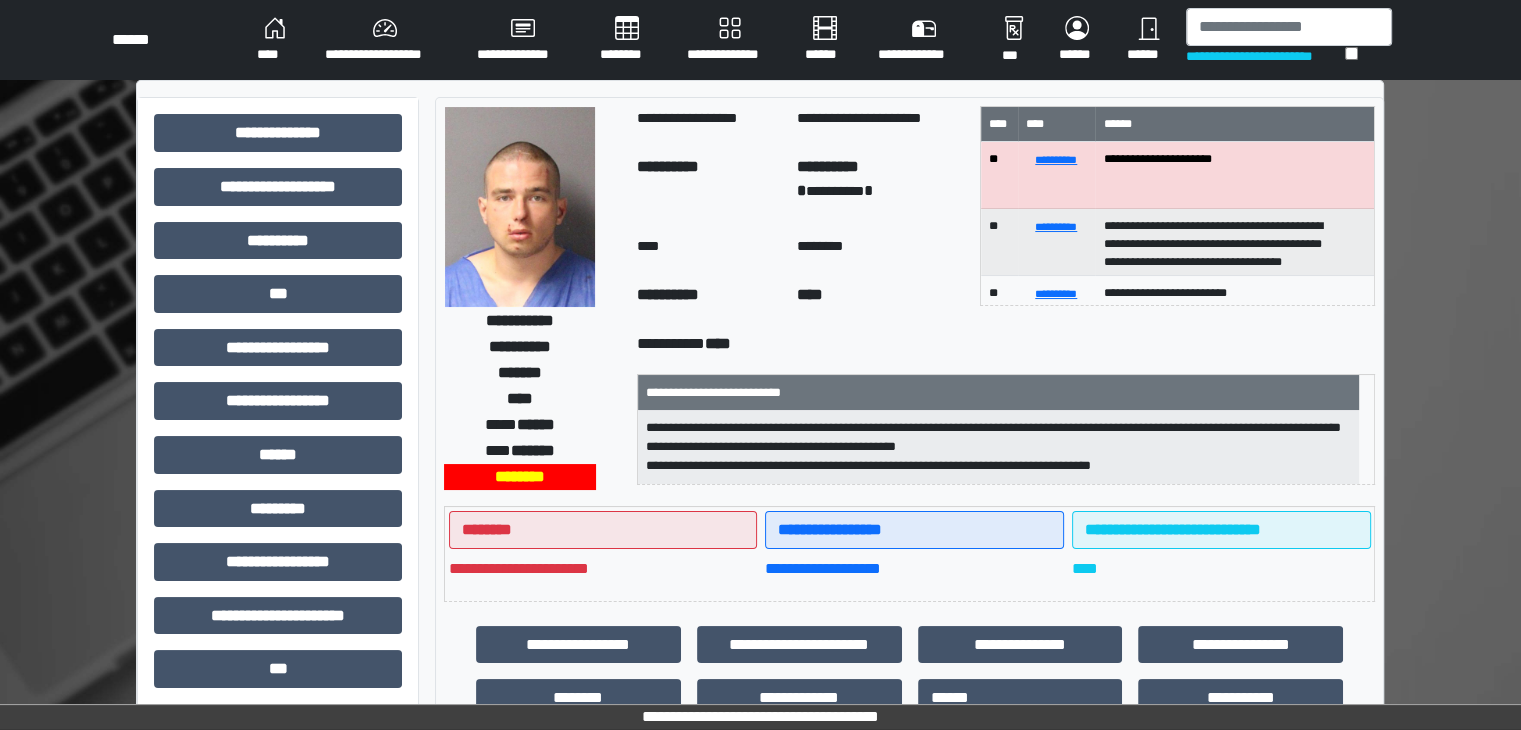 click on "****" at bounding box center (275, 40) 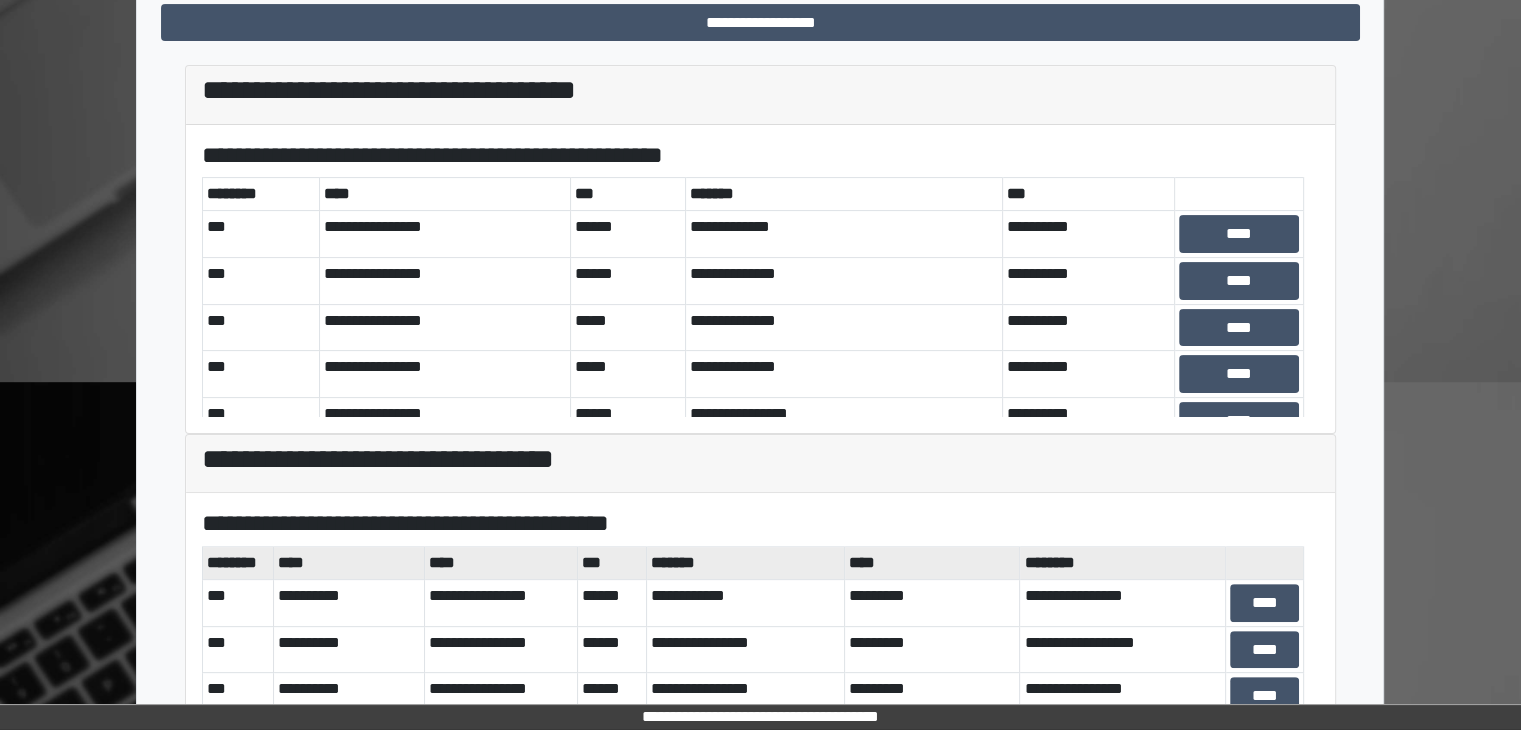 scroll, scrollTop: 581, scrollLeft: 0, axis: vertical 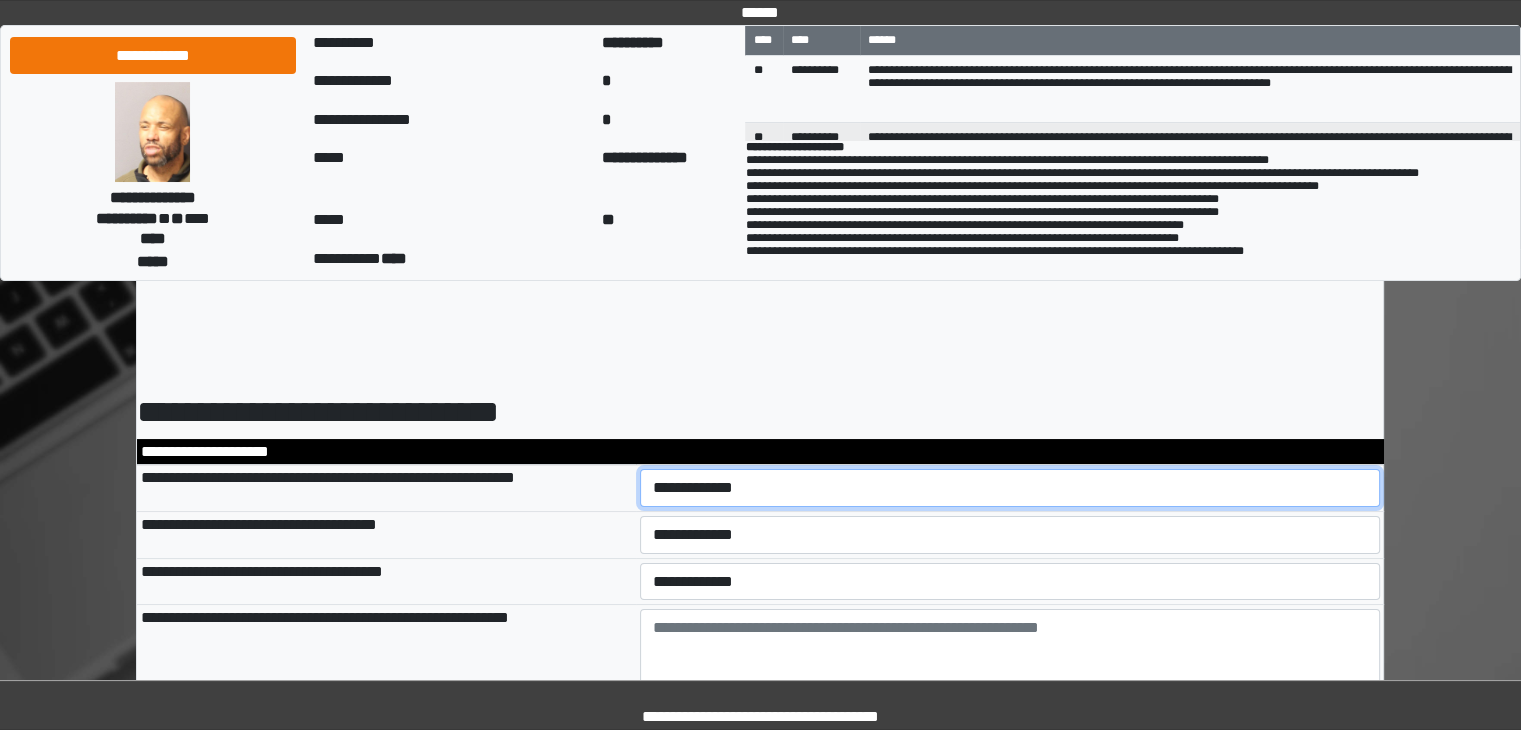 click on "**********" at bounding box center (1010, 488) 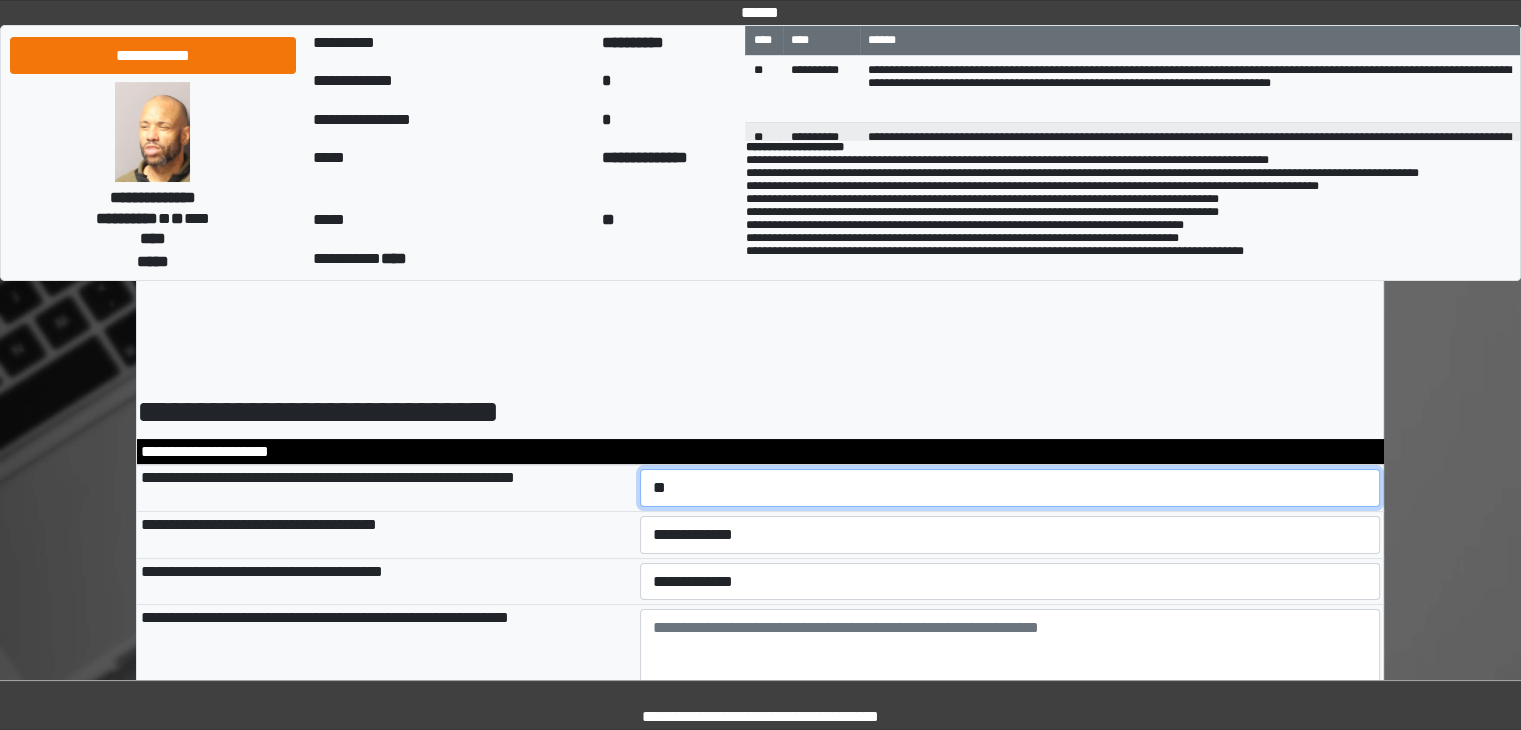 click on "**********" at bounding box center [1010, 488] 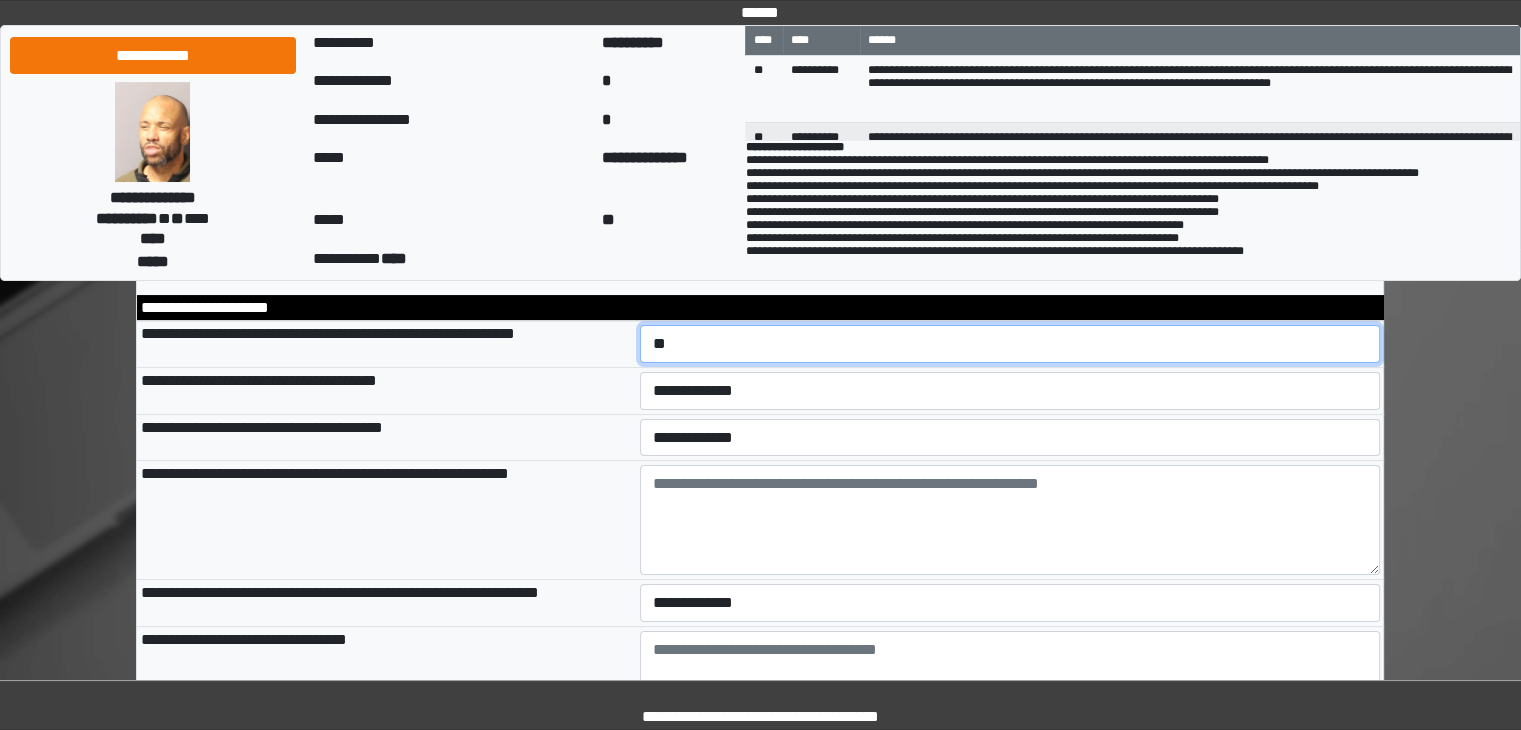 scroll, scrollTop: 0, scrollLeft: 0, axis: both 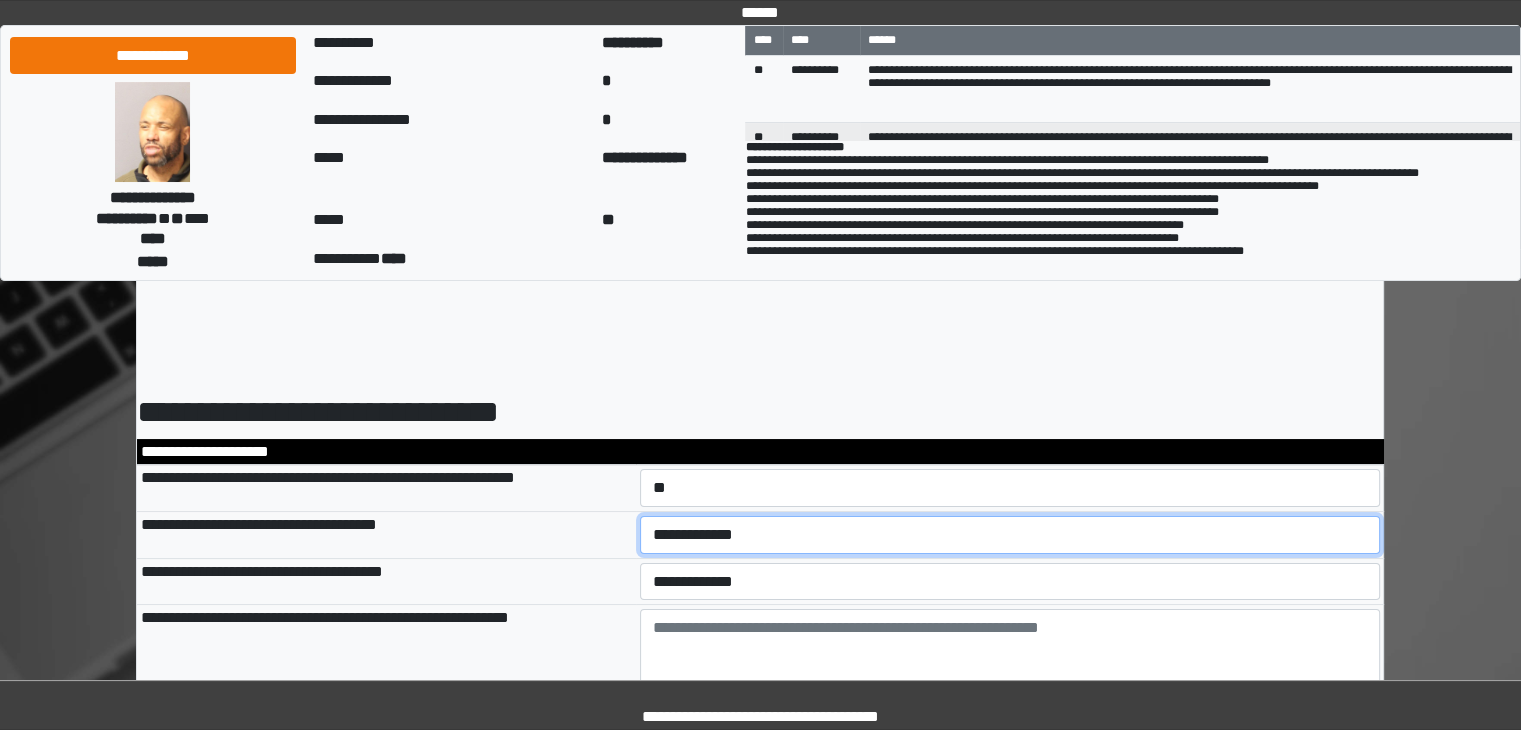 click on "**********" at bounding box center (1010, 535) 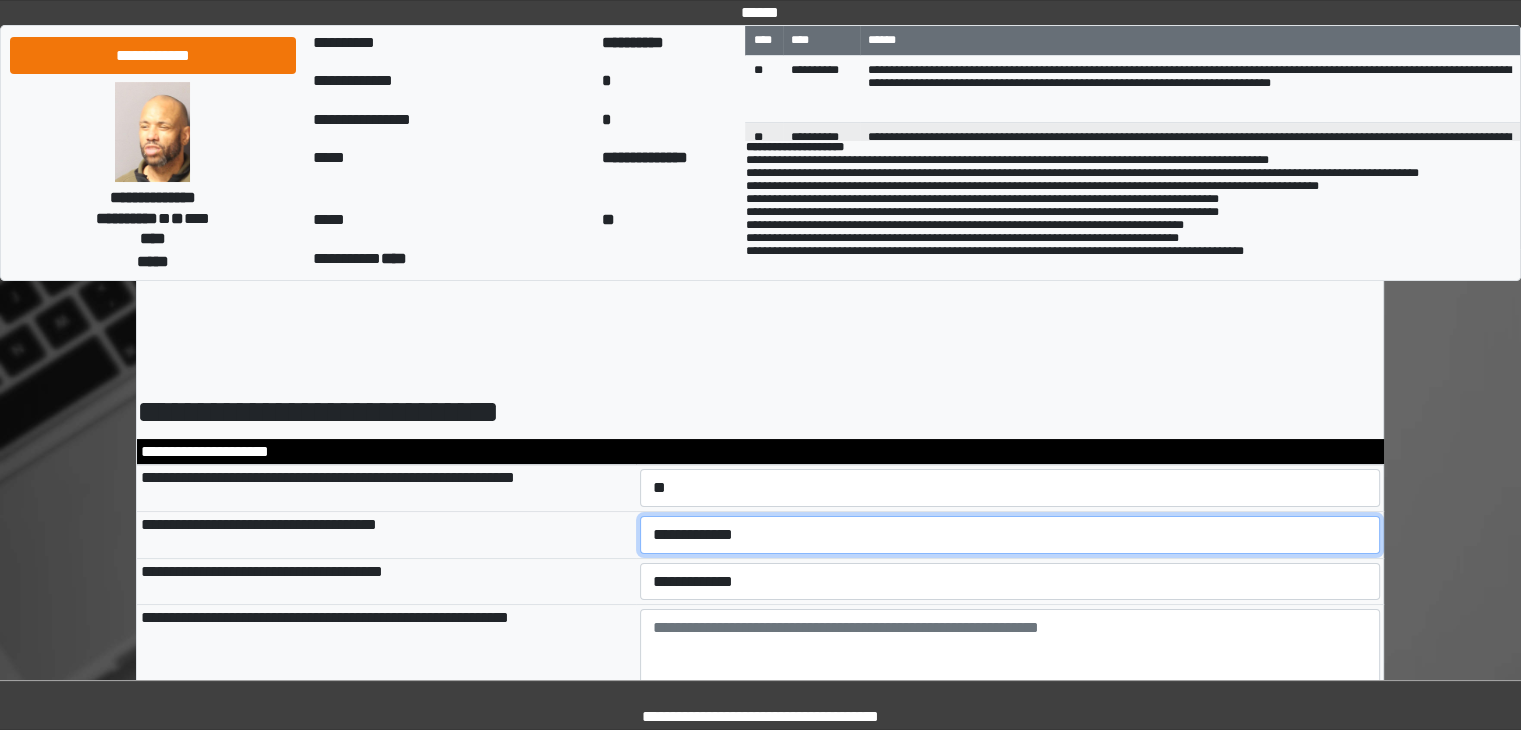 select on "*" 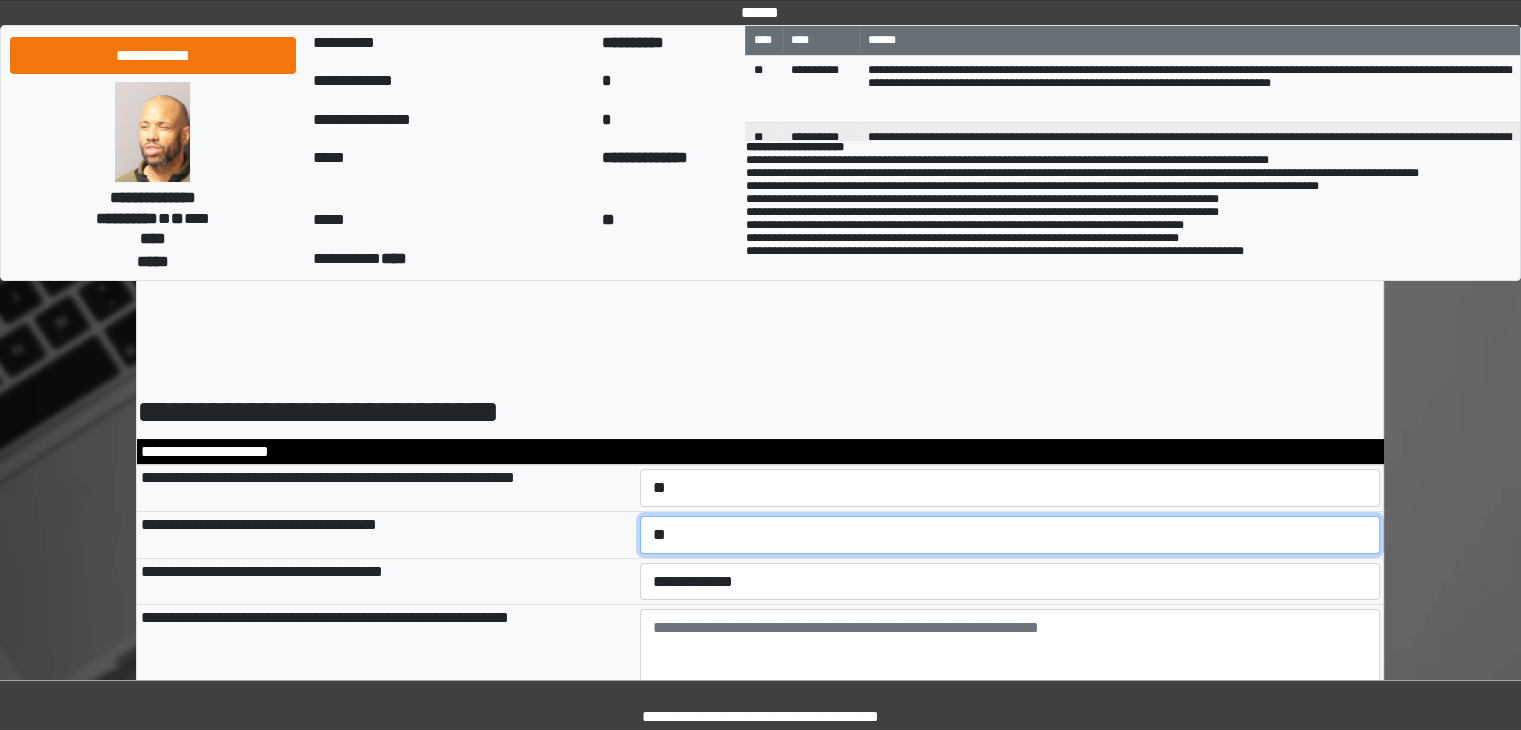 click on "**********" at bounding box center [1010, 535] 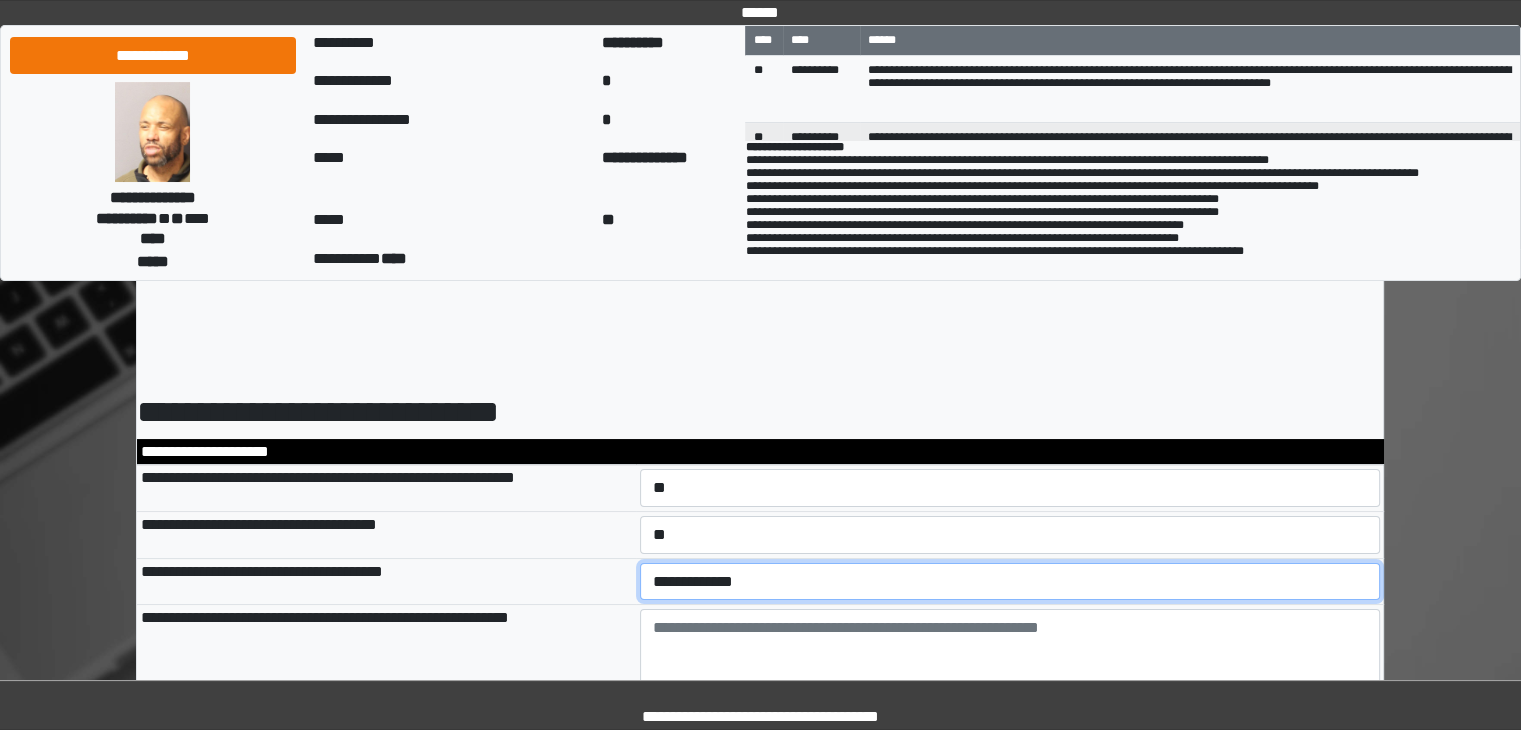 click on "**********" at bounding box center [1010, 582] 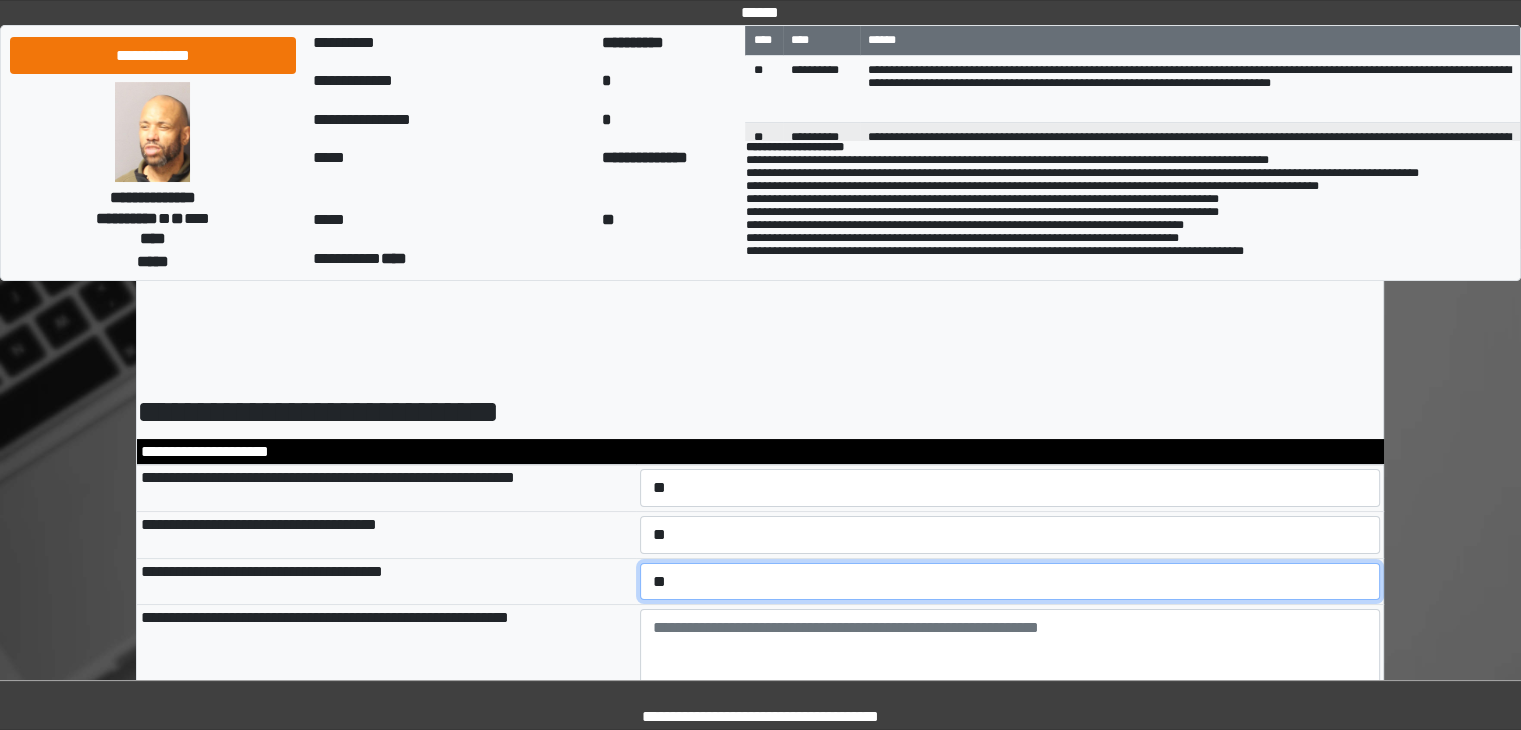 click on "**********" at bounding box center (1010, 582) 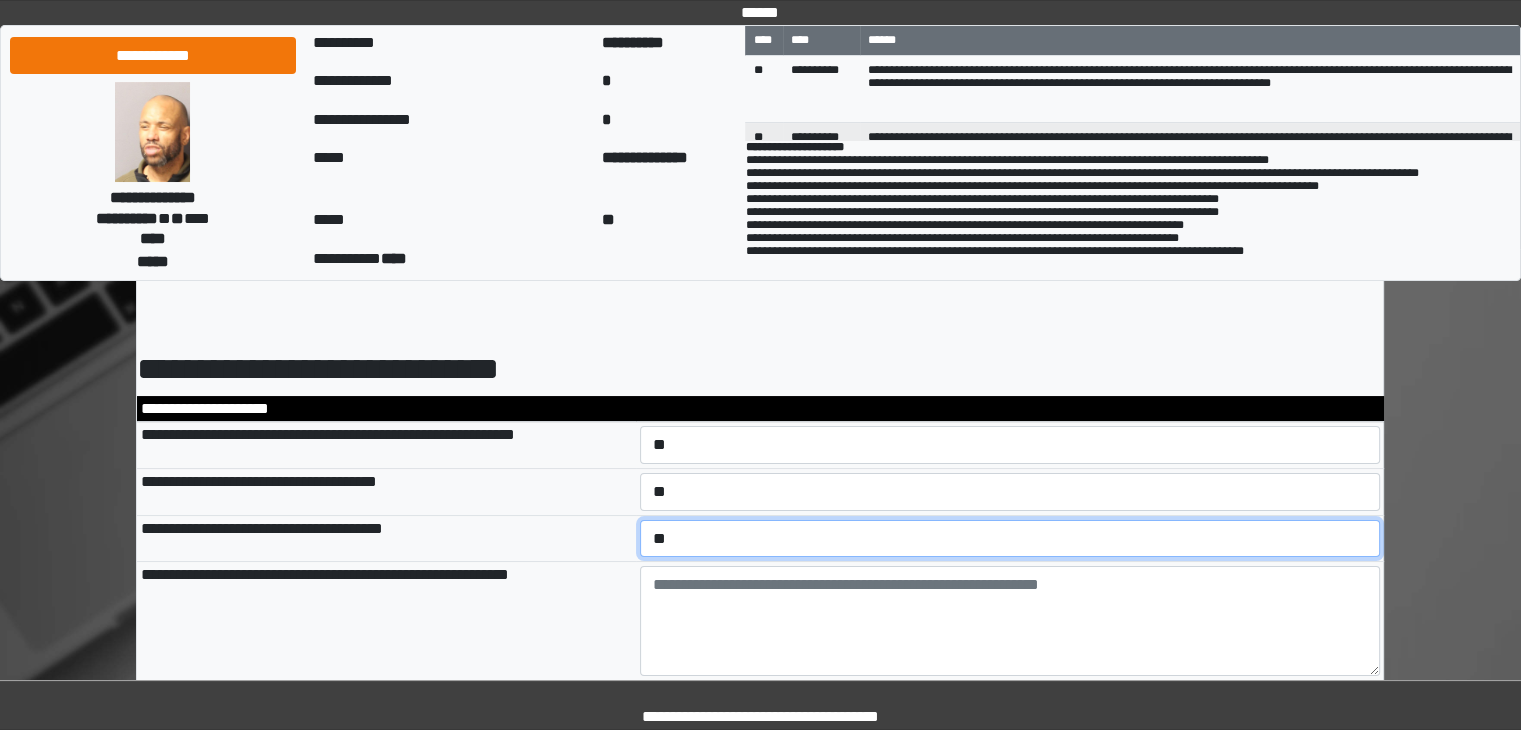 scroll, scrollTop: 200, scrollLeft: 0, axis: vertical 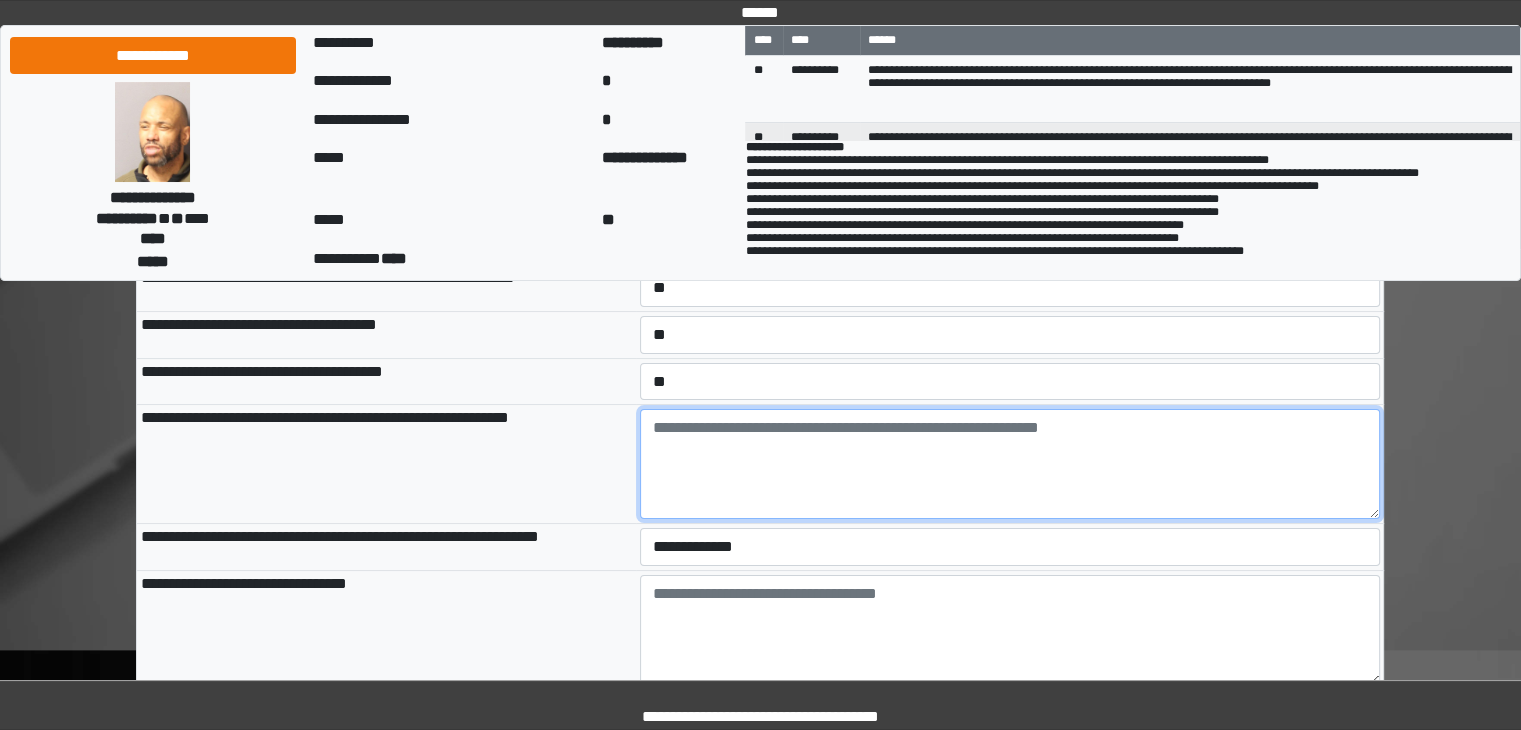 click at bounding box center (1010, 464) 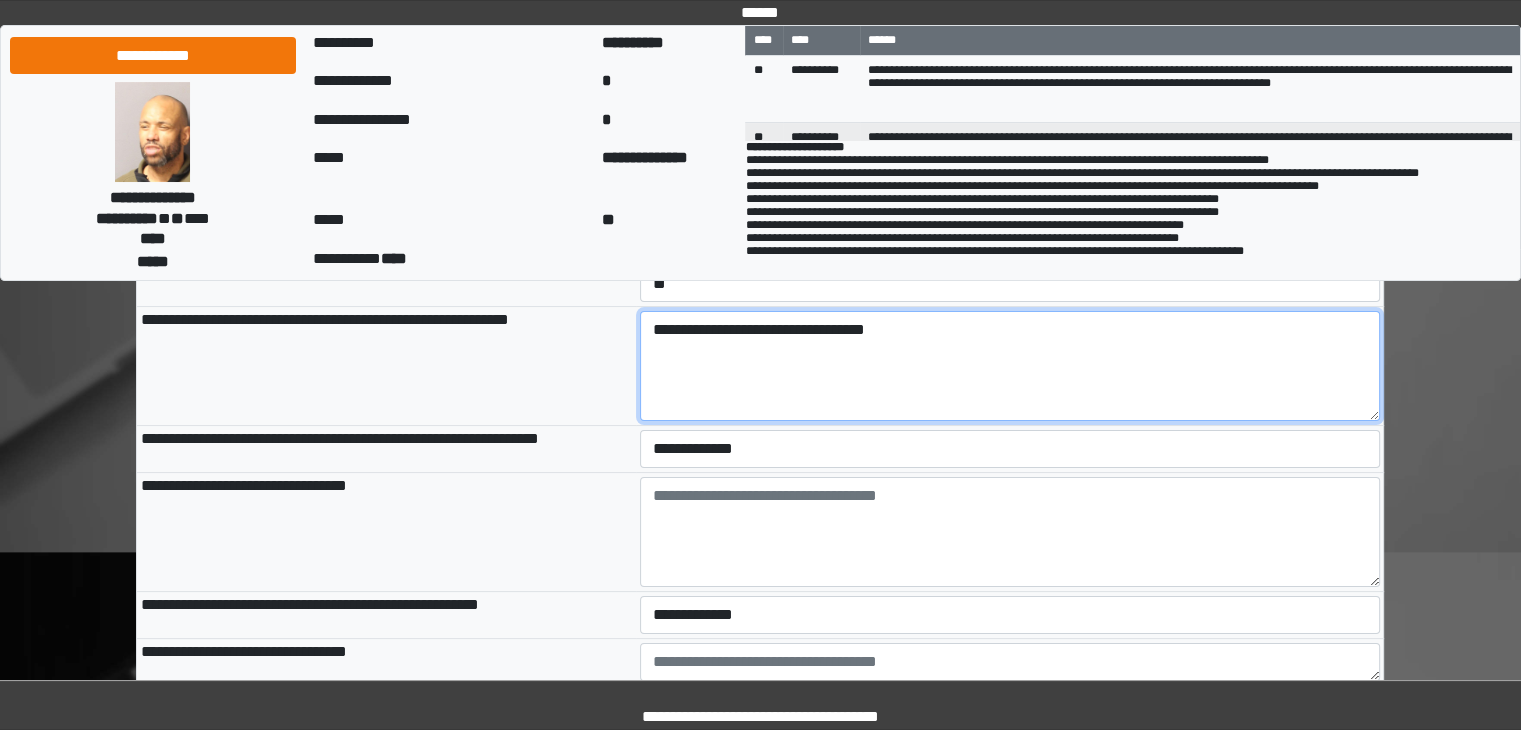 scroll, scrollTop: 300, scrollLeft: 0, axis: vertical 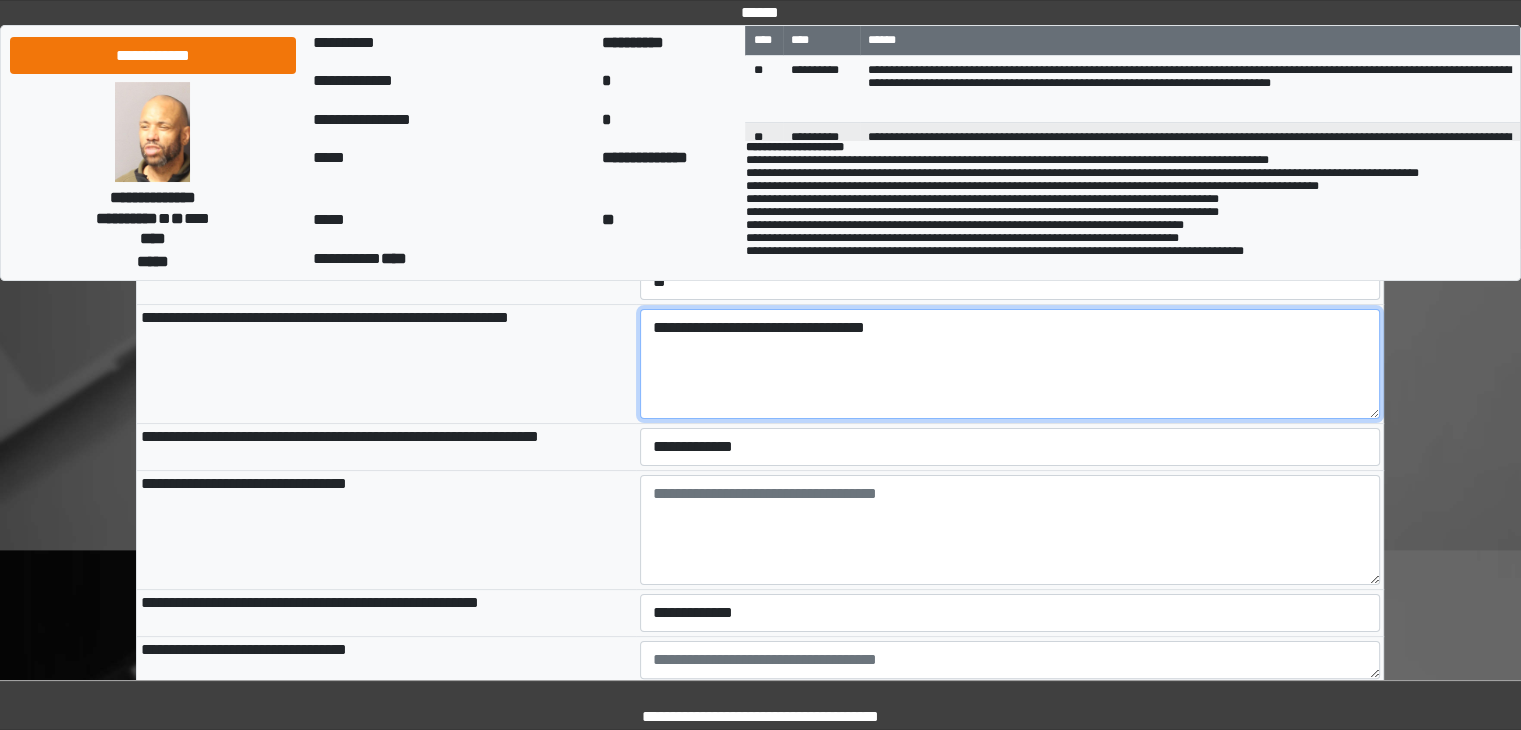 type on "**********" 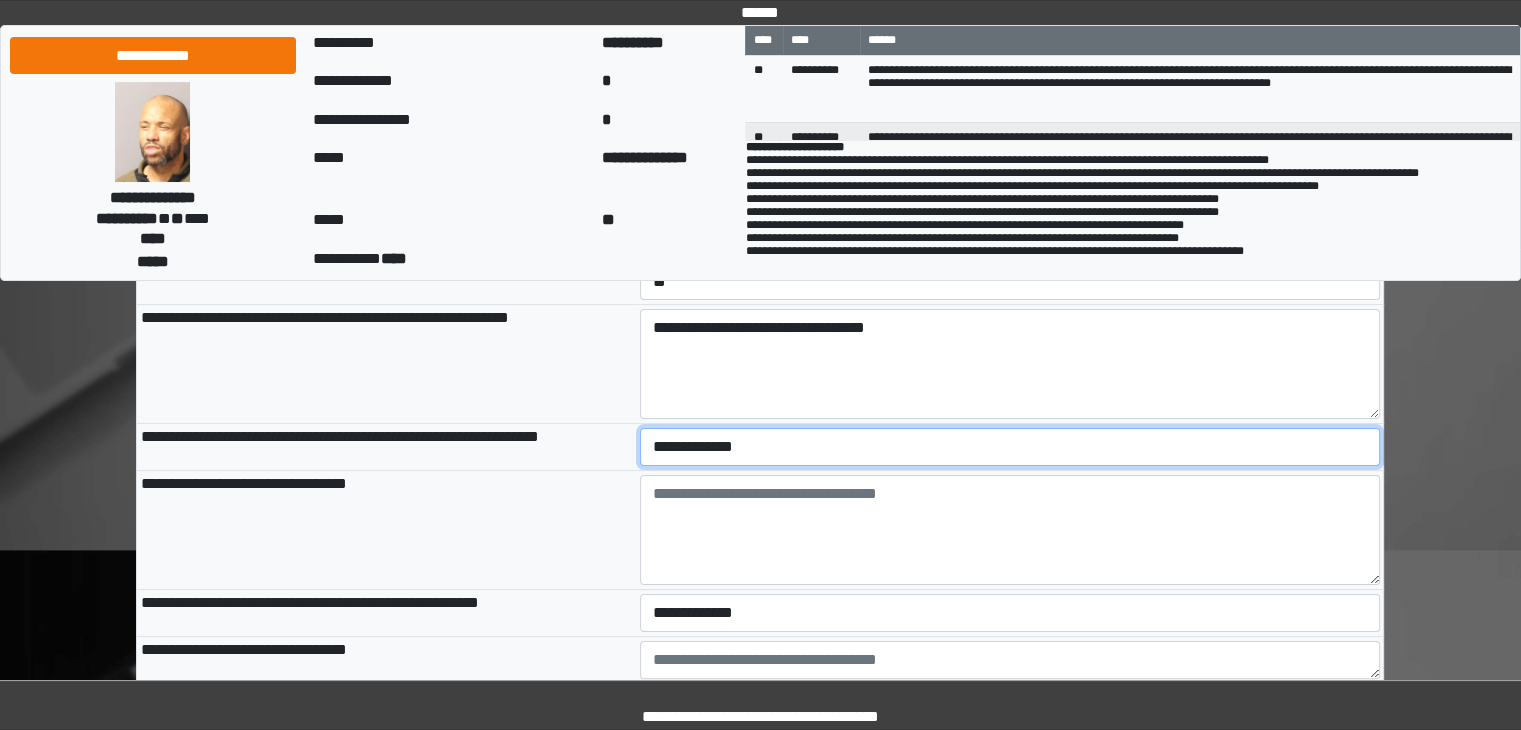 click on "**********" at bounding box center [1010, 447] 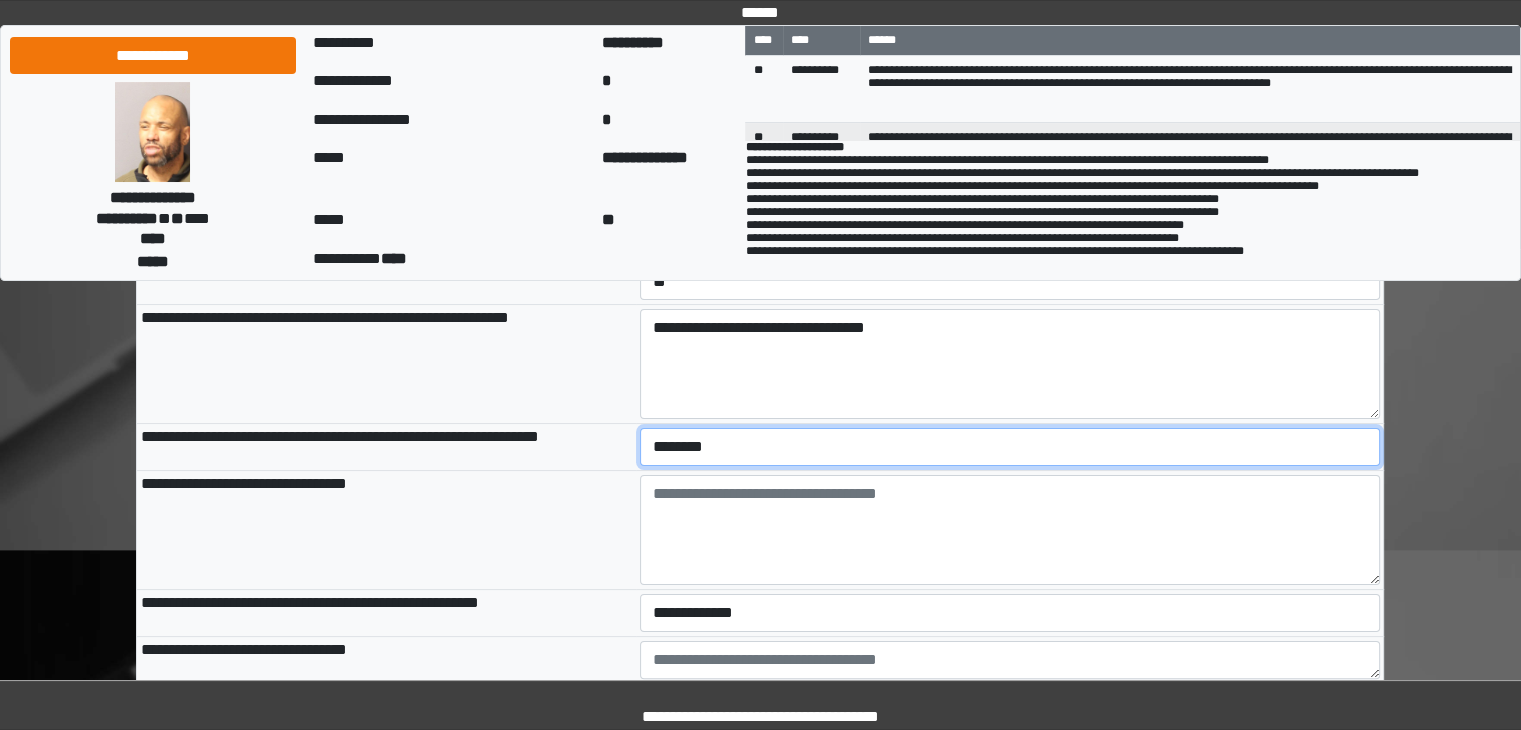 click on "**********" at bounding box center [1010, 447] 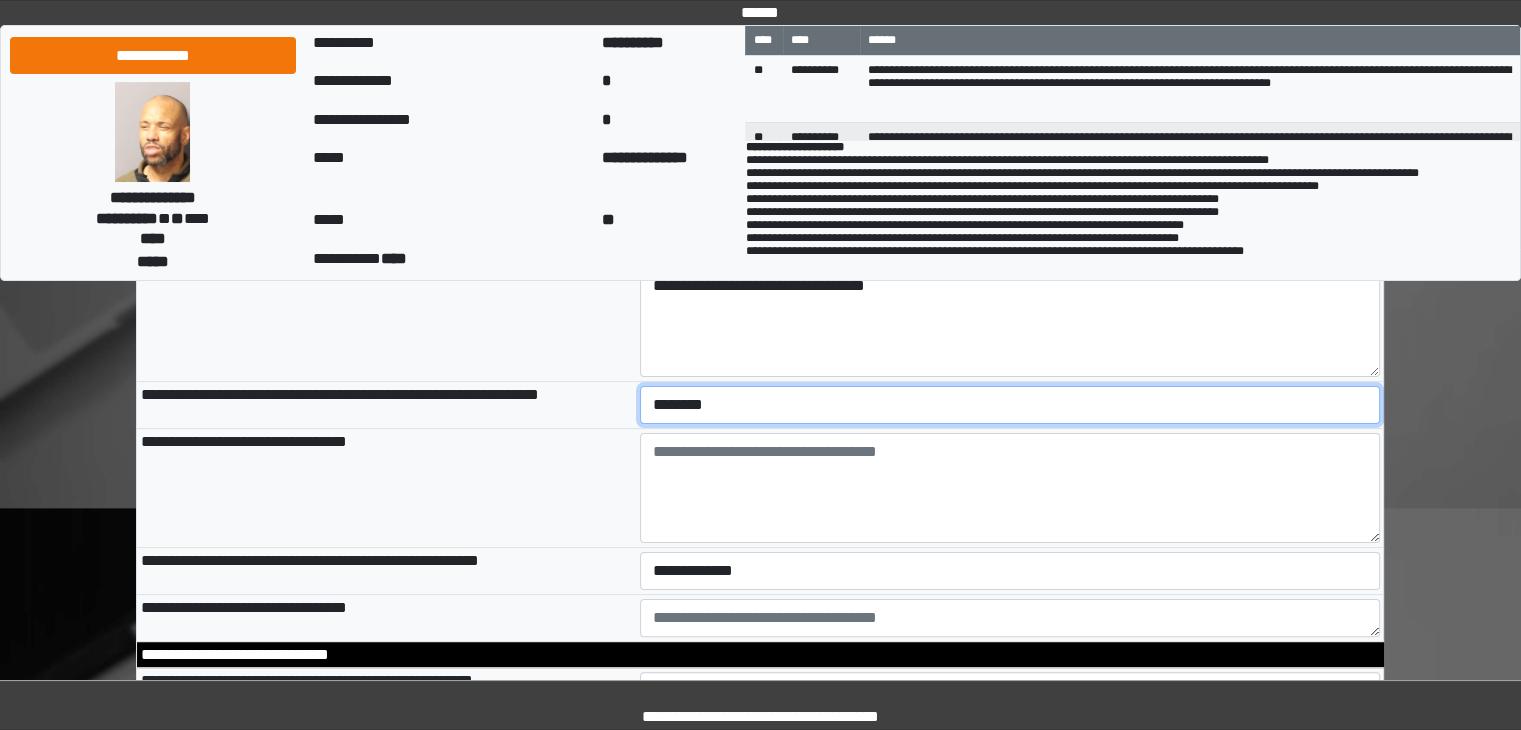 scroll, scrollTop: 400, scrollLeft: 0, axis: vertical 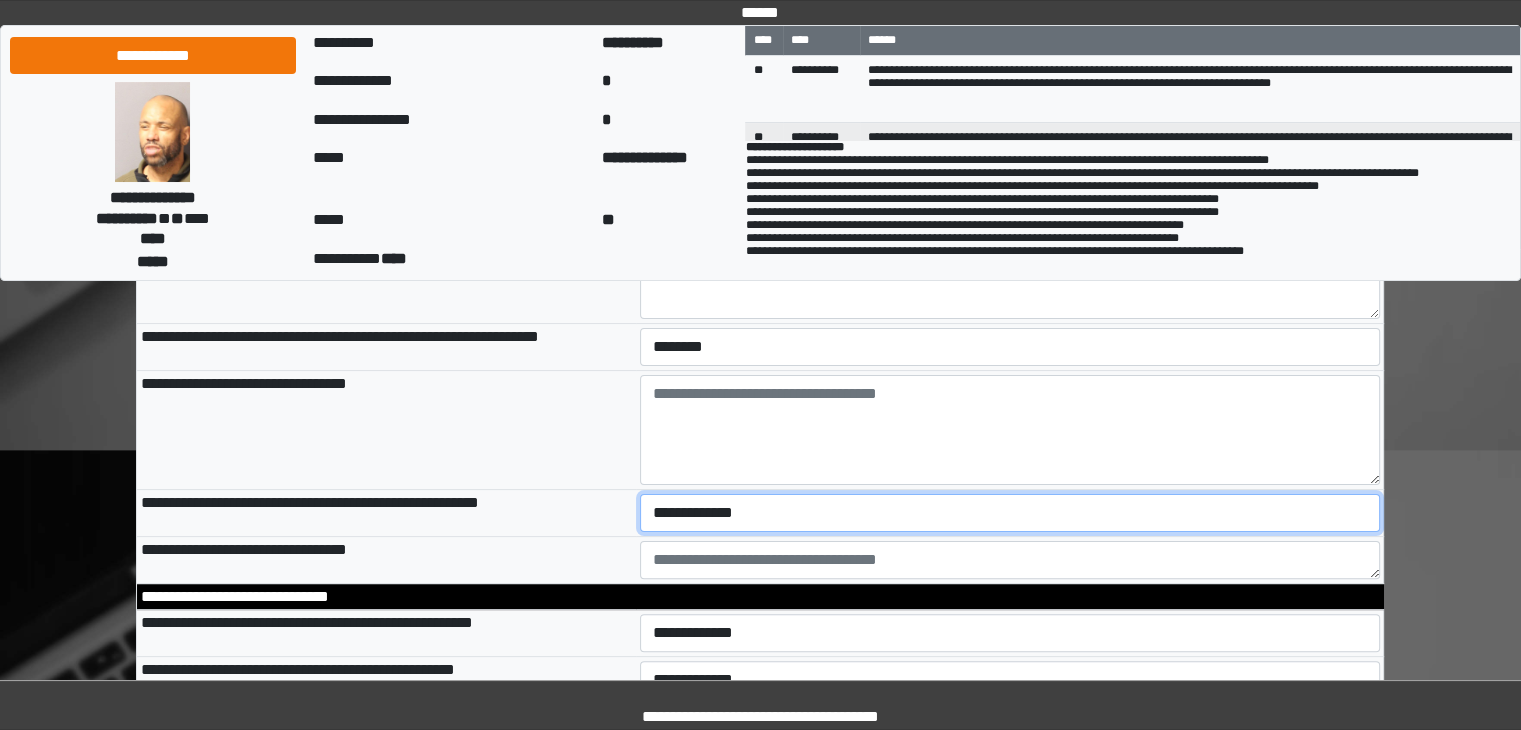 click on "**********" at bounding box center [1010, 513] 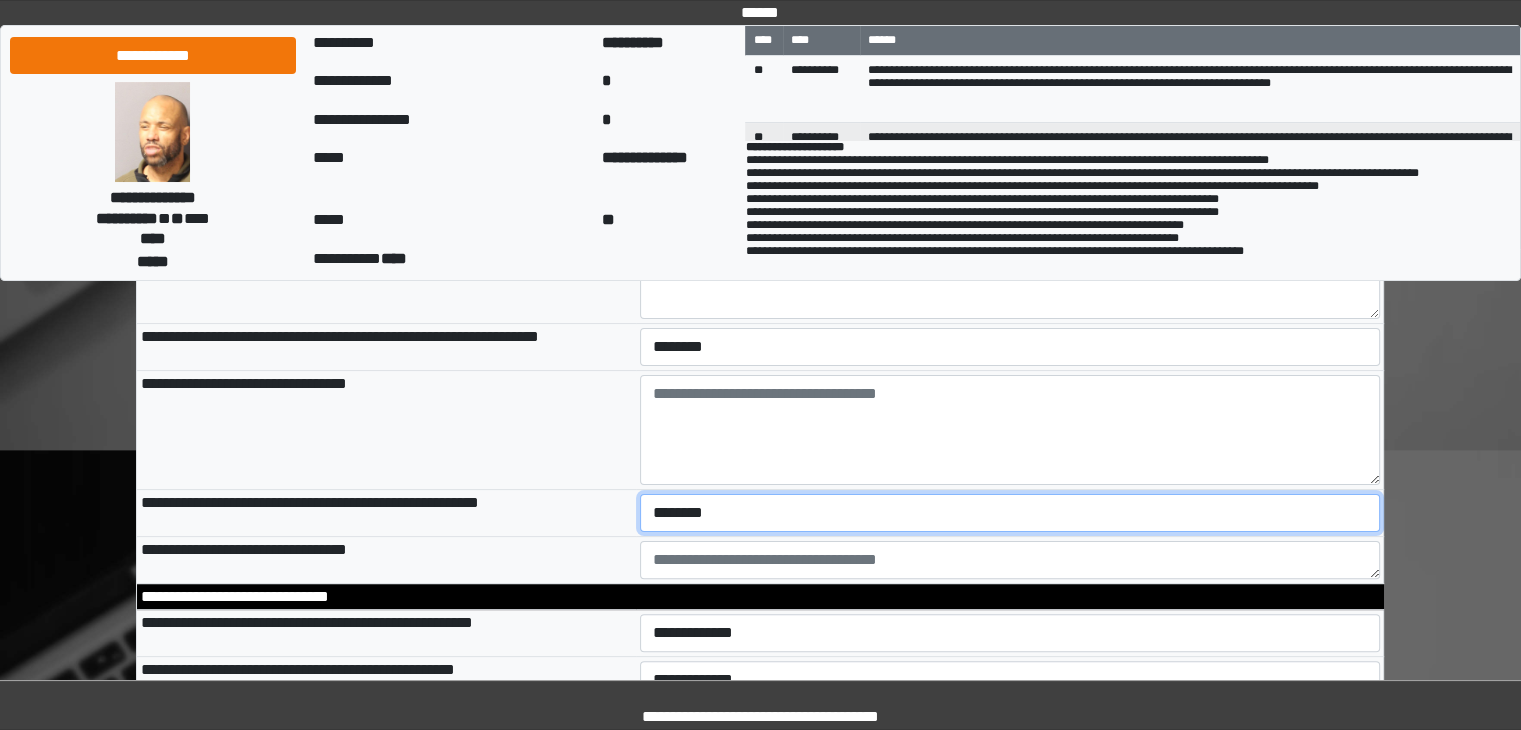 click on "**********" at bounding box center (1010, 513) 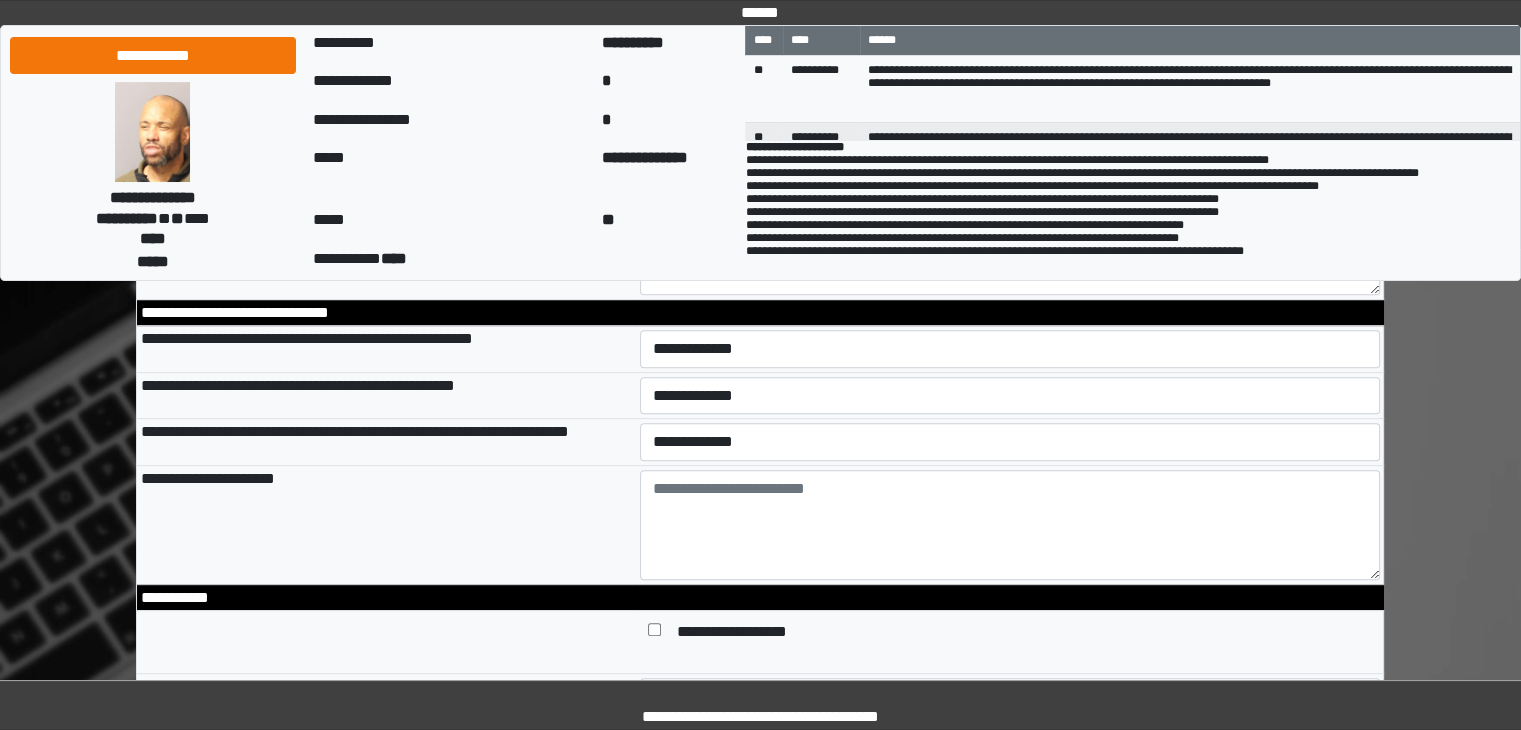 scroll, scrollTop: 700, scrollLeft: 0, axis: vertical 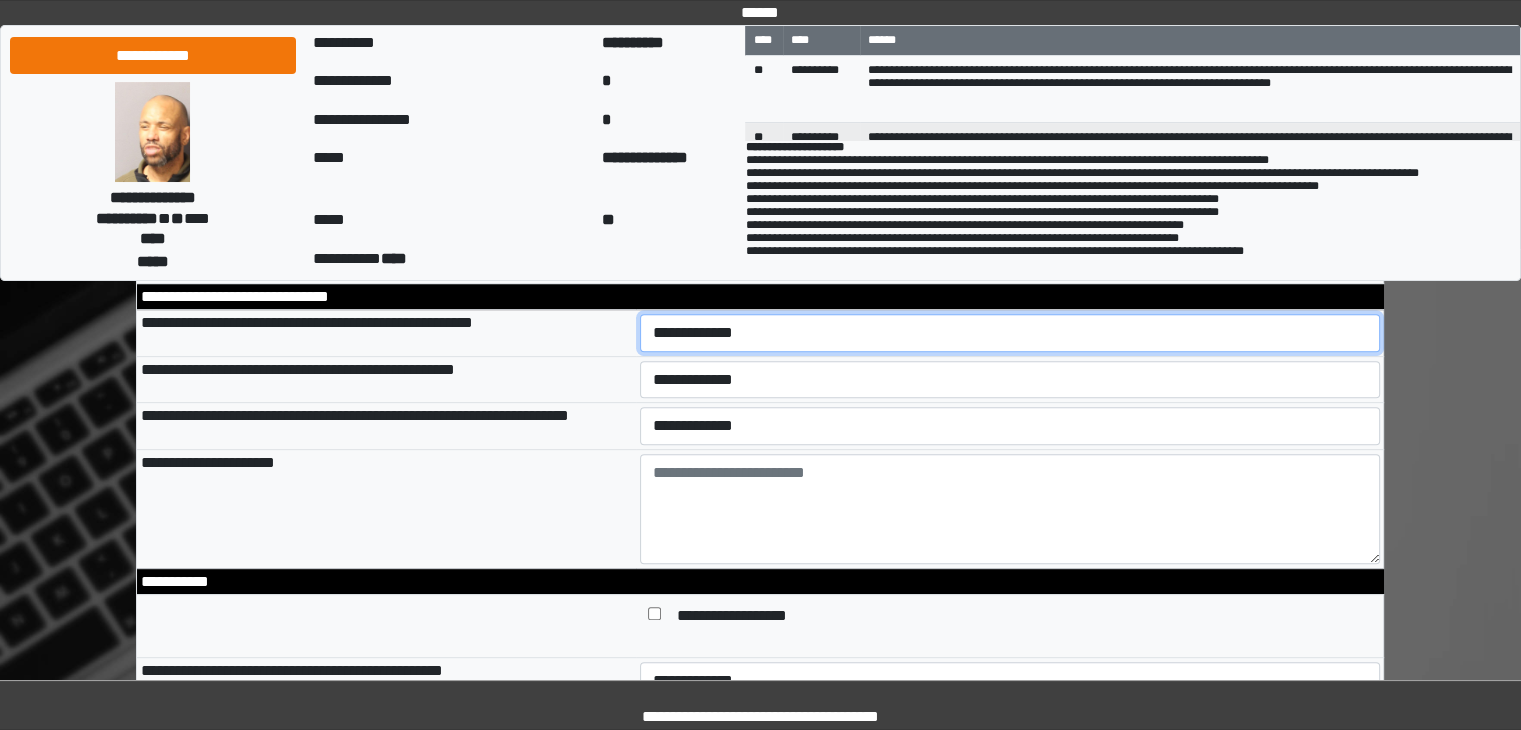click on "**********" at bounding box center (1010, 333) 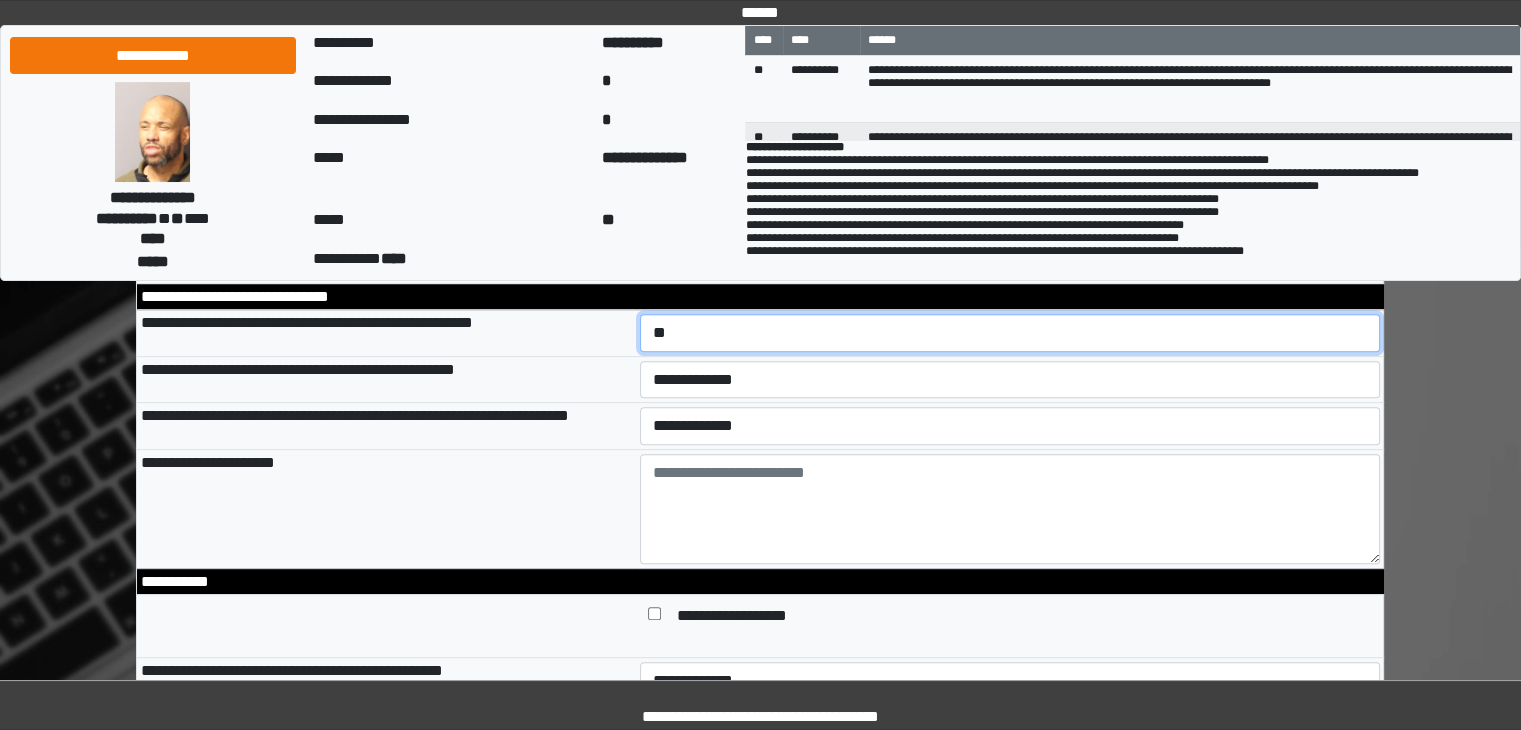 click on "**********" at bounding box center [1010, 333] 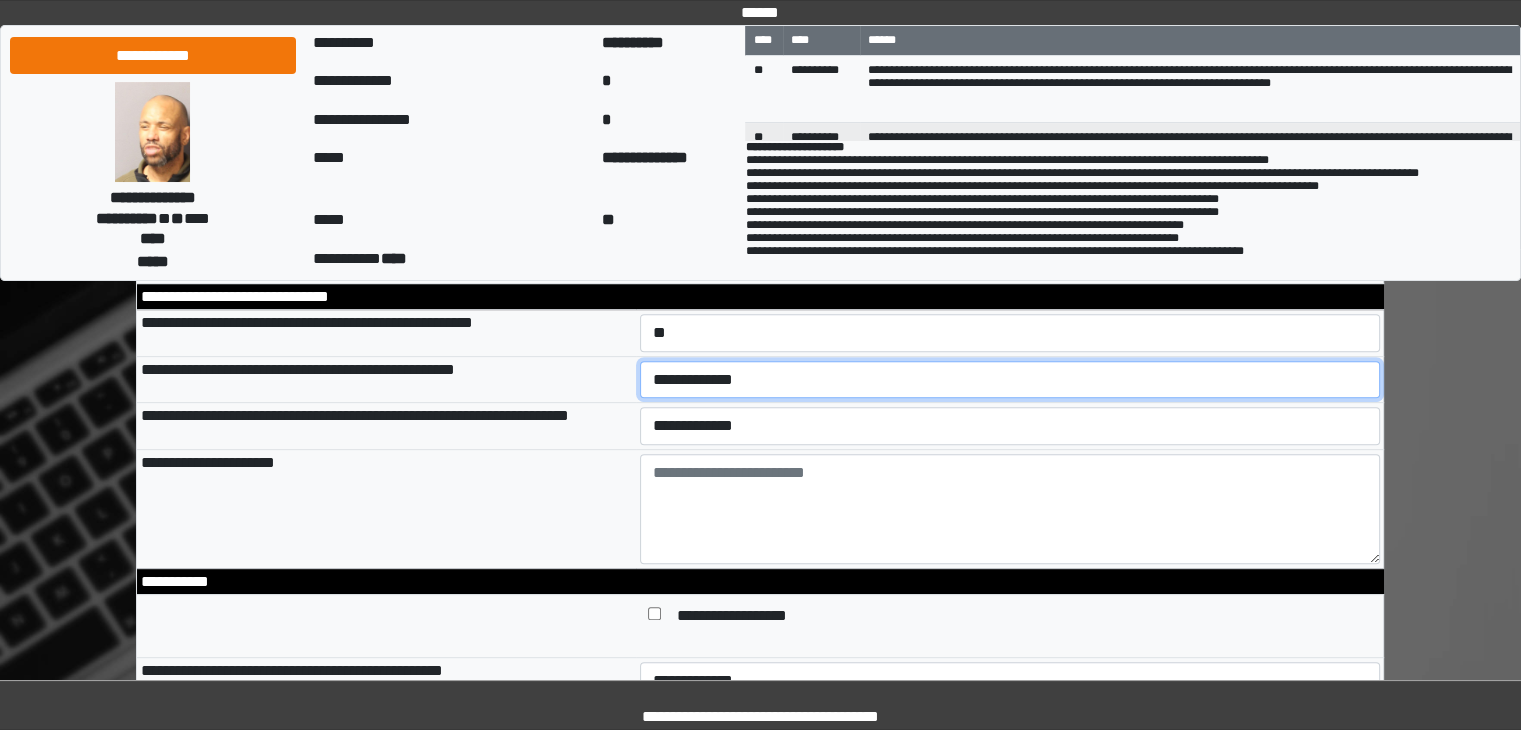 click on "**********" at bounding box center (1010, 380) 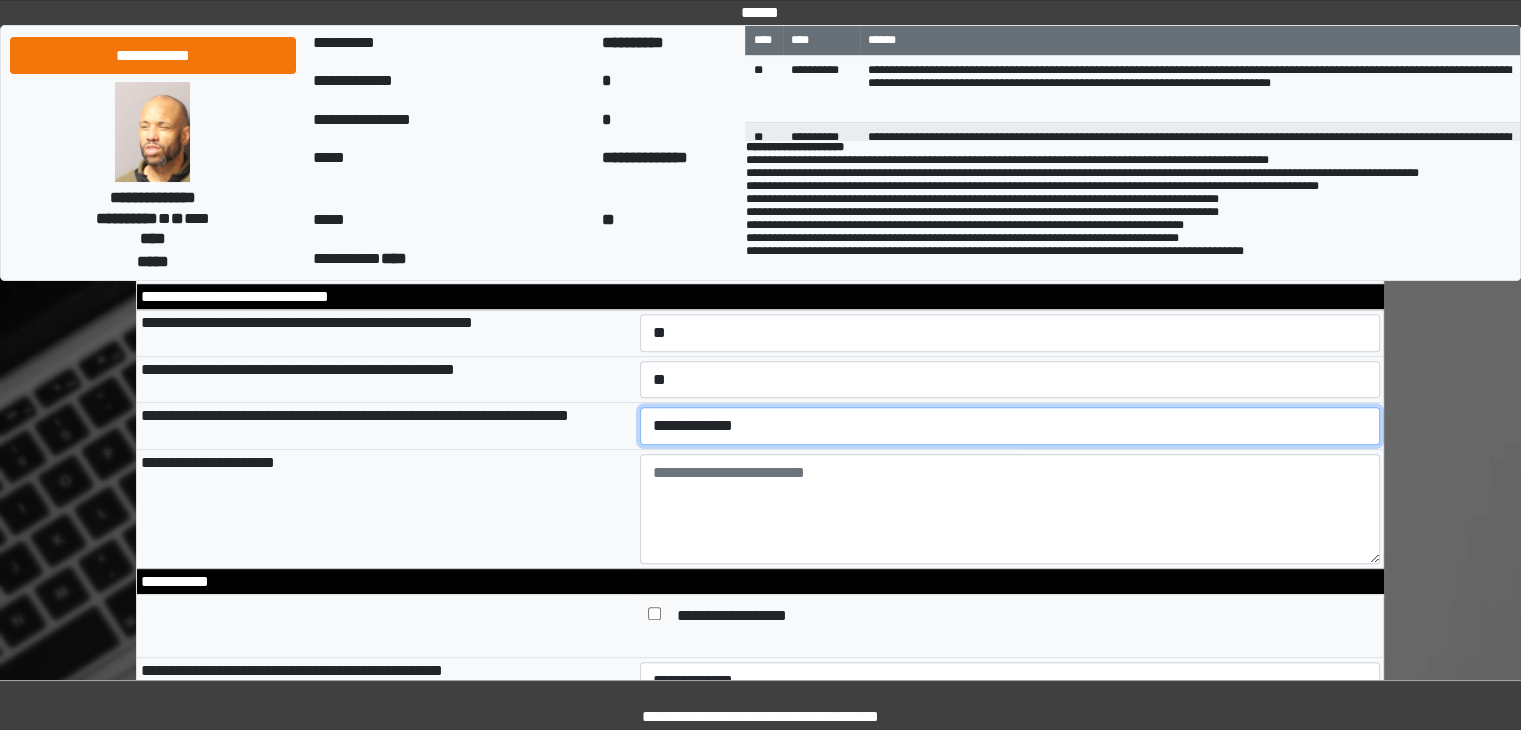 click on "**********" at bounding box center [1010, 426] 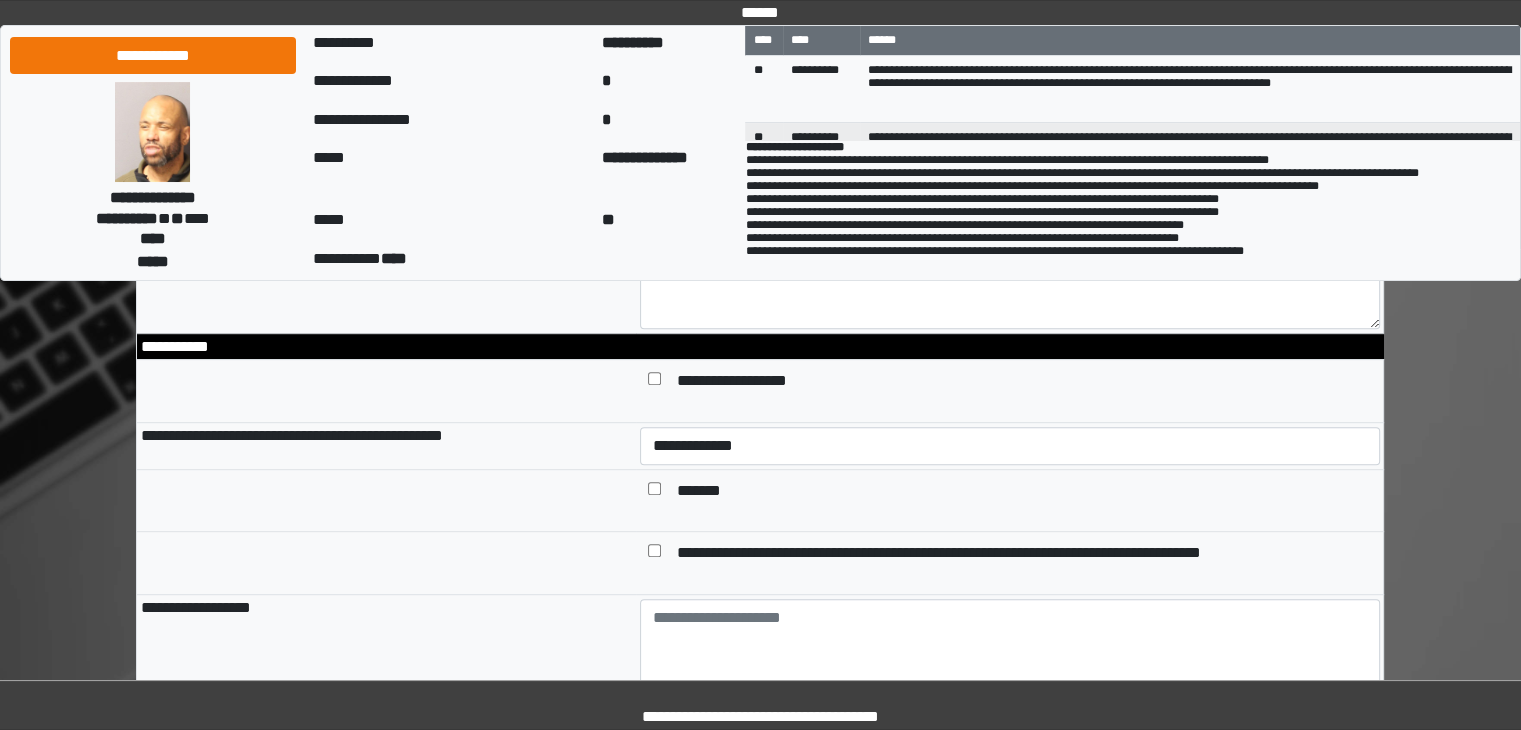 scroll, scrollTop: 1000, scrollLeft: 0, axis: vertical 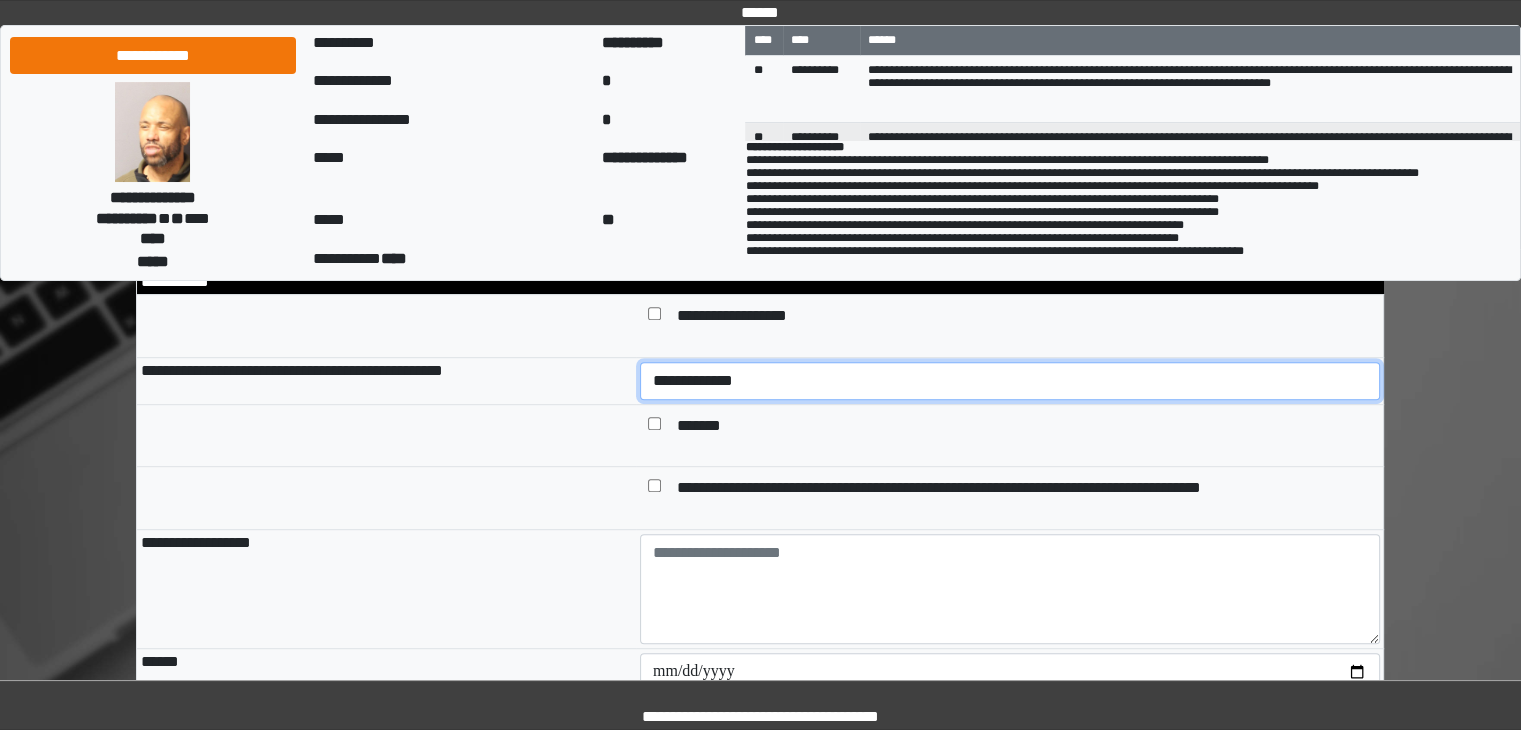 click on "**********" at bounding box center (1010, 381) 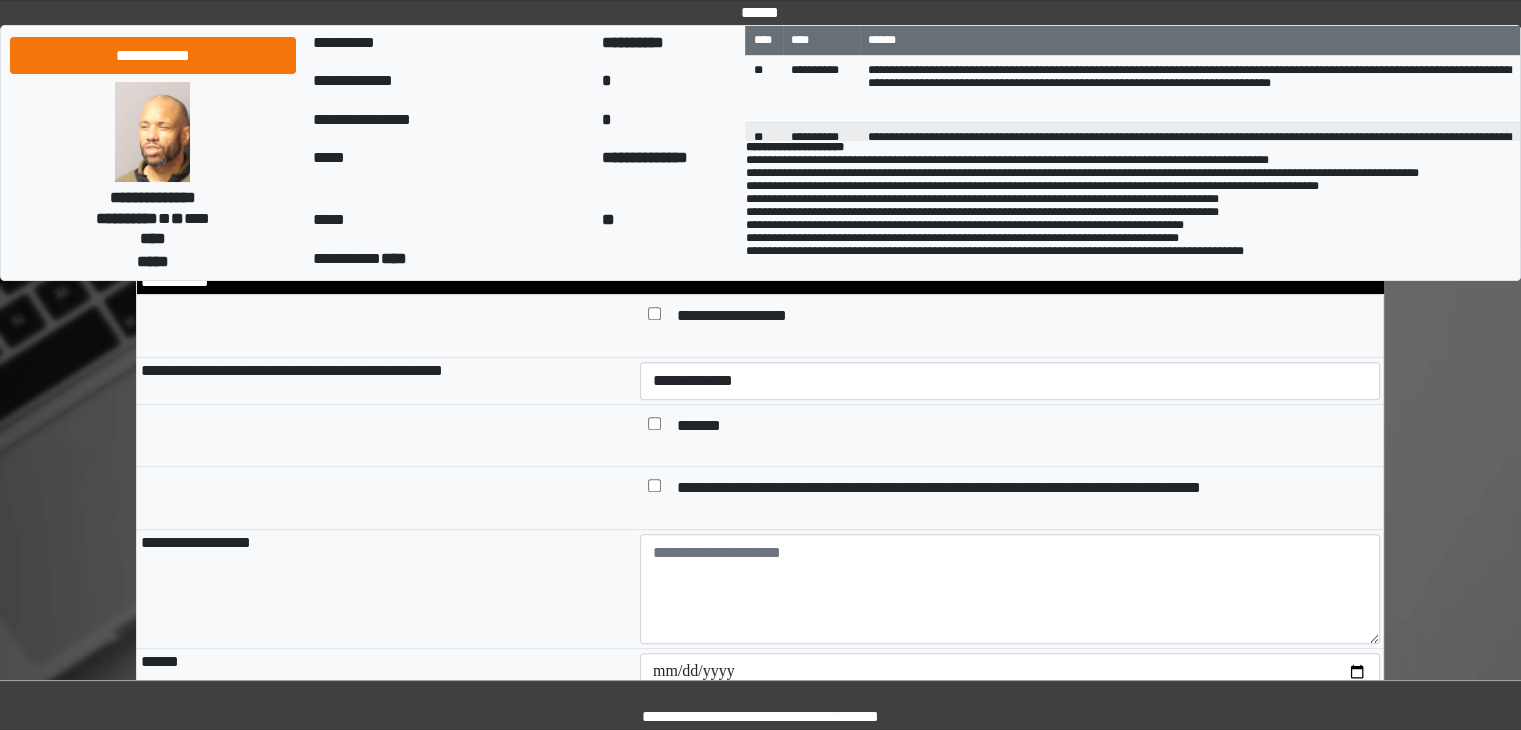 click on "**********" at bounding box center [1010, 325] 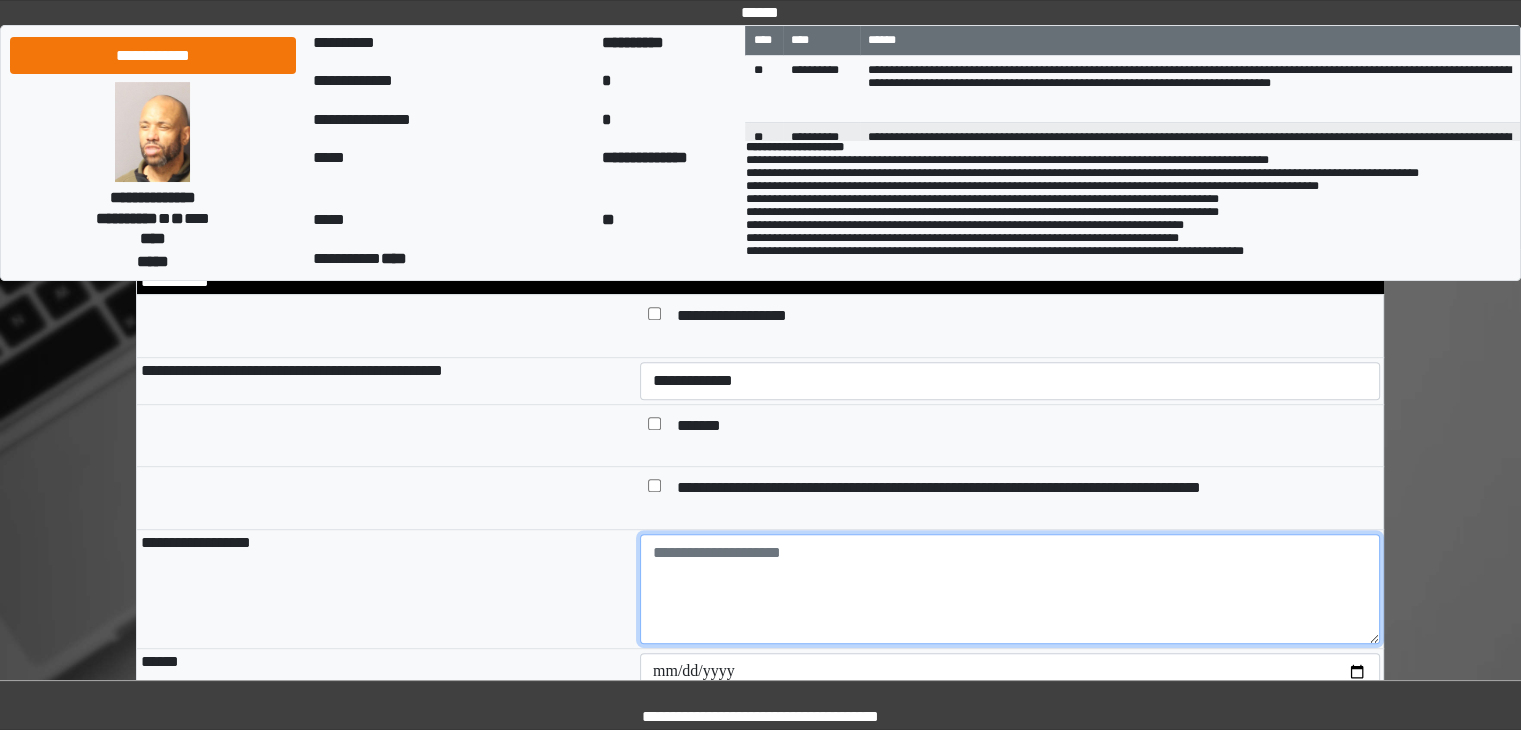 click at bounding box center (1010, 589) 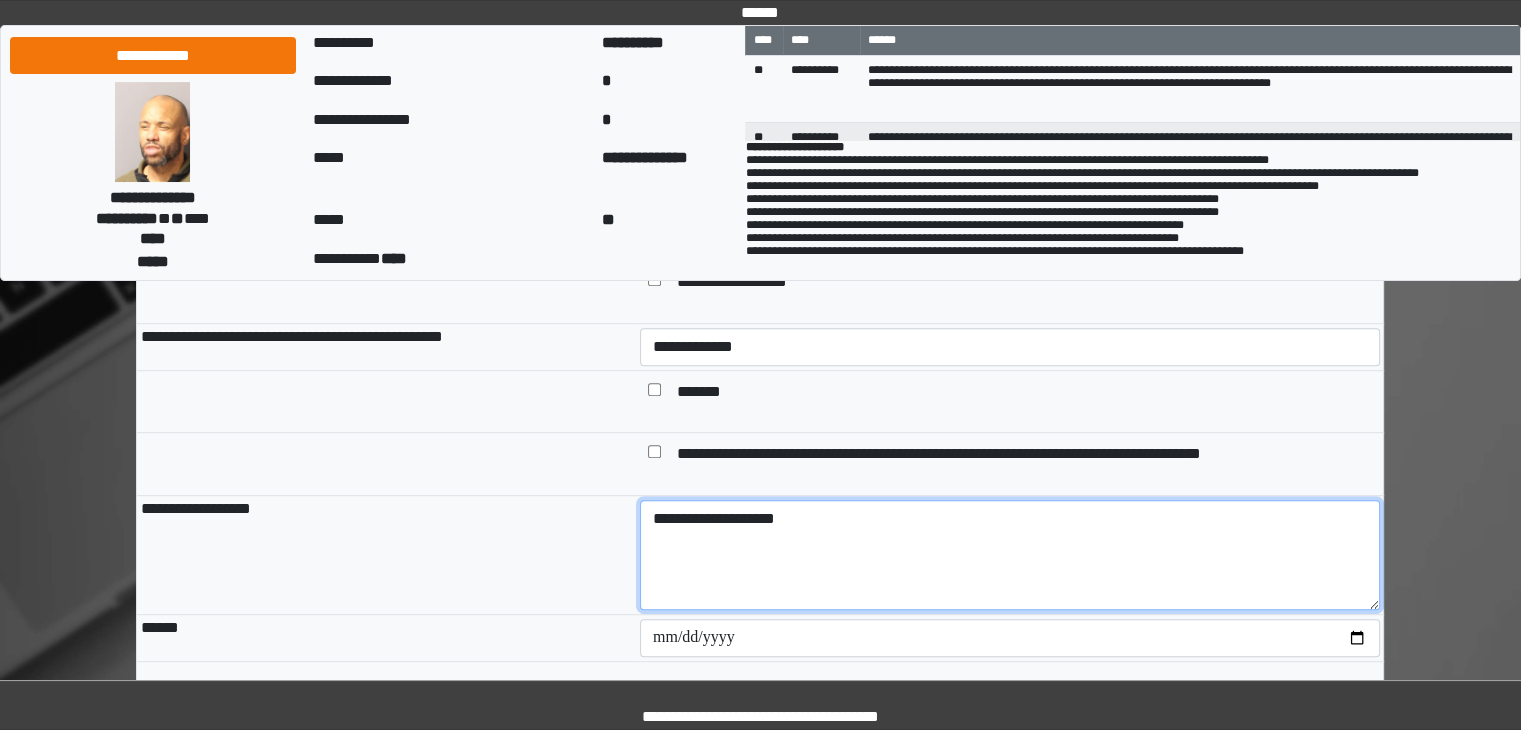 scroll, scrollTop: 1185, scrollLeft: 0, axis: vertical 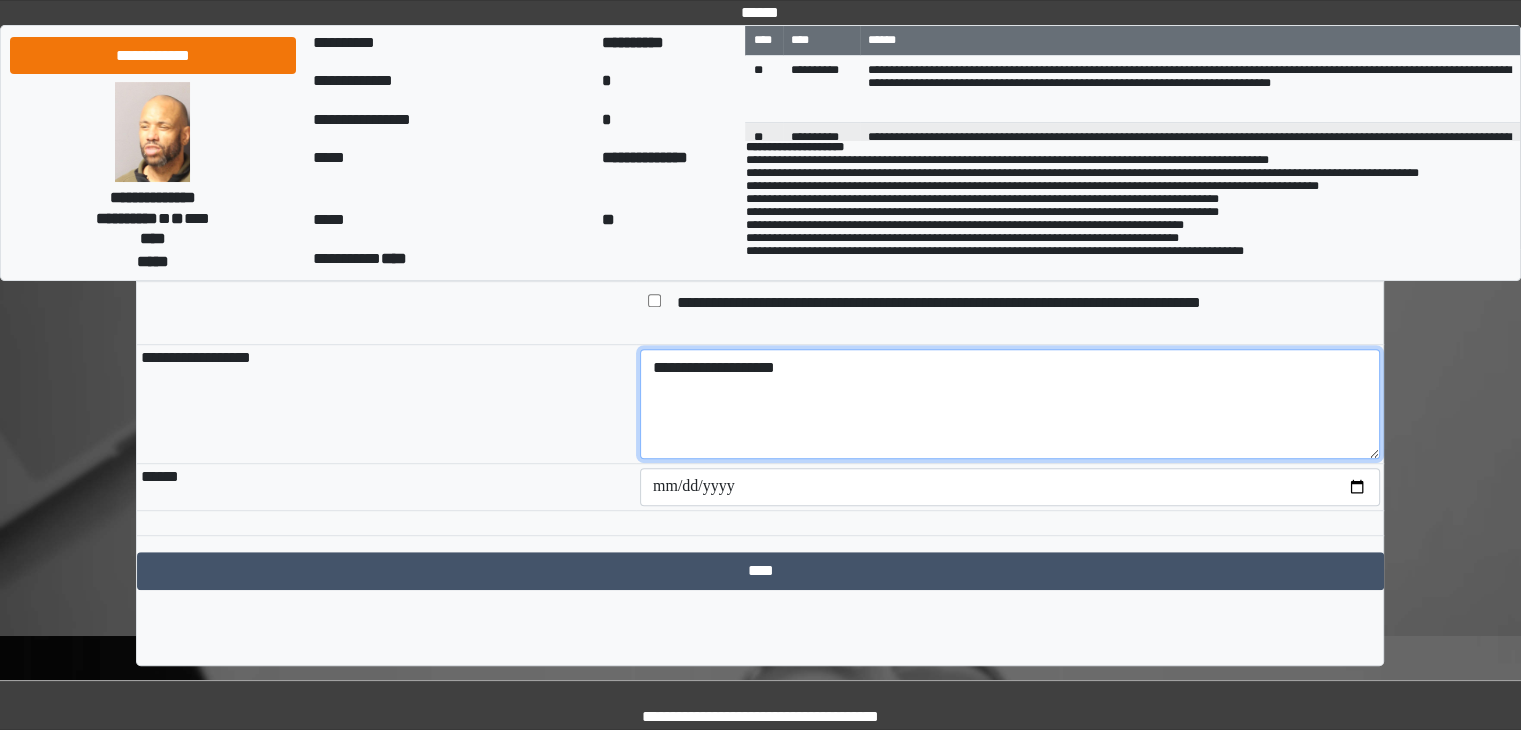 type on "**********" 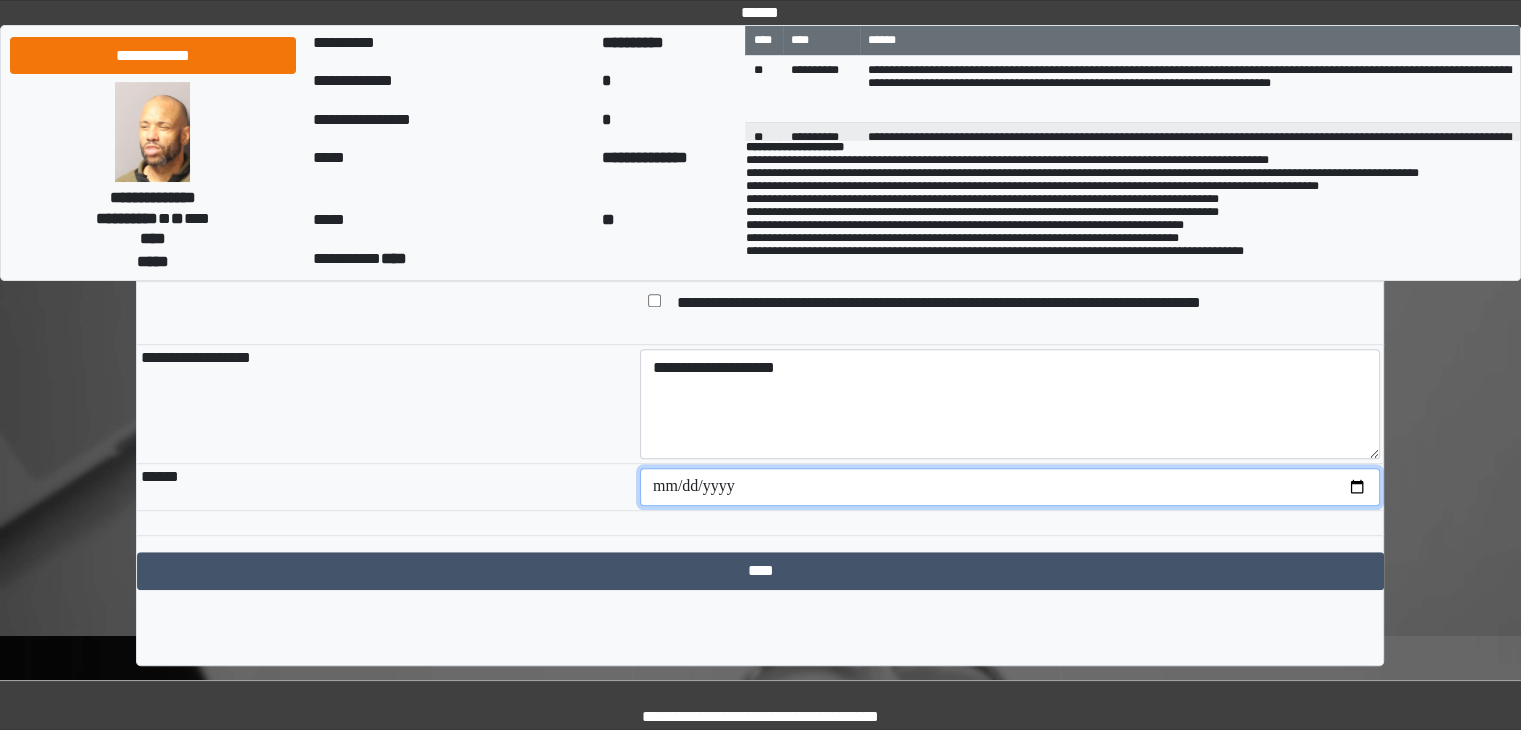 click at bounding box center [1010, 487] 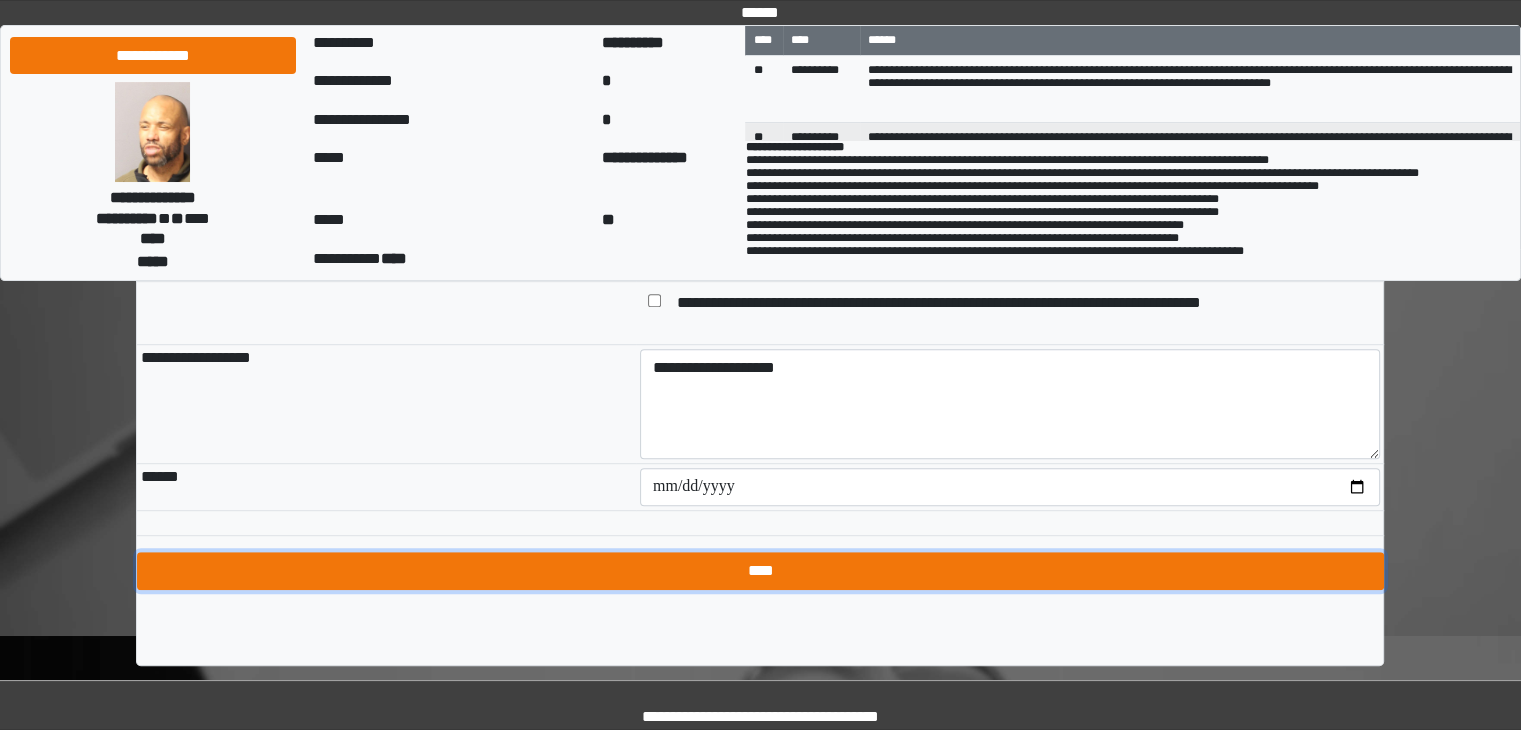 click on "****" at bounding box center [760, 571] 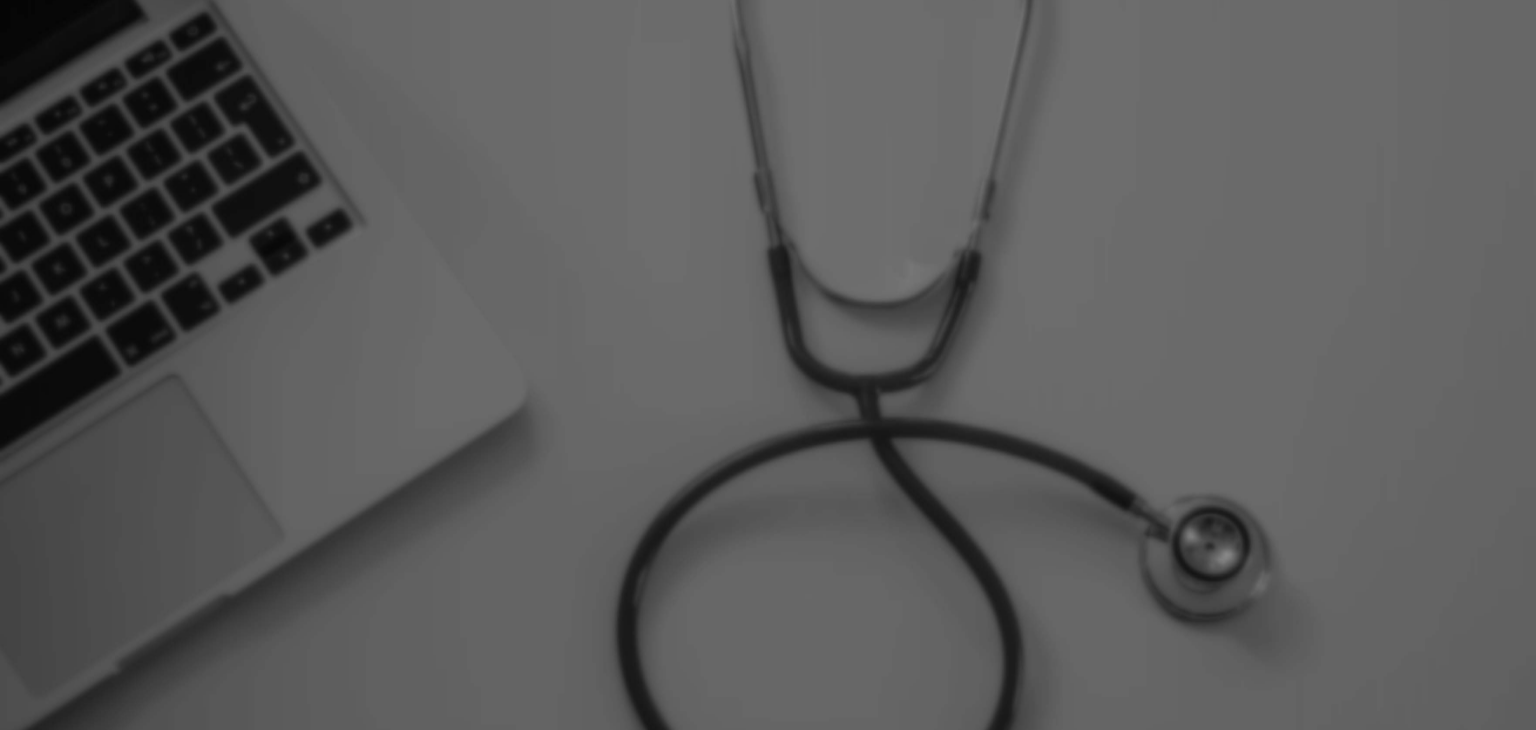 scroll, scrollTop: 0, scrollLeft: 0, axis: both 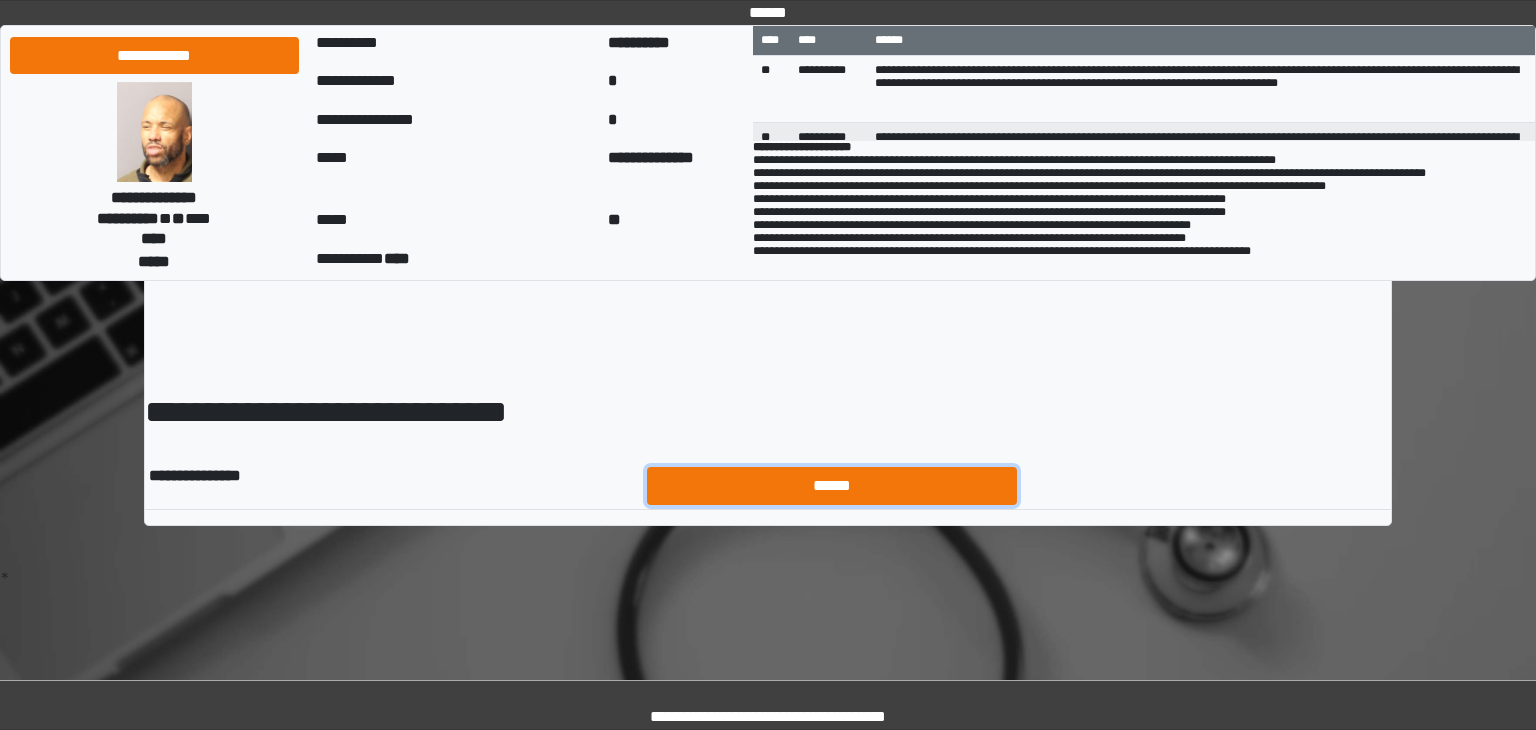 click on "******" at bounding box center (832, 486) 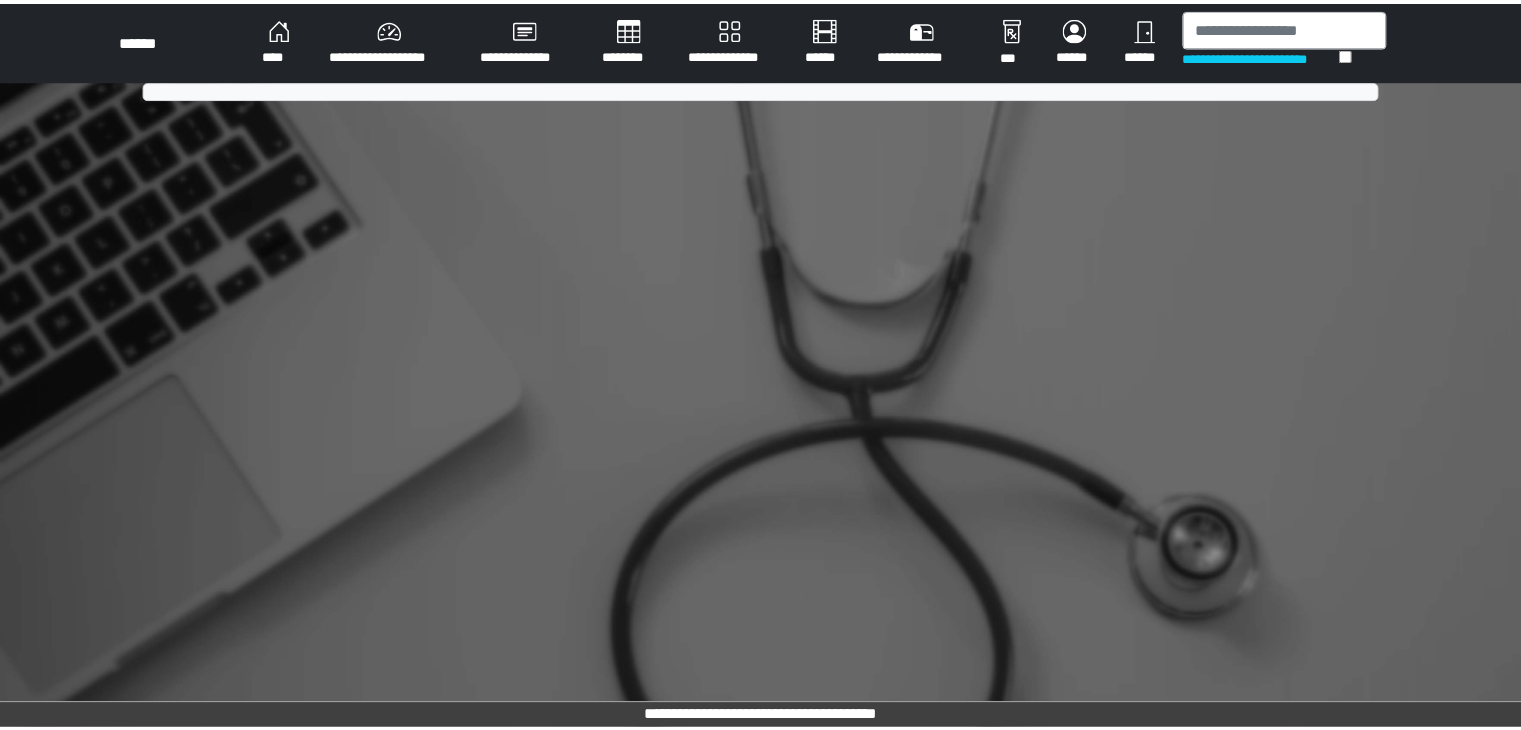 scroll, scrollTop: 0, scrollLeft: 0, axis: both 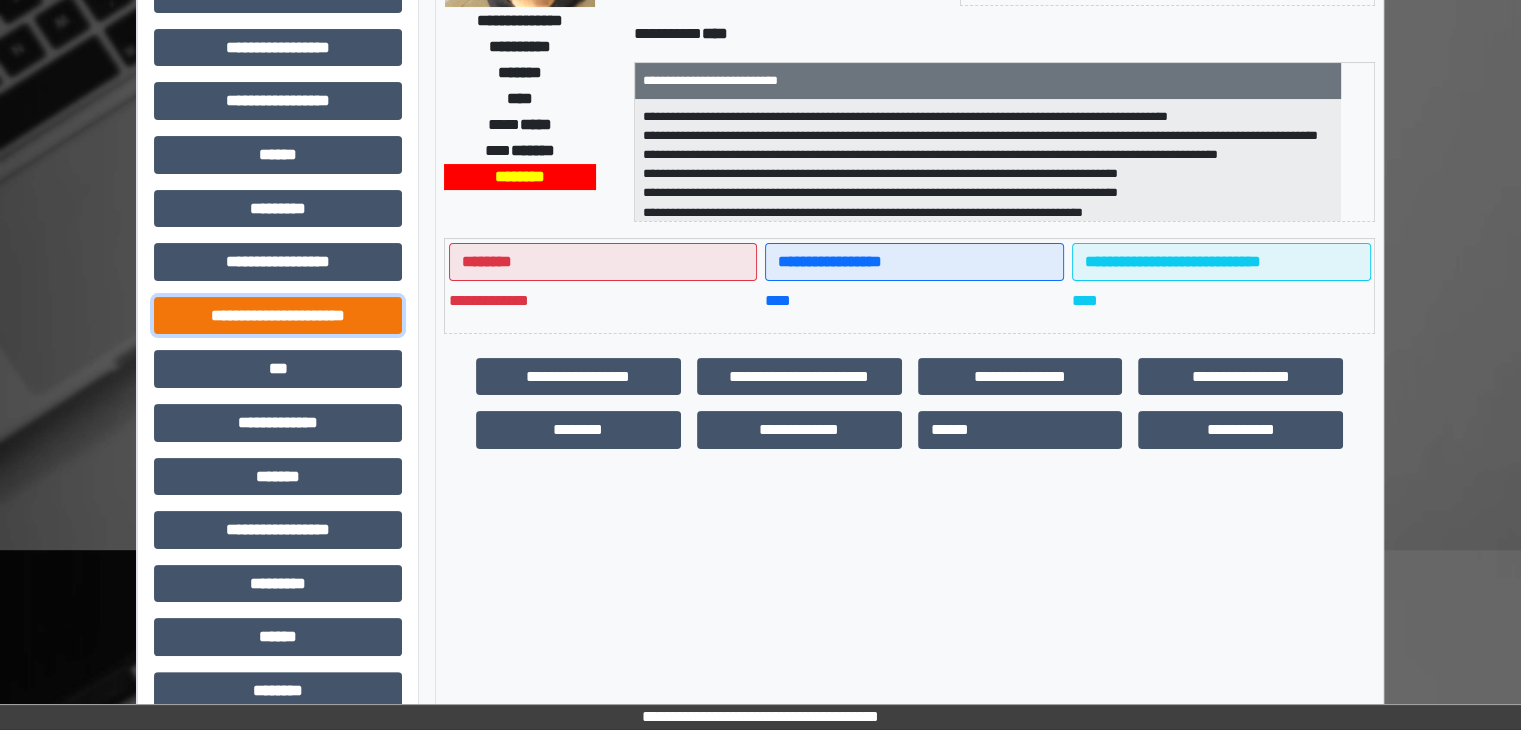 click on "**********" at bounding box center (278, 316) 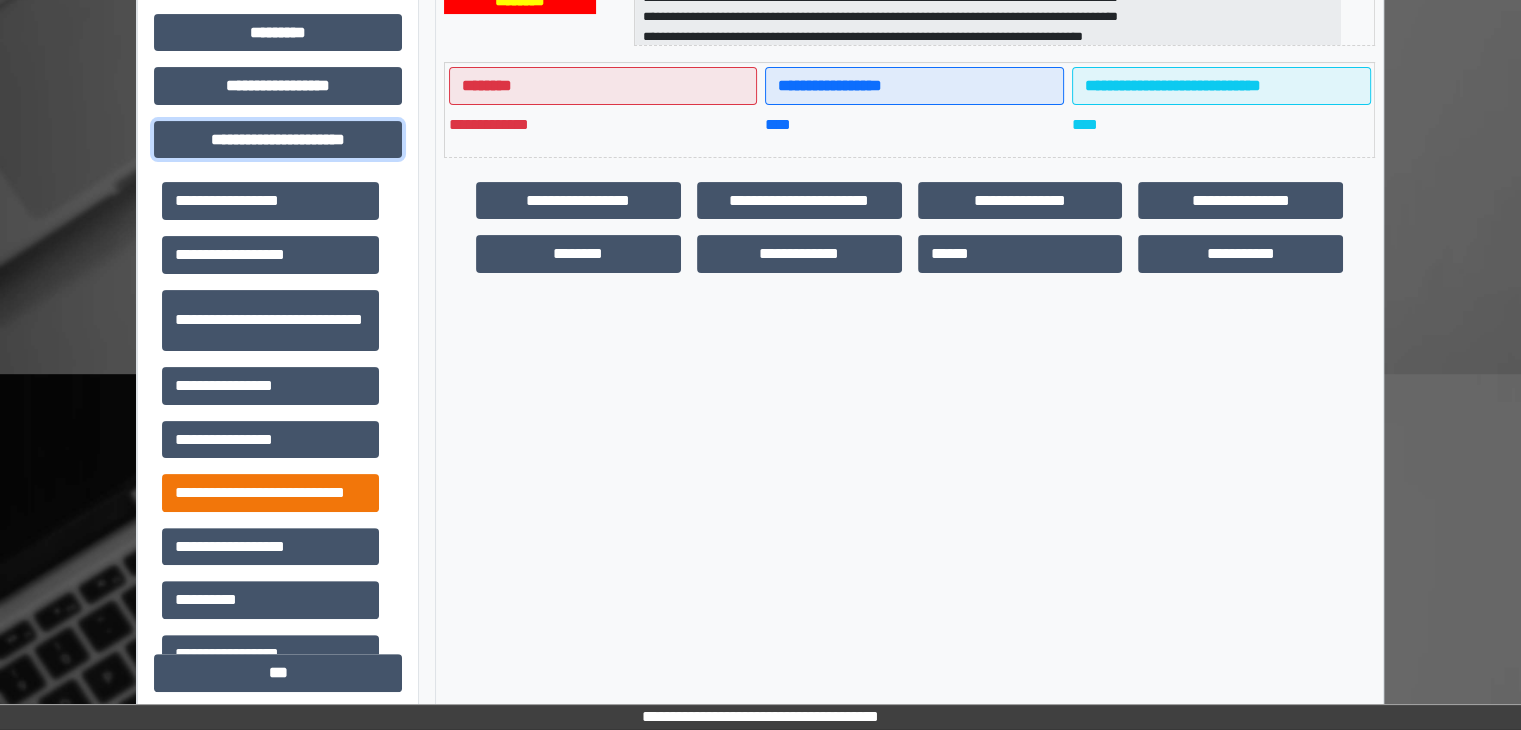 scroll, scrollTop: 600, scrollLeft: 0, axis: vertical 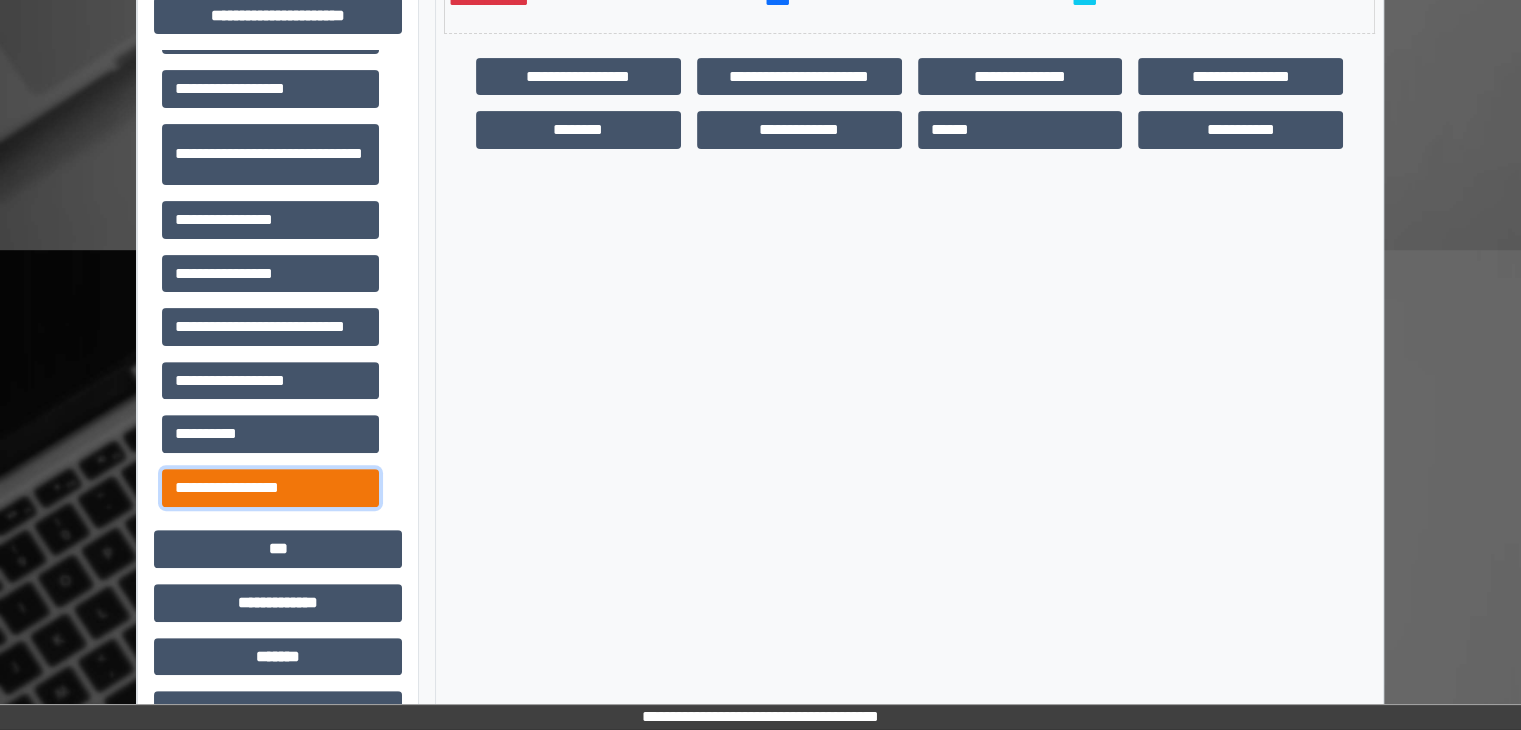 click on "**********" at bounding box center (270, 488) 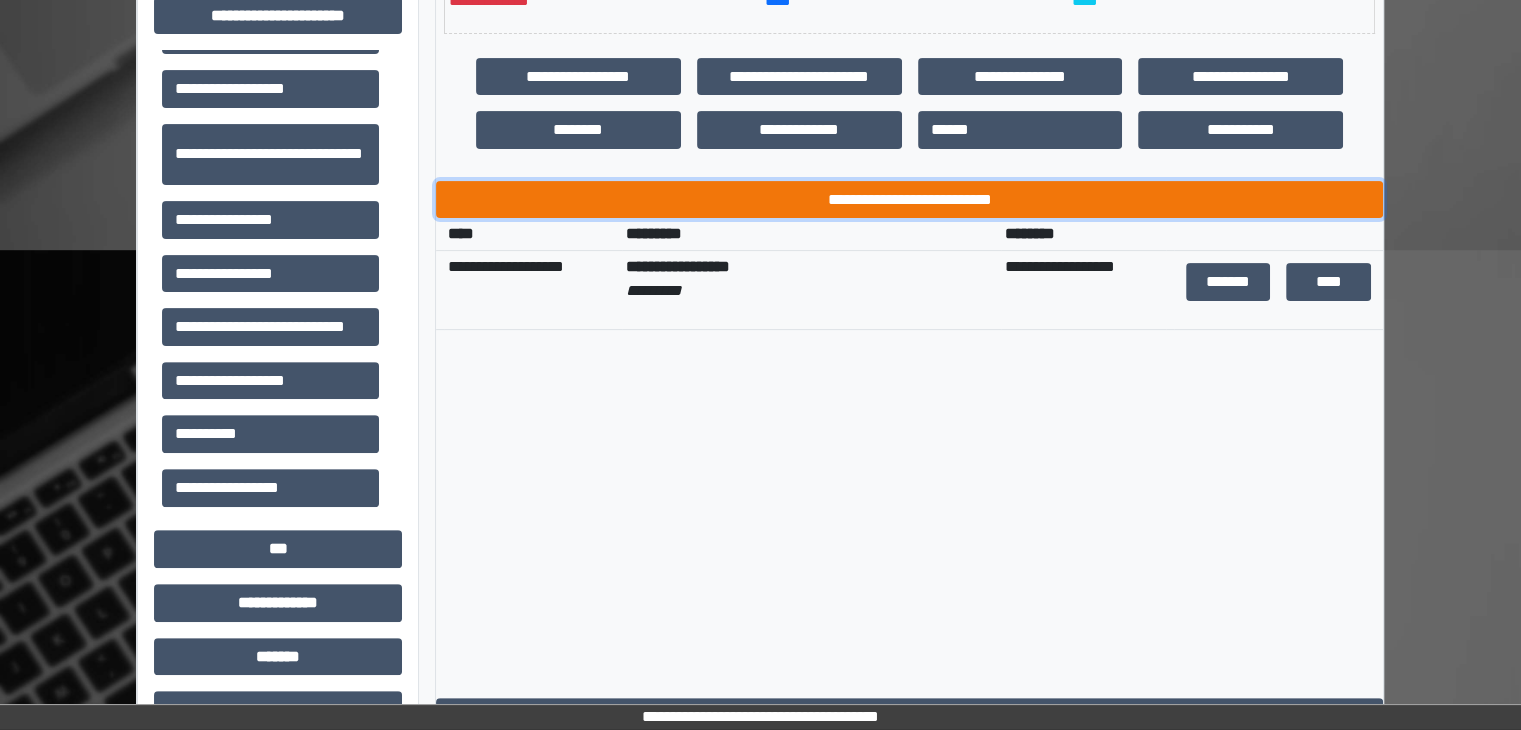 click on "**********" at bounding box center [909, 200] 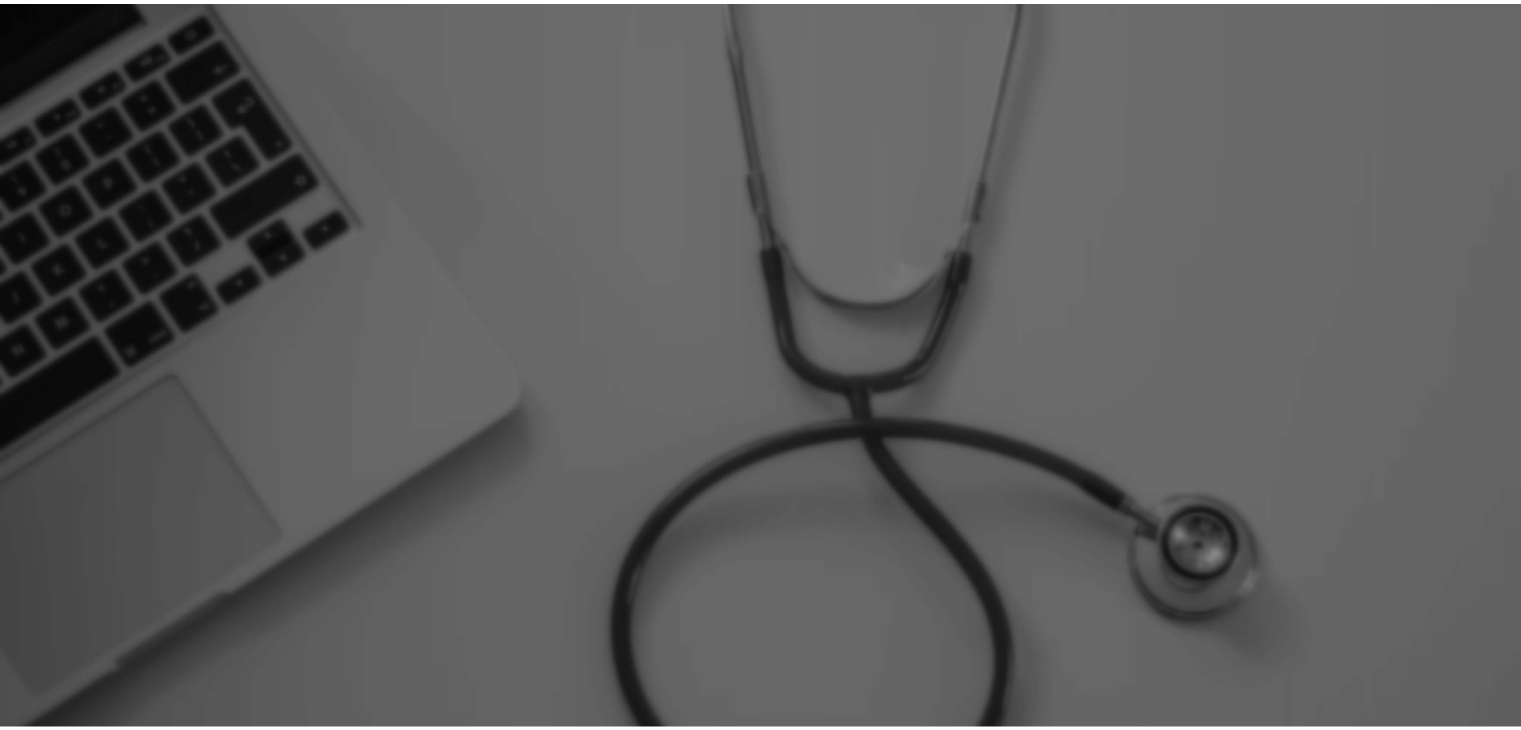 scroll, scrollTop: 0, scrollLeft: 0, axis: both 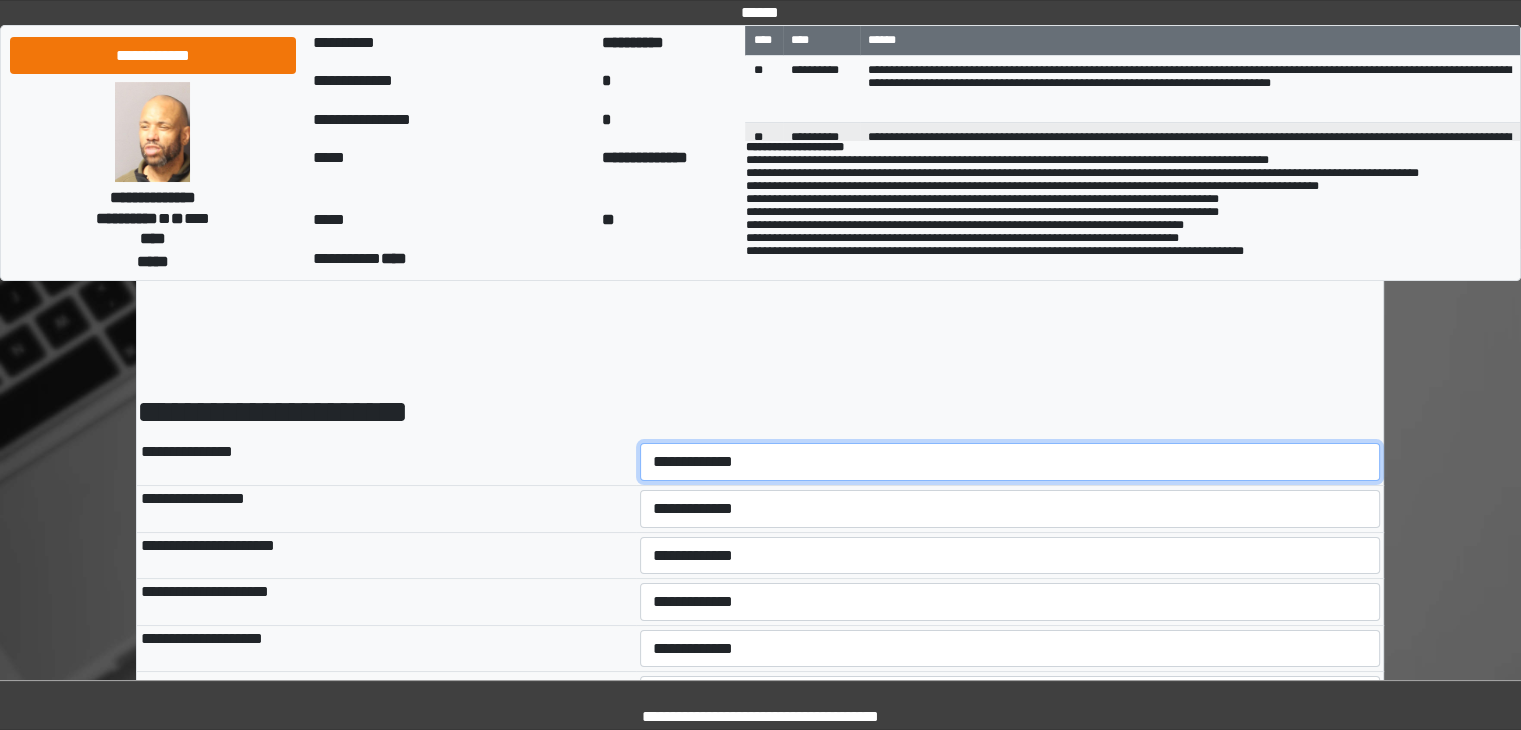 click on "**********" at bounding box center (1010, 462) 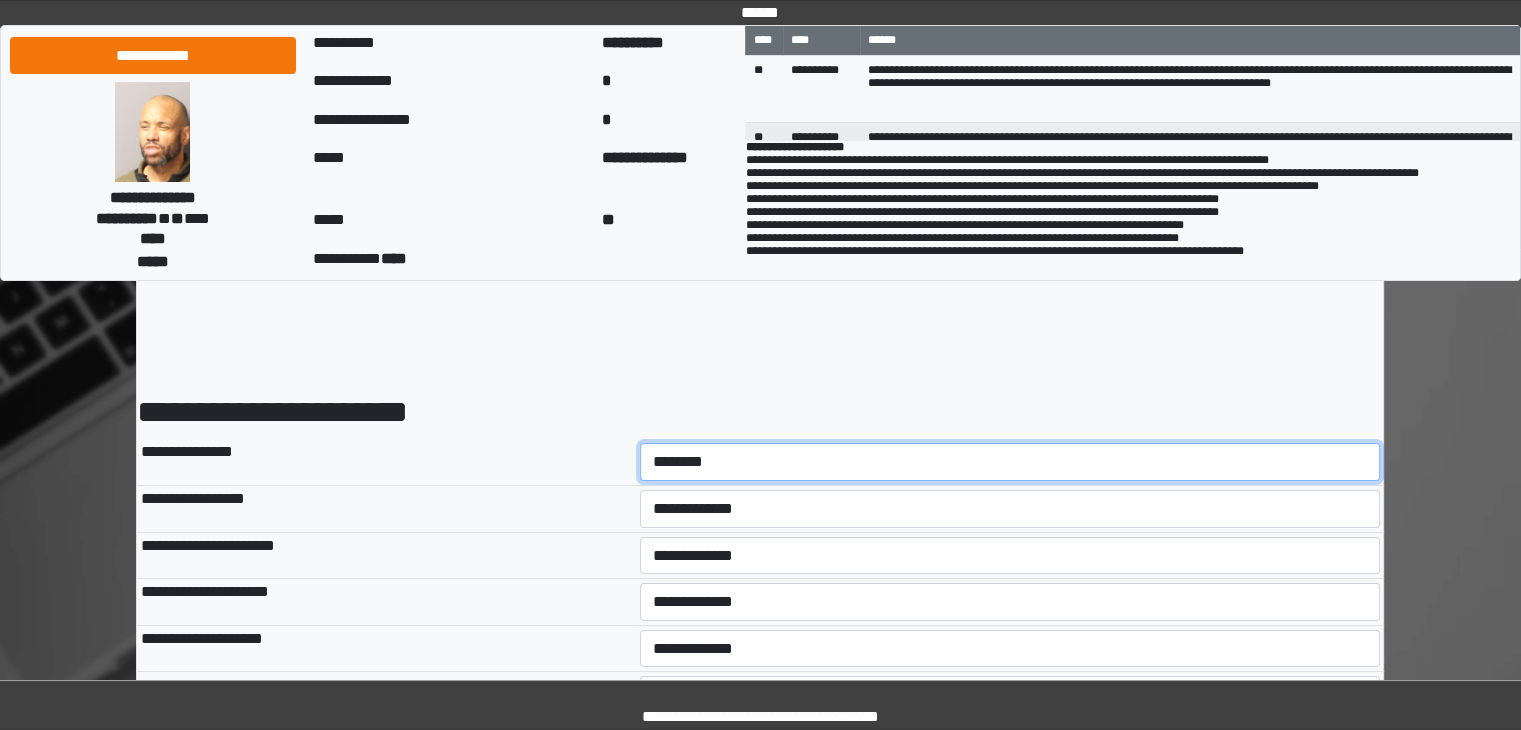 click on "**********" at bounding box center [1010, 462] 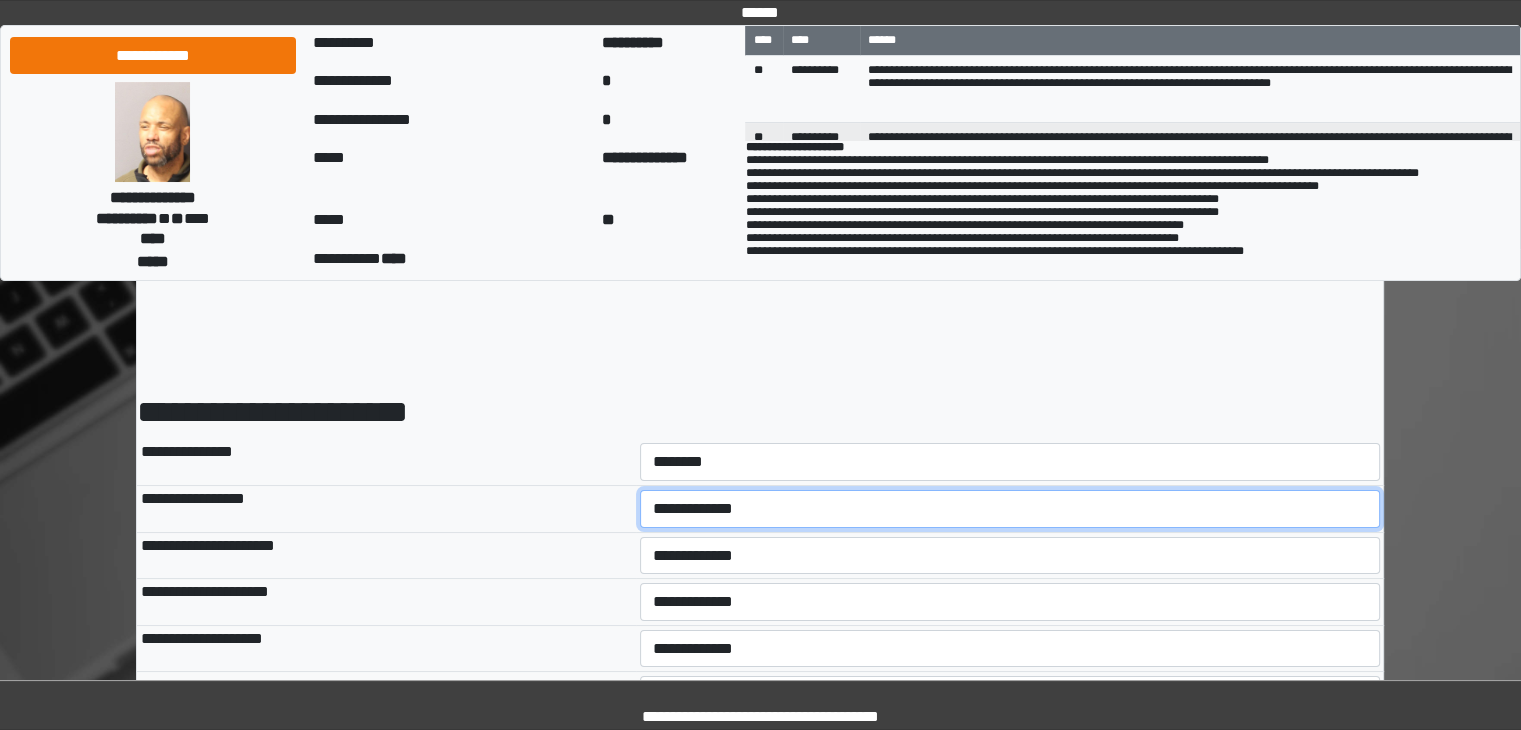 click on "**********" at bounding box center (1010, 509) 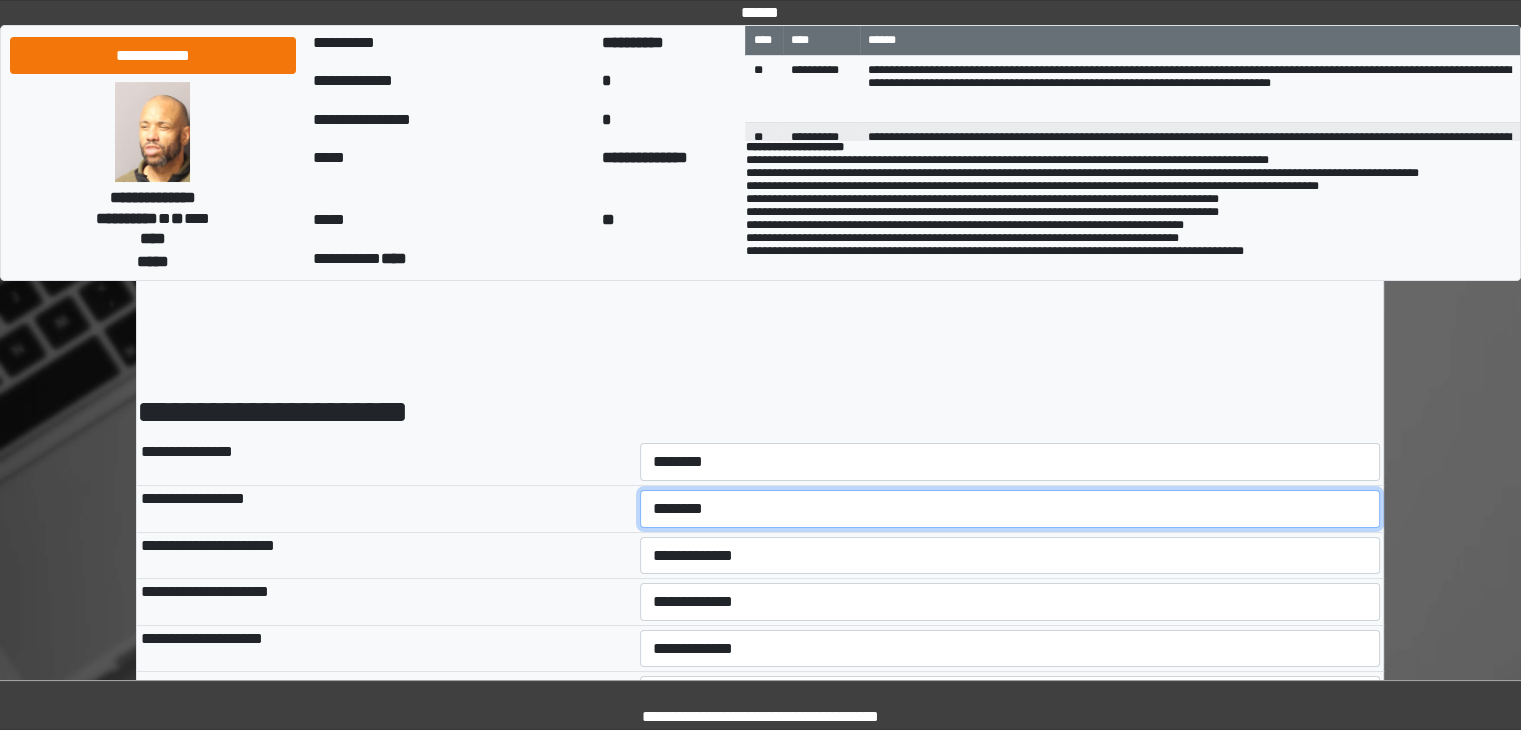 click on "**********" at bounding box center [1010, 509] 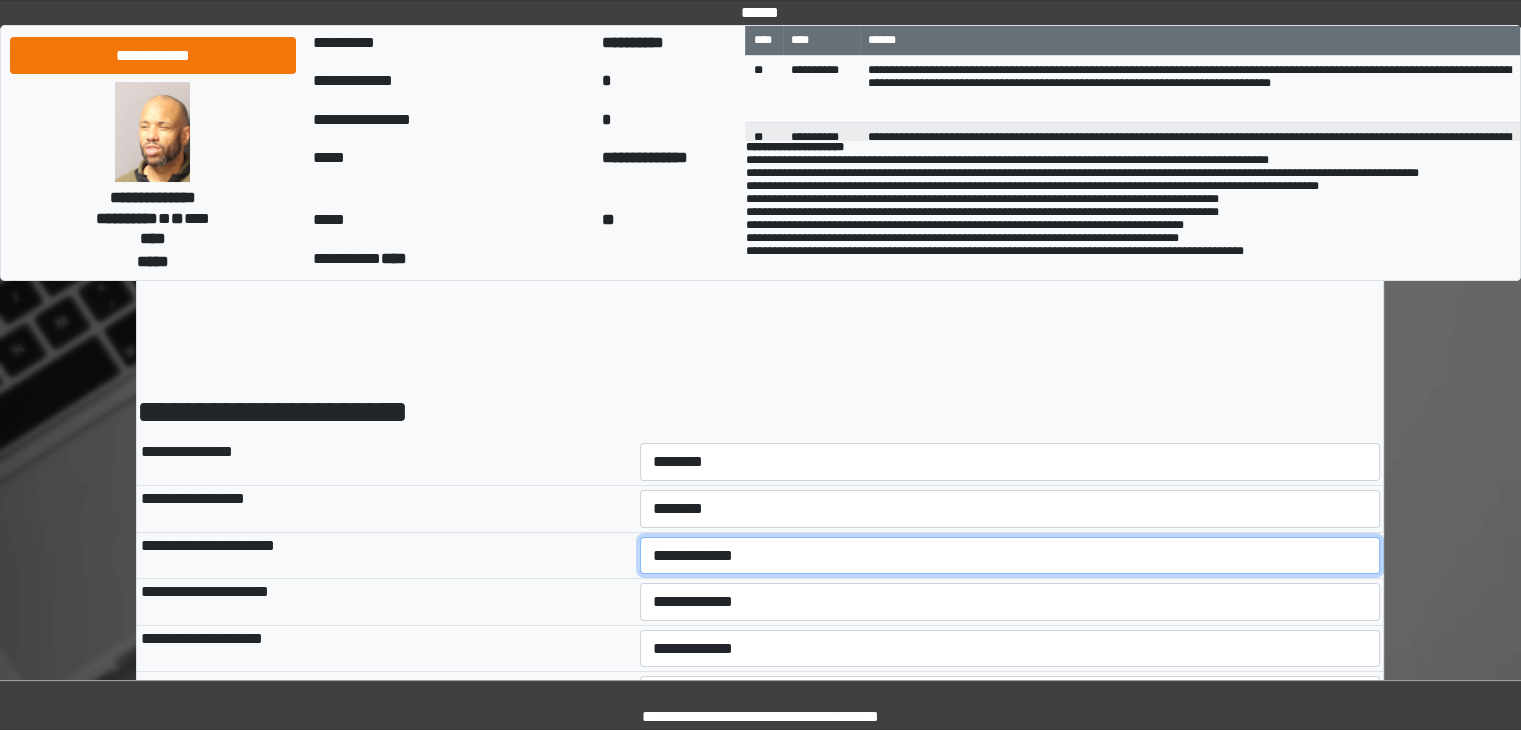 click on "**********" at bounding box center [1010, 556] 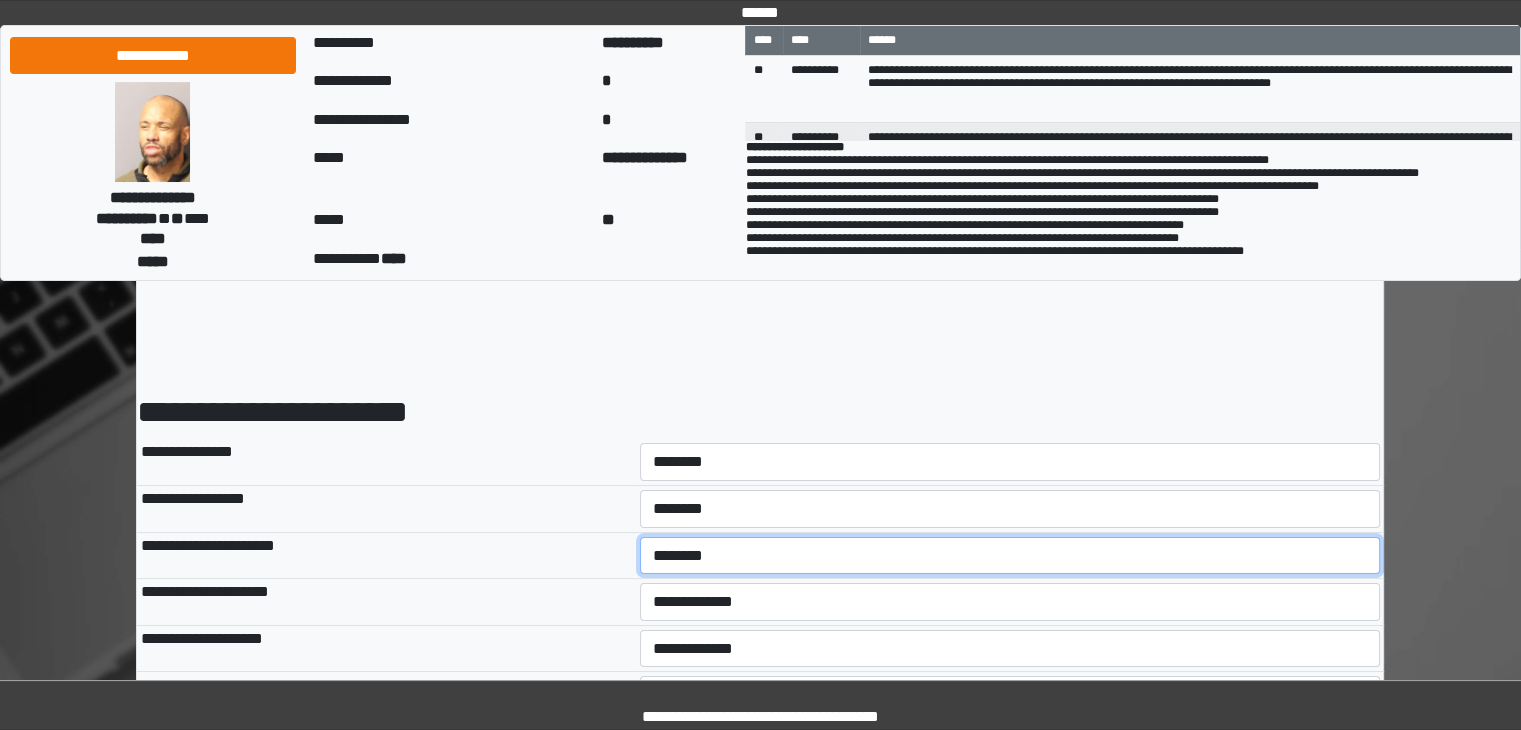 click on "**********" at bounding box center [1010, 556] 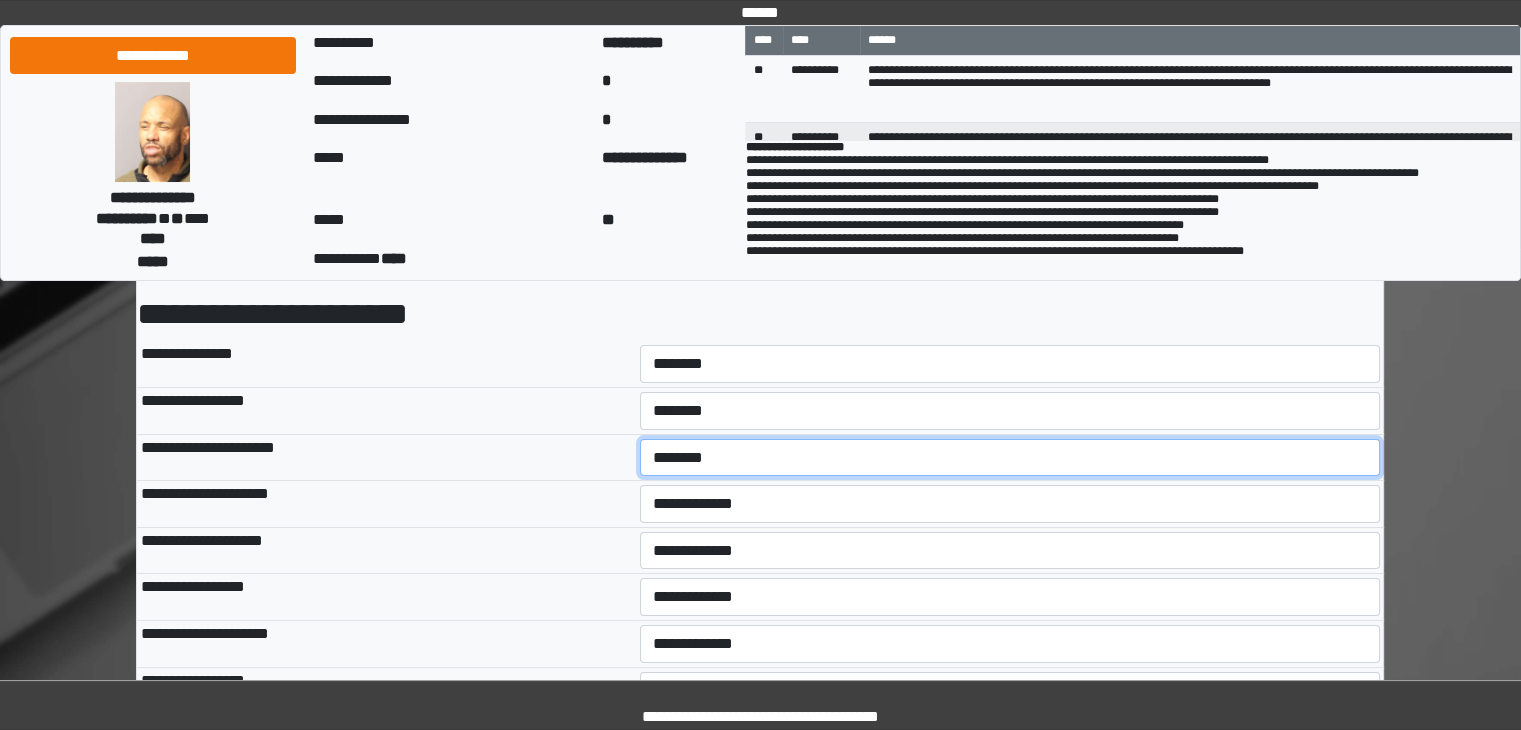 scroll, scrollTop: 100, scrollLeft: 0, axis: vertical 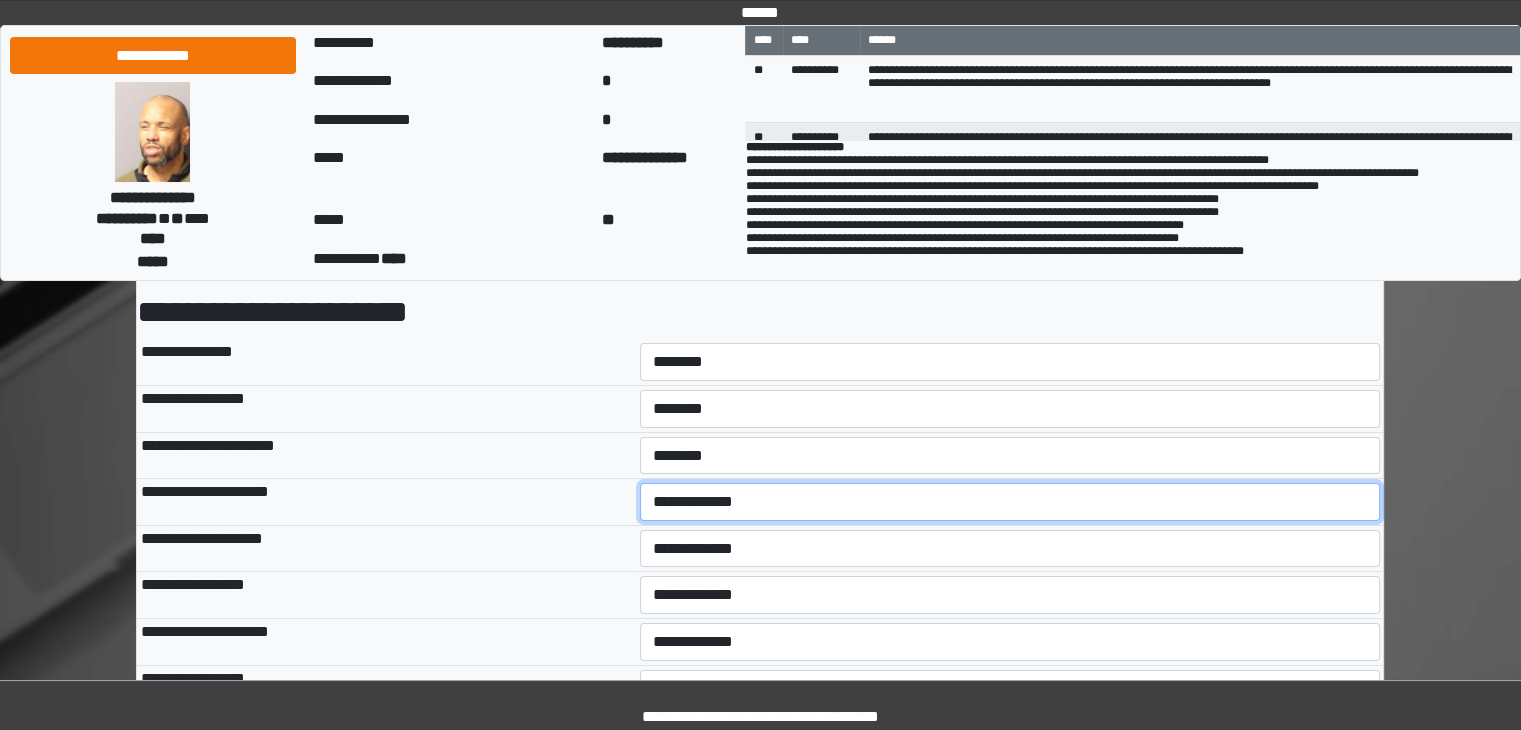 click on "**********" at bounding box center (1010, 502) 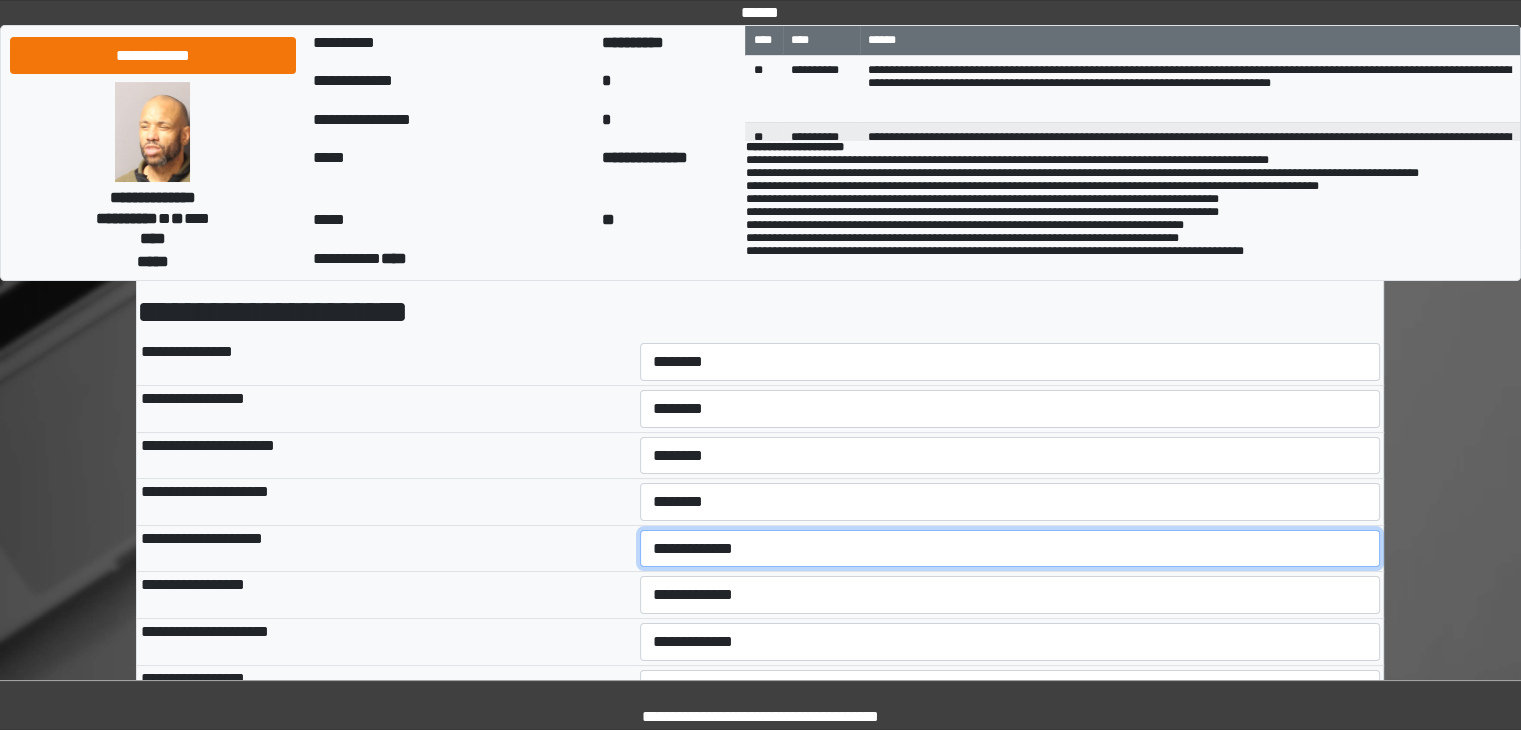 click on "**********" at bounding box center [1010, 549] 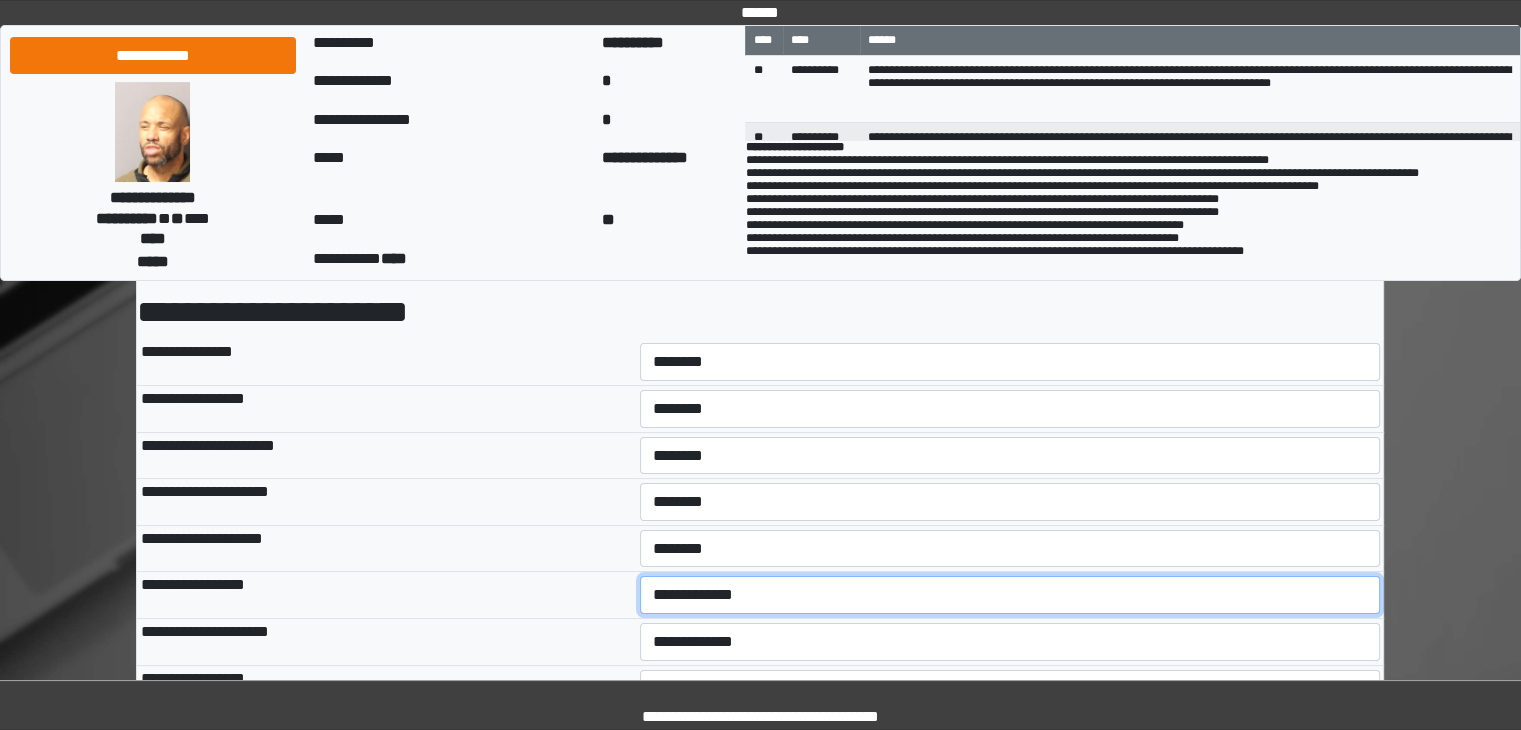 click on "**********" at bounding box center [1010, 595] 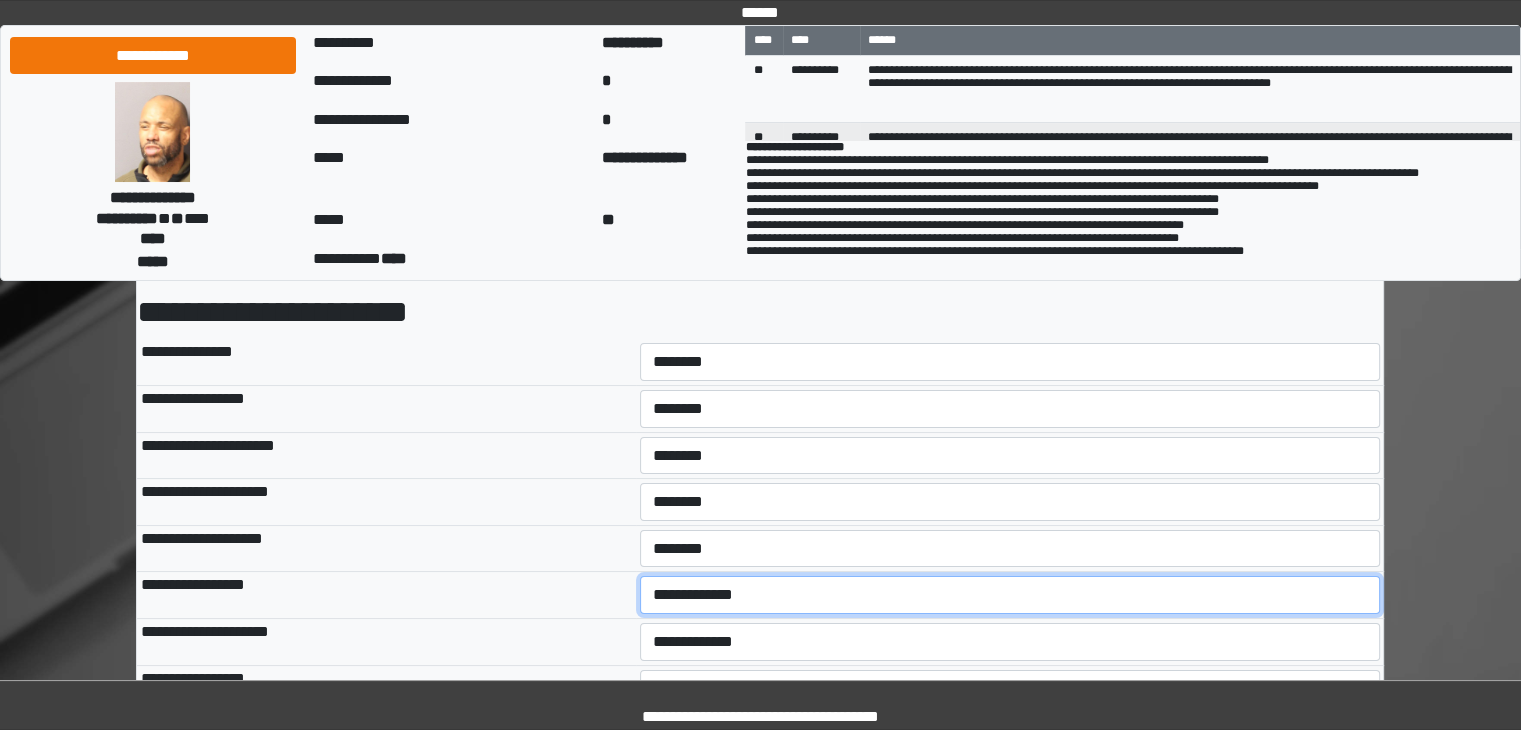 select on "*" 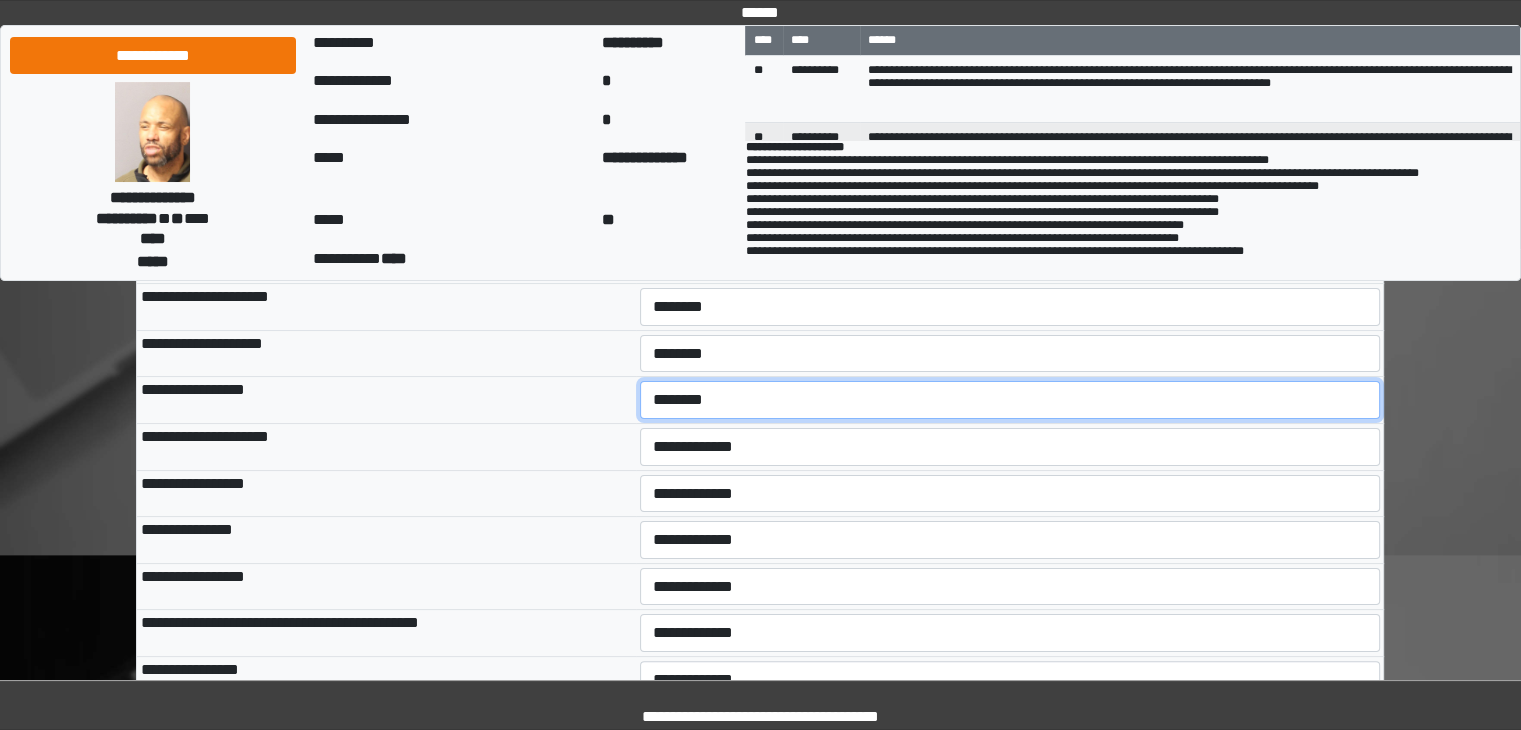 scroll, scrollTop: 300, scrollLeft: 0, axis: vertical 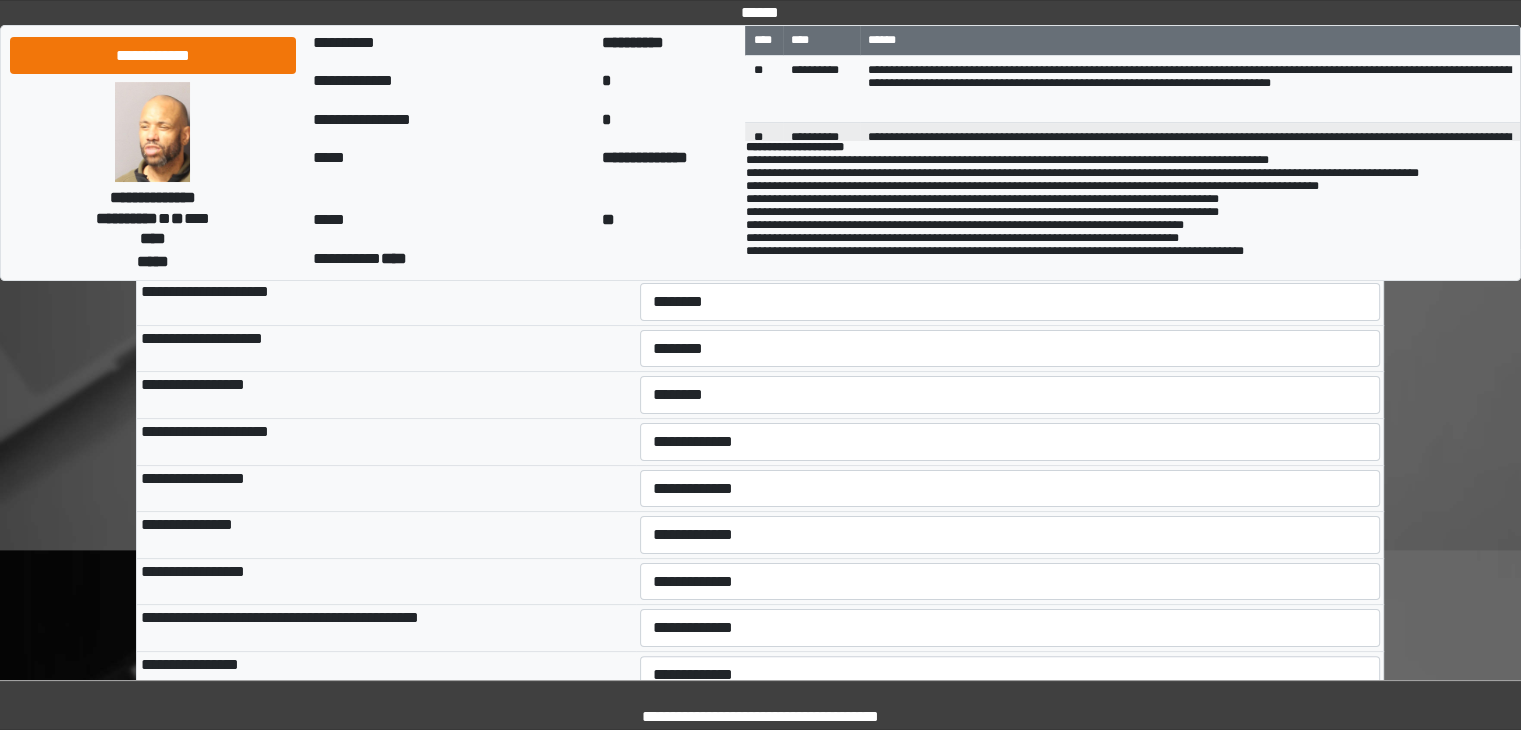 drag, startPoint x: 736, startPoint y: 418, endPoint x: 741, endPoint y: 449, distance: 31.400637 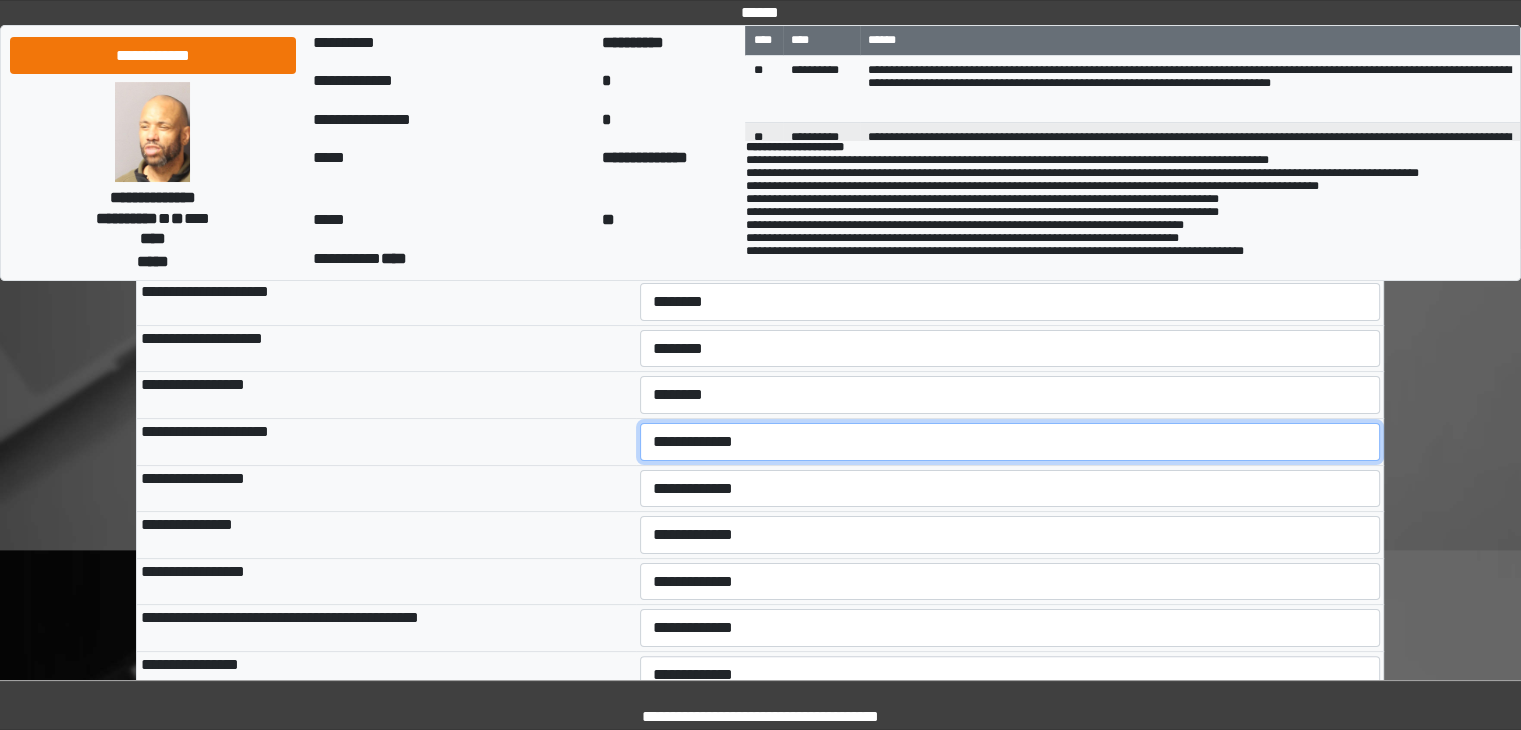click on "**********" at bounding box center (1010, 442) 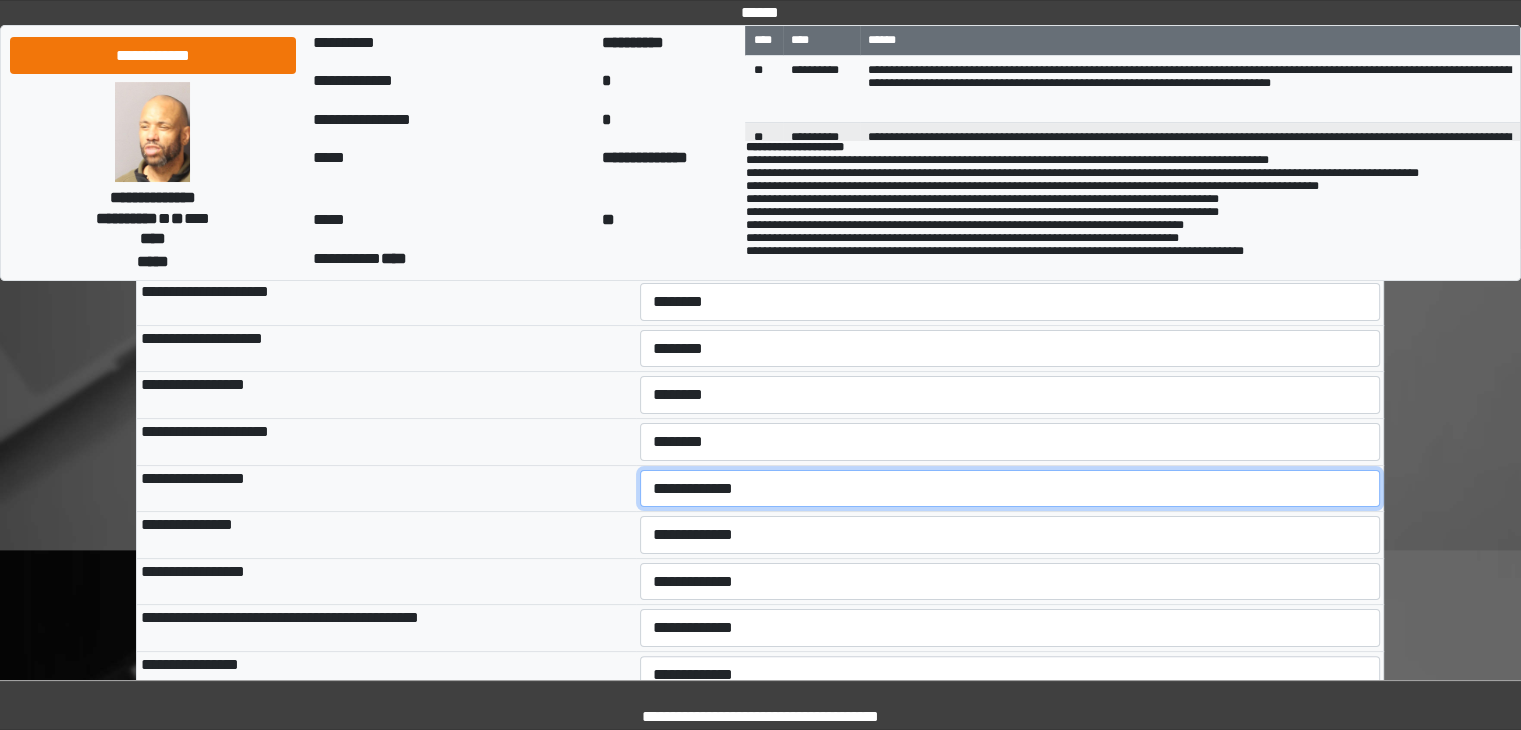click on "**********" at bounding box center [1010, 489] 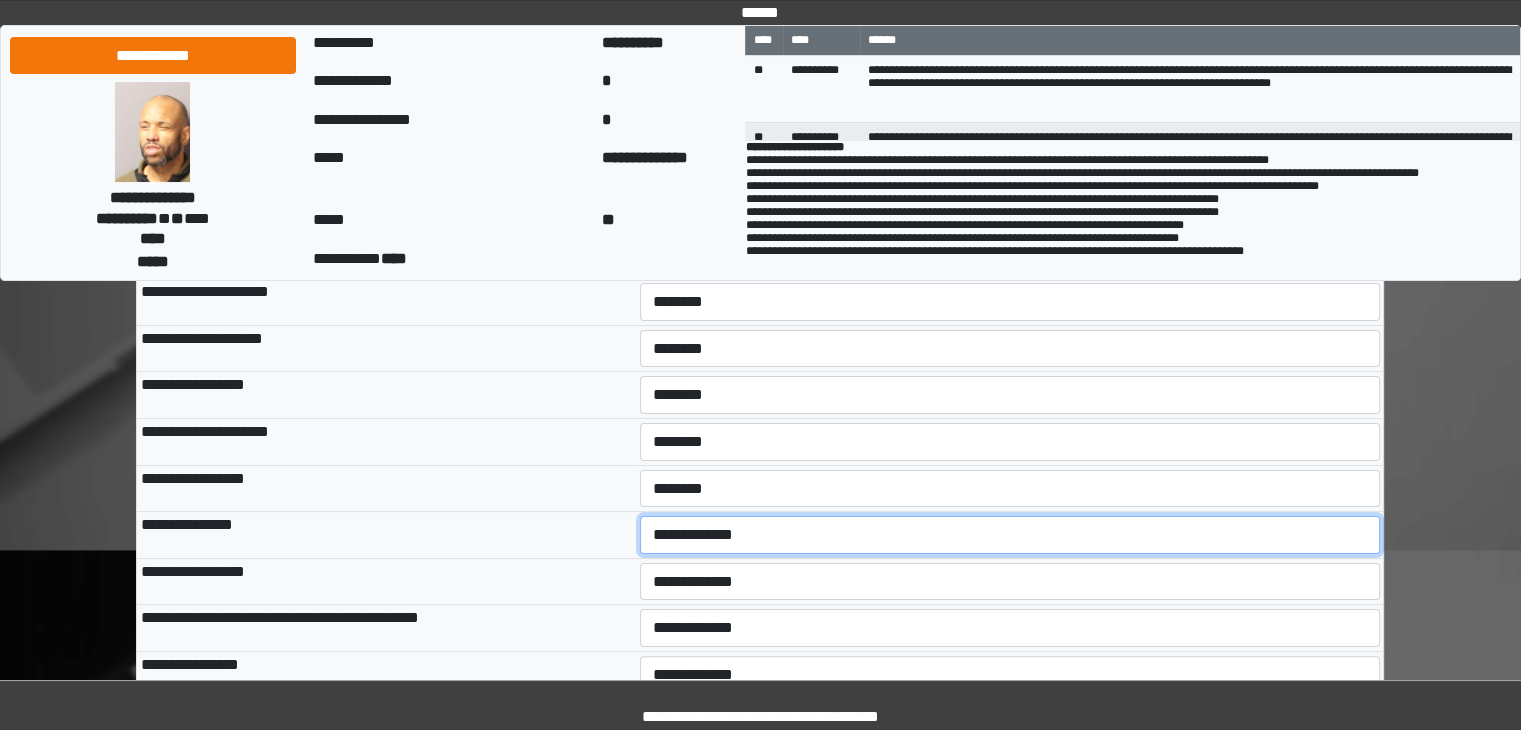 click on "**********" at bounding box center (1010, 535) 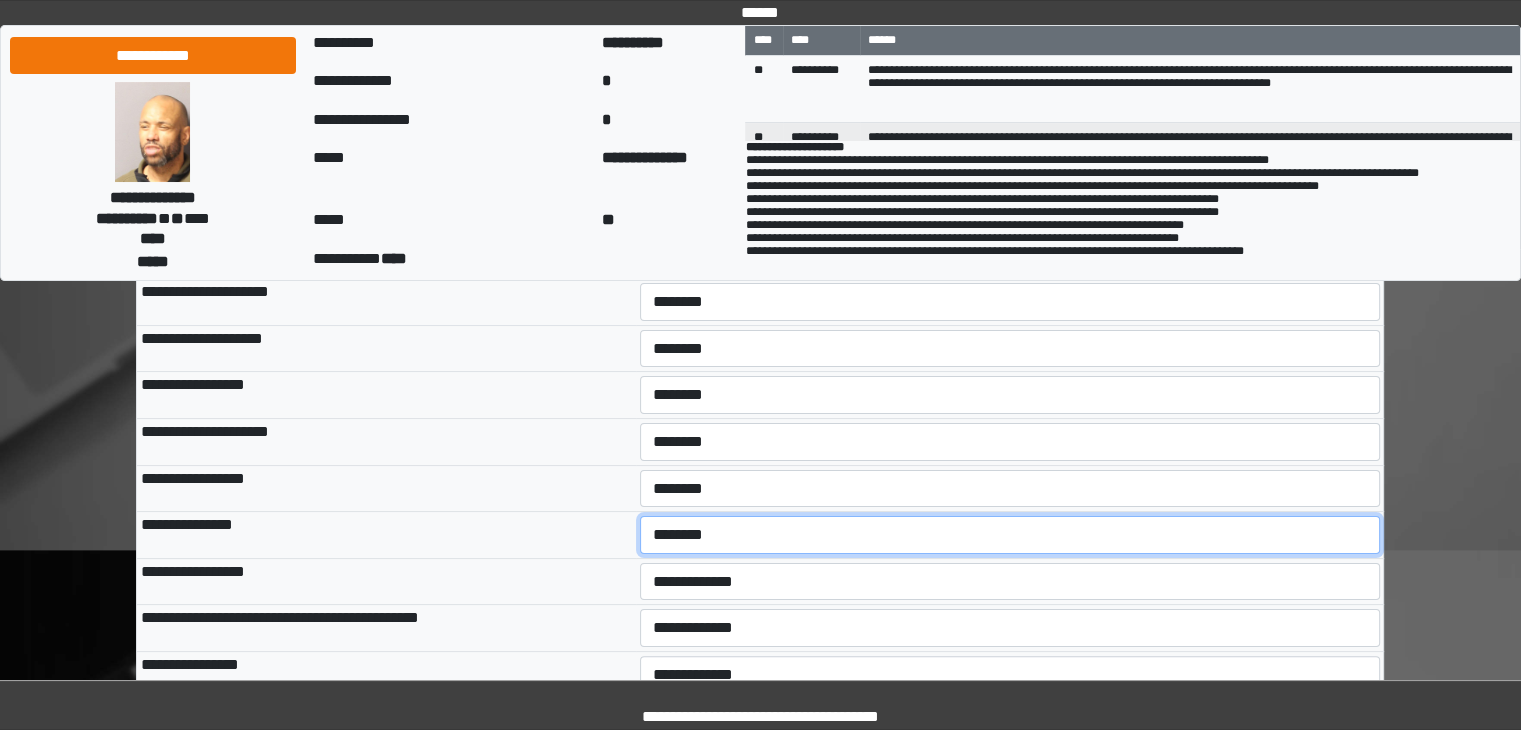 click on "**********" at bounding box center (1010, 535) 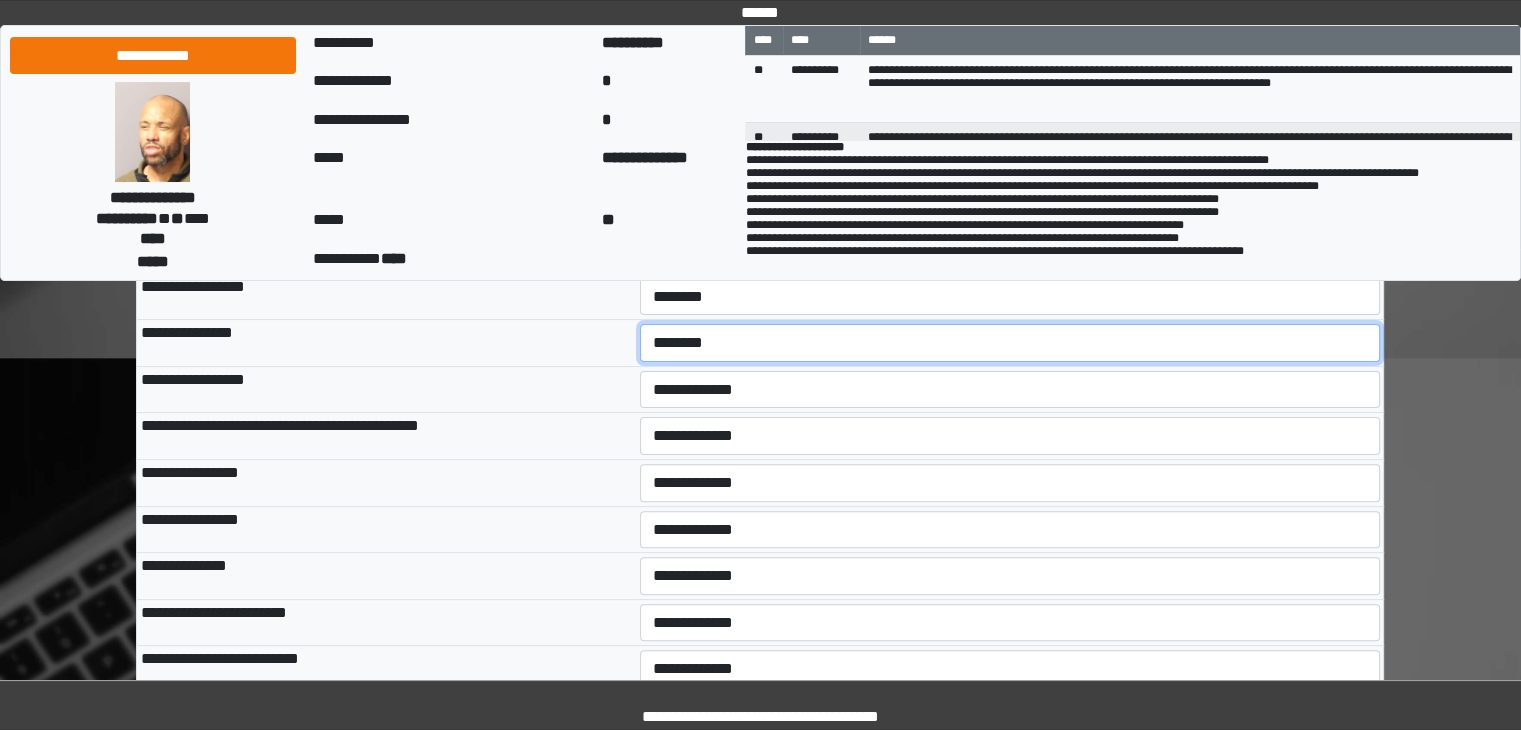 scroll, scrollTop: 500, scrollLeft: 0, axis: vertical 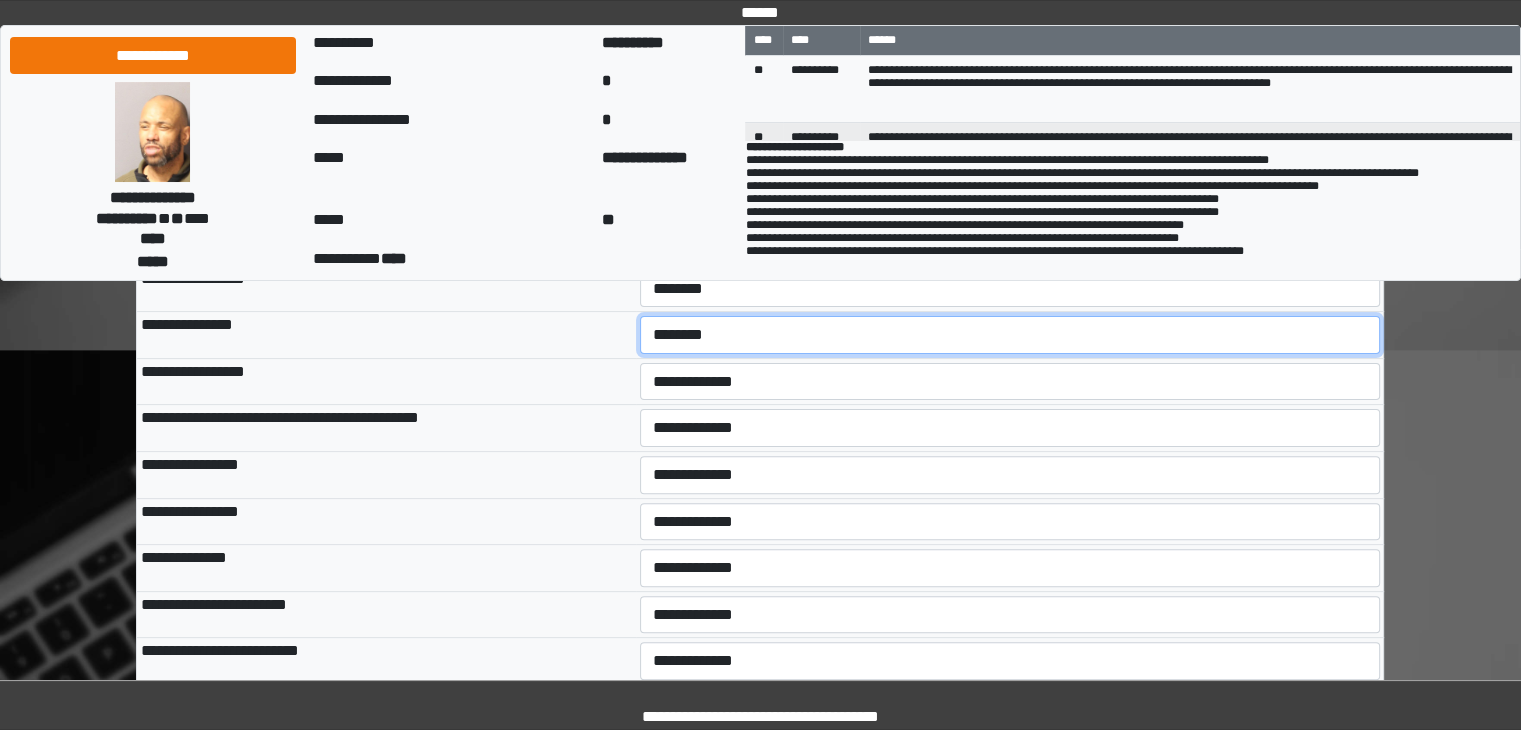 click on "**********" at bounding box center (1010, 335) 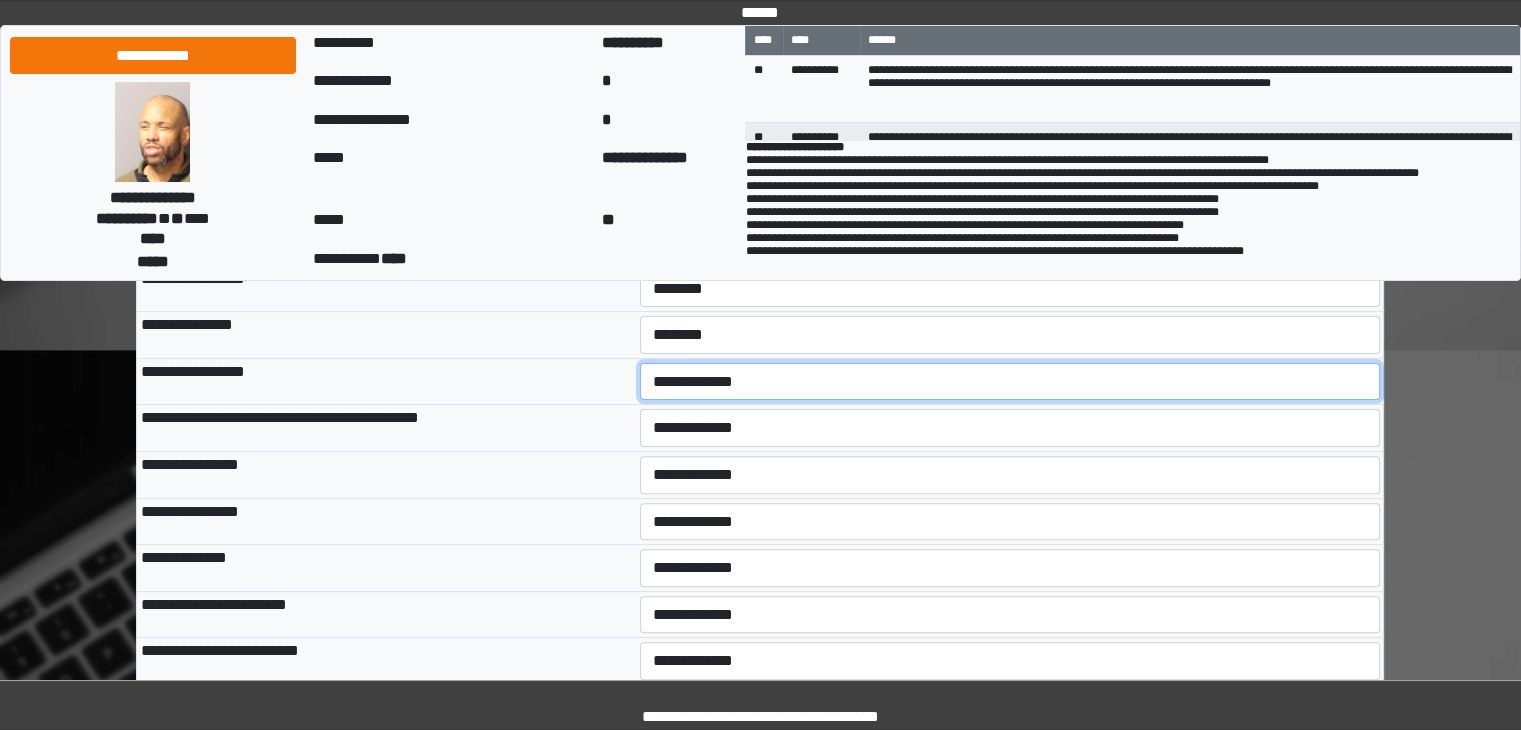 click on "**********" at bounding box center [1010, 382] 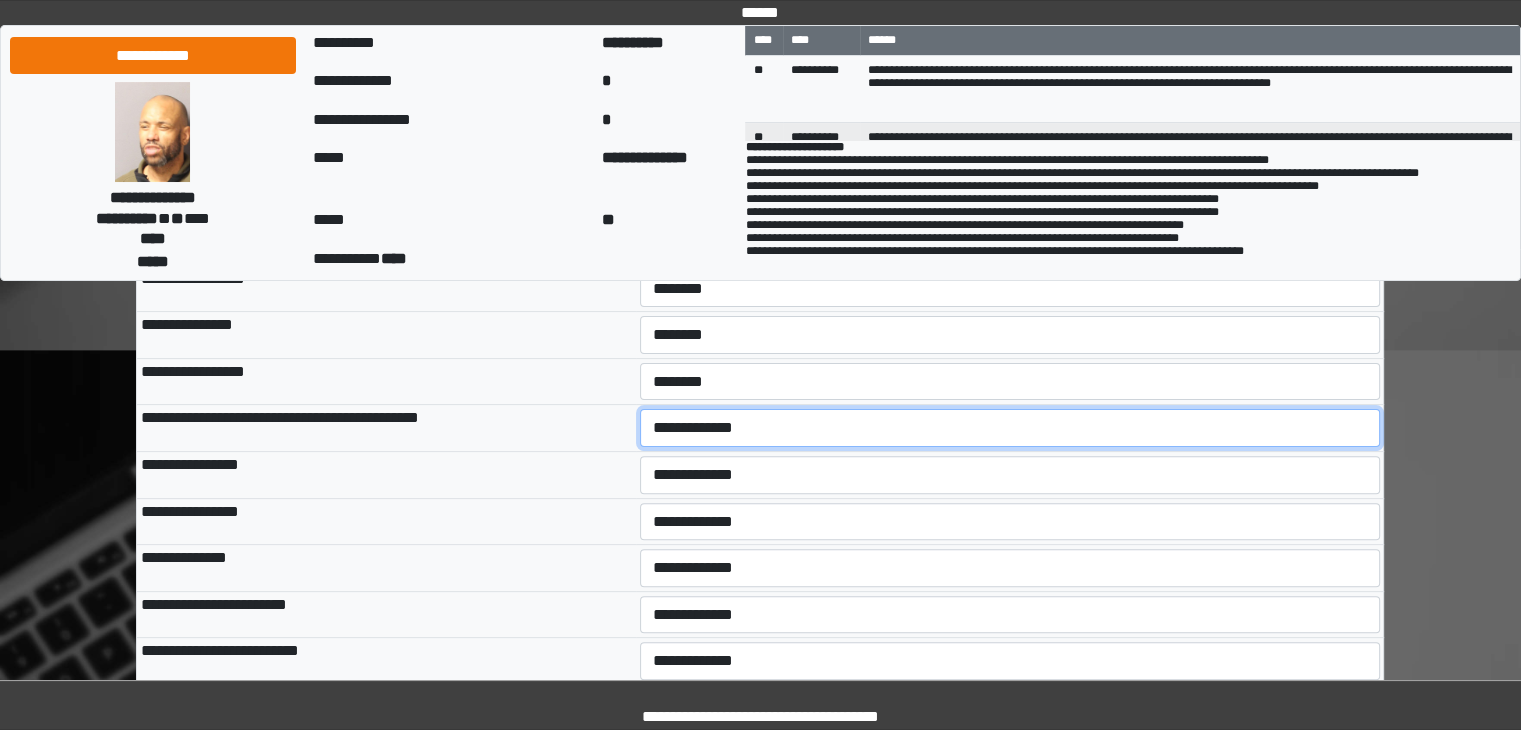 click on "**********" at bounding box center [1010, 428] 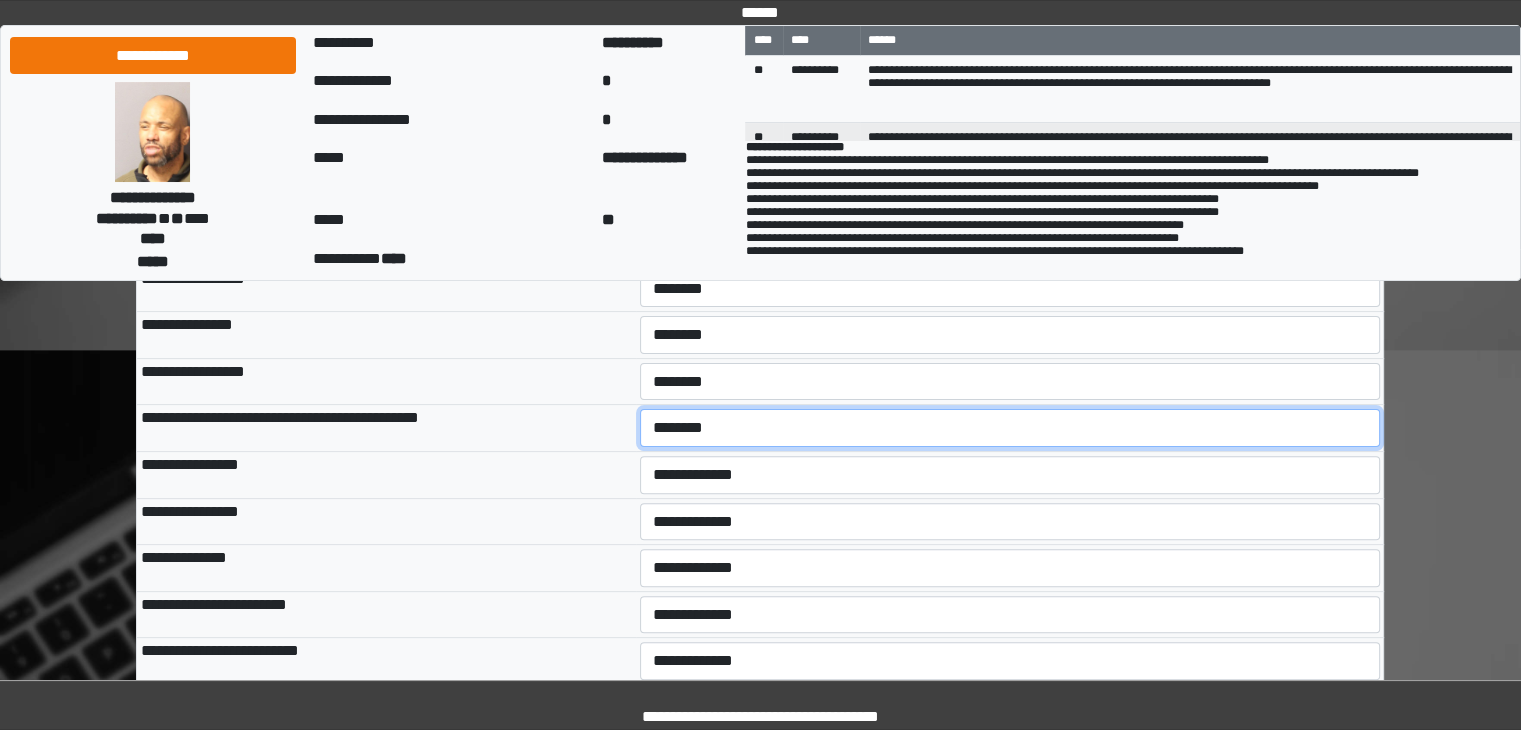 click on "**********" at bounding box center (1010, 428) 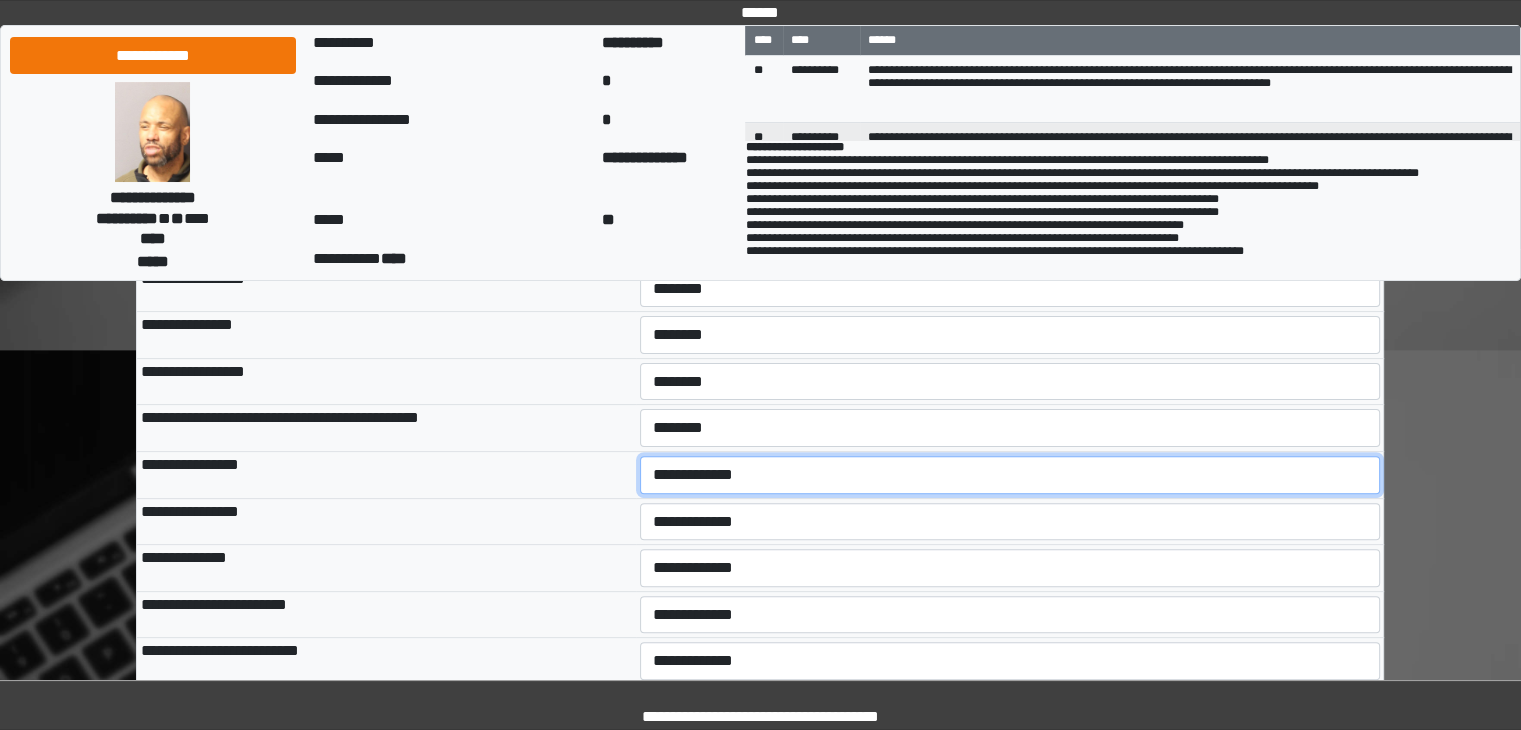 click on "**********" at bounding box center [1010, 475] 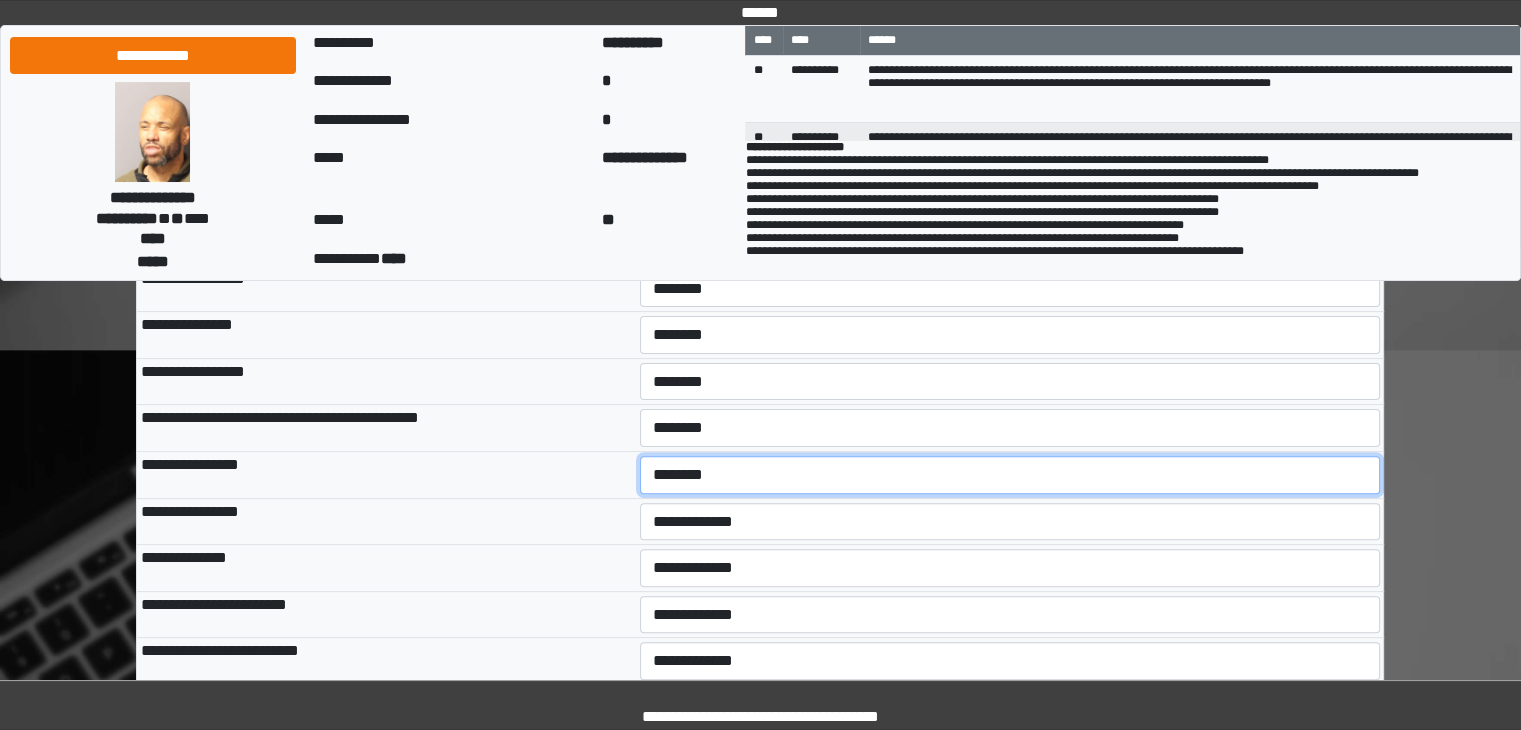 click on "**********" at bounding box center (1010, 475) 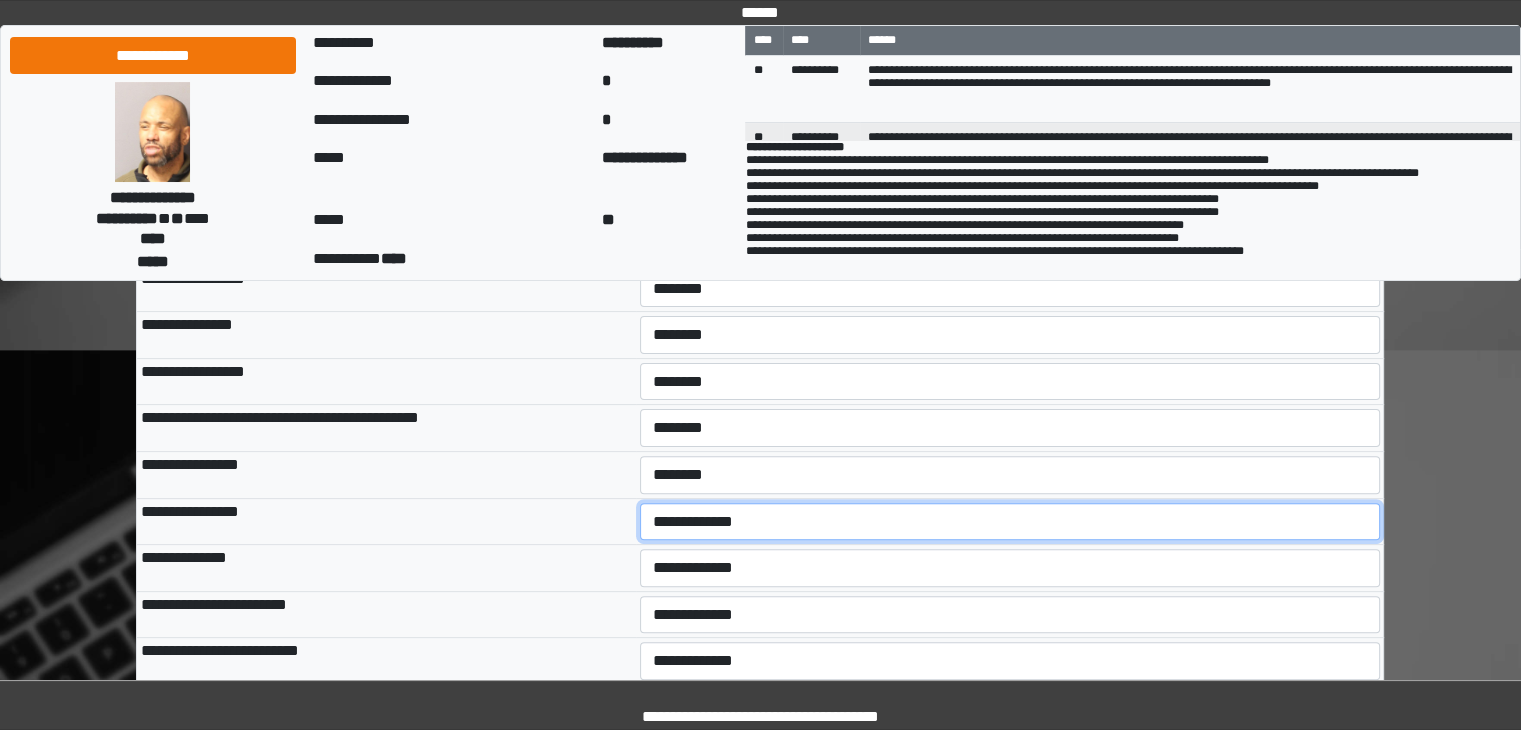 click on "**********" at bounding box center (1010, 522) 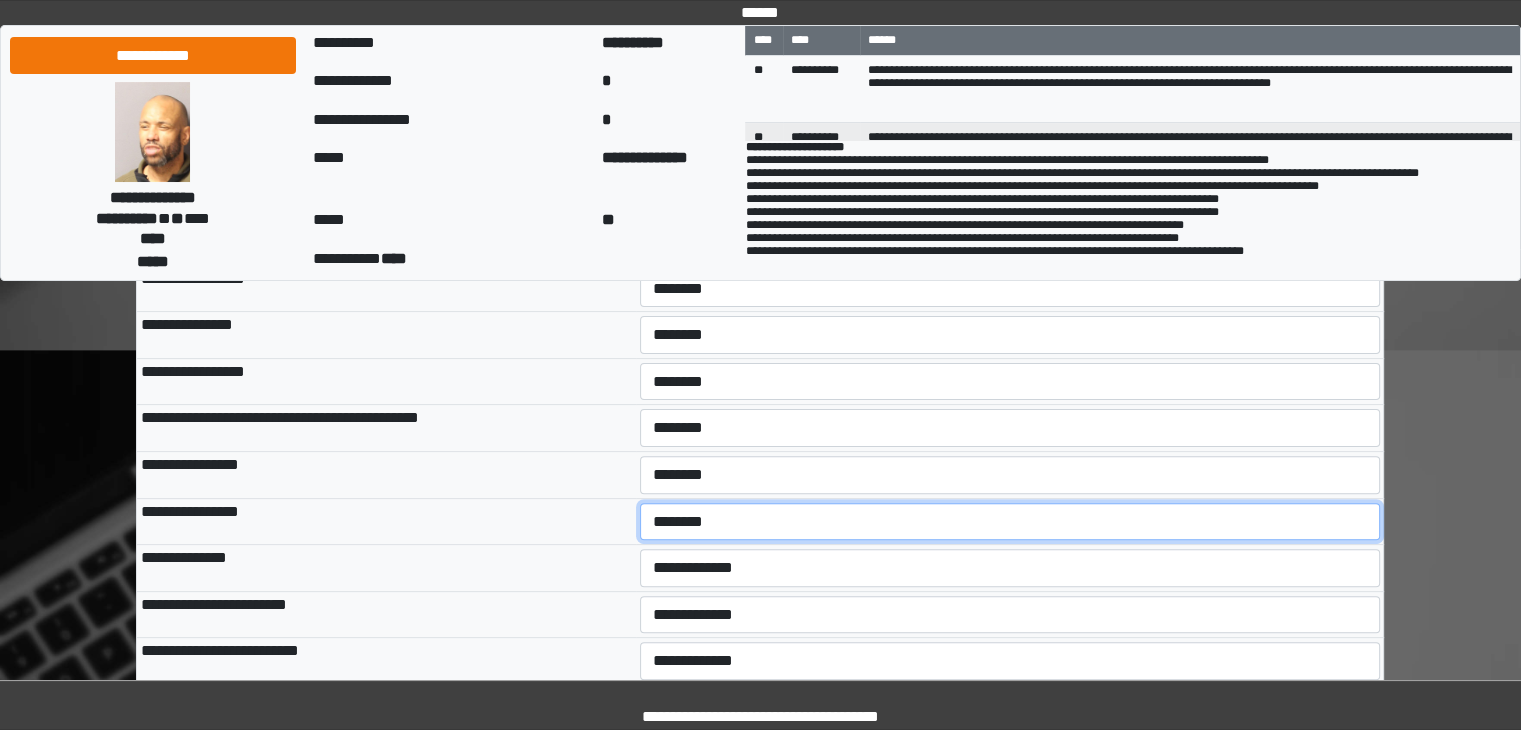 click on "**********" at bounding box center (1010, 522) 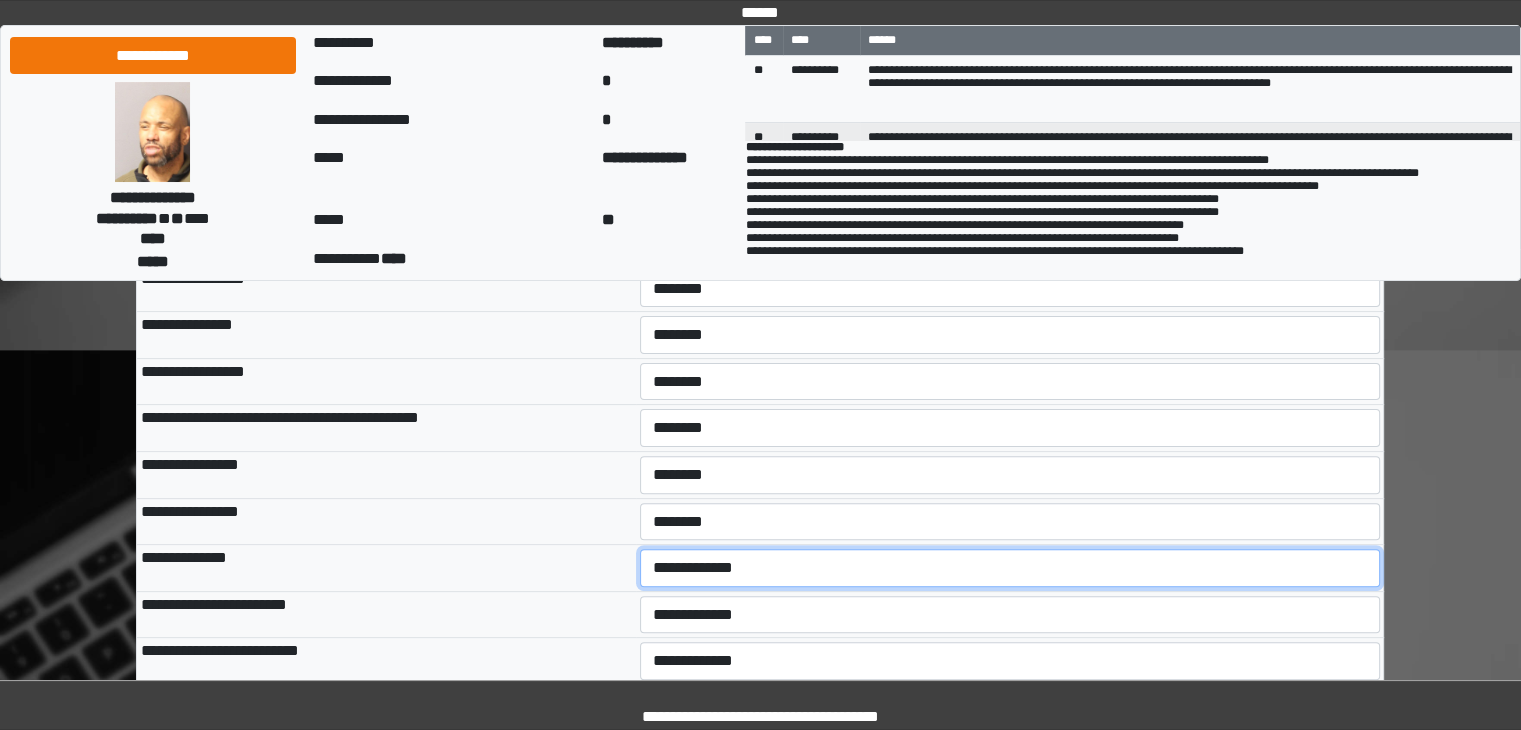 click on "**********" at bounding box center (1010, 568) 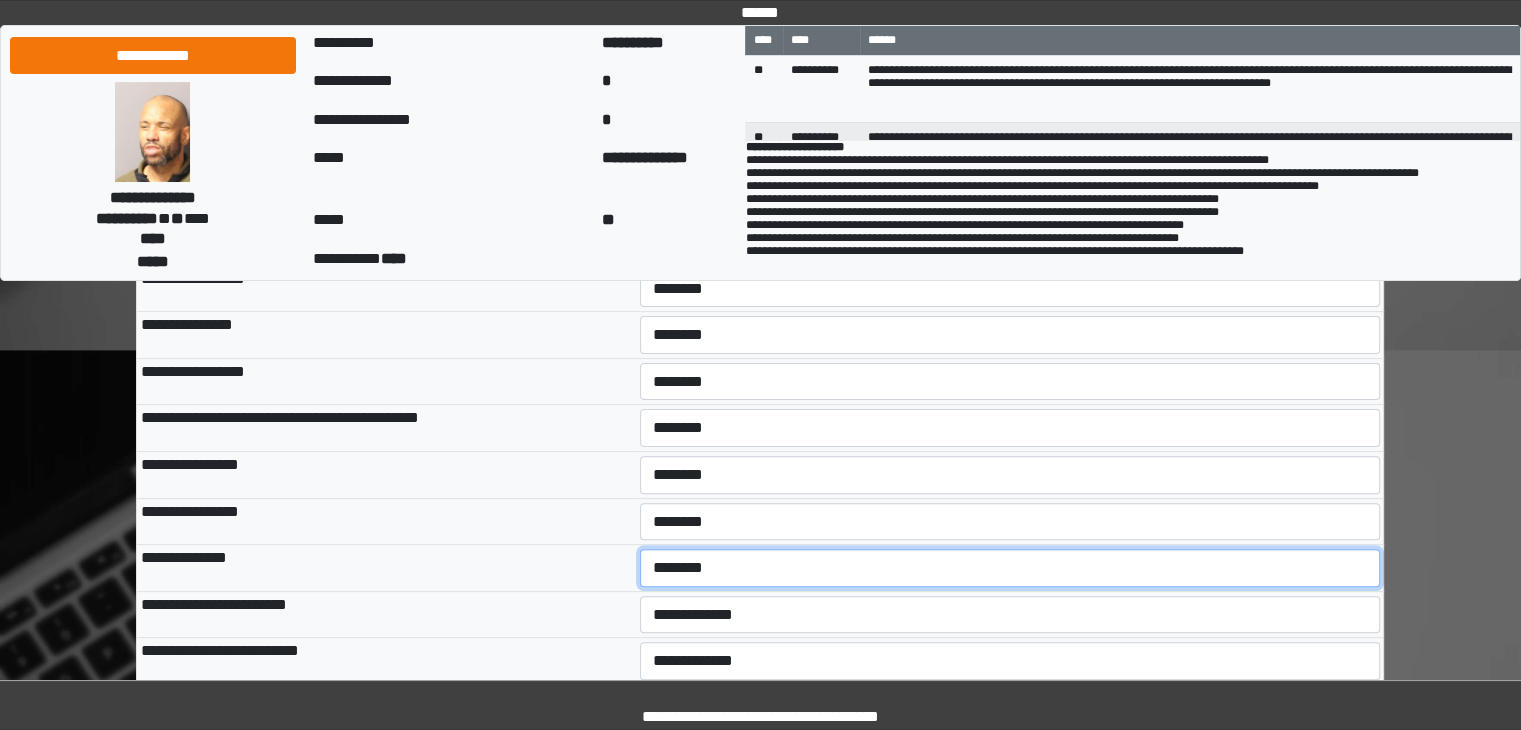 click on "**********" at bounding box center [1010, 568] 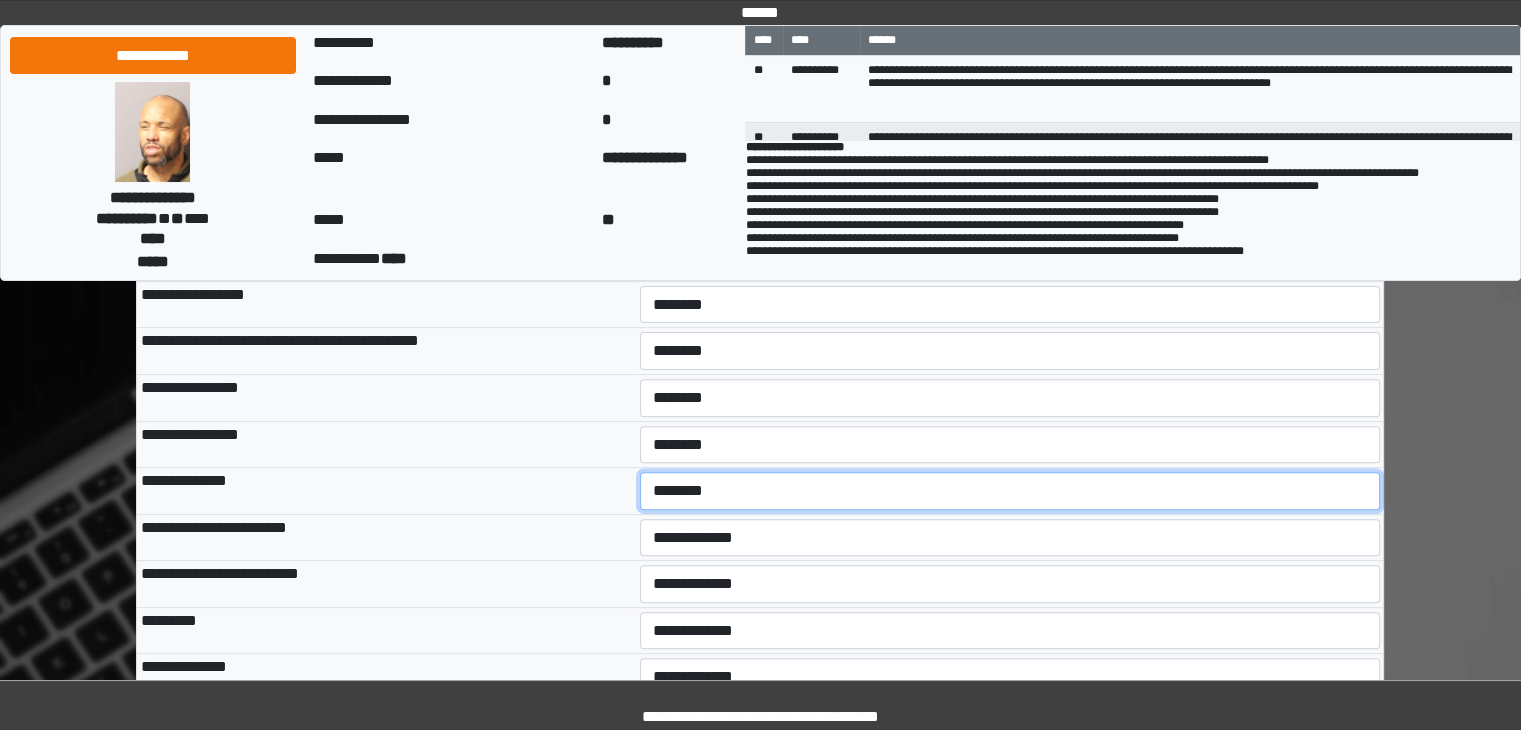 scroll, scrollTop: 600, scrollLeft: 0, axis: vertical 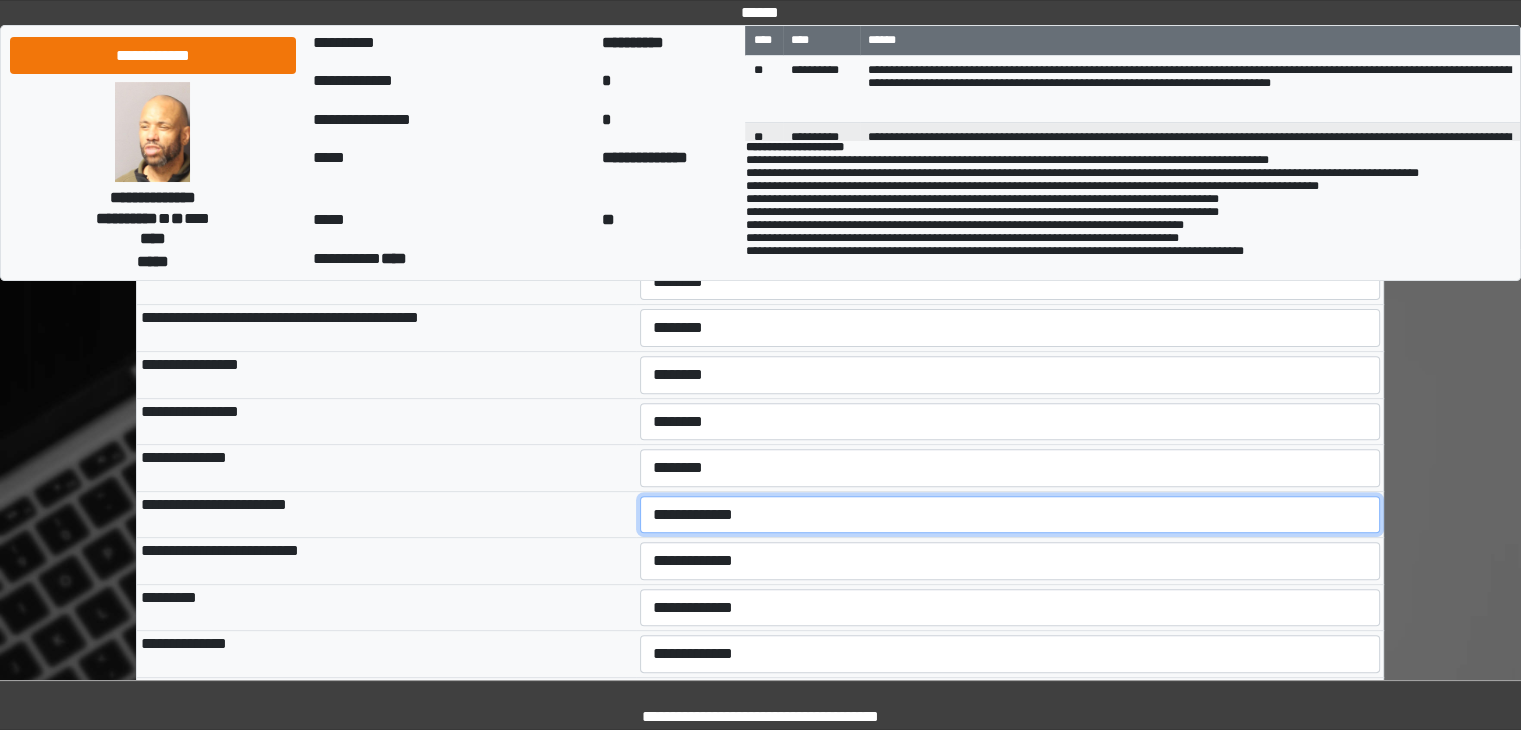 click on "**********" at bounding box center (1010, 515) 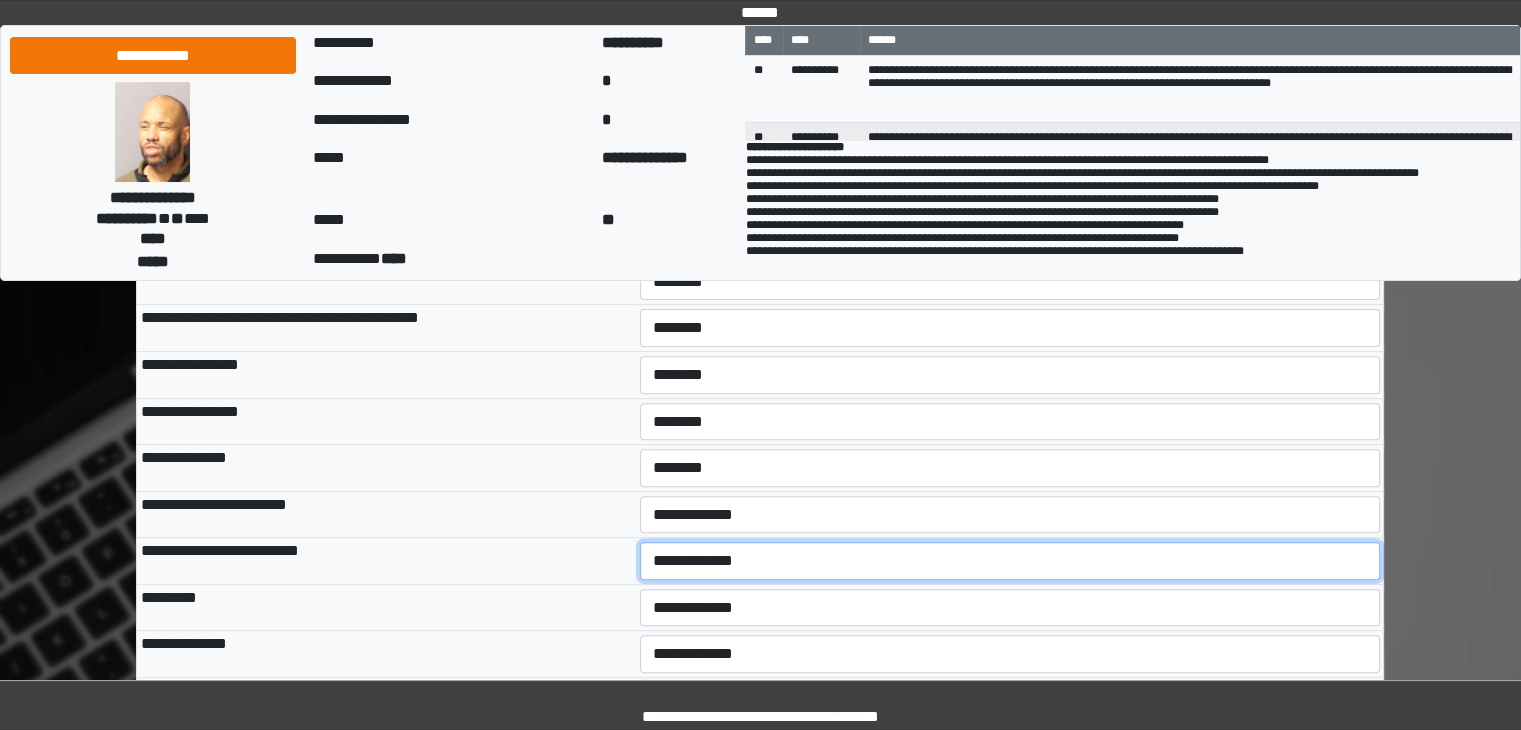 drag, startPoint x: 745, startPoint y: 556, endPoint x: 749, endPoint y: 514, distance: 42.190044 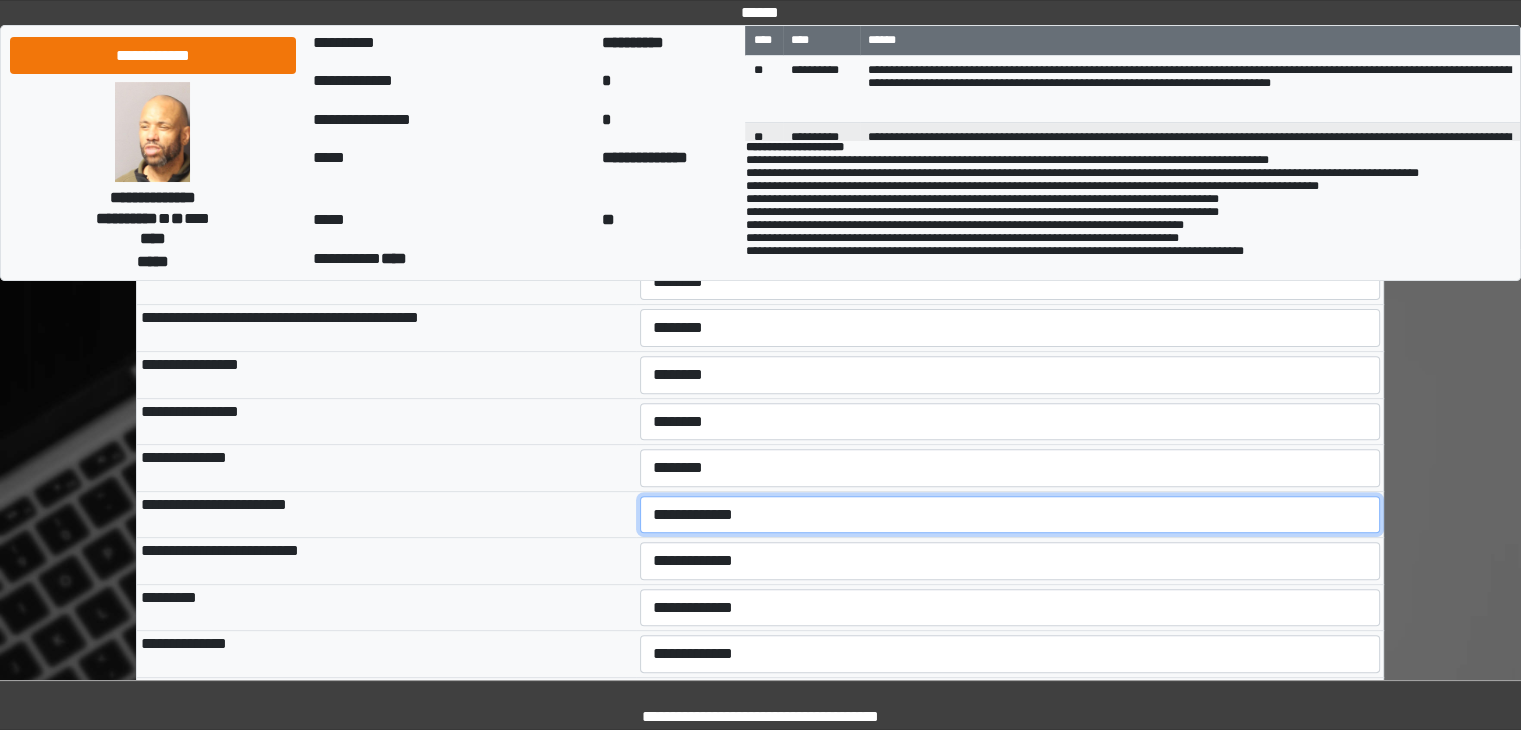 click on "**********" at bounding box center [1010, 515] 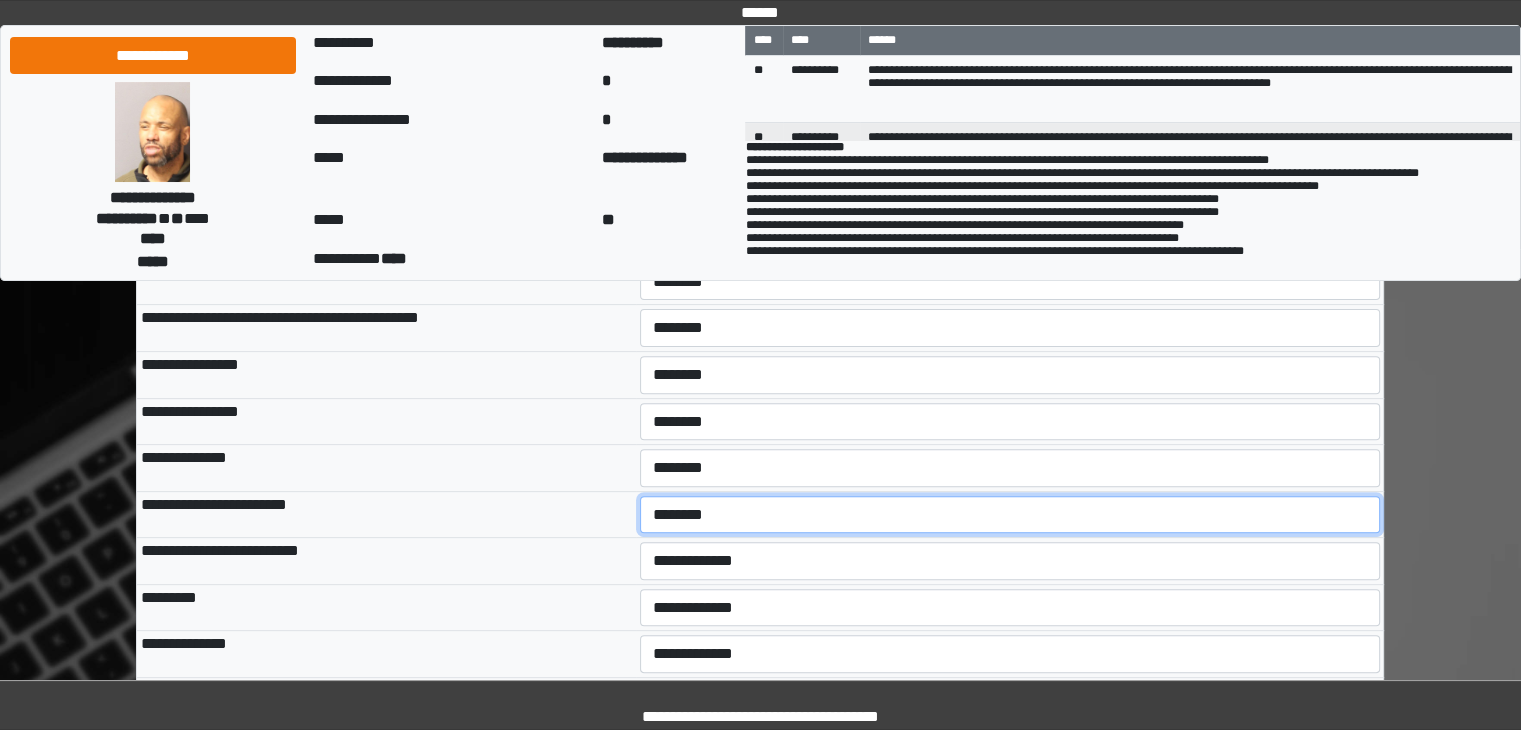 click on "**********" at bounding box center (1010, 515) 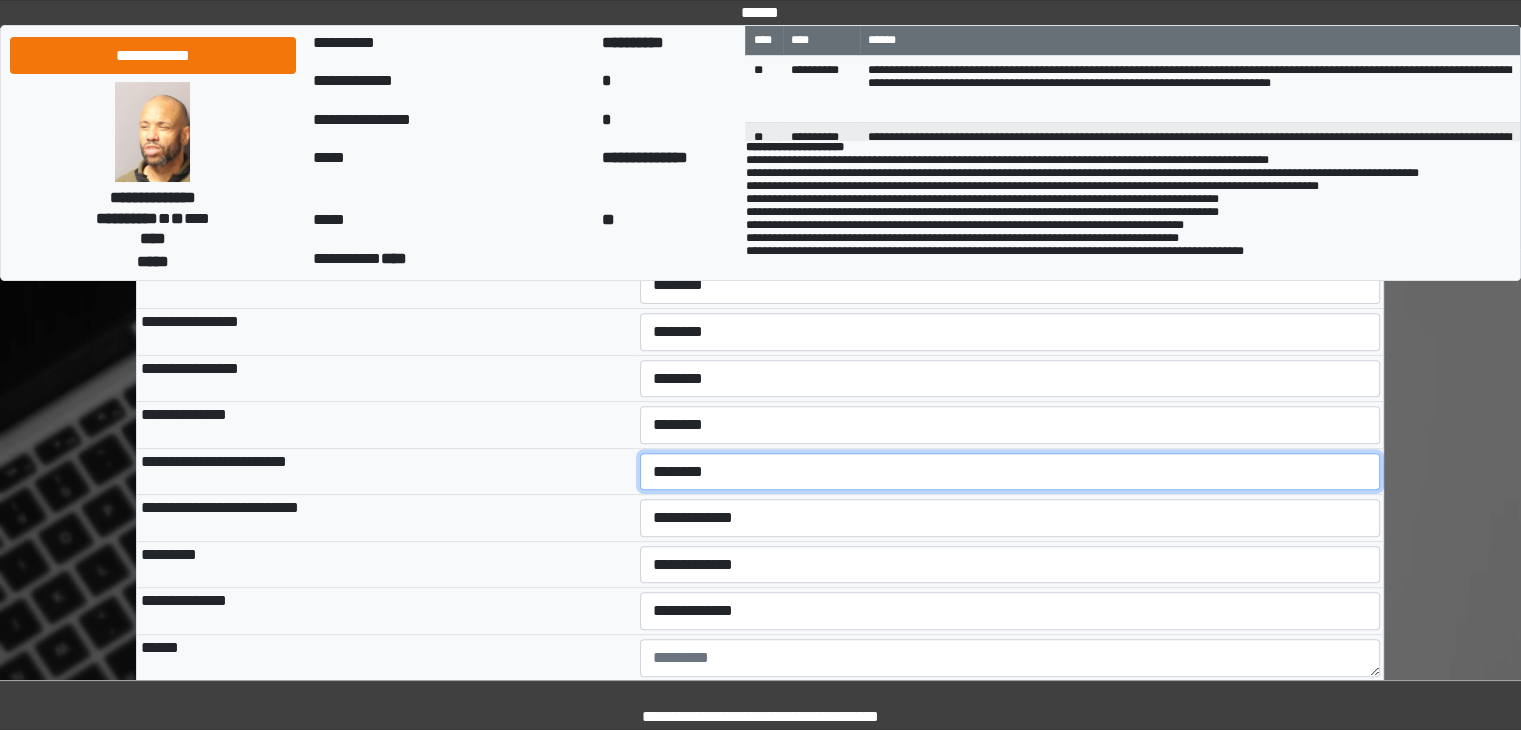 scroll, scrollTop: 700, scrollLeft: 0, axis: vertical 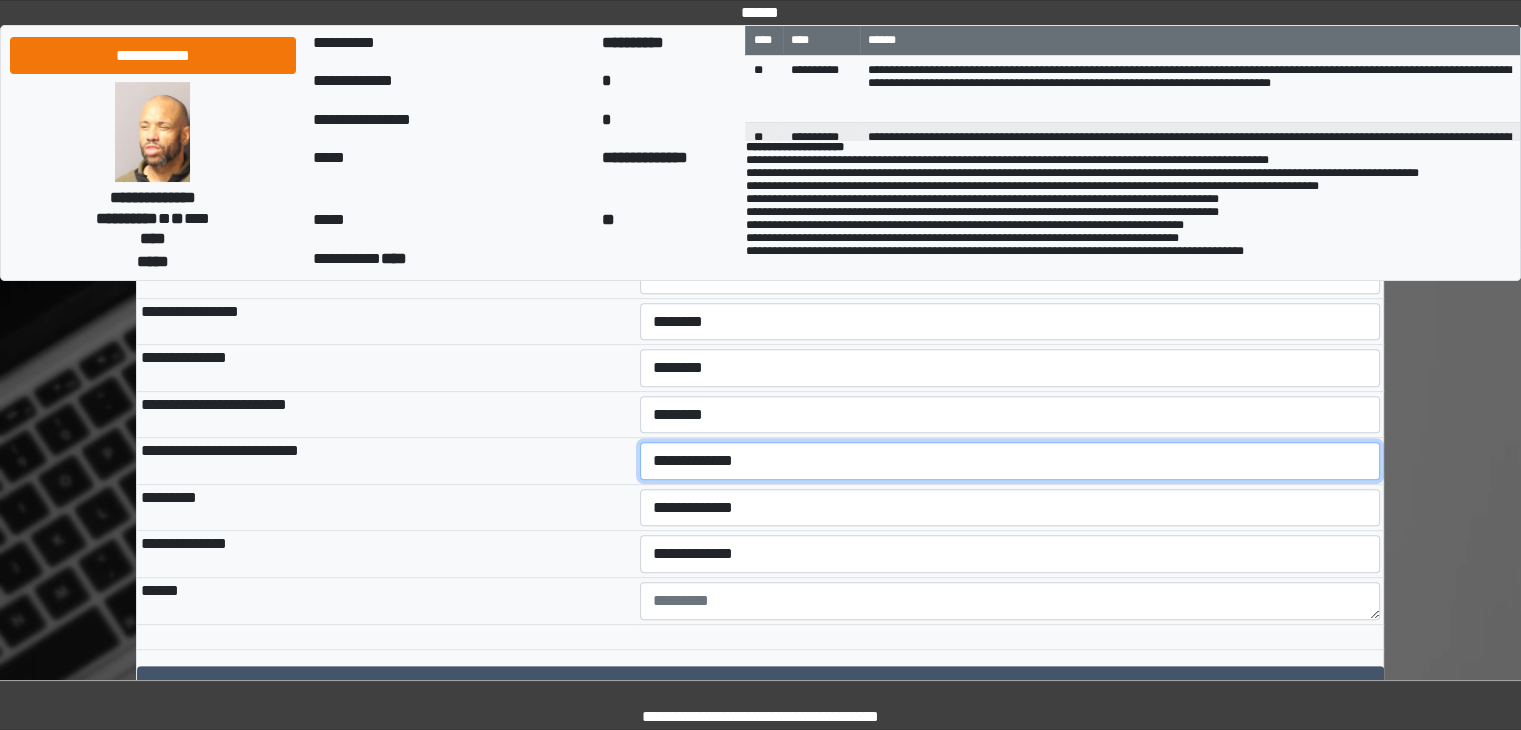 click on "**********" at bounding box center (1010, 461) 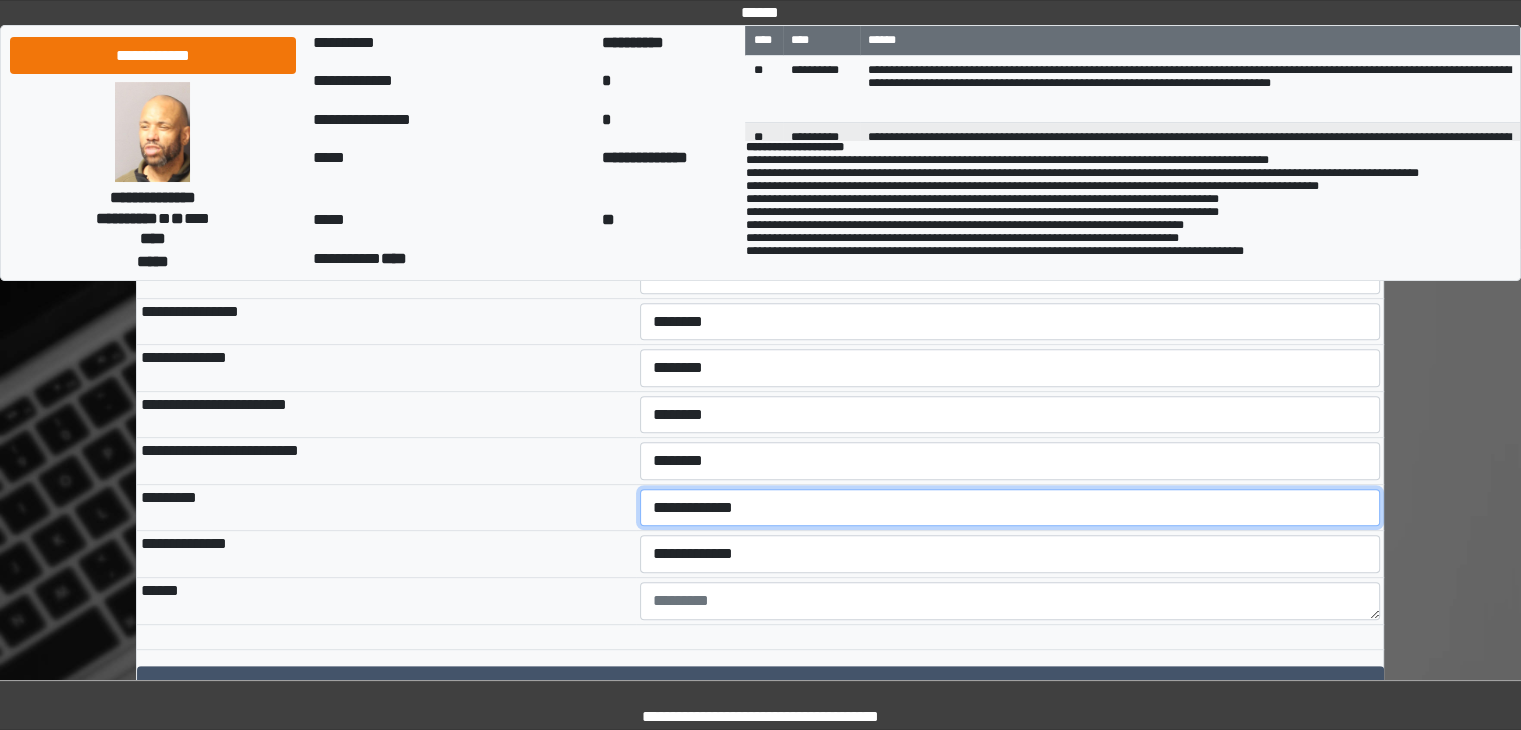 drag, startPoint x: 778, startPoint y: 515, endPoint x: 763, endPoint y: 521, distance: 16.155495 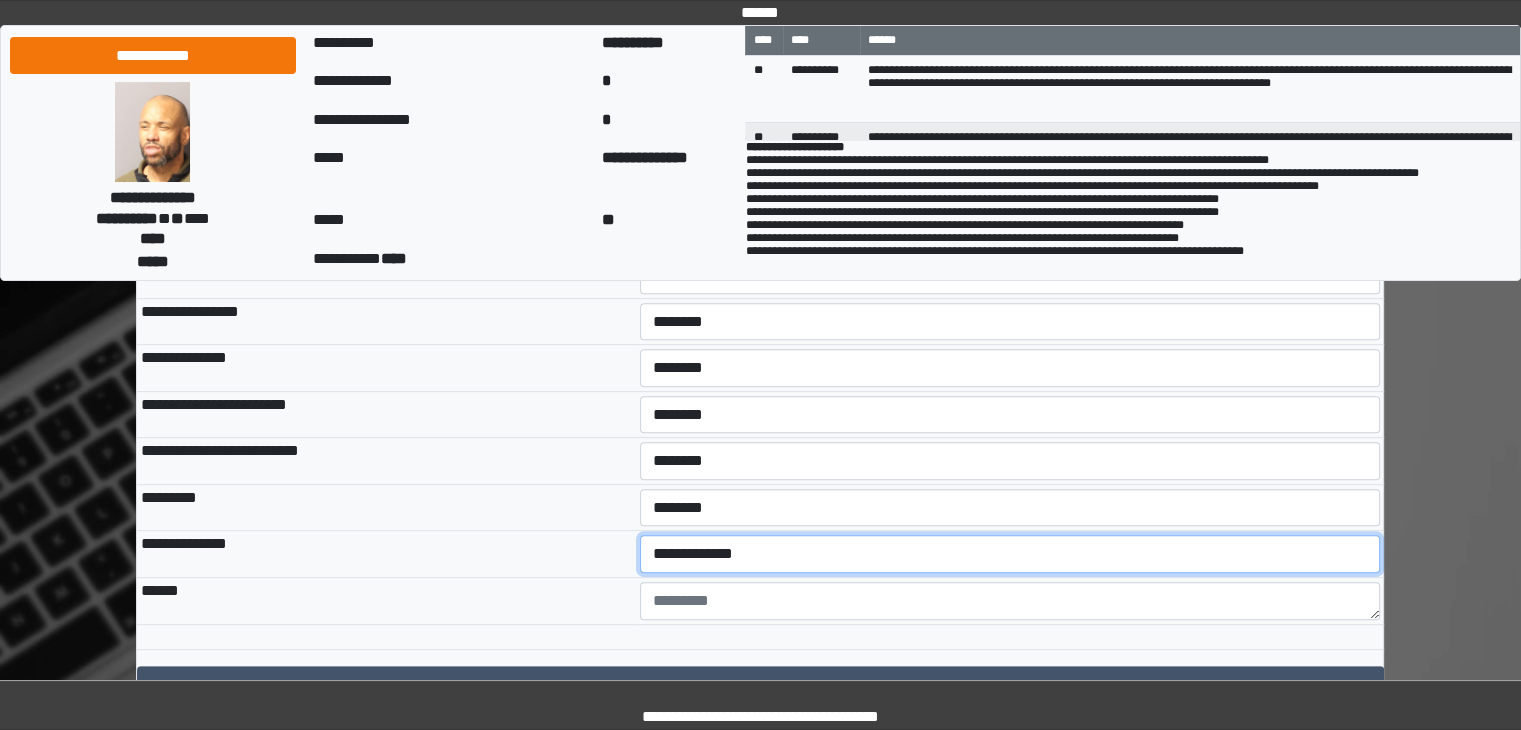 click on "**********" at bounding box center [1010, 554] 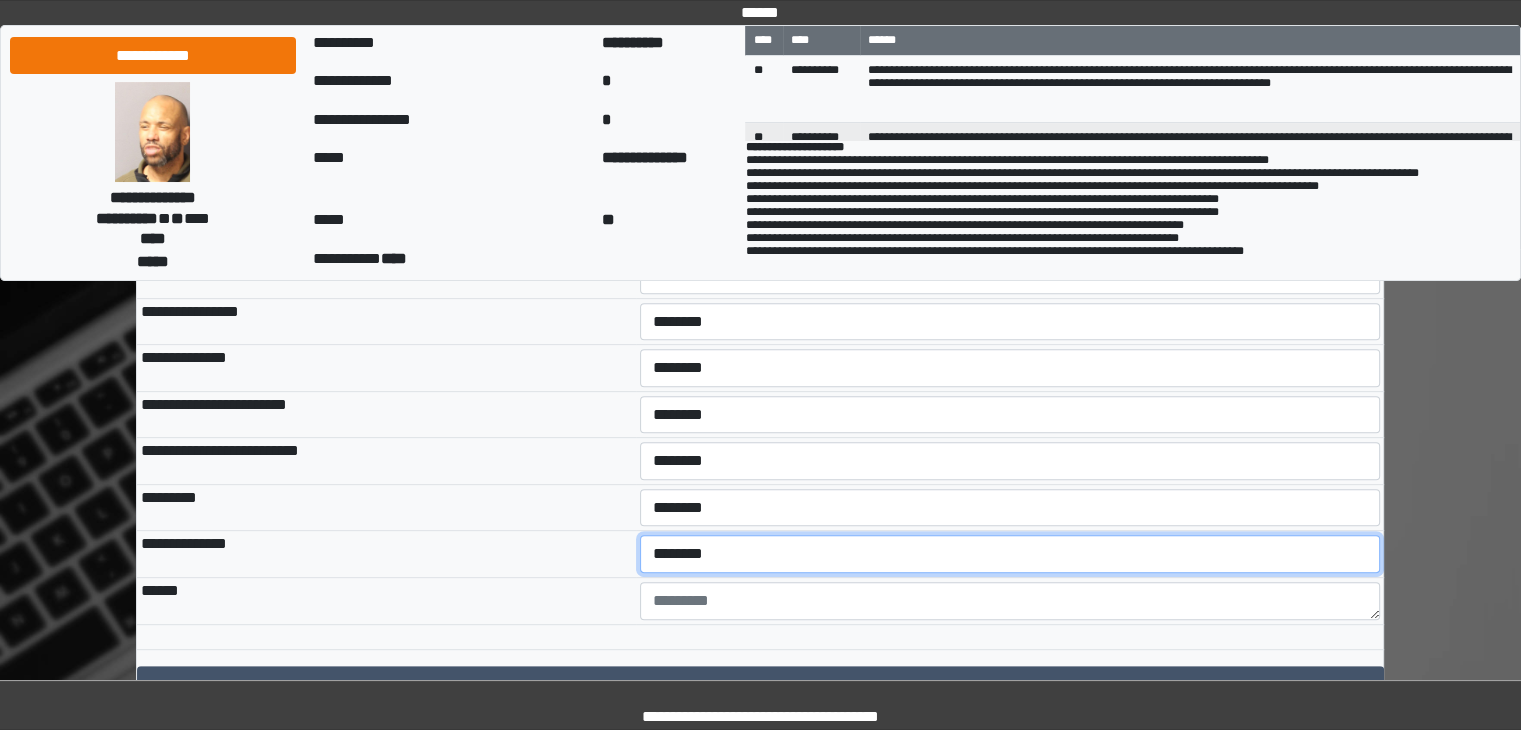 click on "**********" at bounding box center (1010, 554) 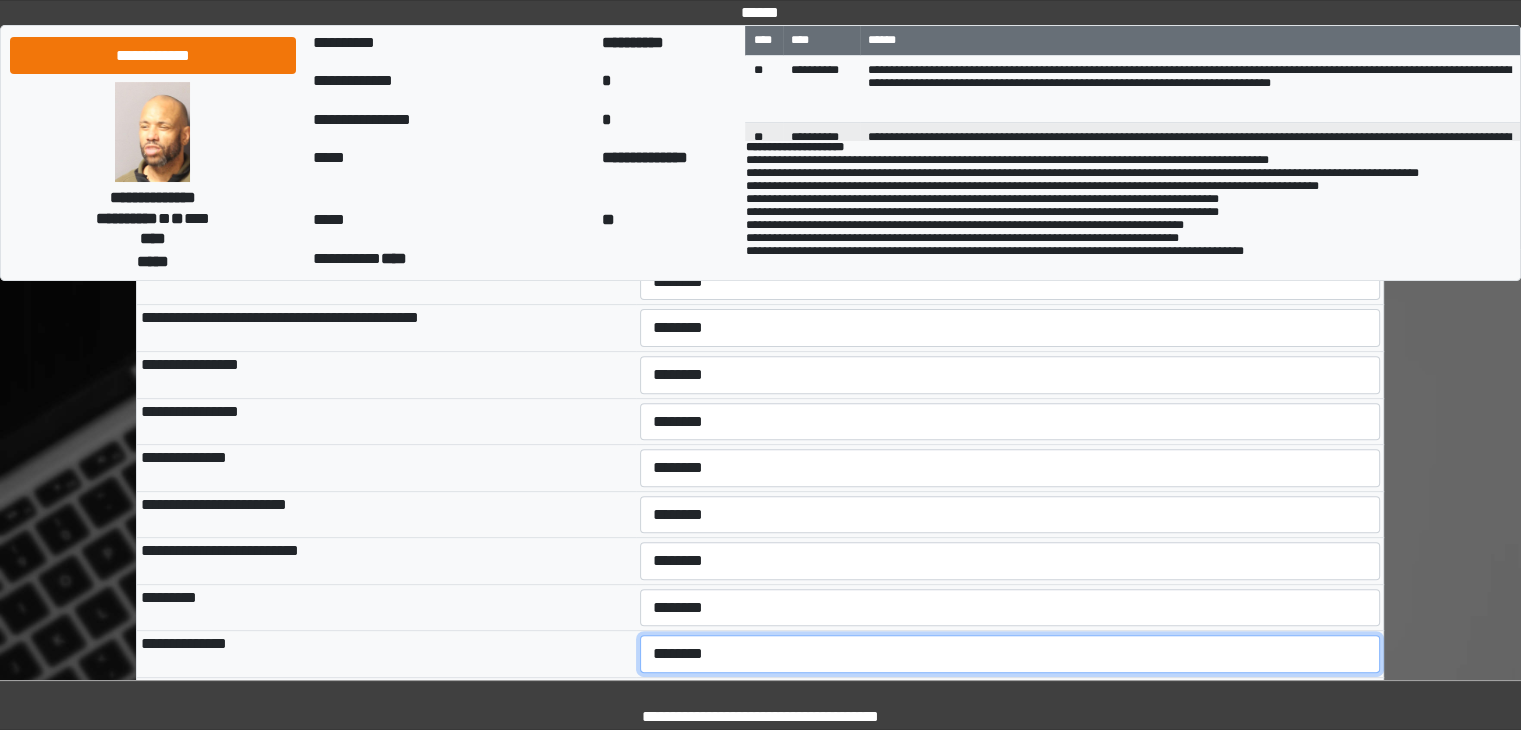 scroll, scrollTop: 799, scrollLeft: 0, axis: vertical 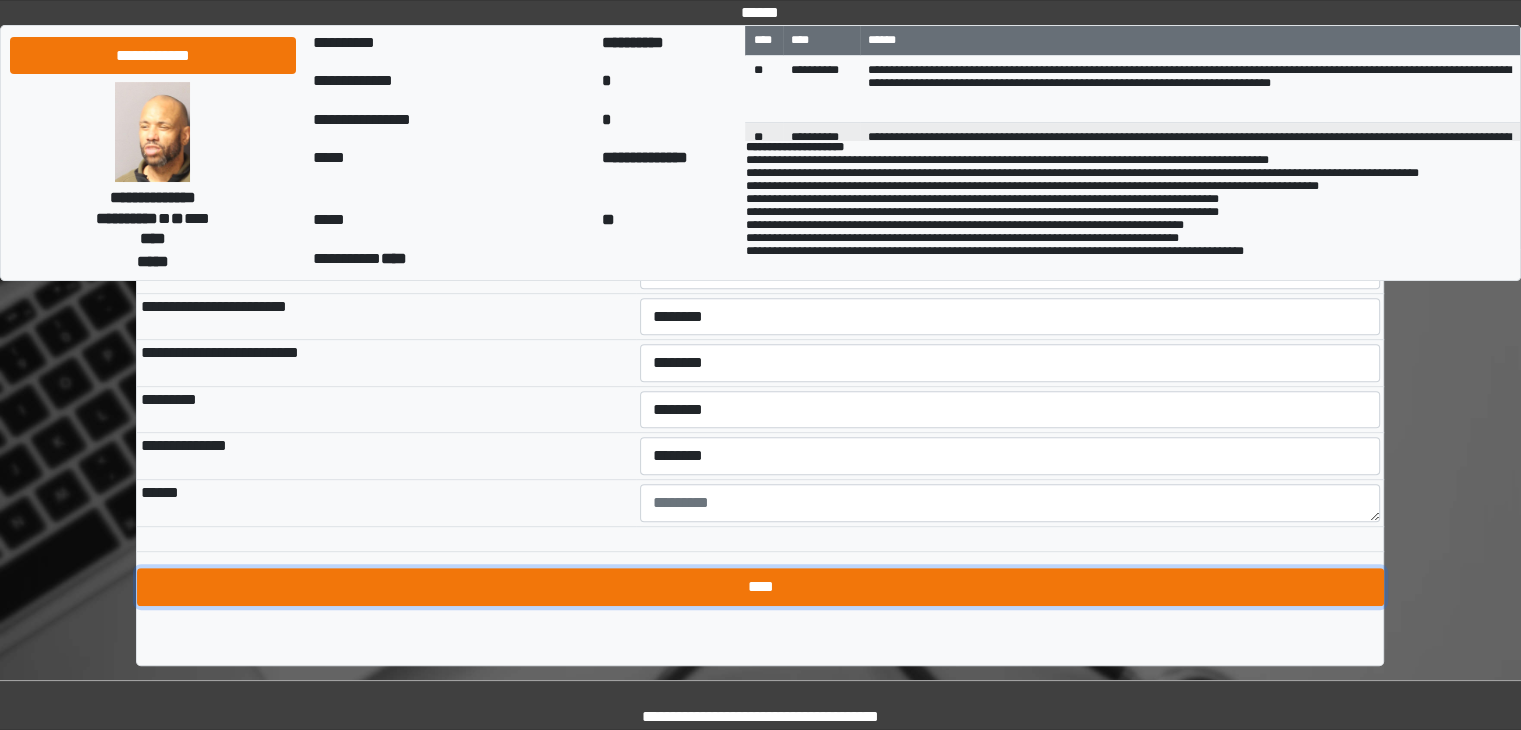 click on "****" at bounding box center [760, 587] 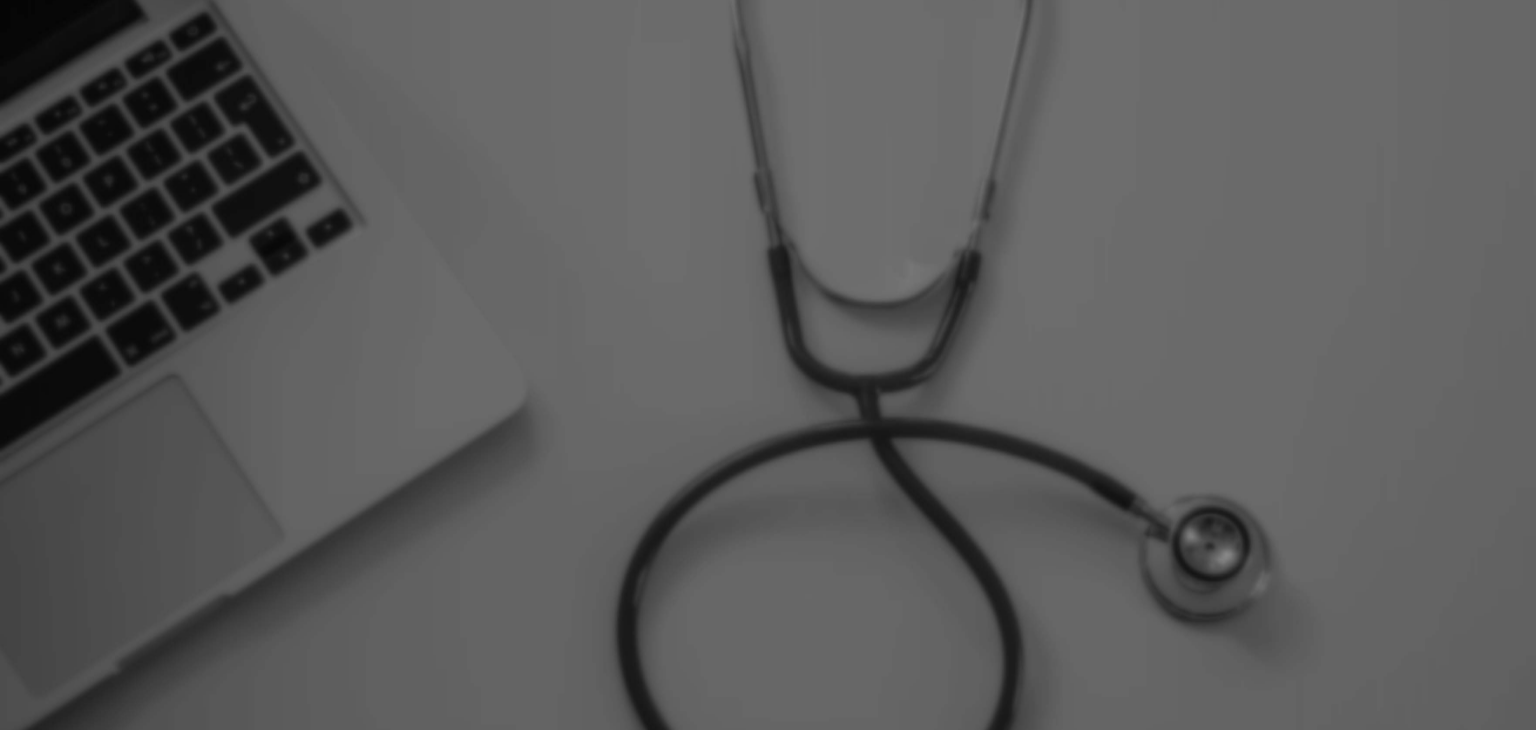 scroll, scrollTop: 0, scrollLeft: 0, axis: both 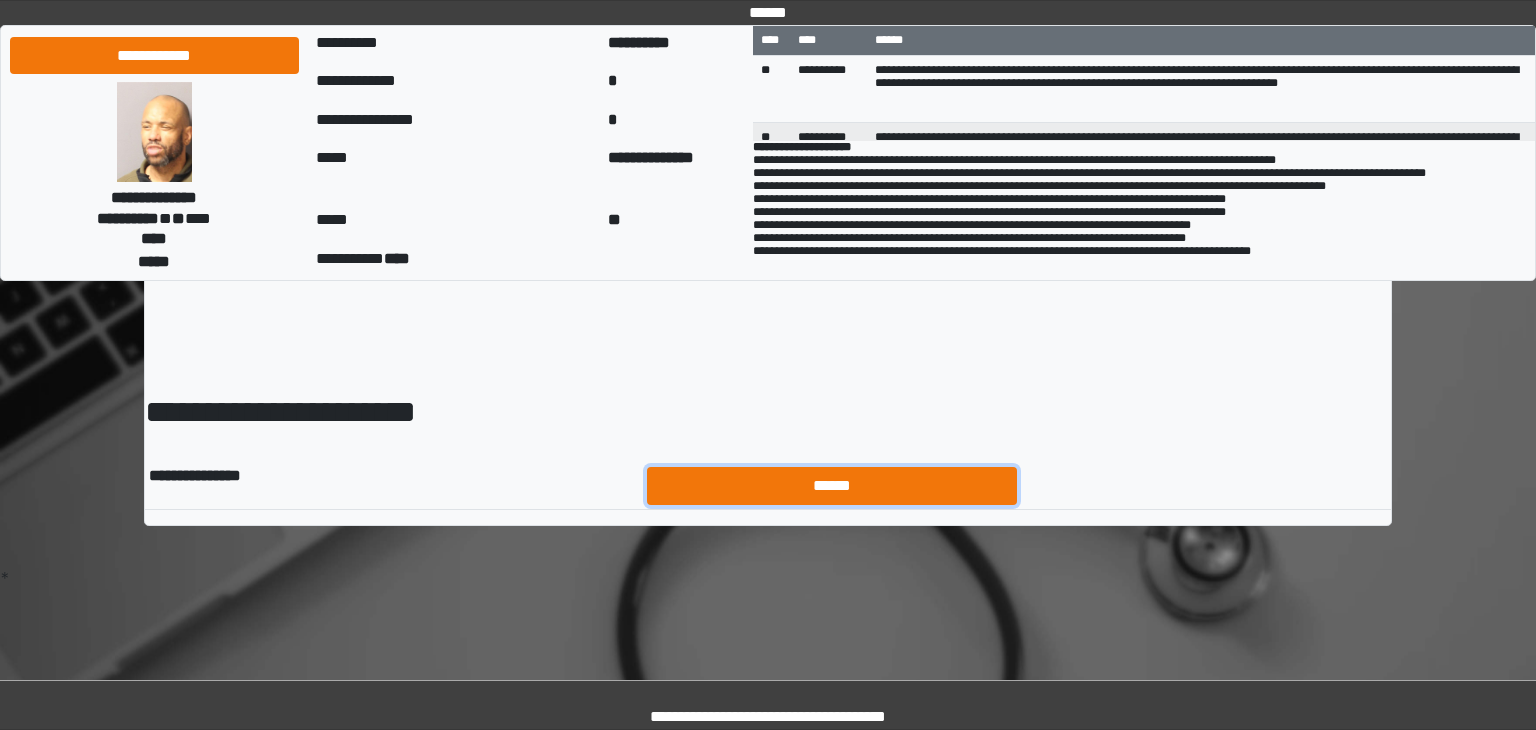 click on "******" at bounding box center [832, 486] 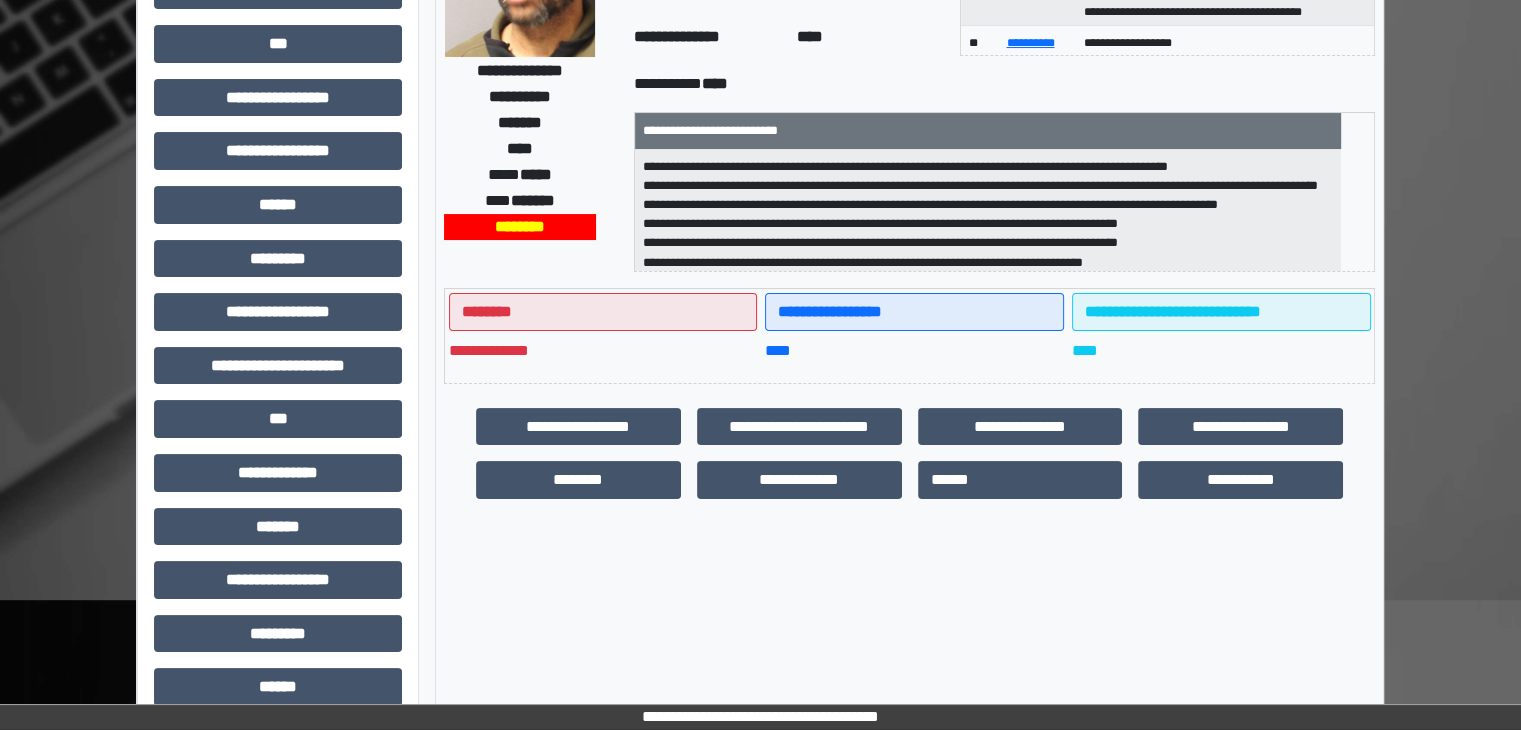 scroll, scrollTop: 400, scrollLeft: 0, axis: vertical 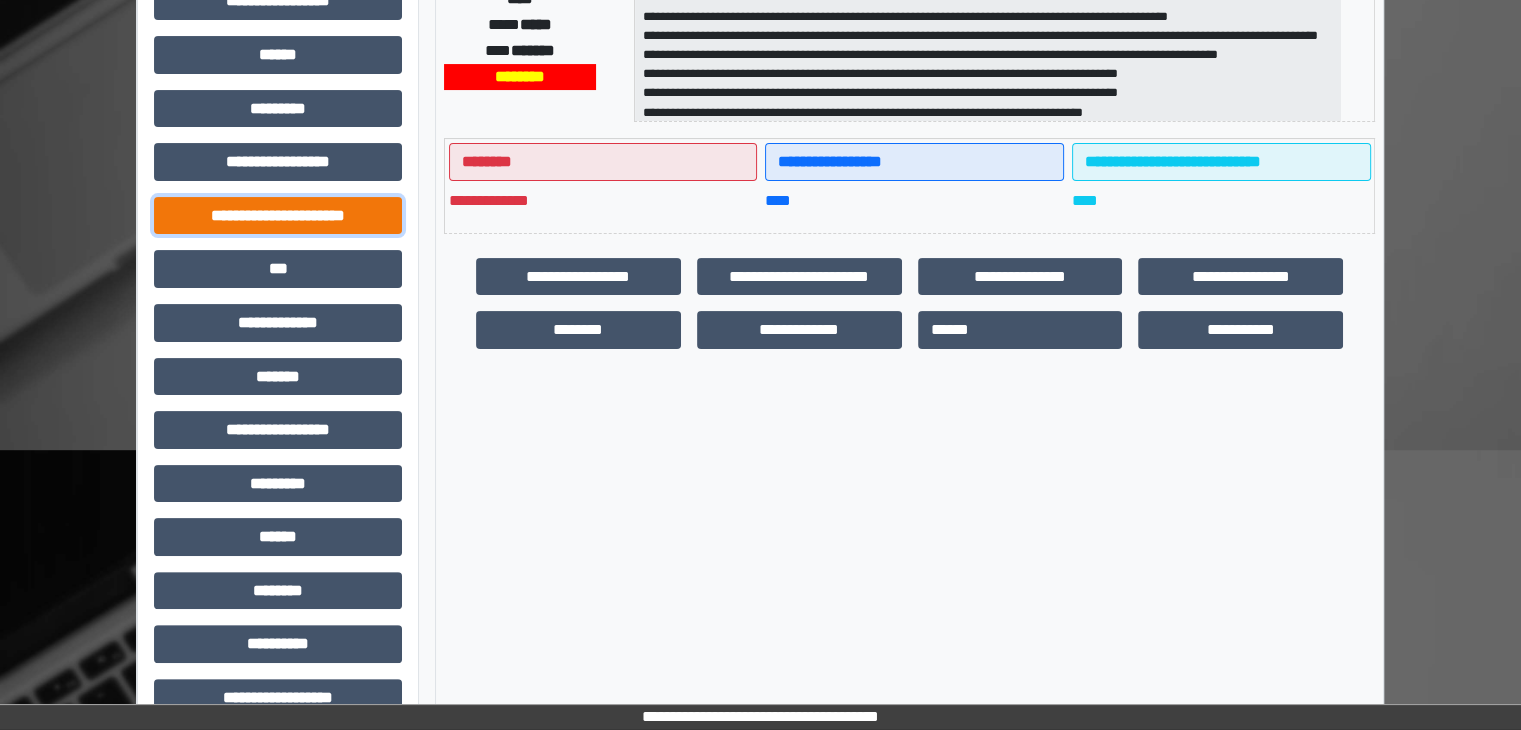 click on "**********" at bounding box center [278, 216] 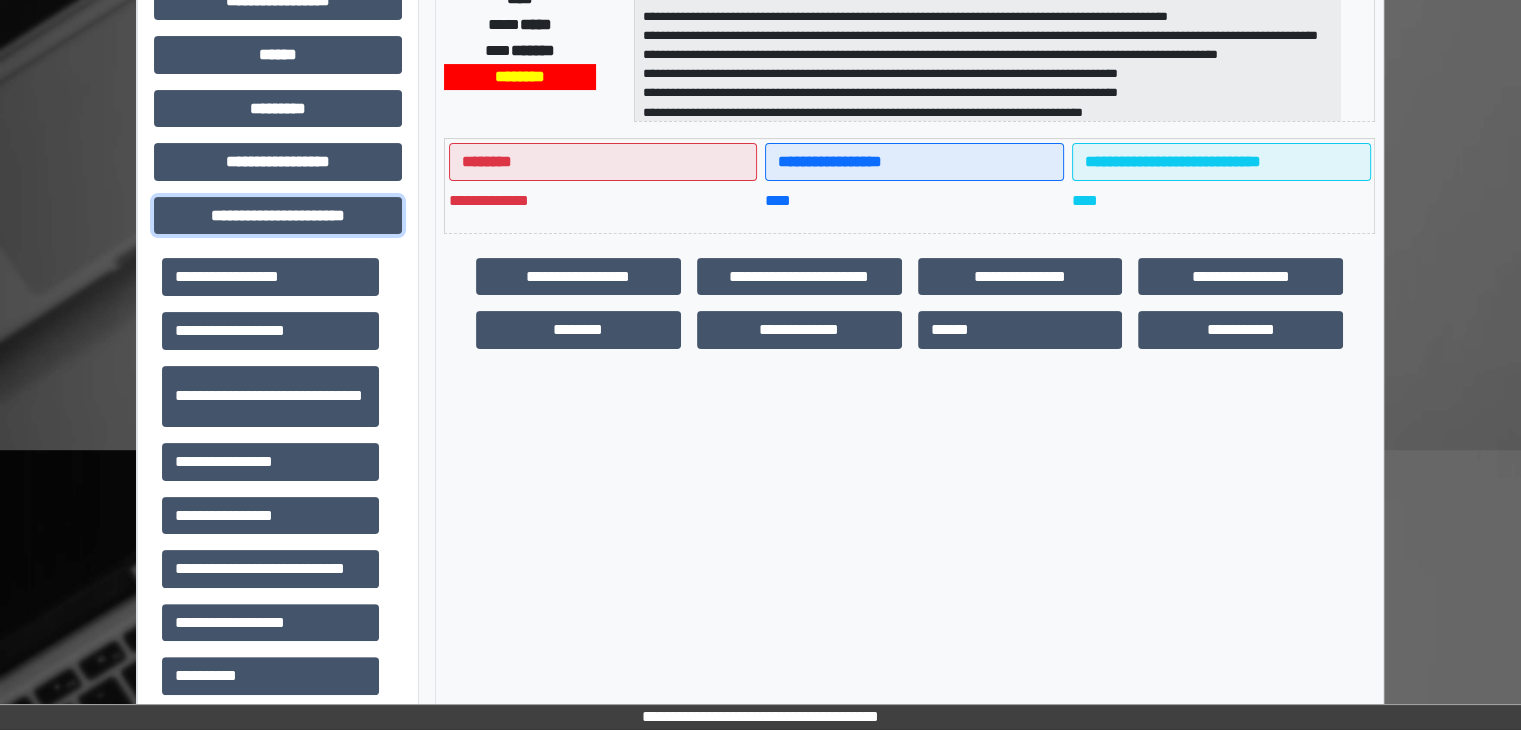 scroll, scrollTop: 42, scrollLeft: 0, axis: vertical 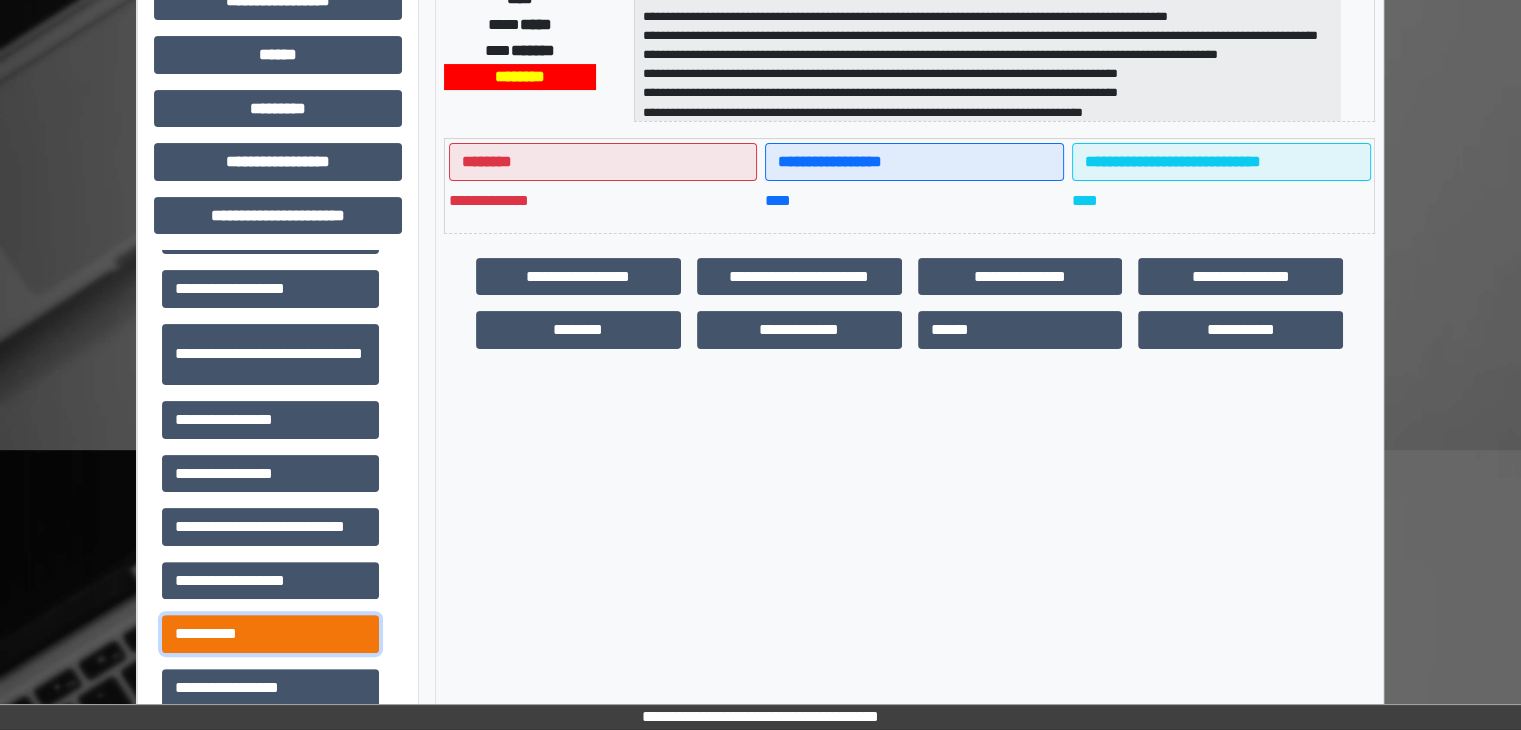 click on "**********" at bounding box center (270, 634) 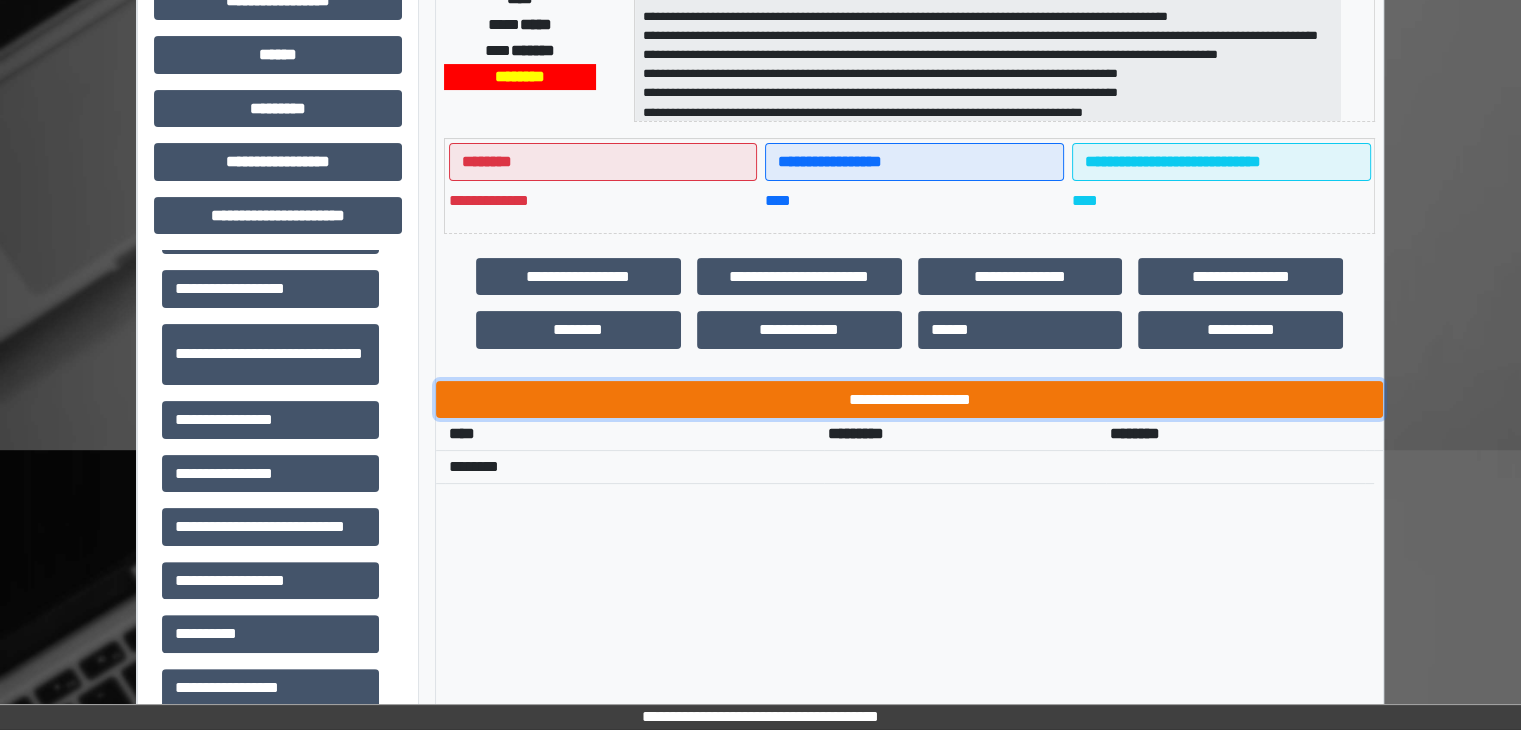click on "**********" at bounding box center [909, 400] 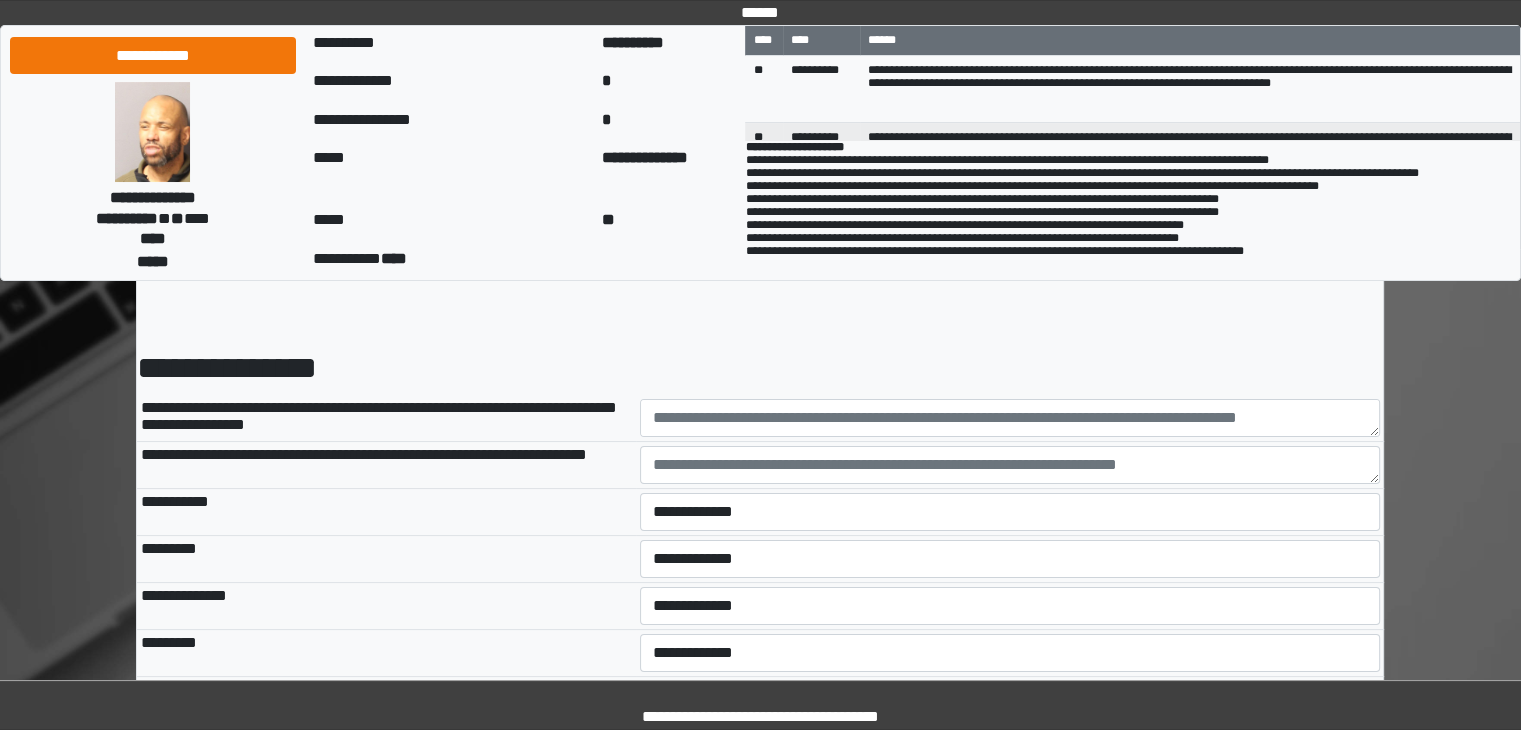 scroll, scrollTop: 100, scrollLeft: 0, axis: vertical 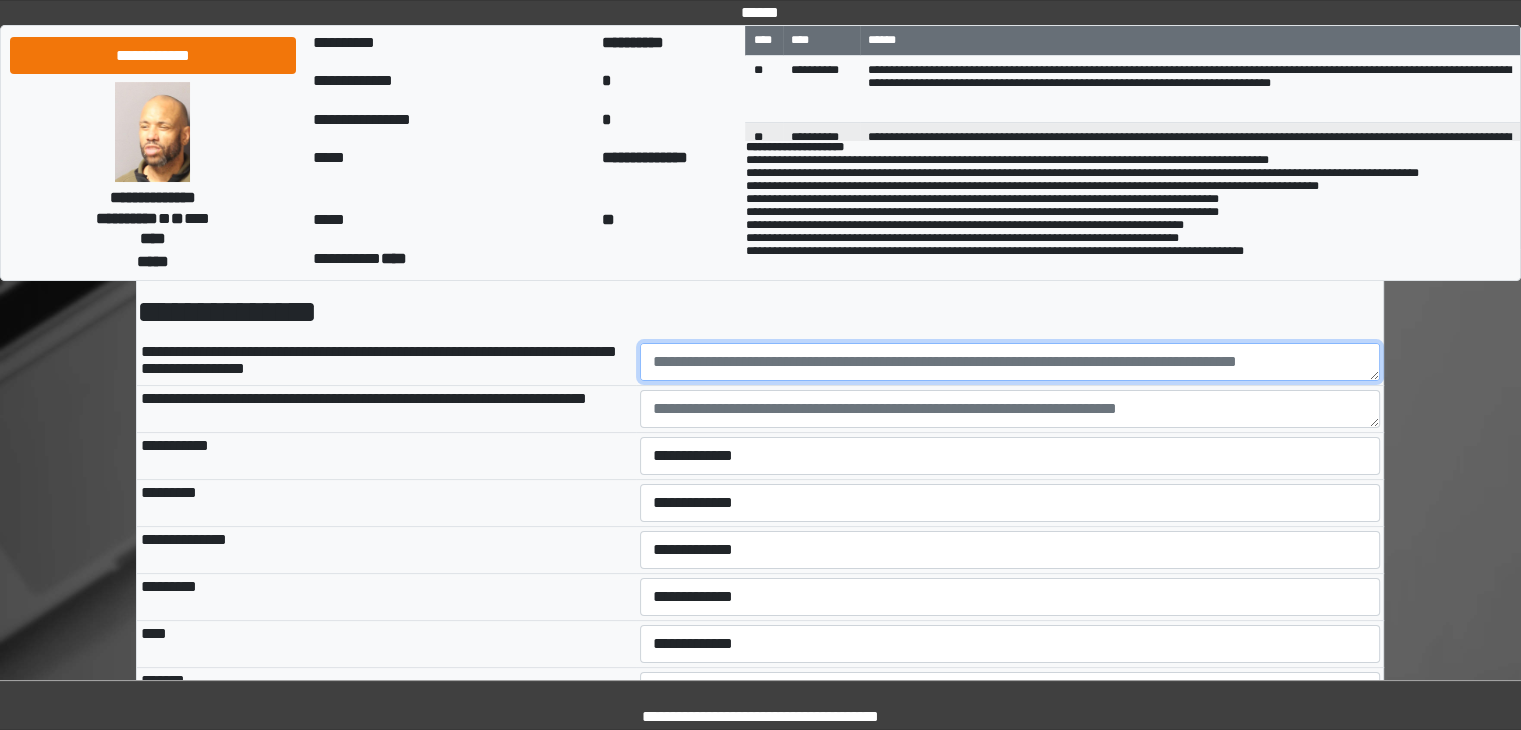 click at bounding box center (1010, 362) 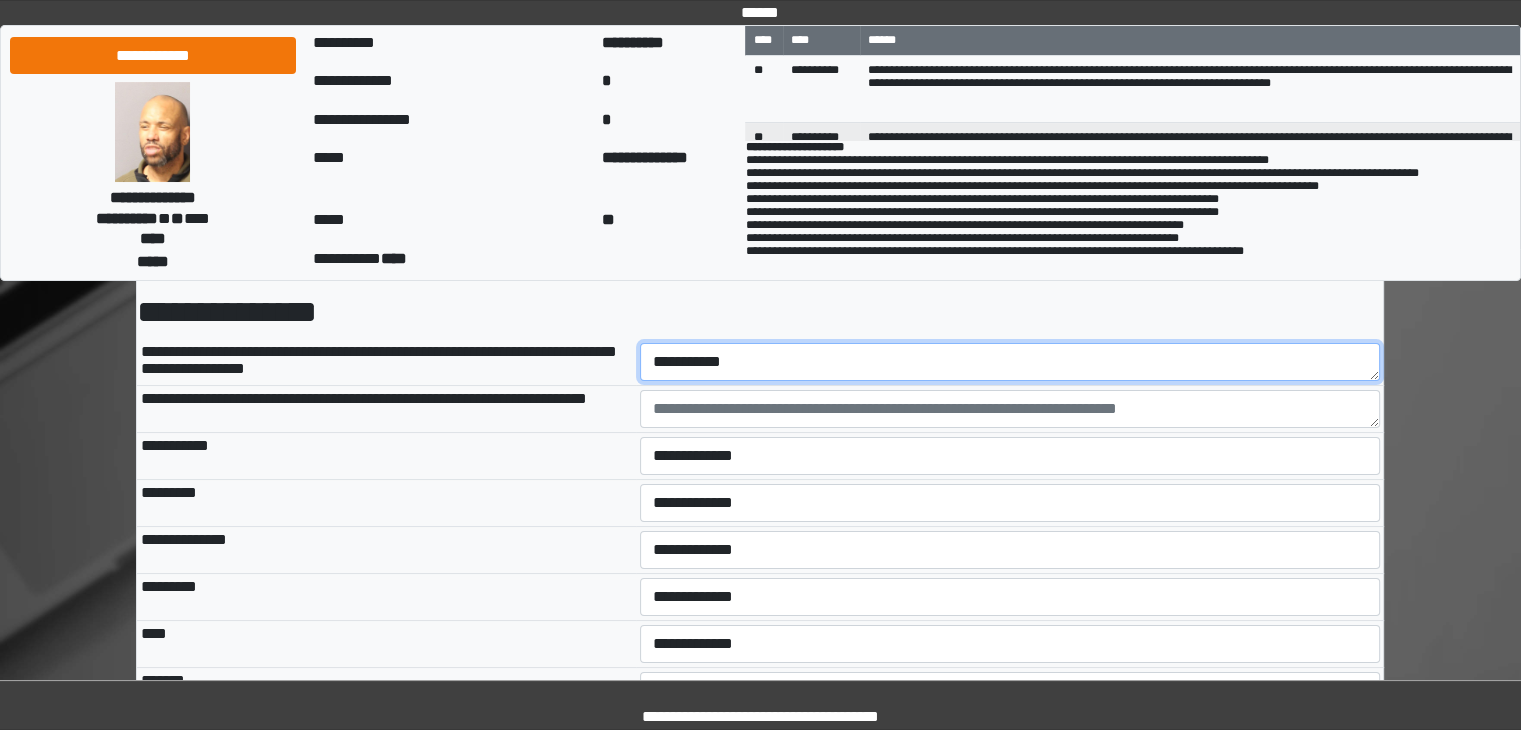 type on "**********" 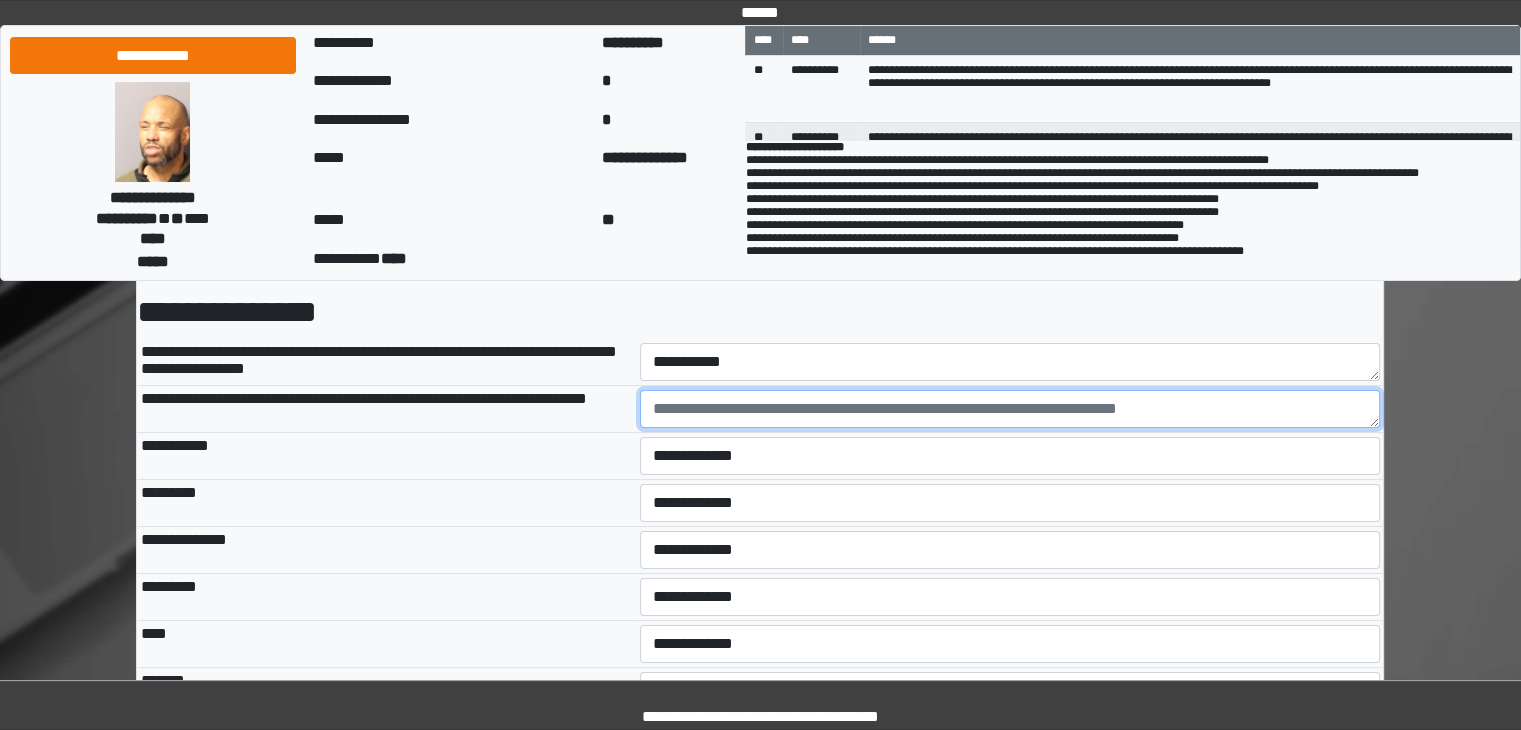 click at bounding box center (1010, 409) 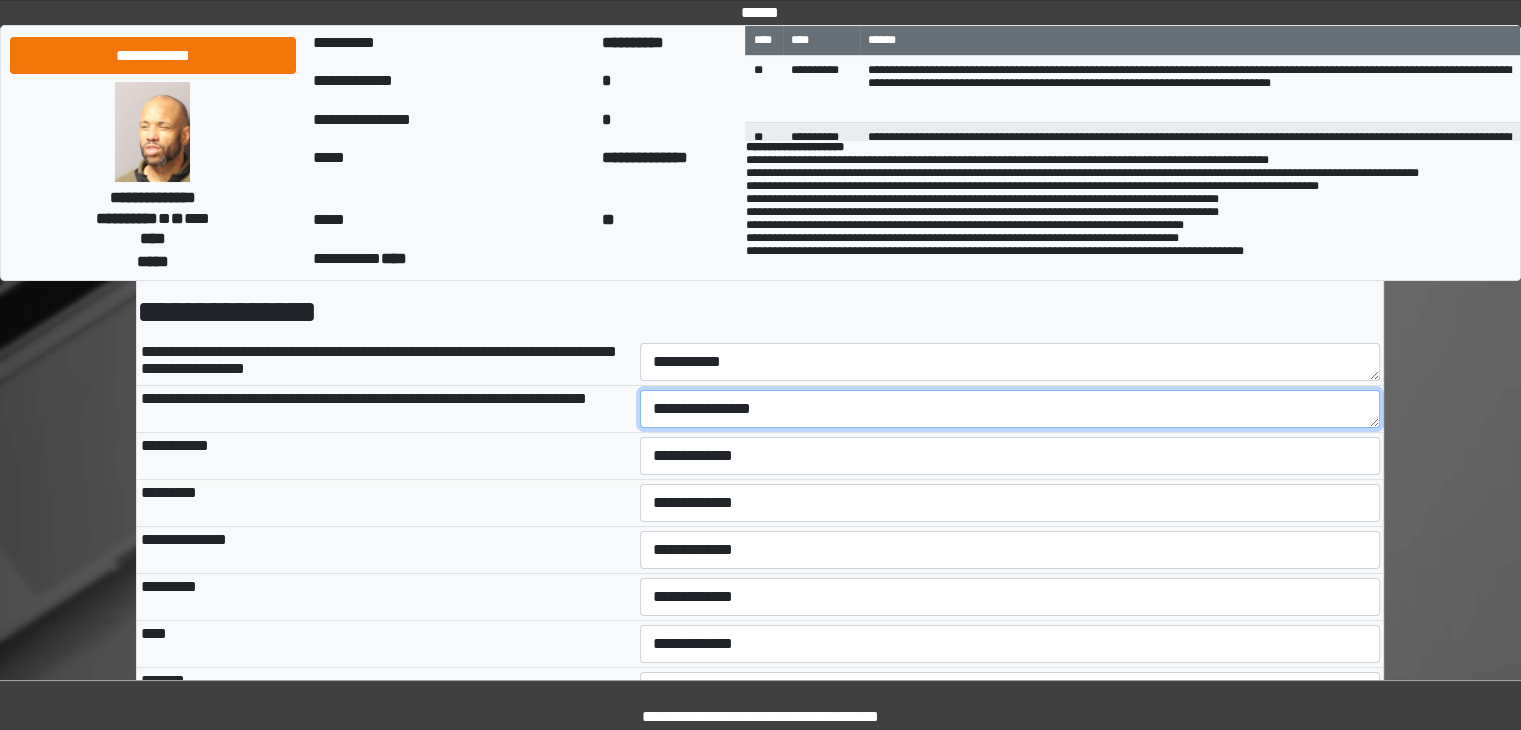 type on "**********" 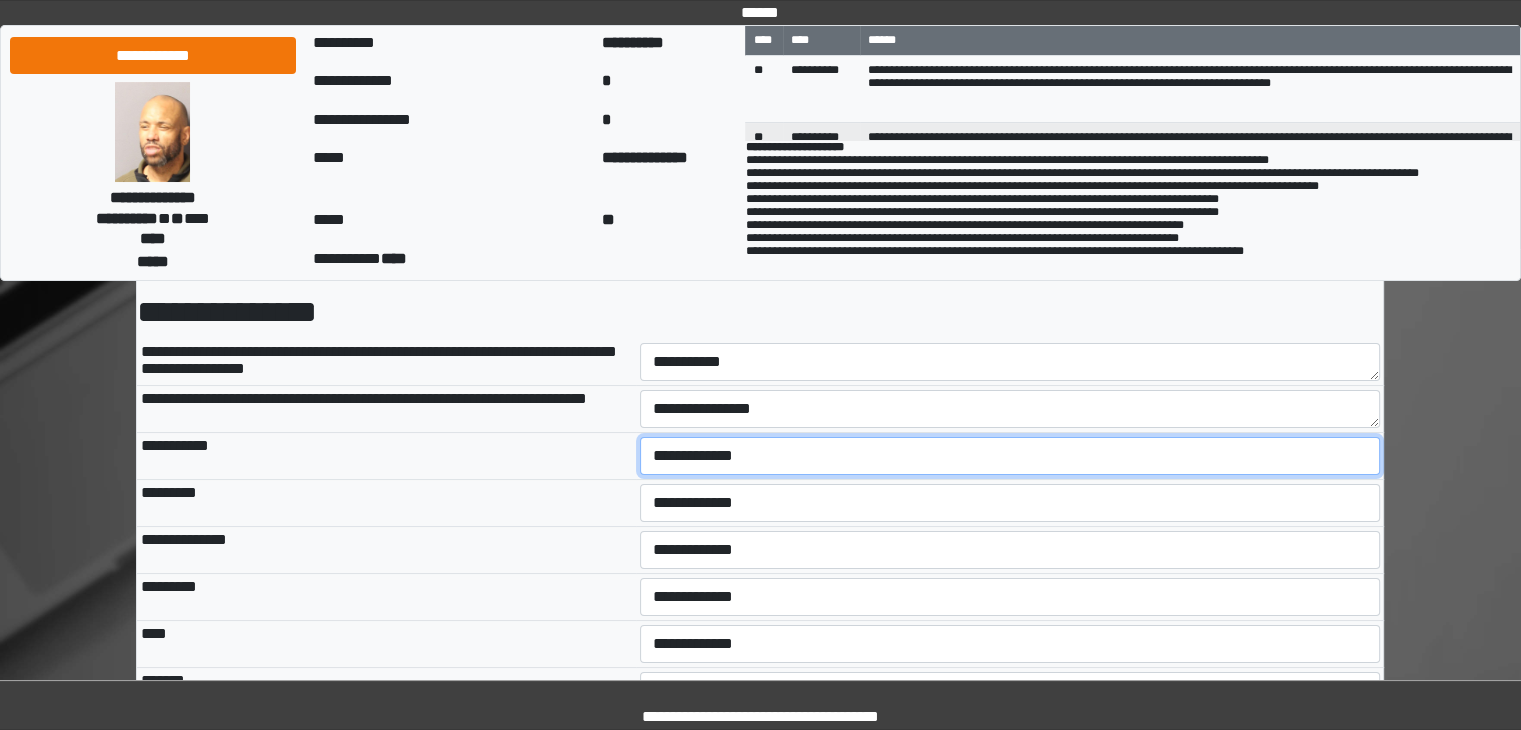 click on "**********" at bounding box center (1010, 456) 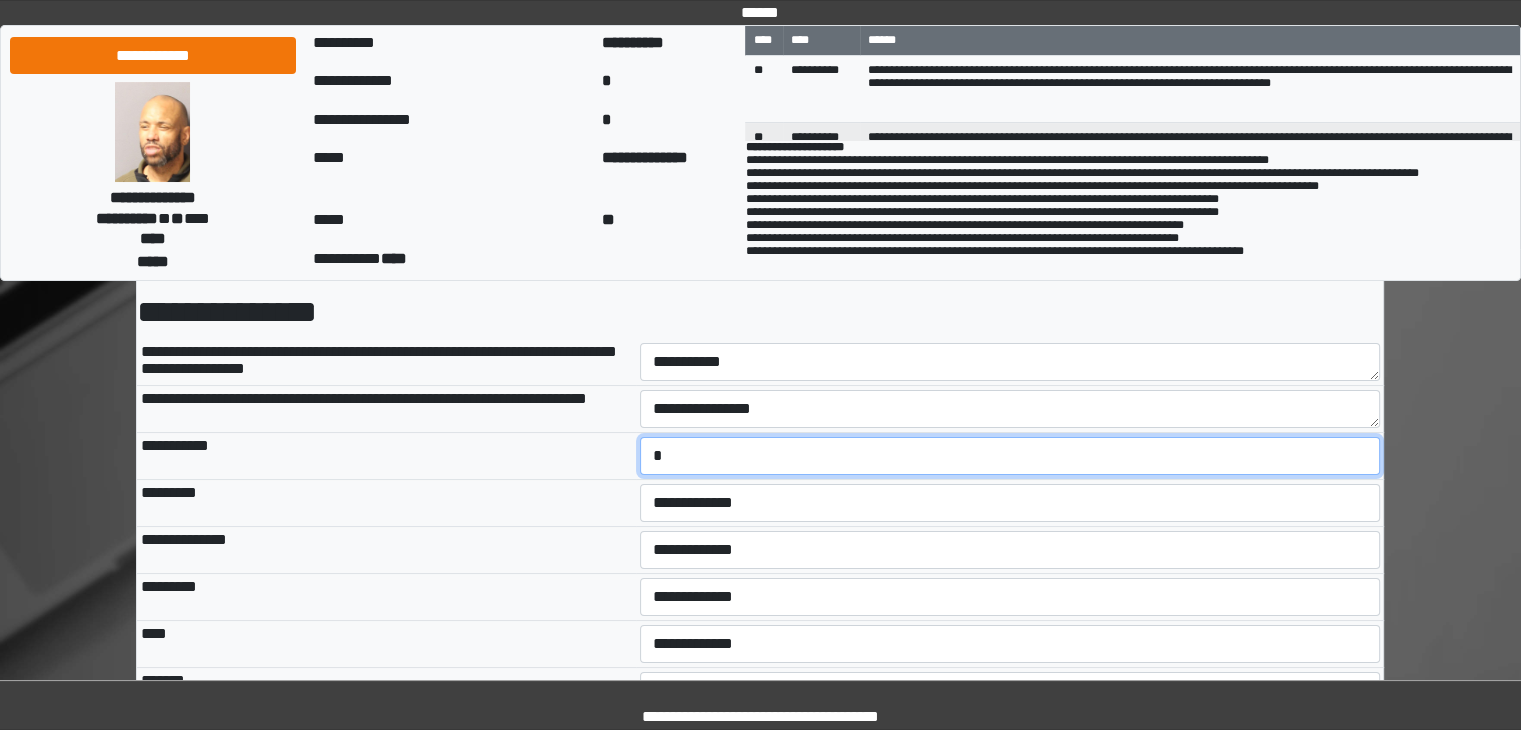 click on "**********" at bounding box center [1010, 456] 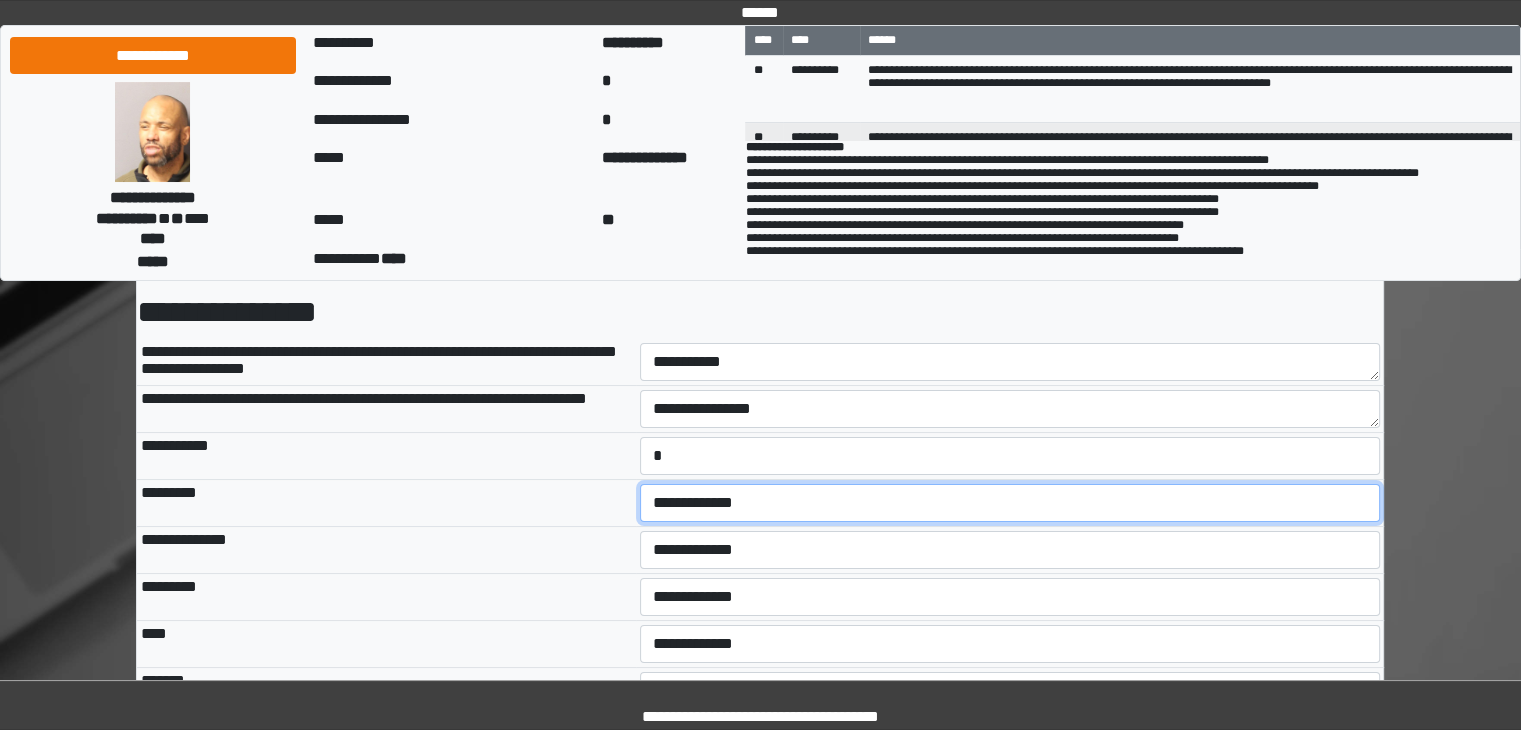 click on "**********" at bounding box center [1010, 503] 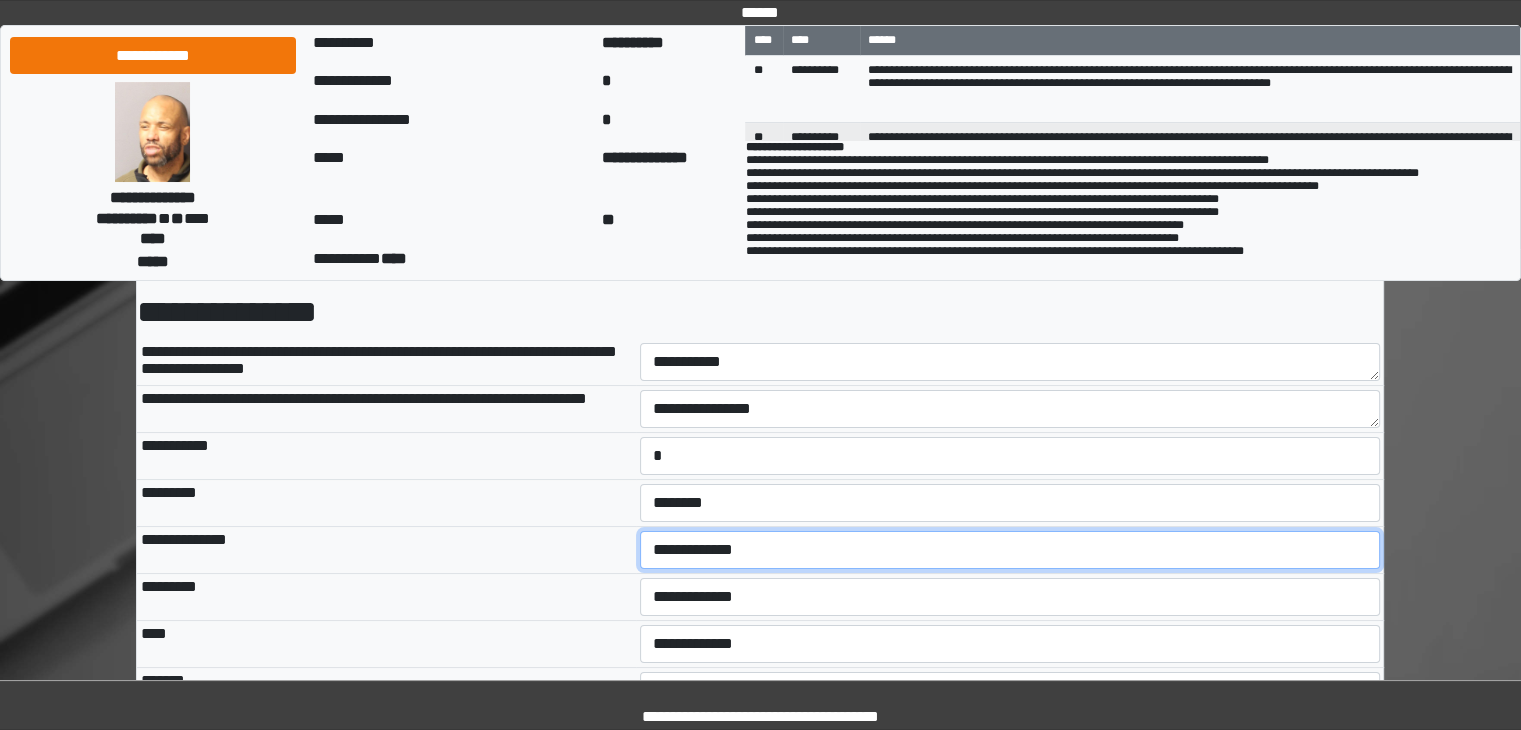 click on "**********" at bounding box center [1010, 550] 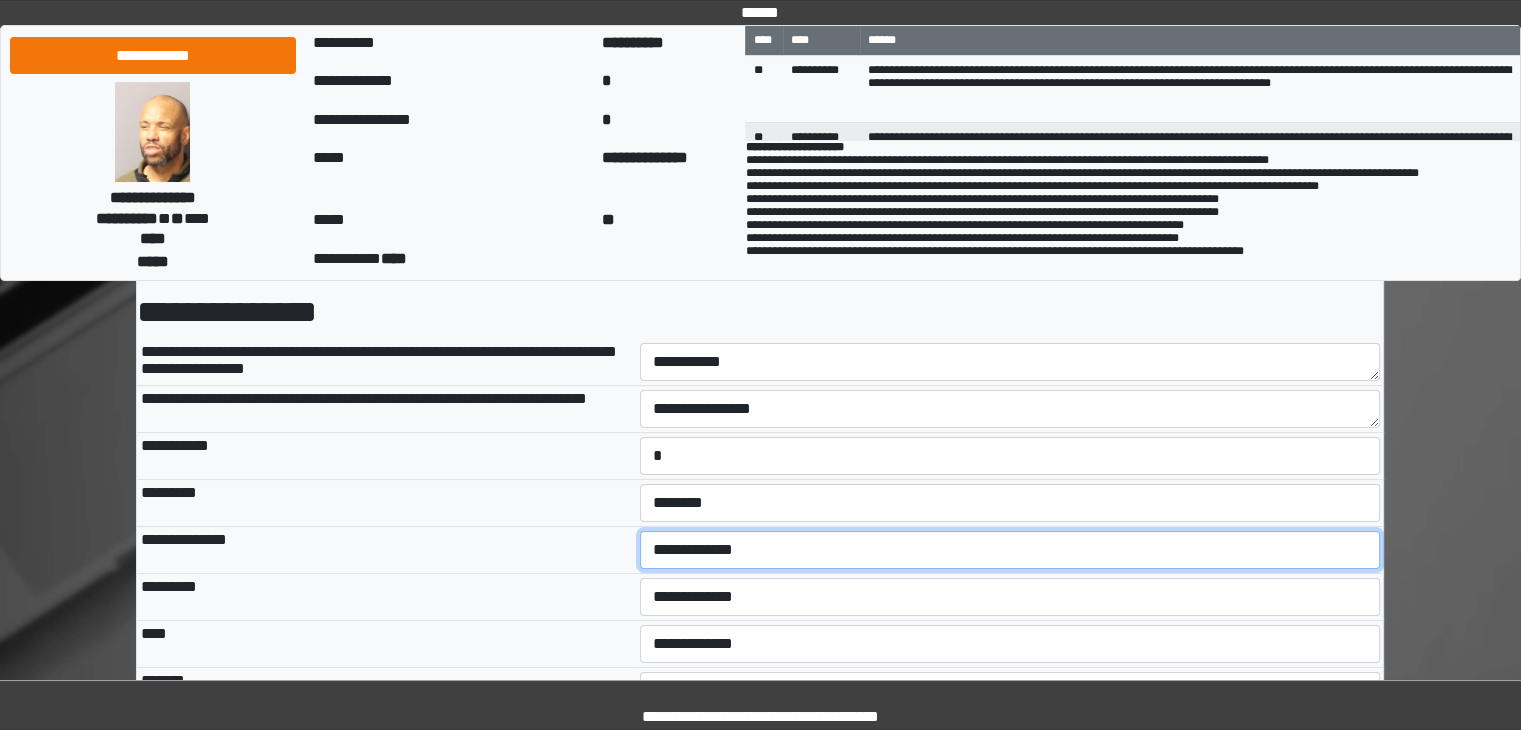 select on "***" 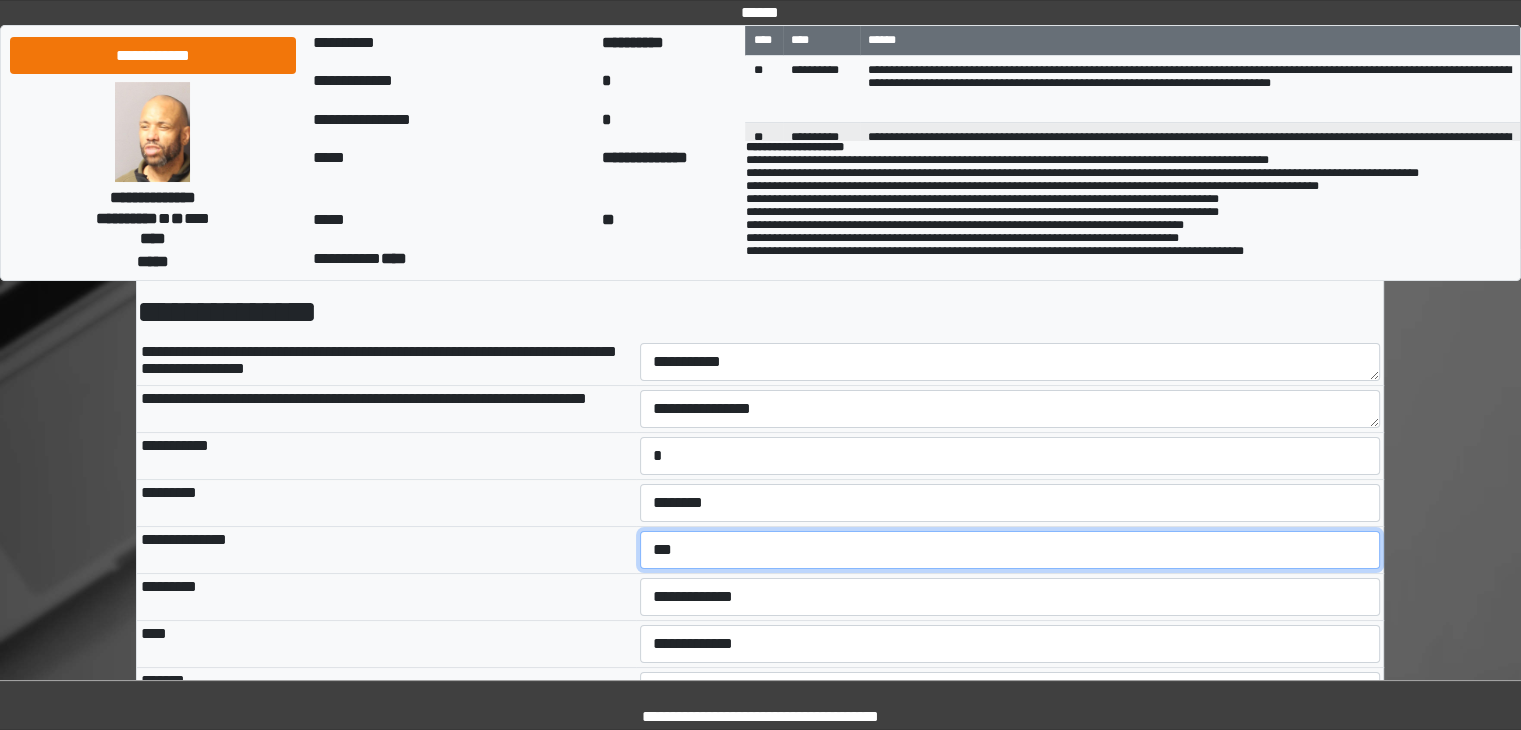 click on "**********" at bounding box center [1010, 550] 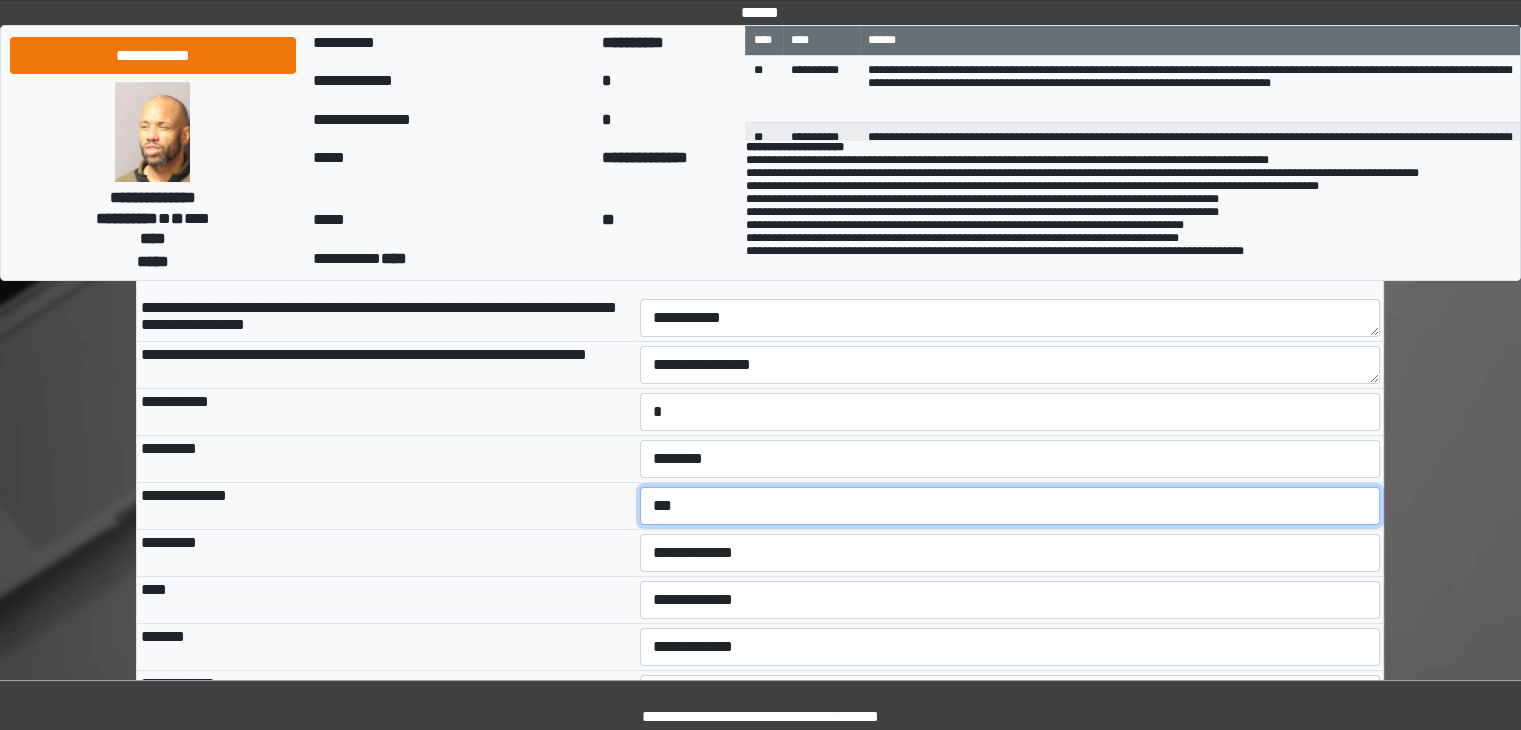 scroll, scrollTop: 300, scrollLeft: 0, axis: vertical 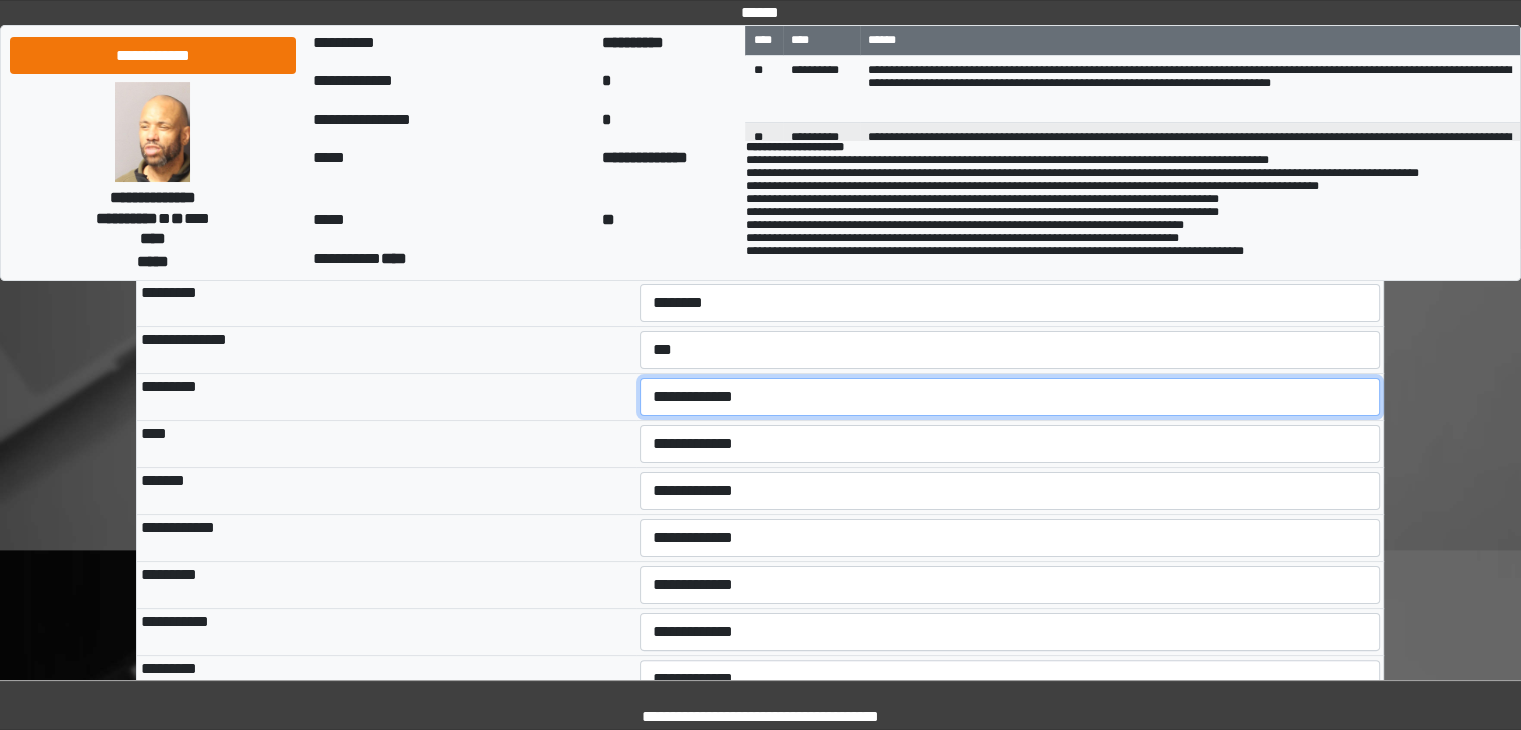 click on "**********" at bounding box center (1010, 397) 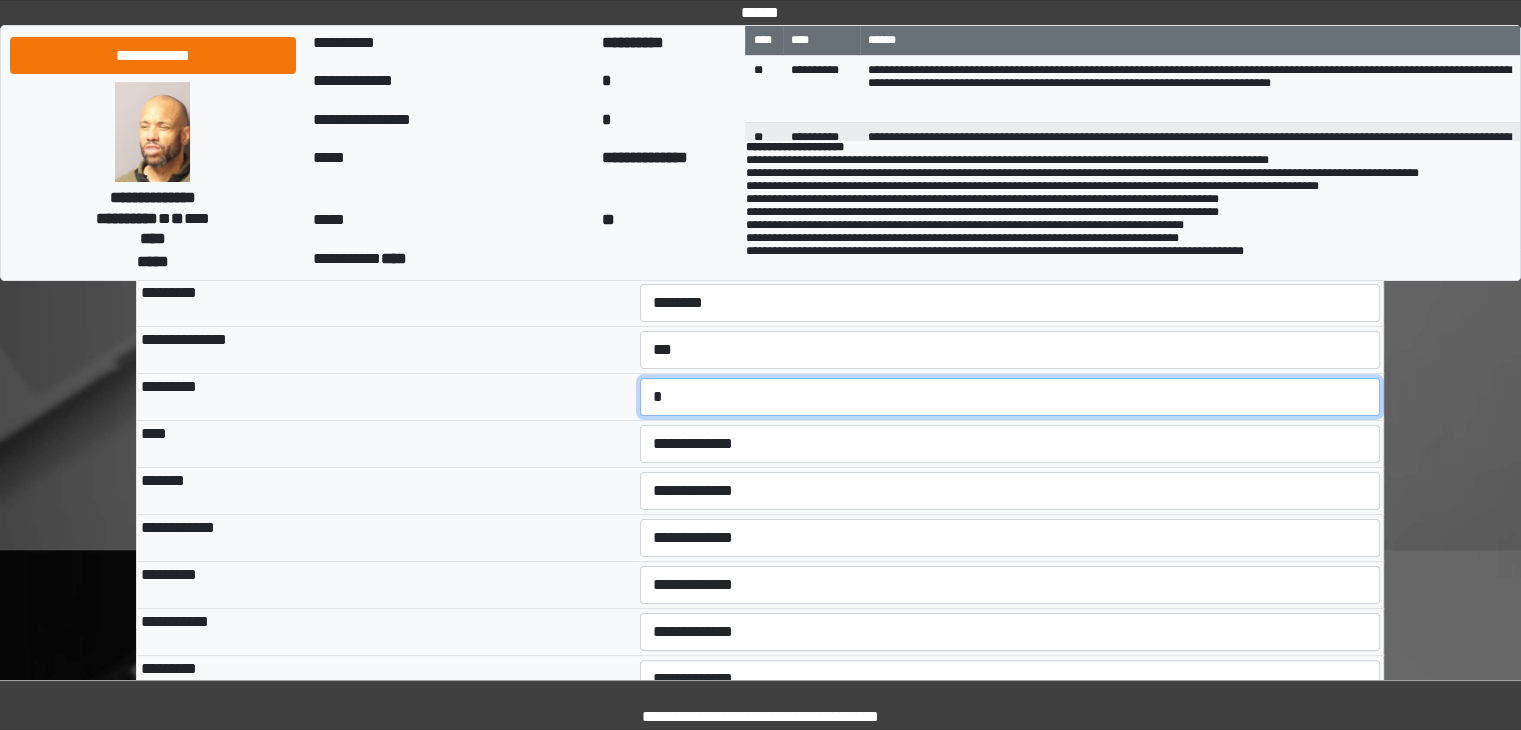 click on "**********" at bounding box center [1010, 397] 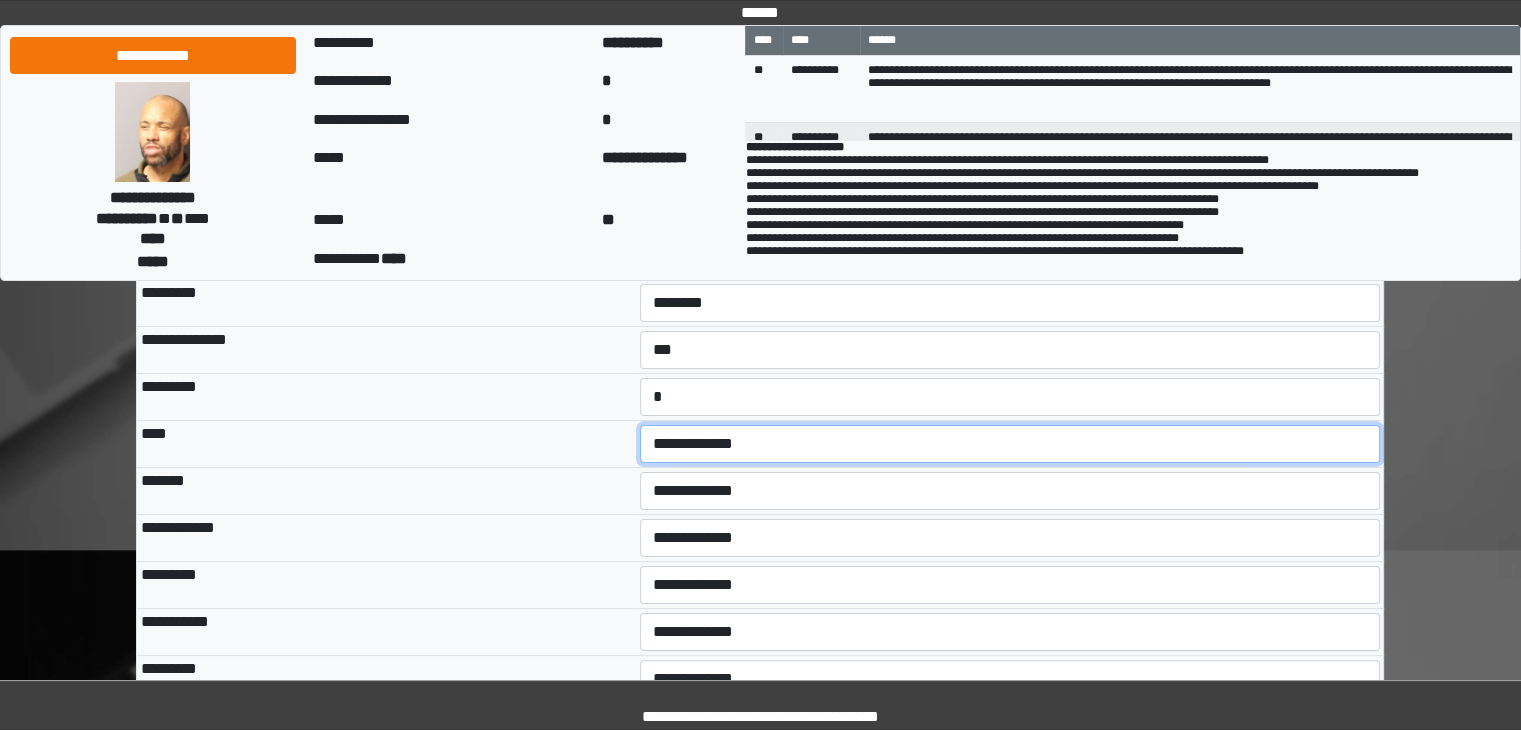 click on "**********" at bounding box center [1010, 444] 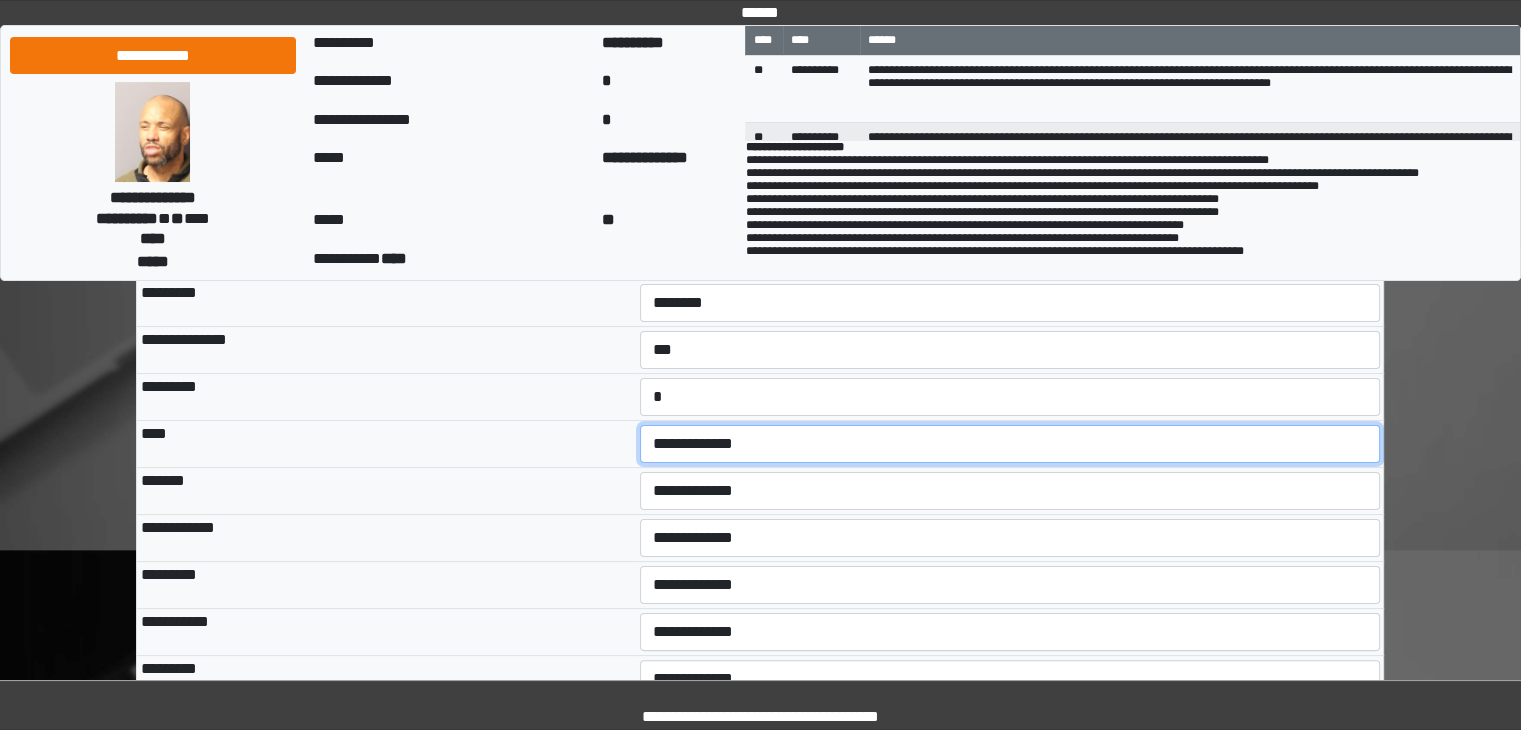 select on "***" 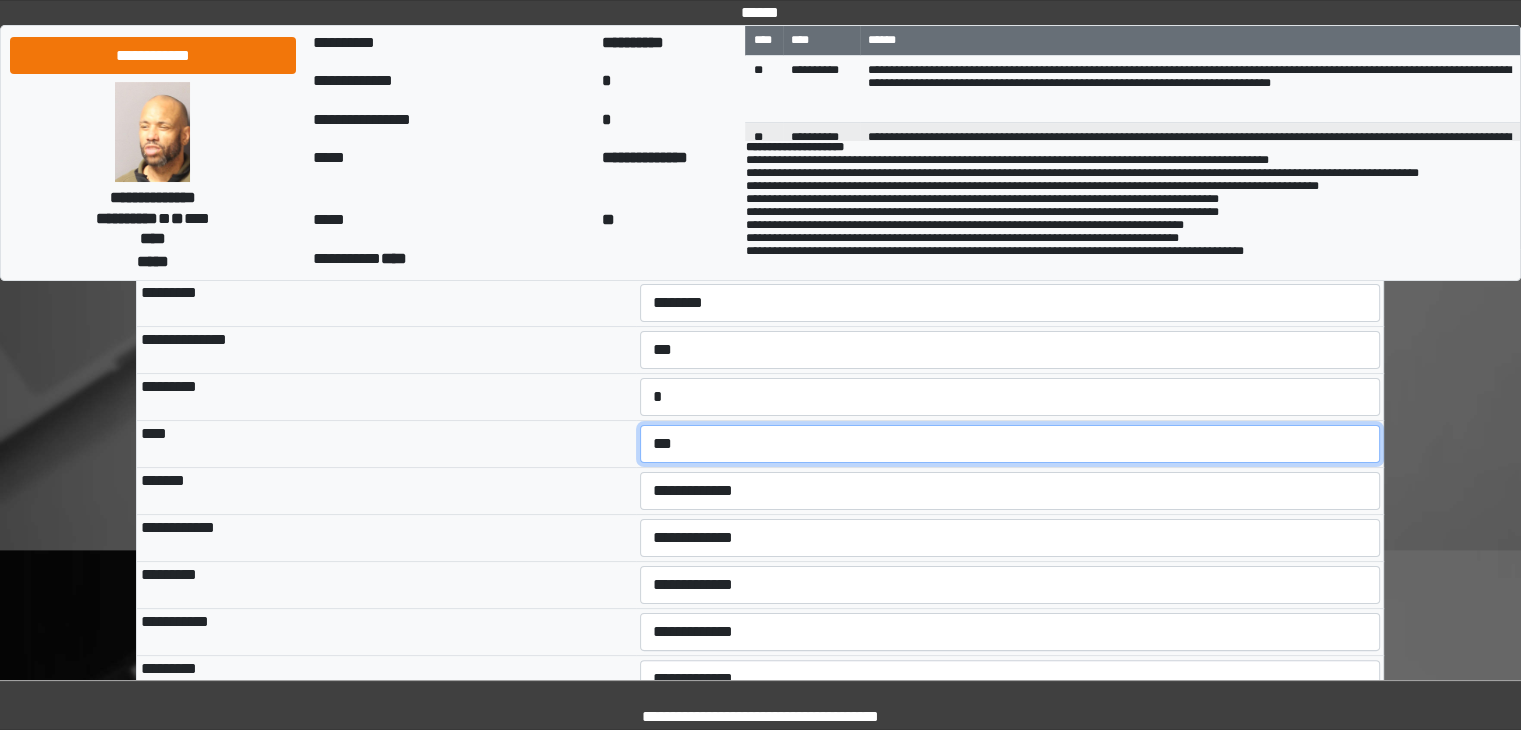 click on "**********" at bounding box center [1010, 444] 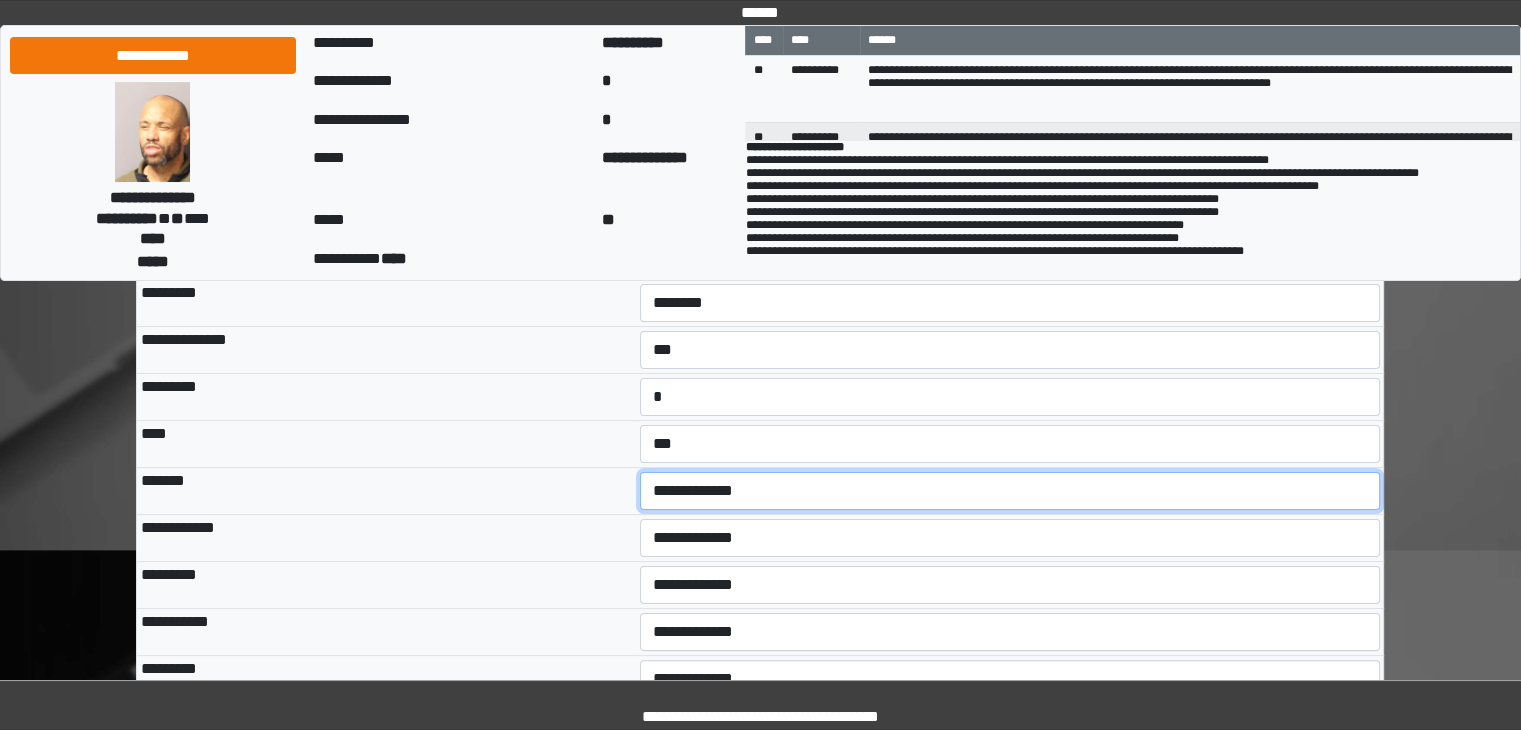 click on "**********" at bounding box center [1010, 491] 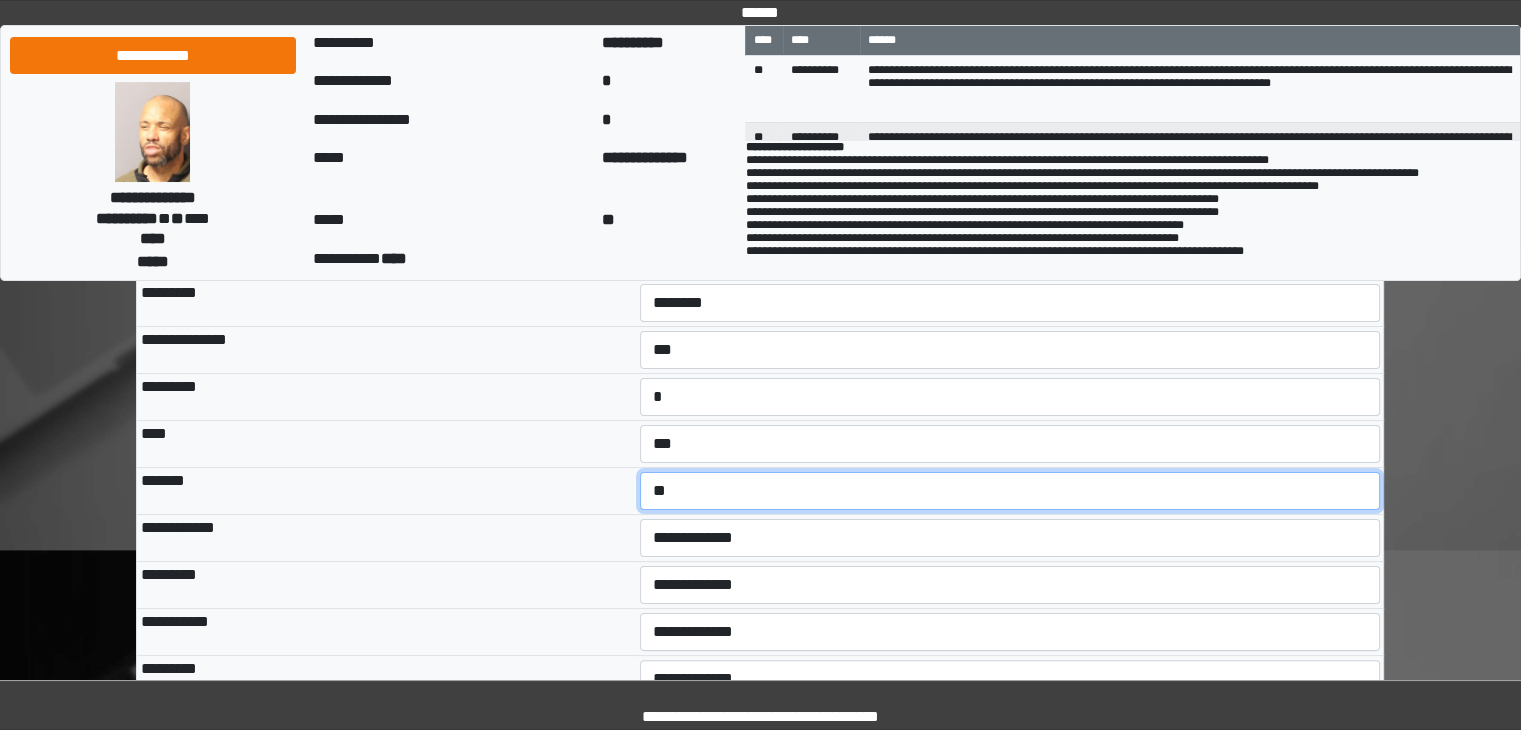 click on "**********" at bounding box center [1010, 491] 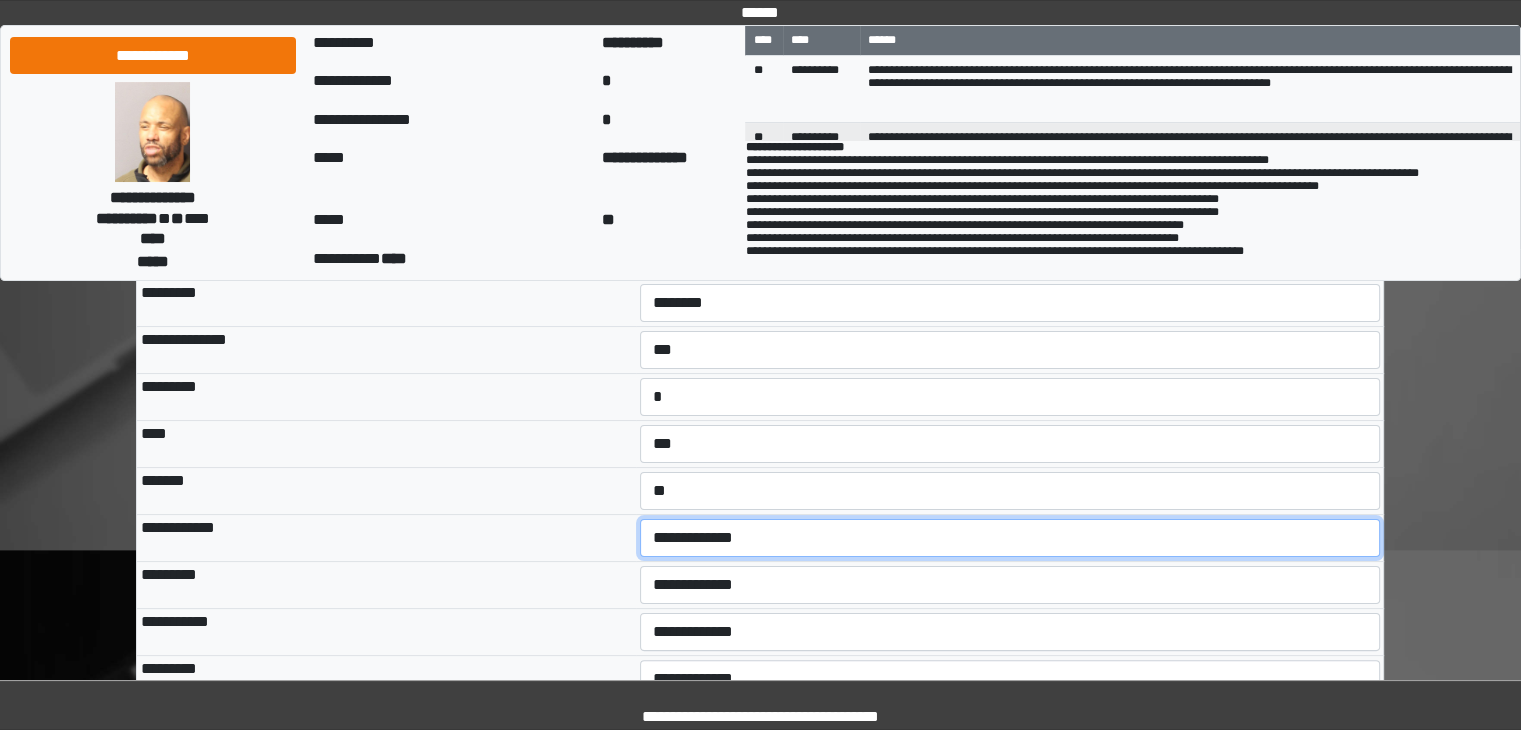 click on "**********" at bounding box center (1010, 538) 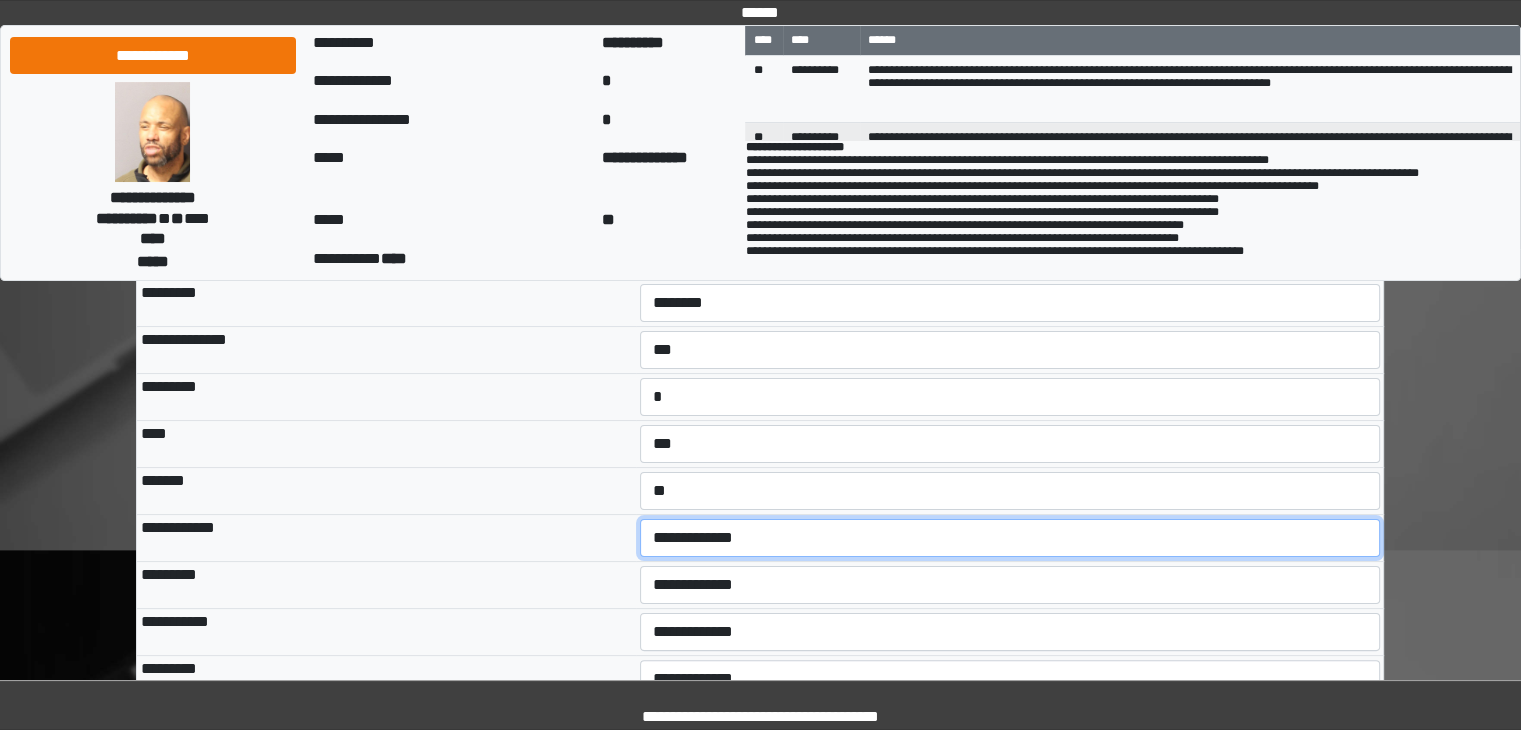 select on "***" 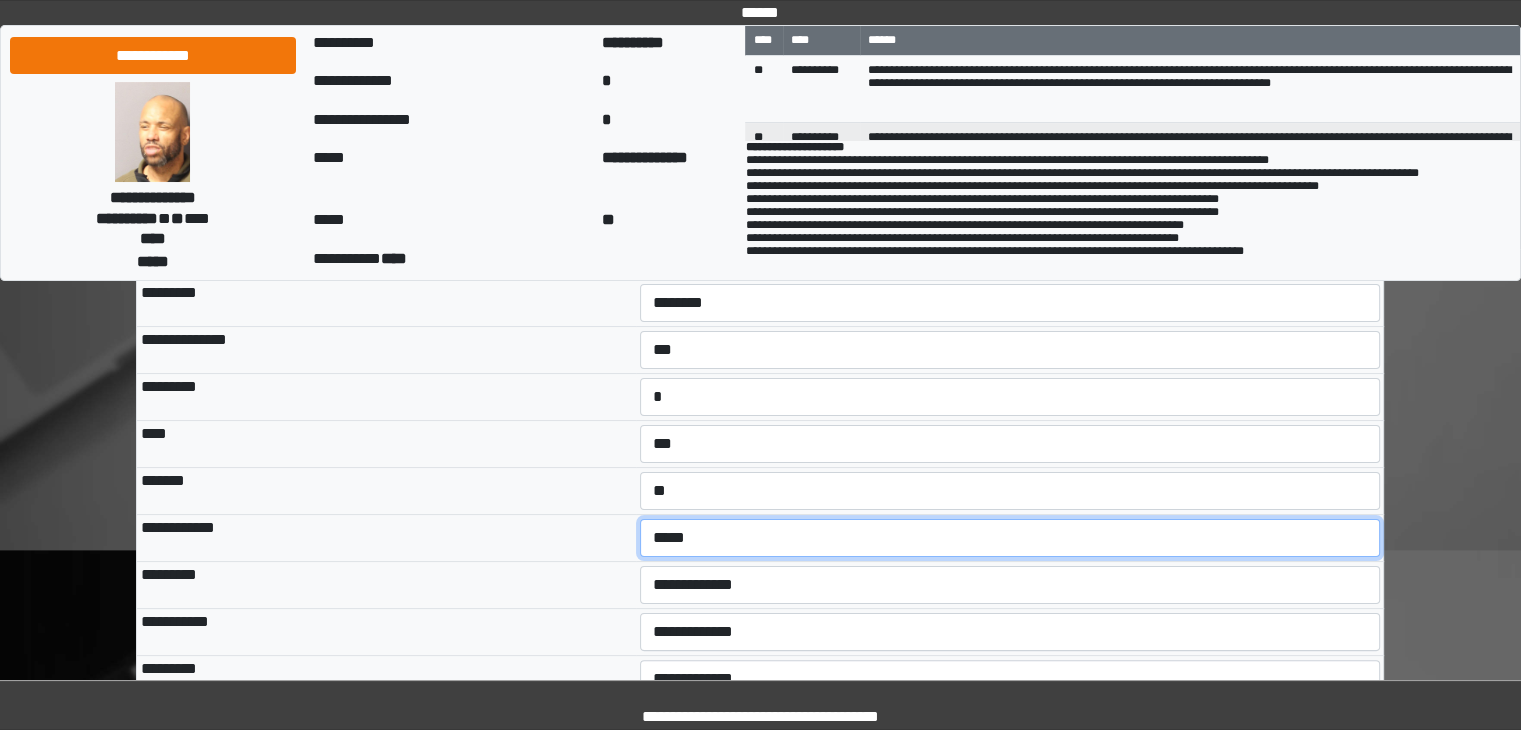 click on "**********" at bounding box center [1010, 538] 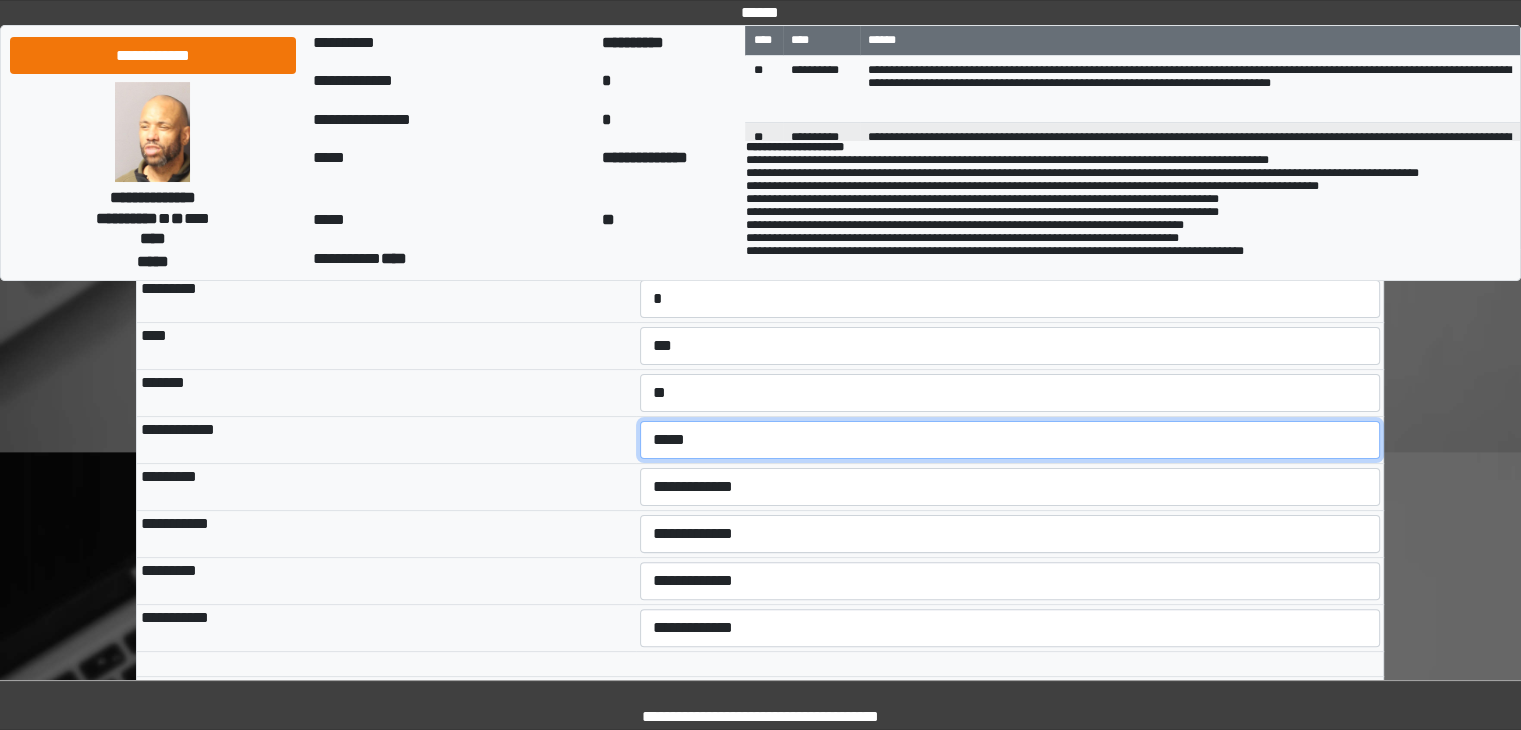 scroll, scrollTop: 400, scrollLeft: 0, axis: vertical 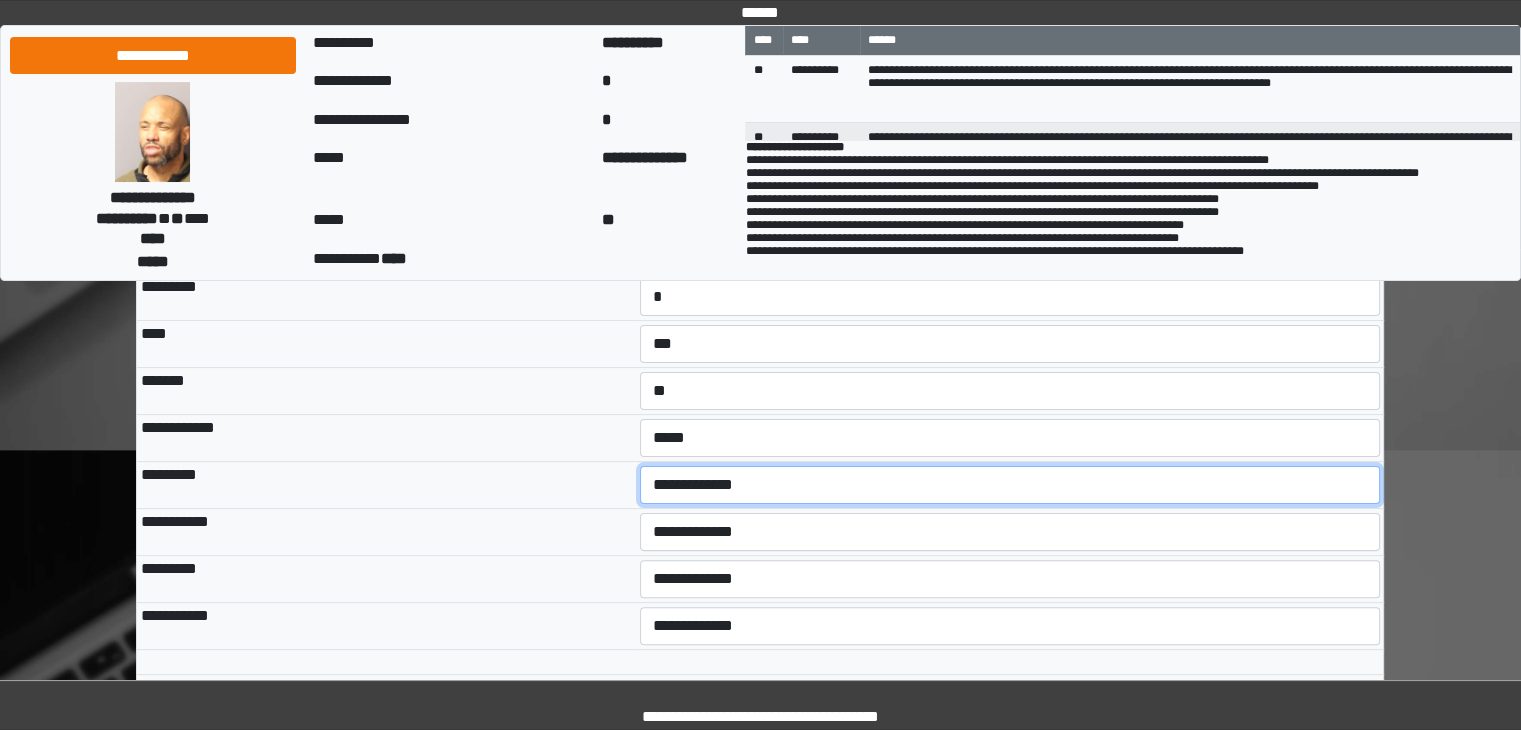 click on "**********" at bounding box center (1010, 485) 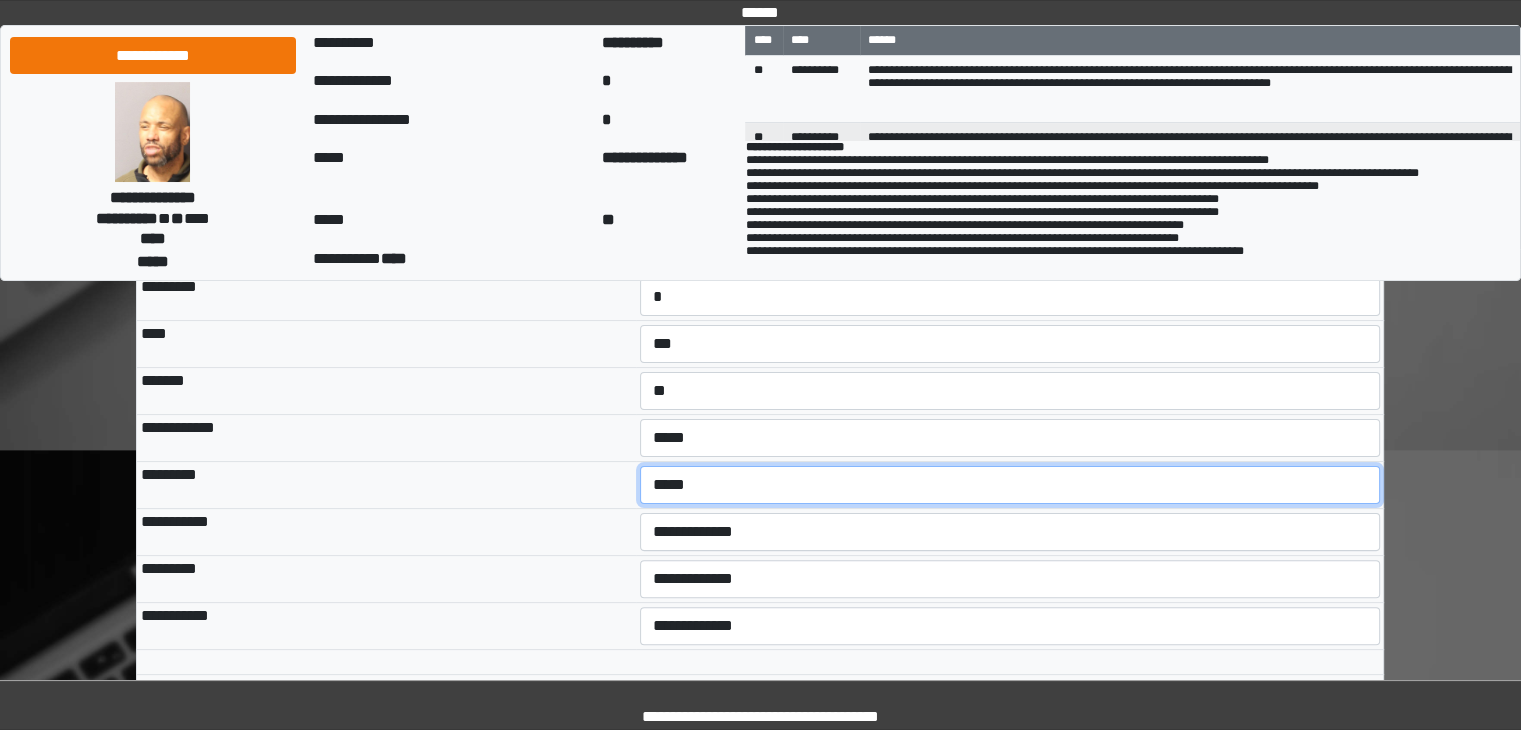 click on "**********" at bounding box center [1010, 485] 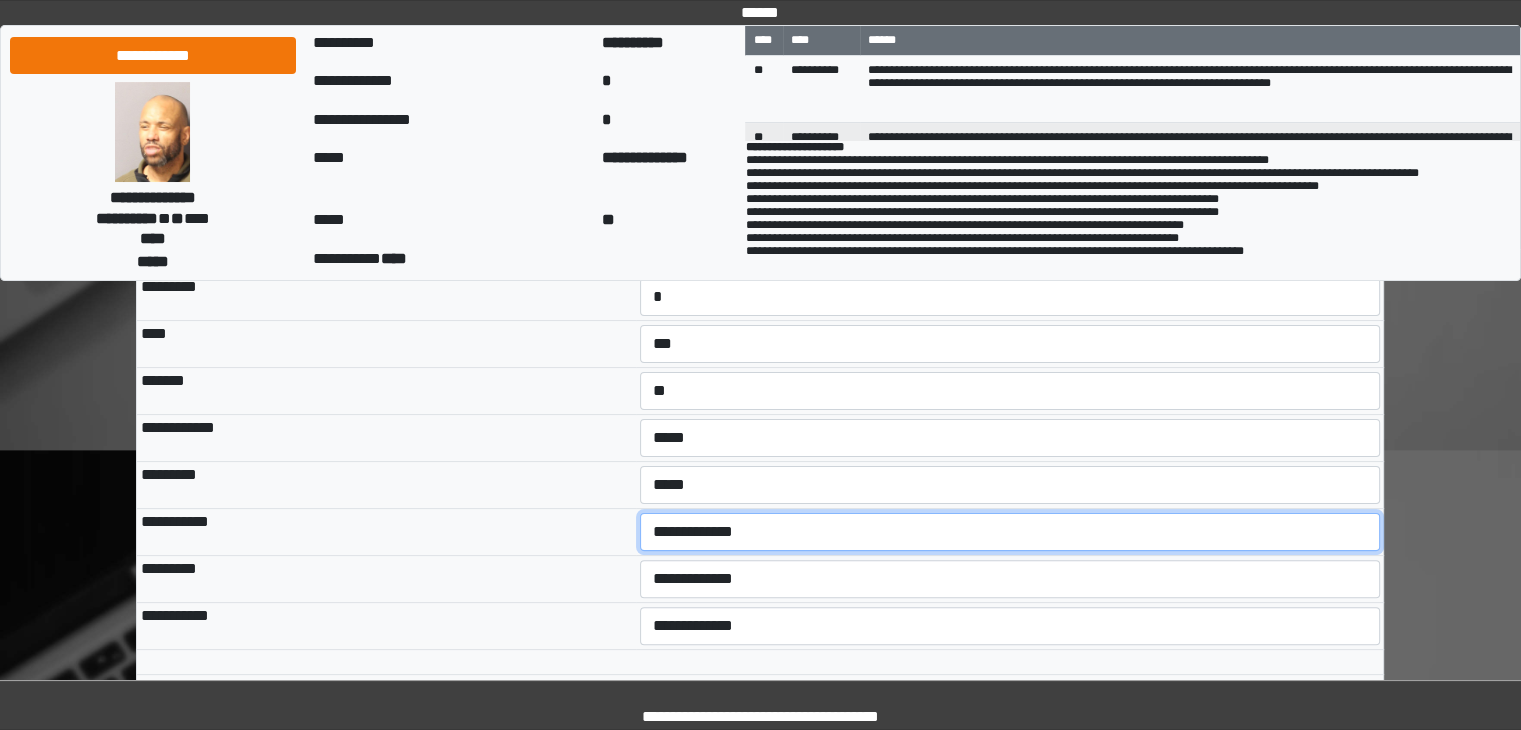 click on "**********" at bounding box center [1010, 532] 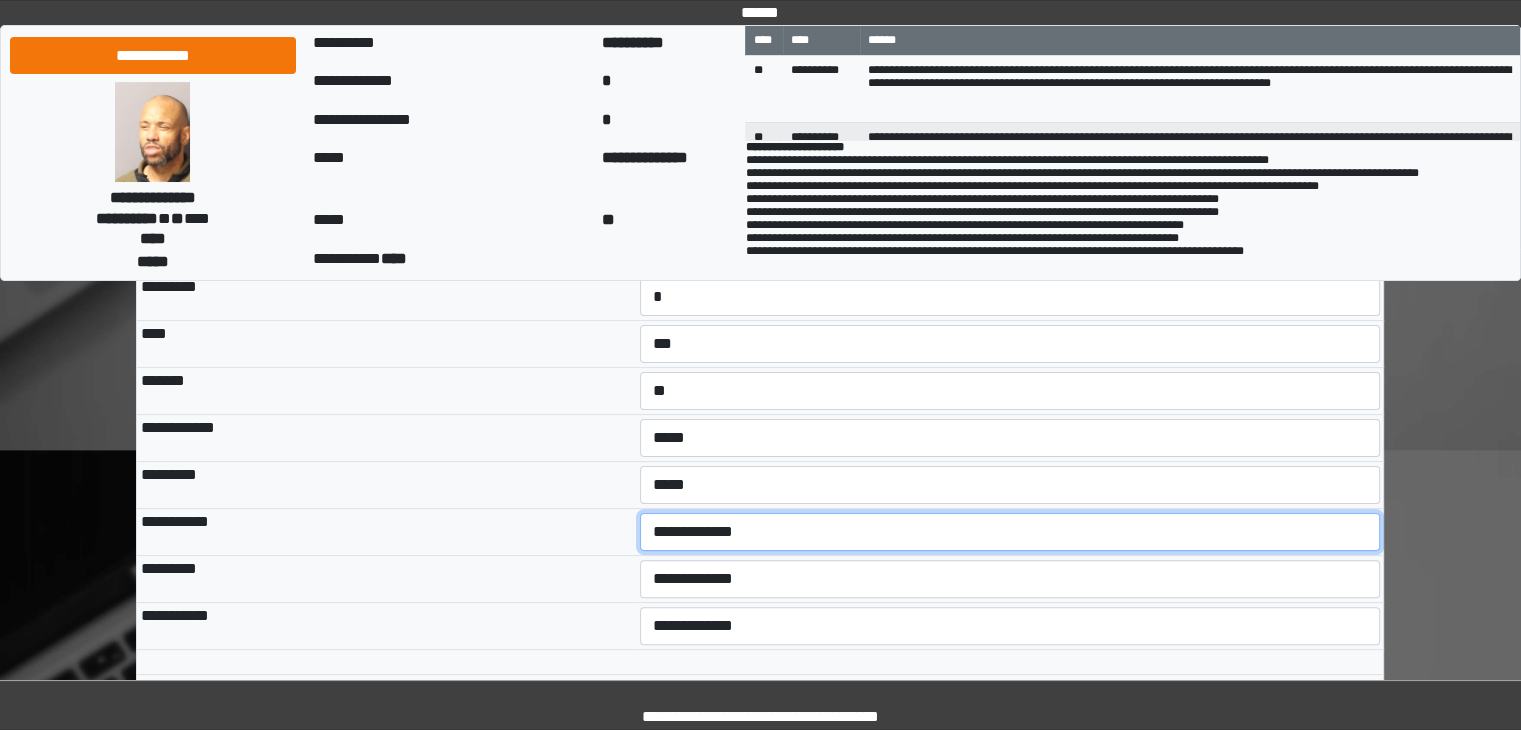 select on "***" 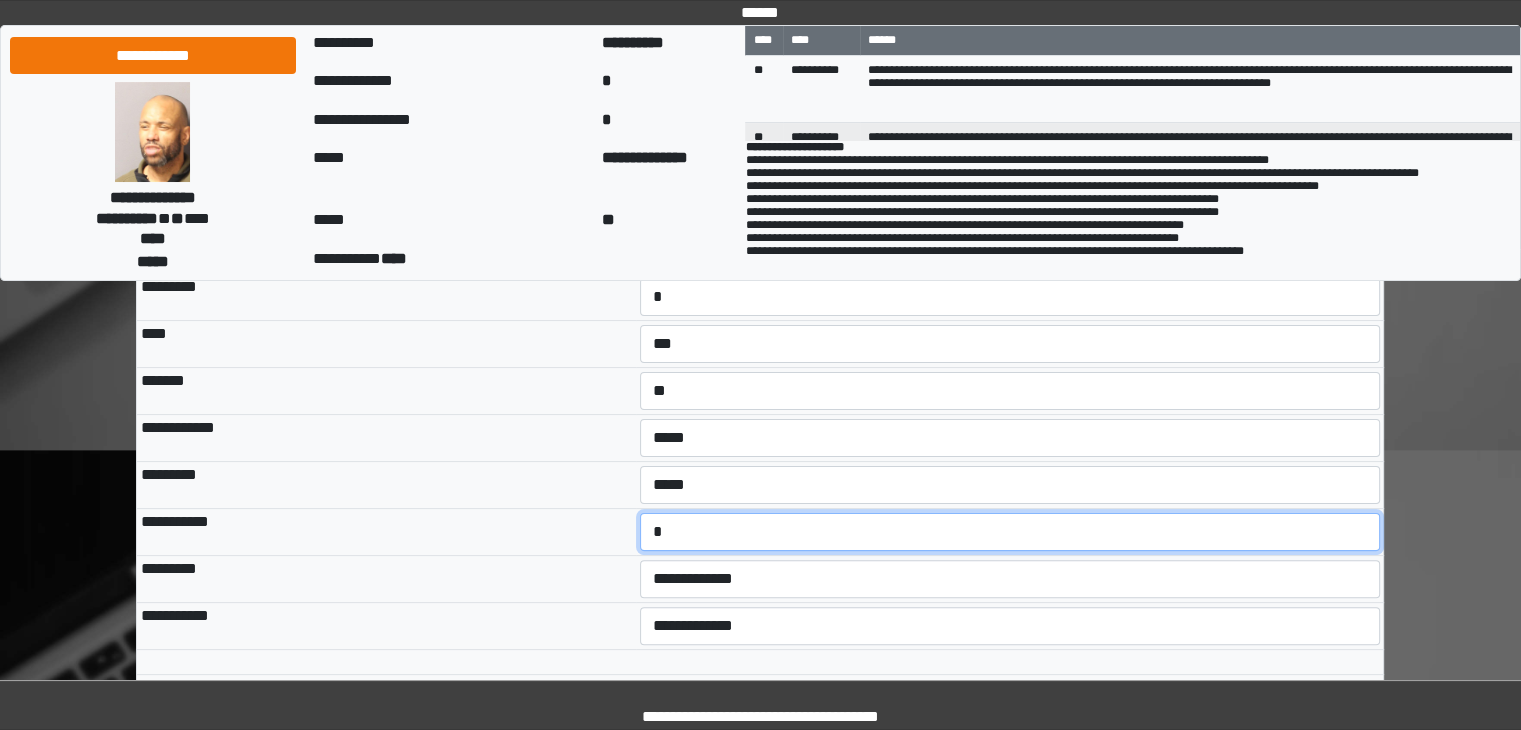 click on "**********" at bounding box center [1010, 532] 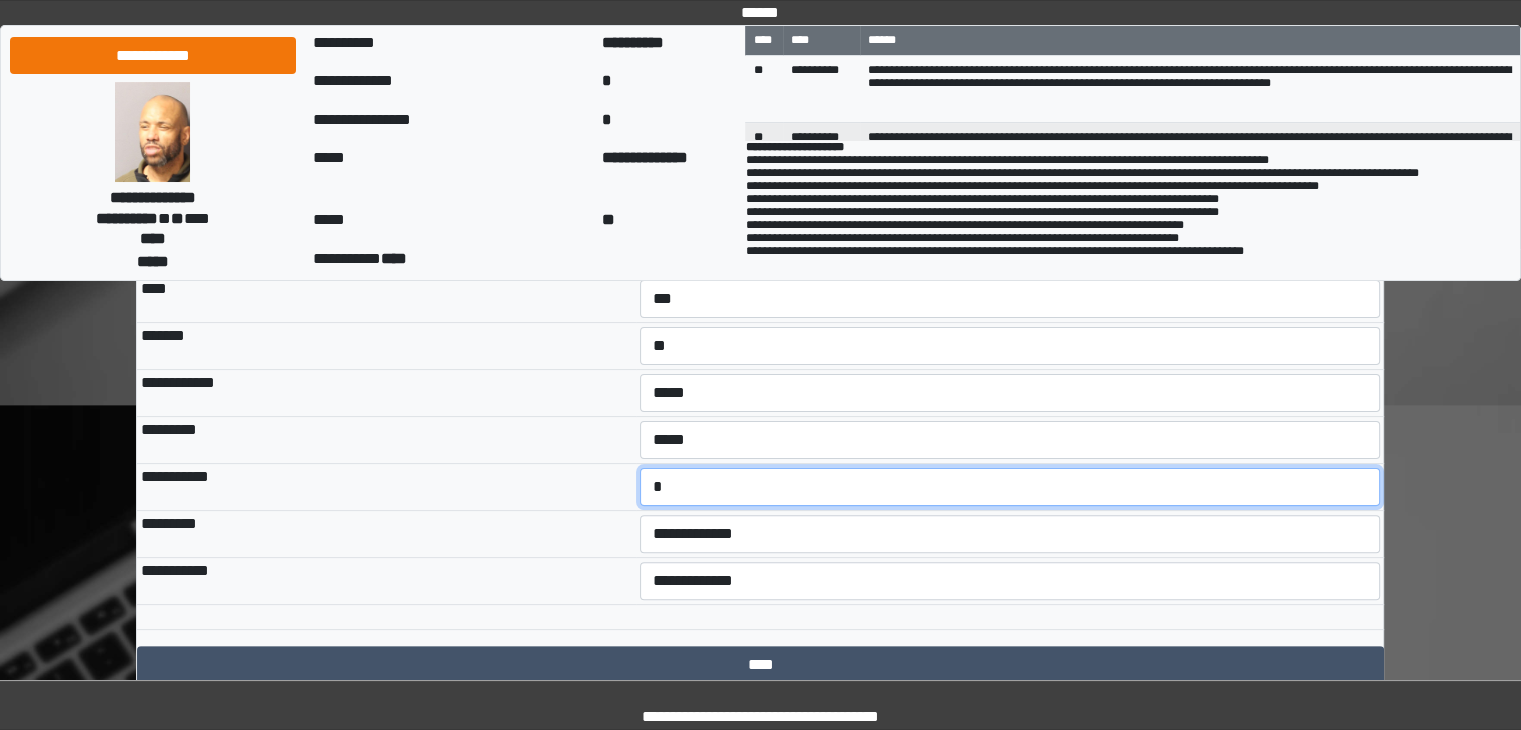 scroll, scrollTop: 531, scrollLeft: 0, axis: vertical 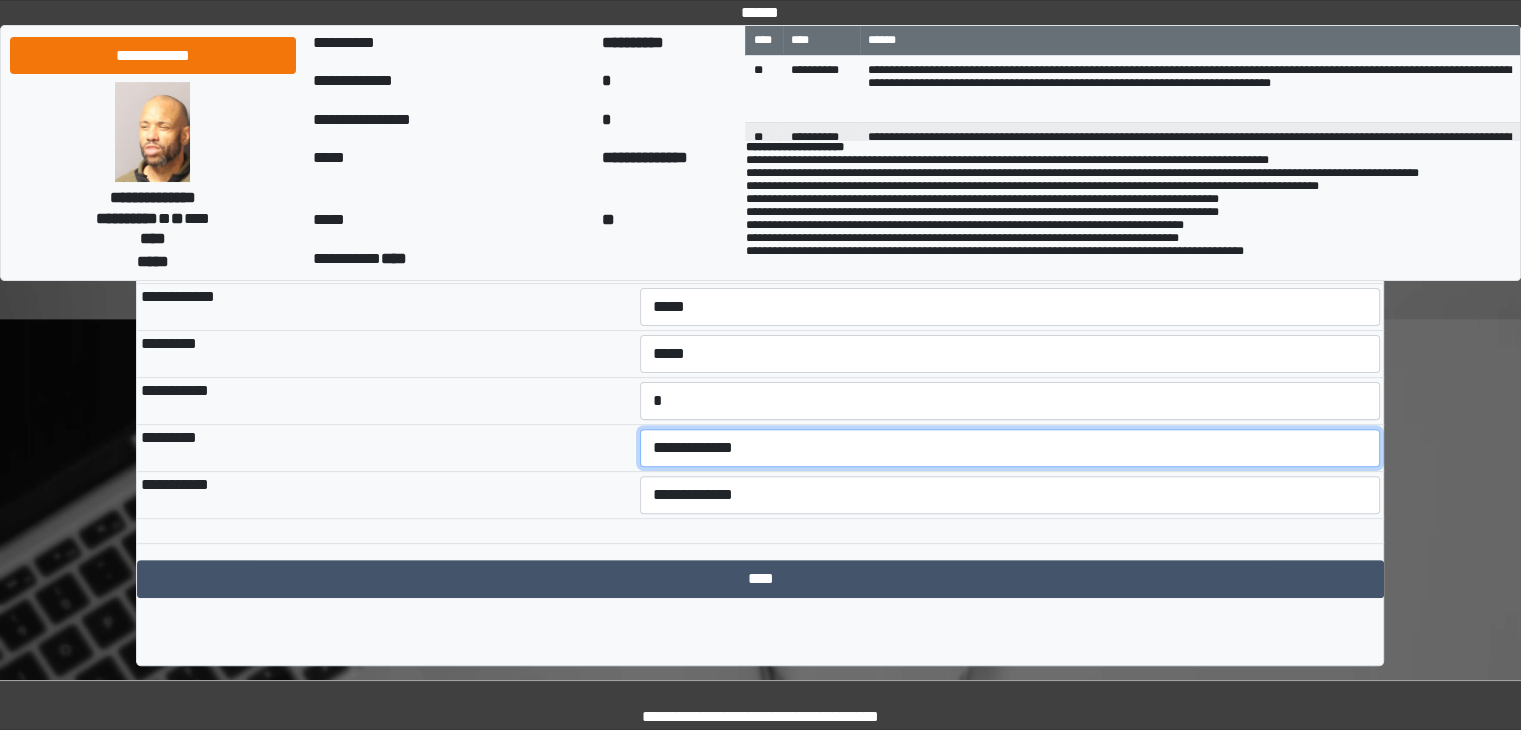 click on "**********" at bounding box center (1010, 448) 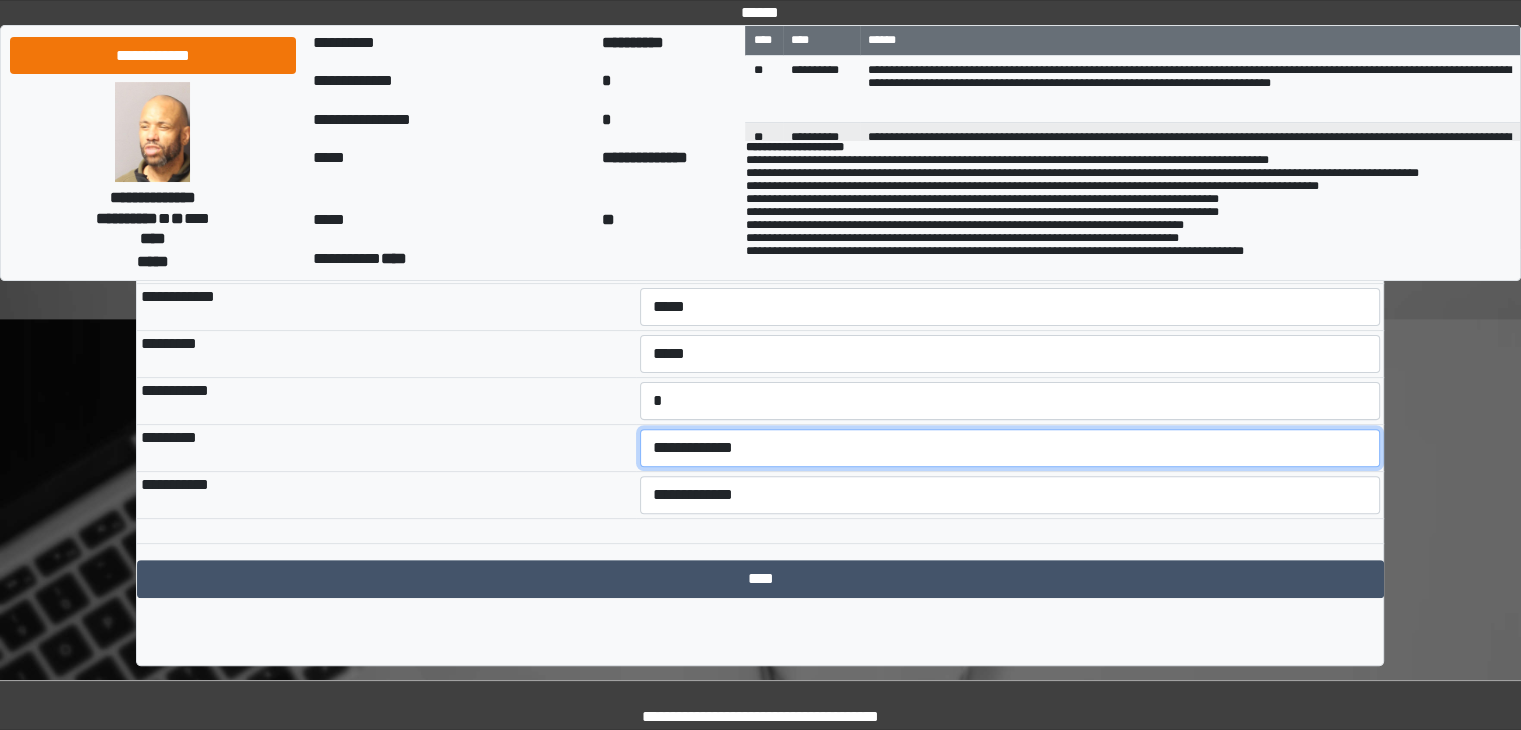 select on "***" 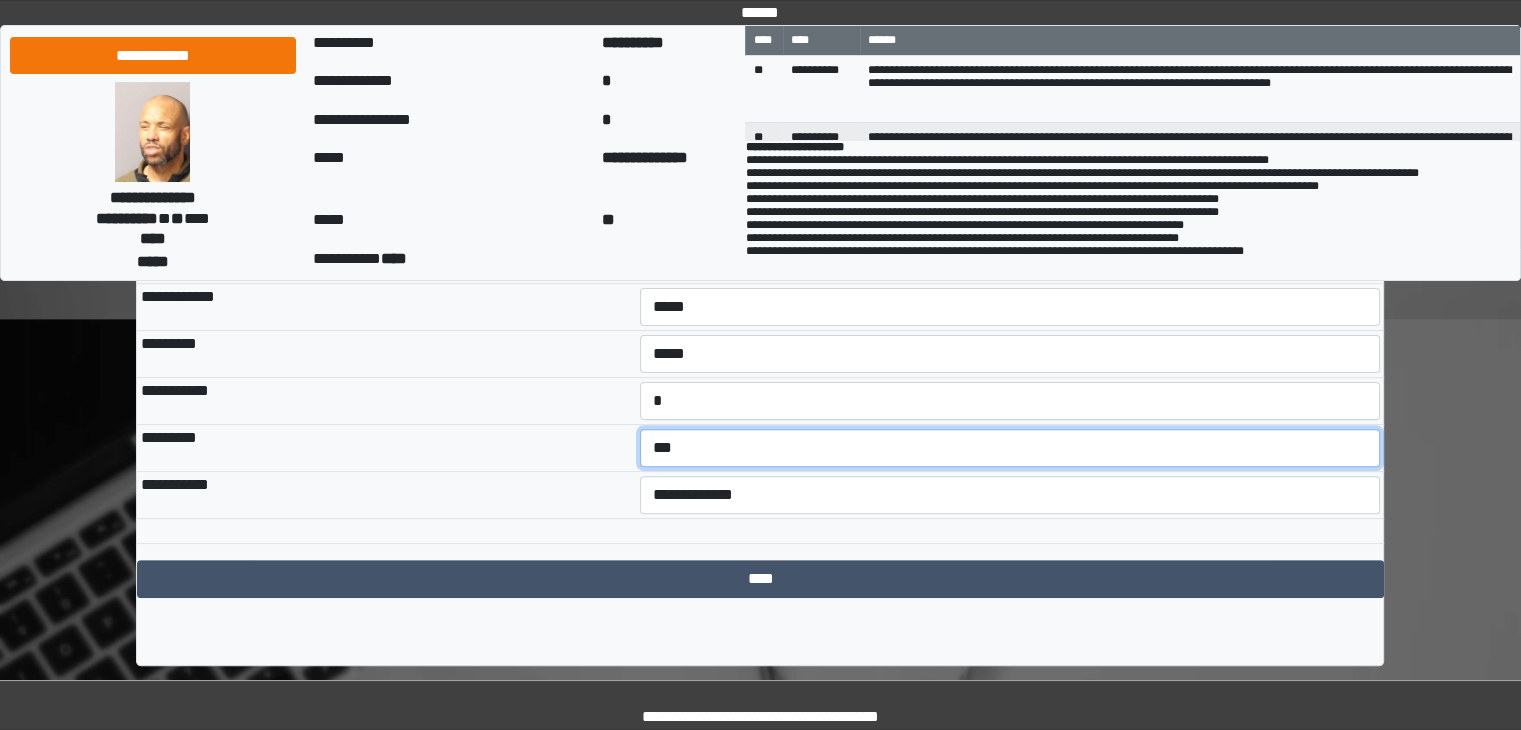 click on "**********" at bounding box center [1010, 448] 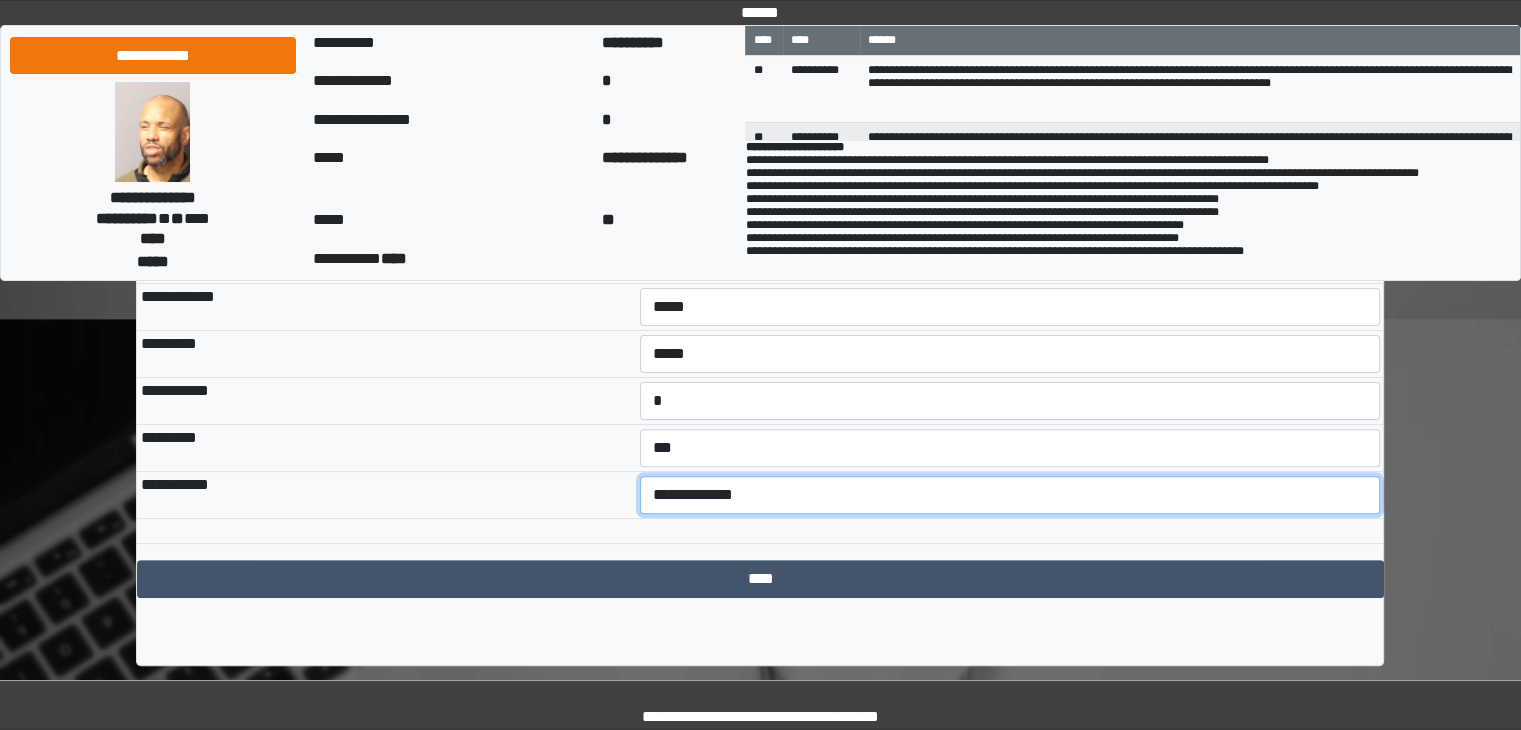 click on "**********" at bounding box center [1010, 495] 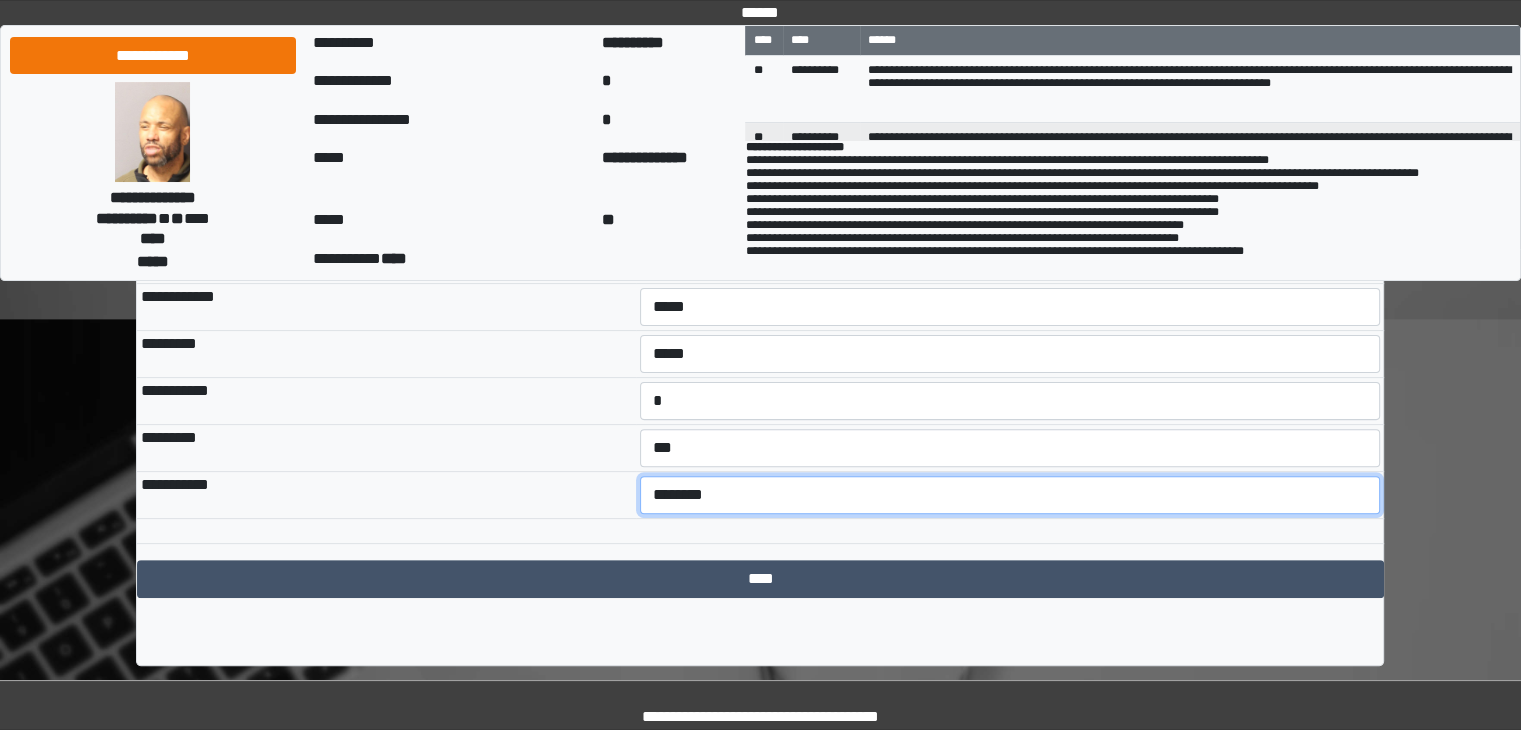 click on "**********" at bounding box center (1010, 495) 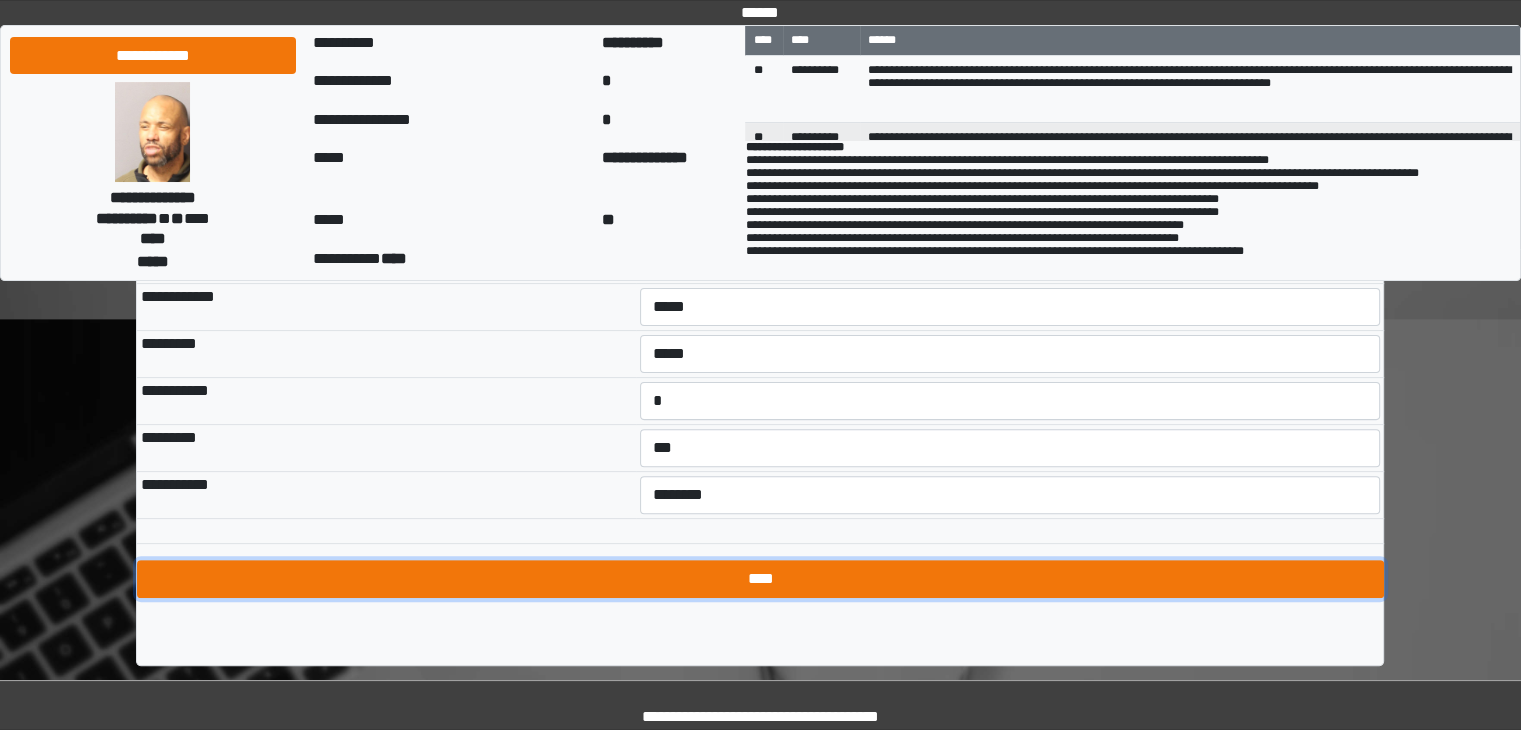 click on "****" at bounding box center [760, 579] 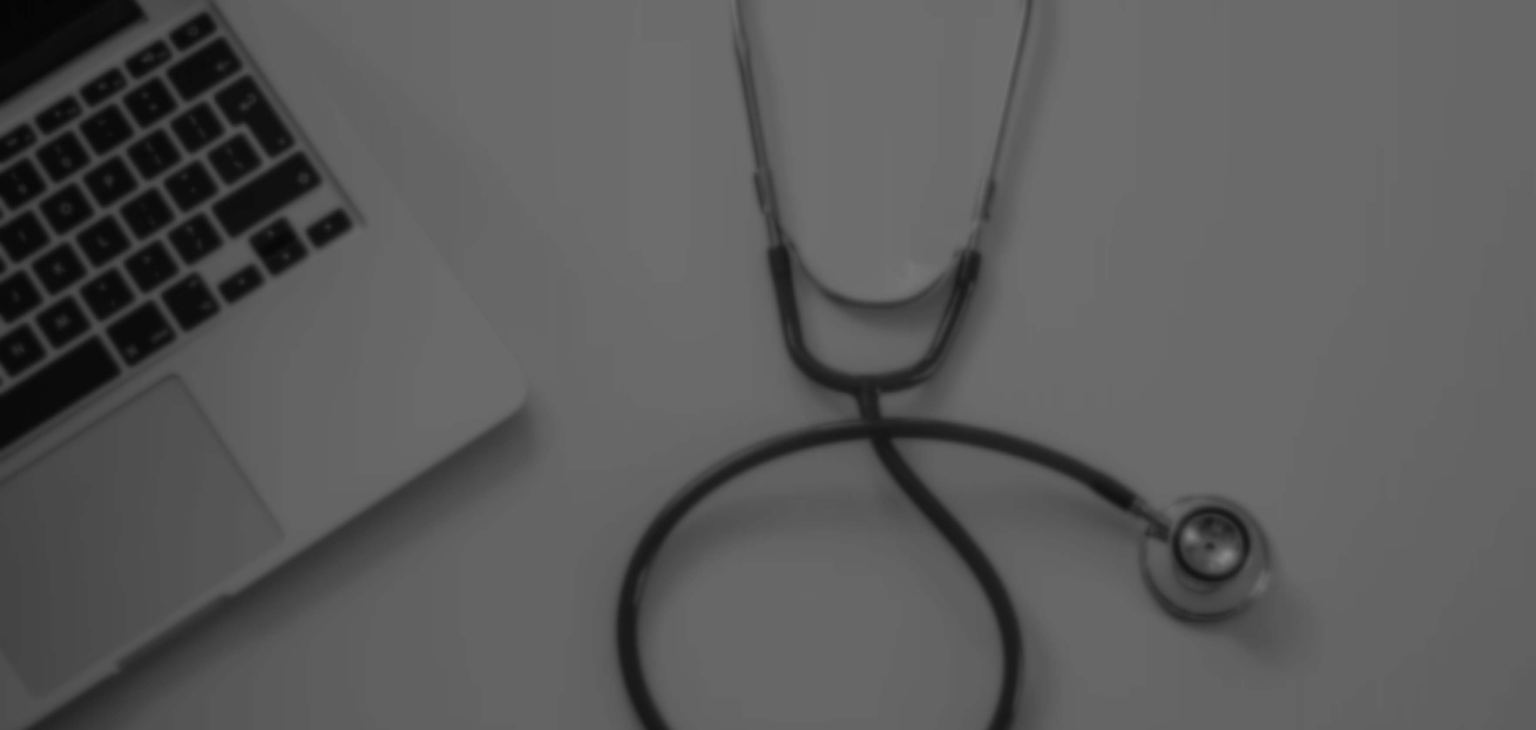 scroll, scrollTop: 0, scrollLeft: 0, axis: both 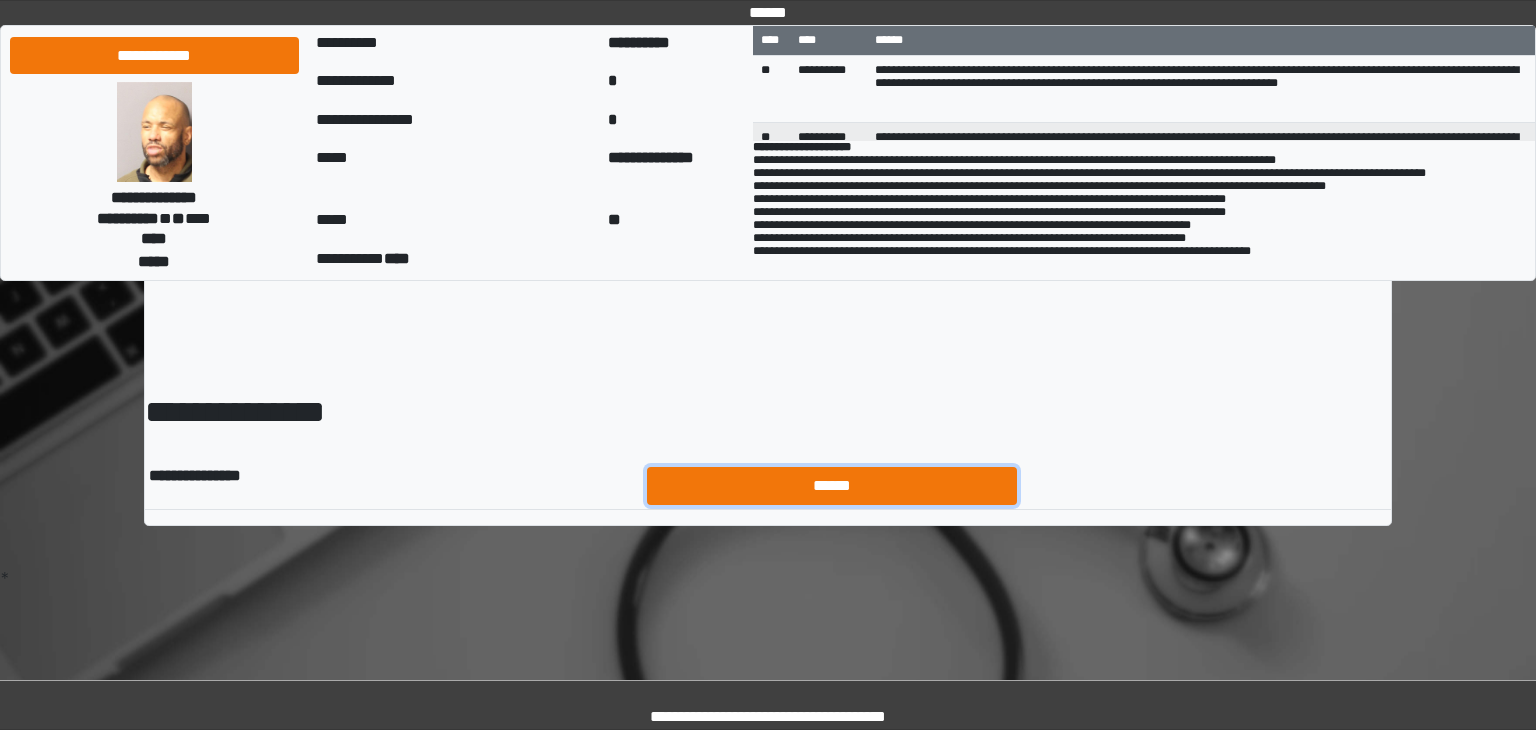 click on "******" at bounding box center [832, 486] 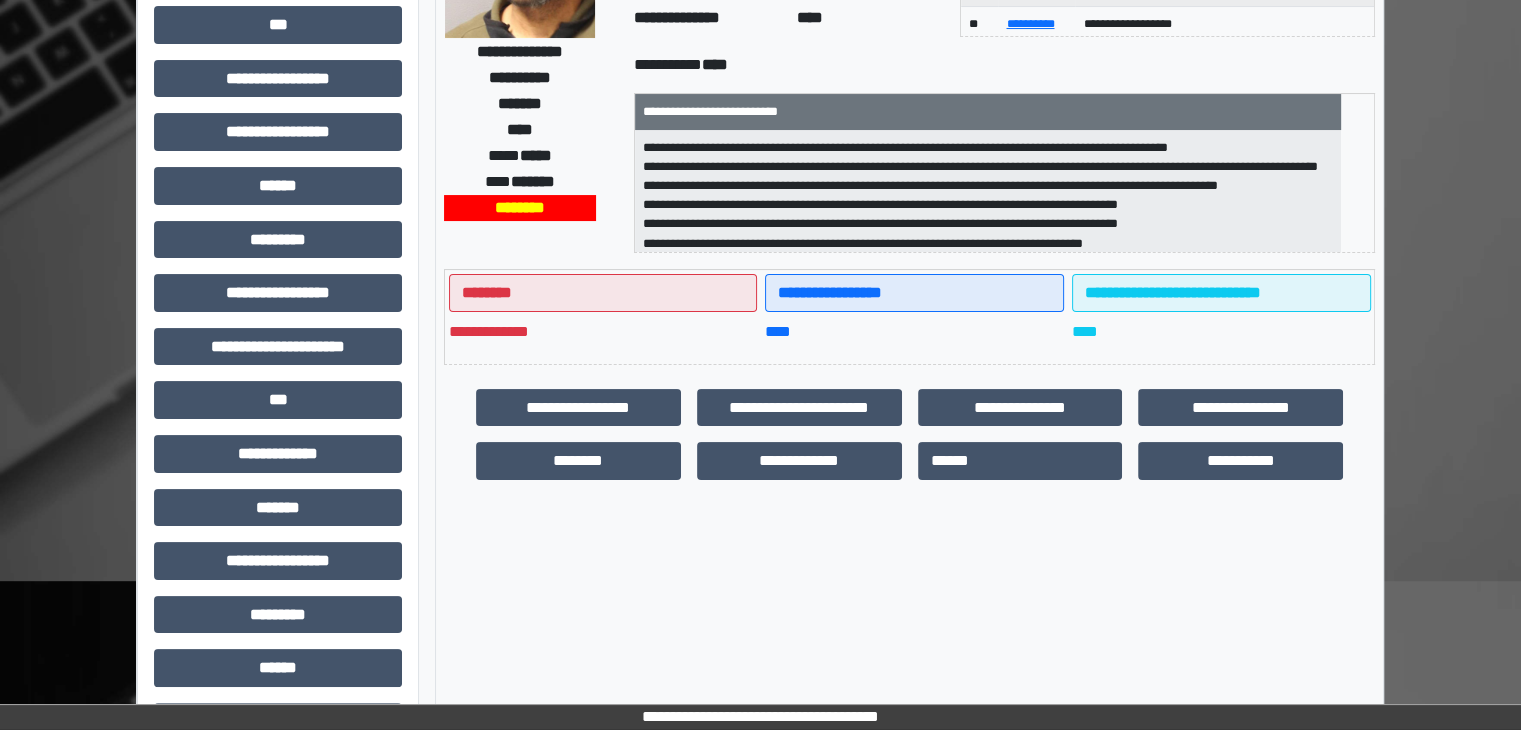 scroll, scrollTop: 0, scrollLeft: 0, axis: both 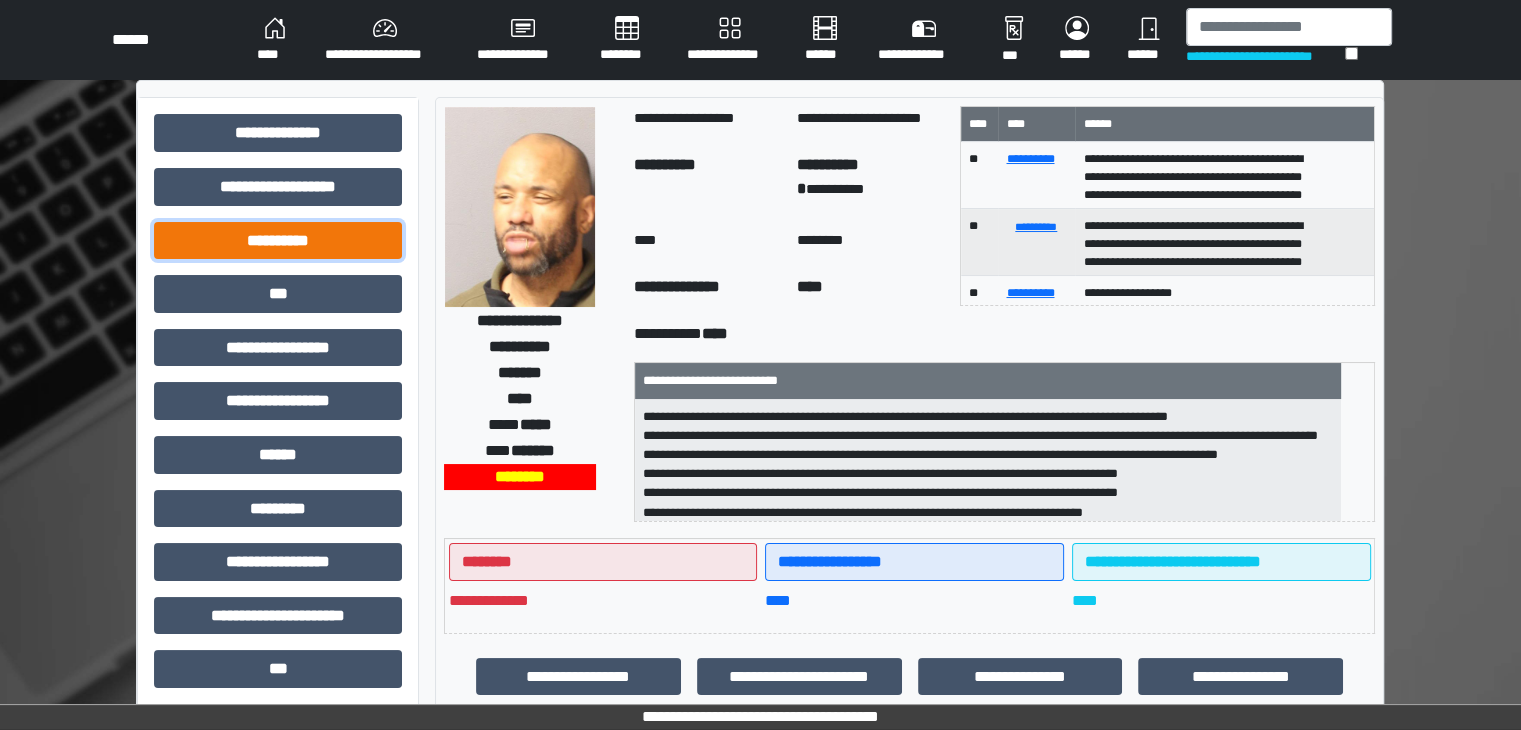 click on "**********" at bounding box center (278, 241) 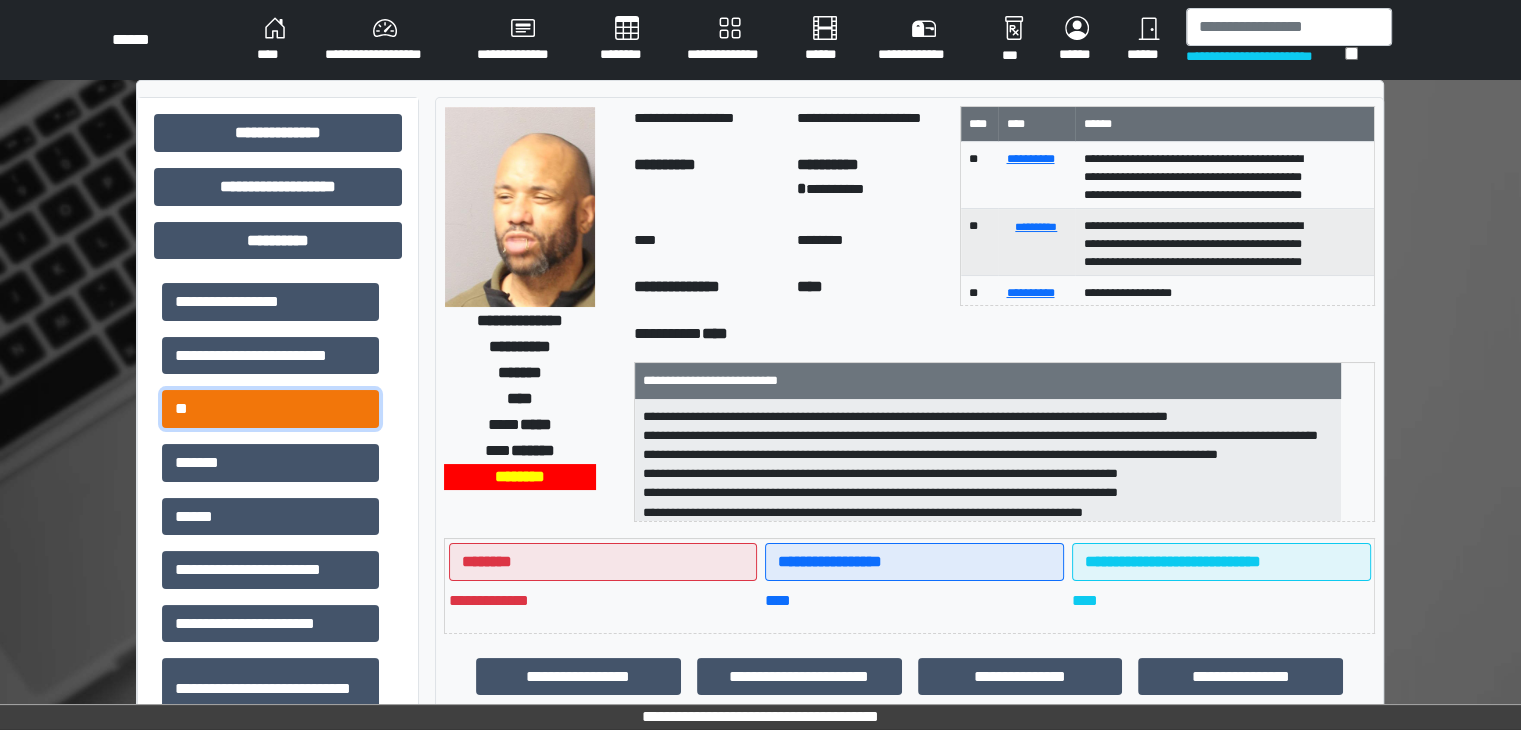 click on "**" at bounding box center (270, 409) 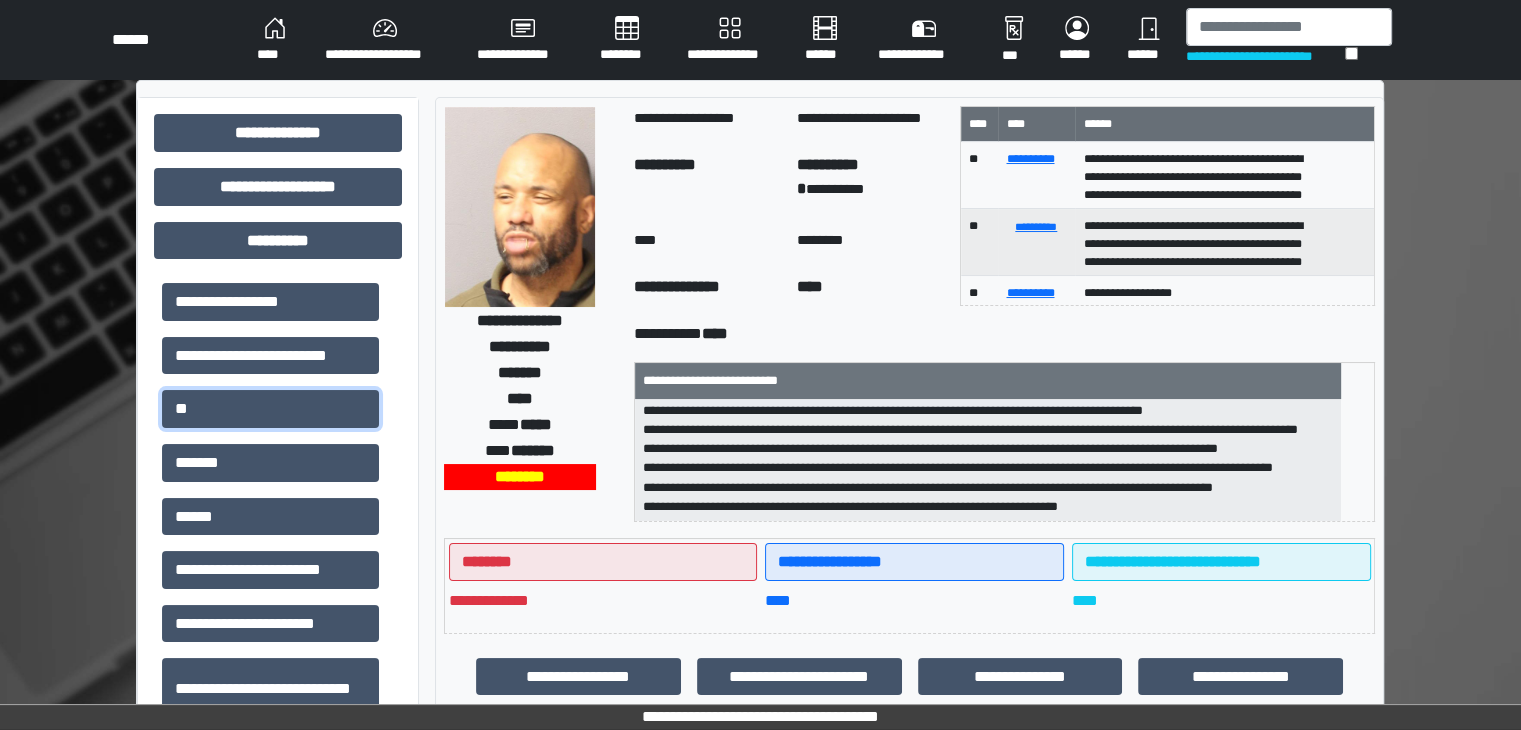 scroll, scrollTop: 236, scrollLeft: 0, axis: vertical 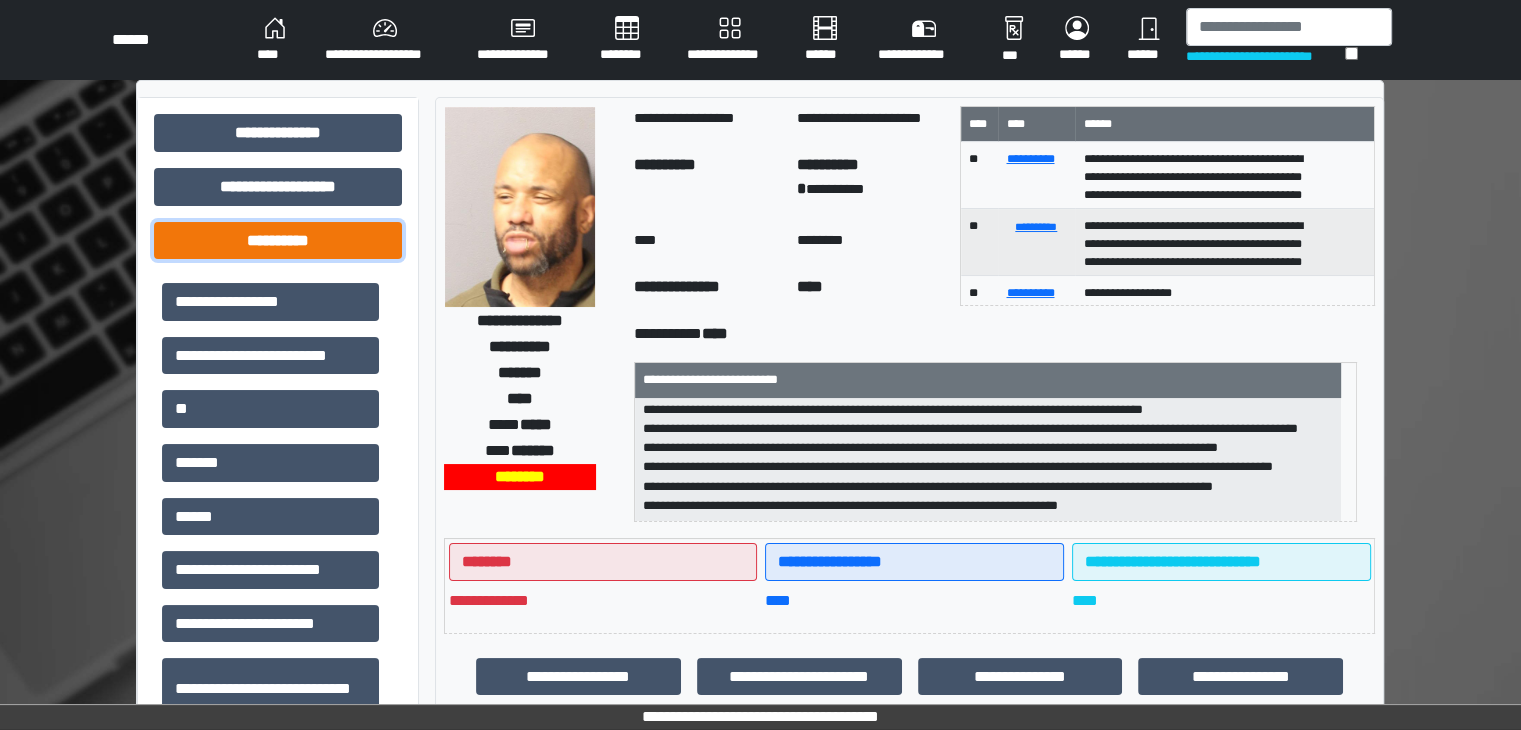 click on "**********" at bounding box center (278, 241) 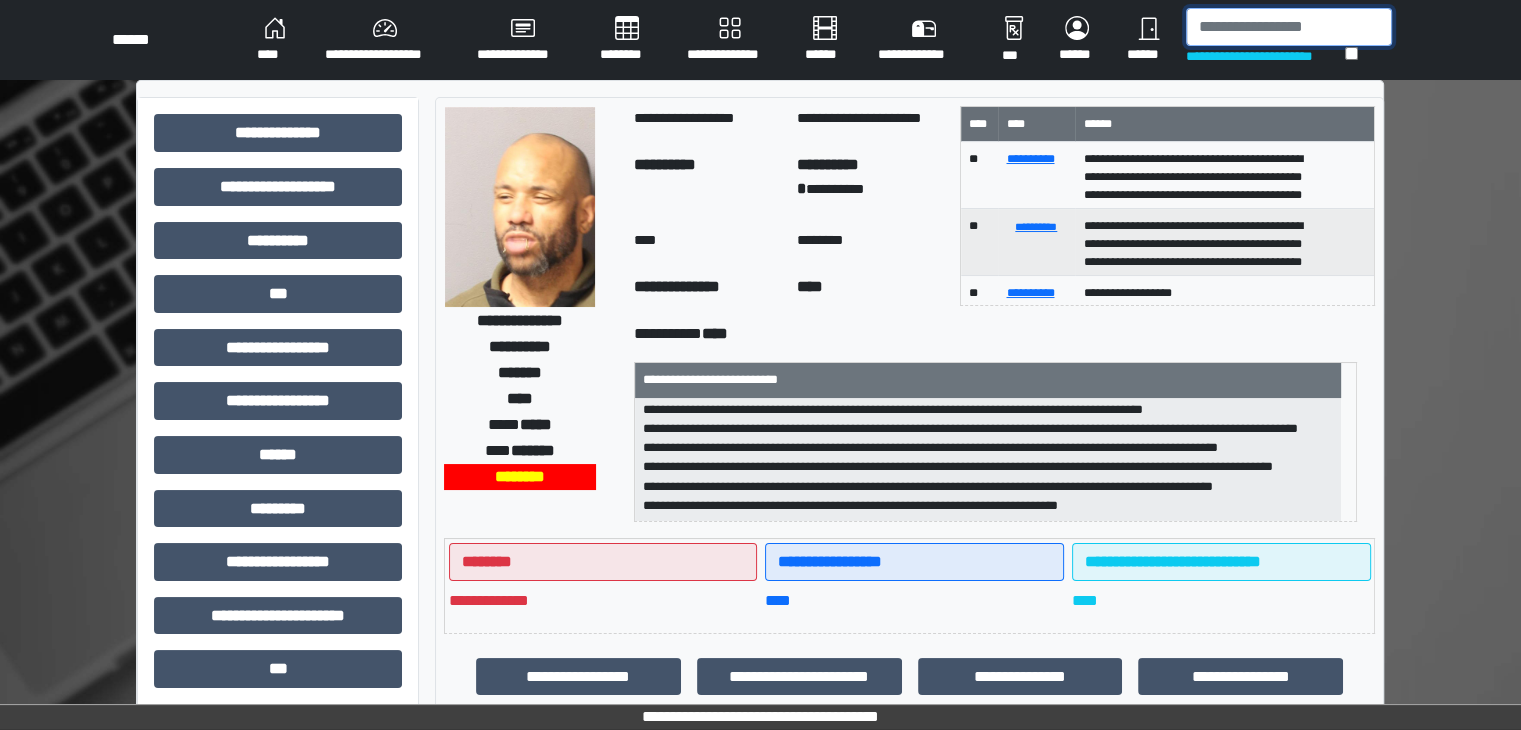 click at bounding box center [1289, 27] 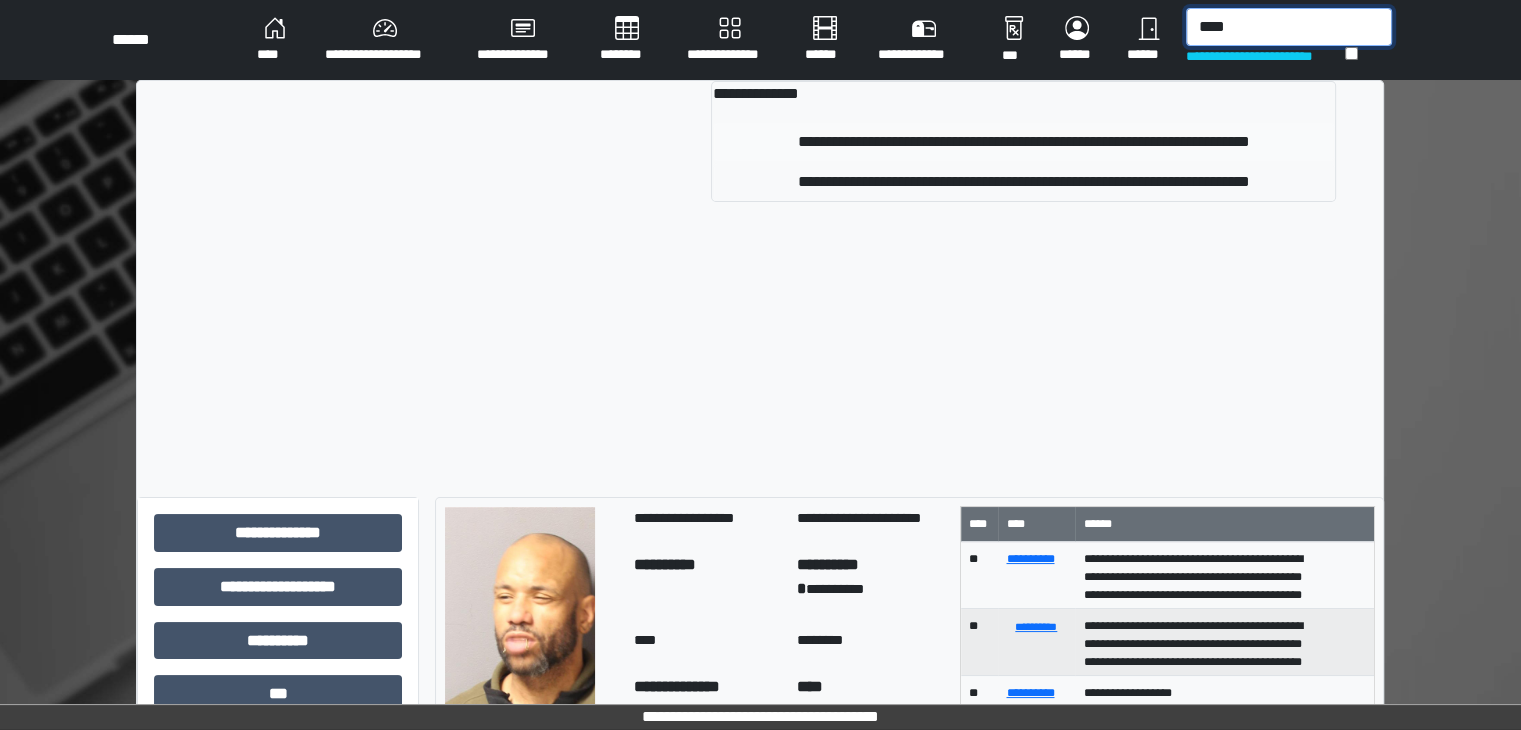 type on "****" 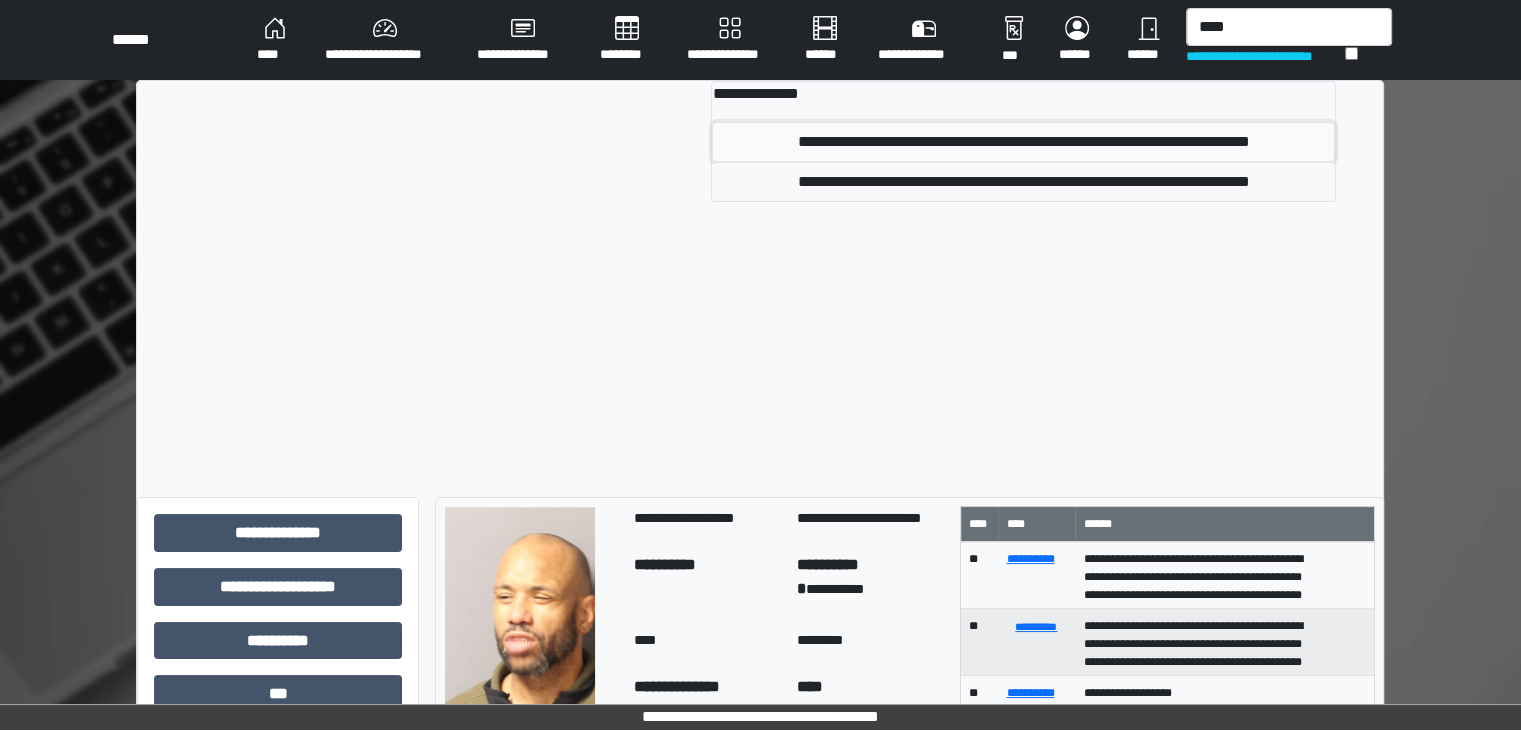 drag, startPoint x: 958, startPoint y: 137, endPoint x: 749, endPoint y: 131, distance: 209.0861 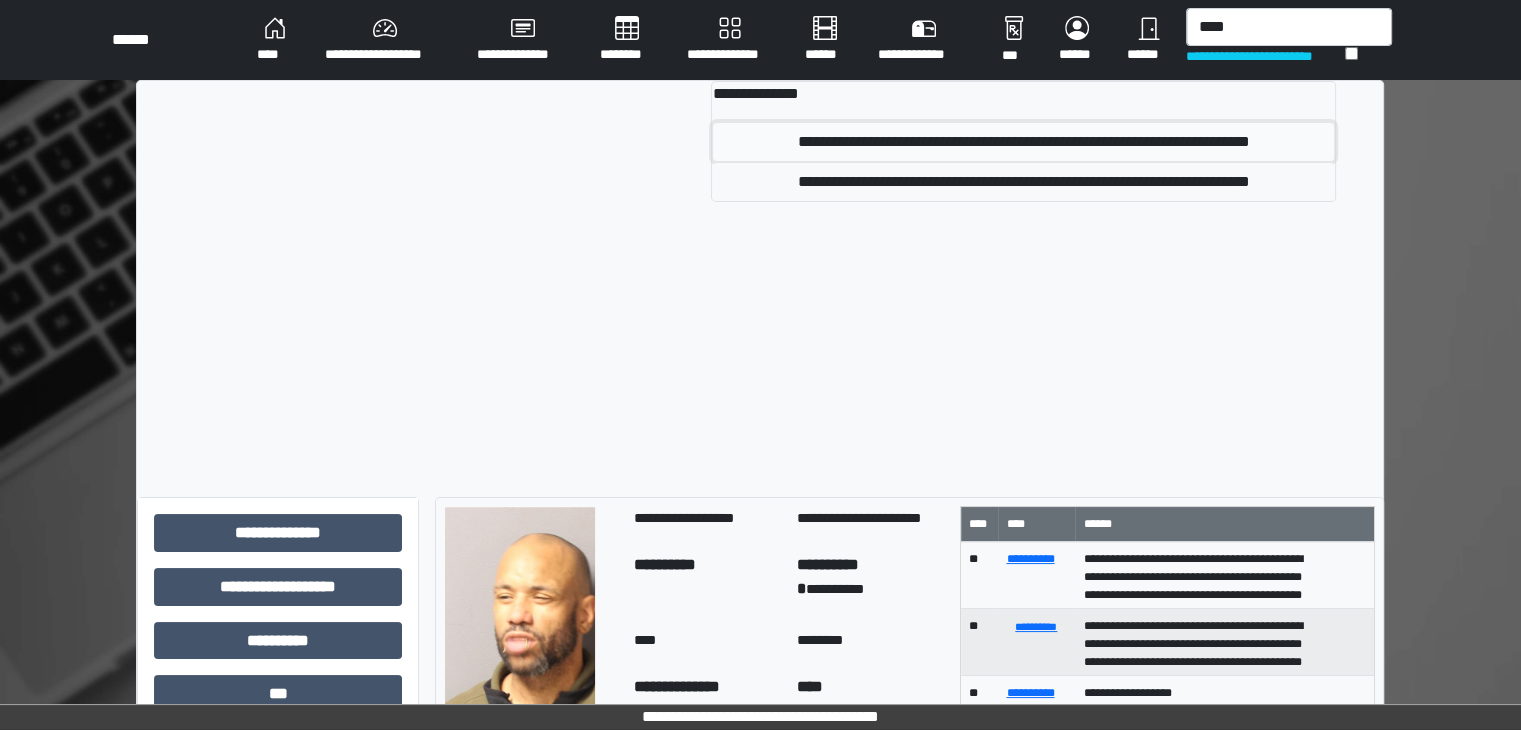 click on "**********" at bounding box center (1023, 142) 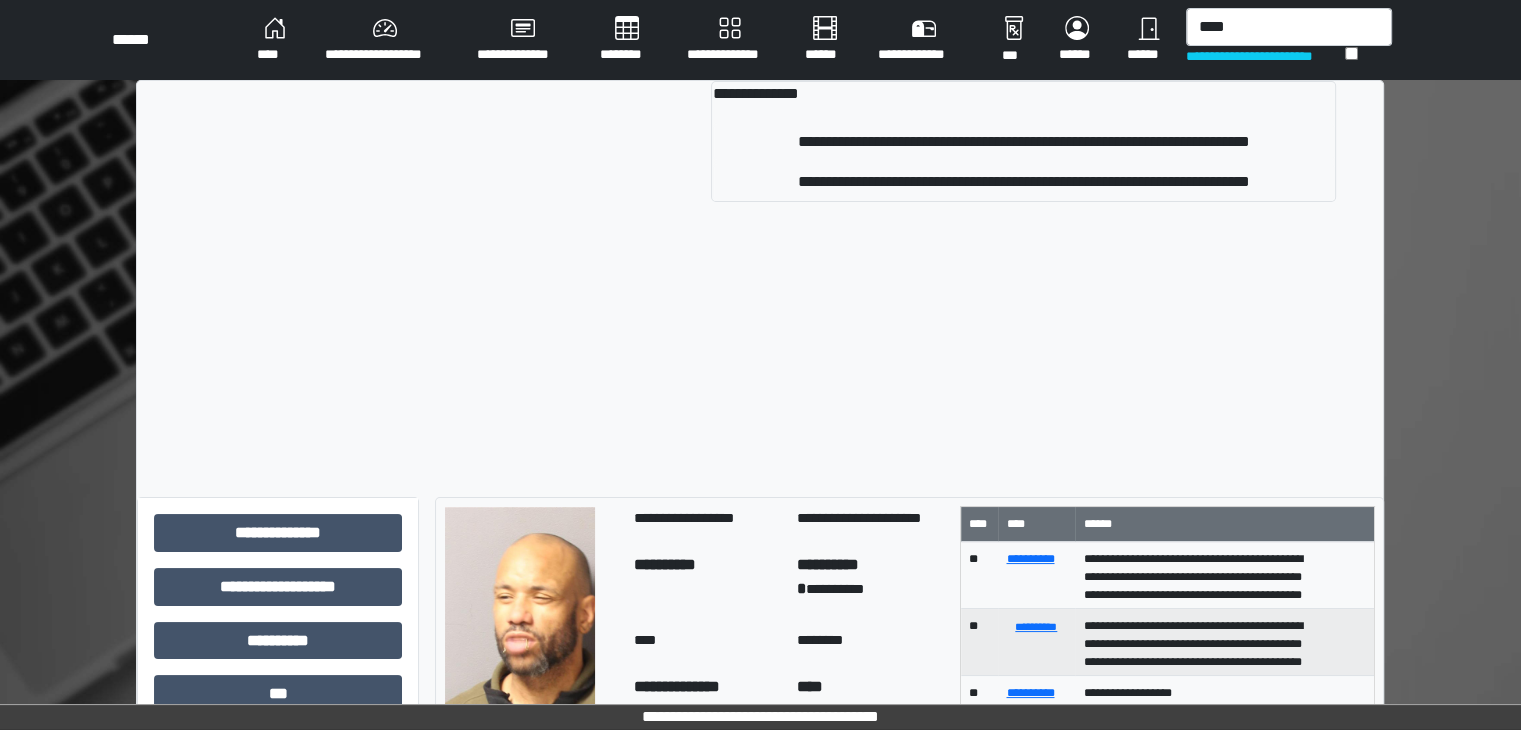 type 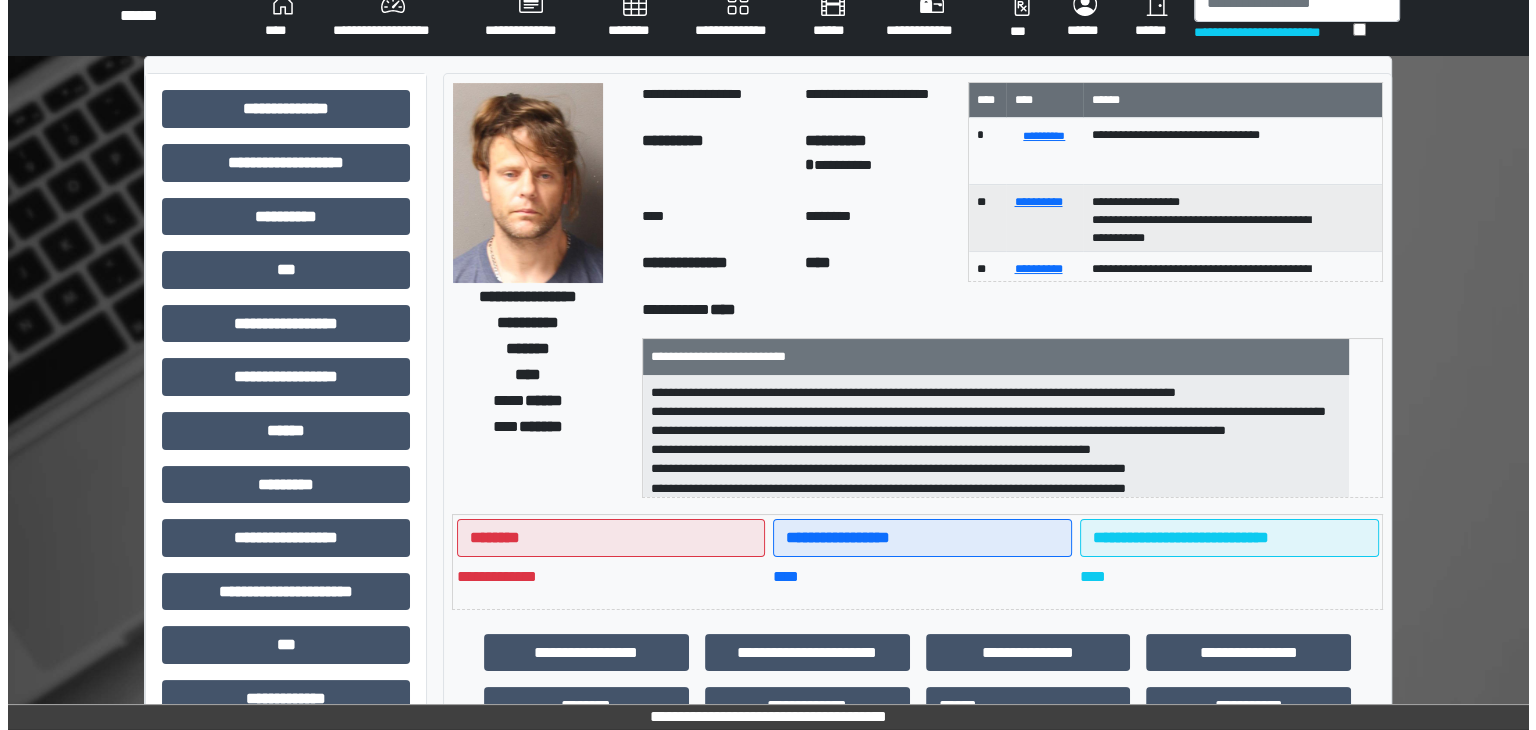 scroll, scrollTop: 0, scrollLeft: 0, axis: both 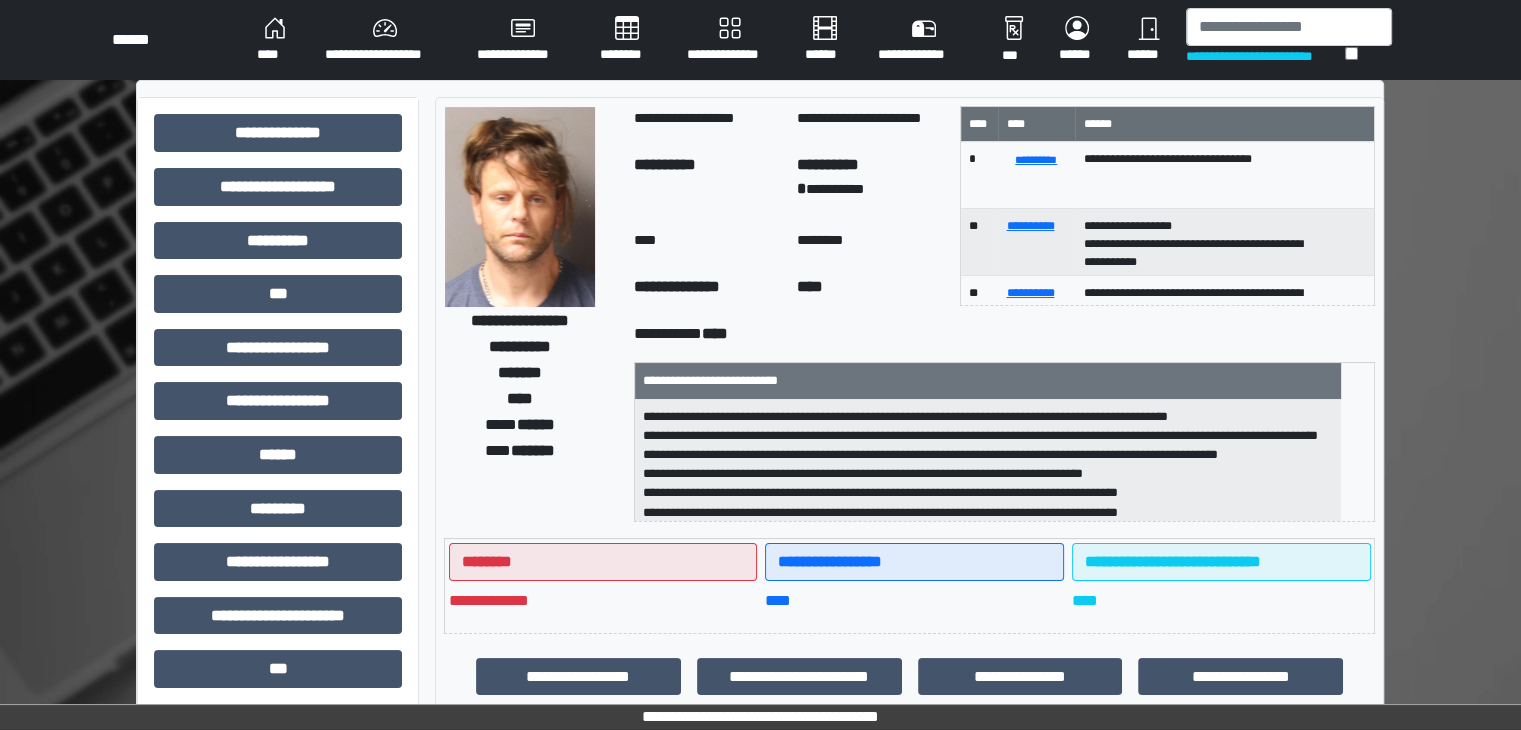 click on "****" at bounding box center (275, 40) 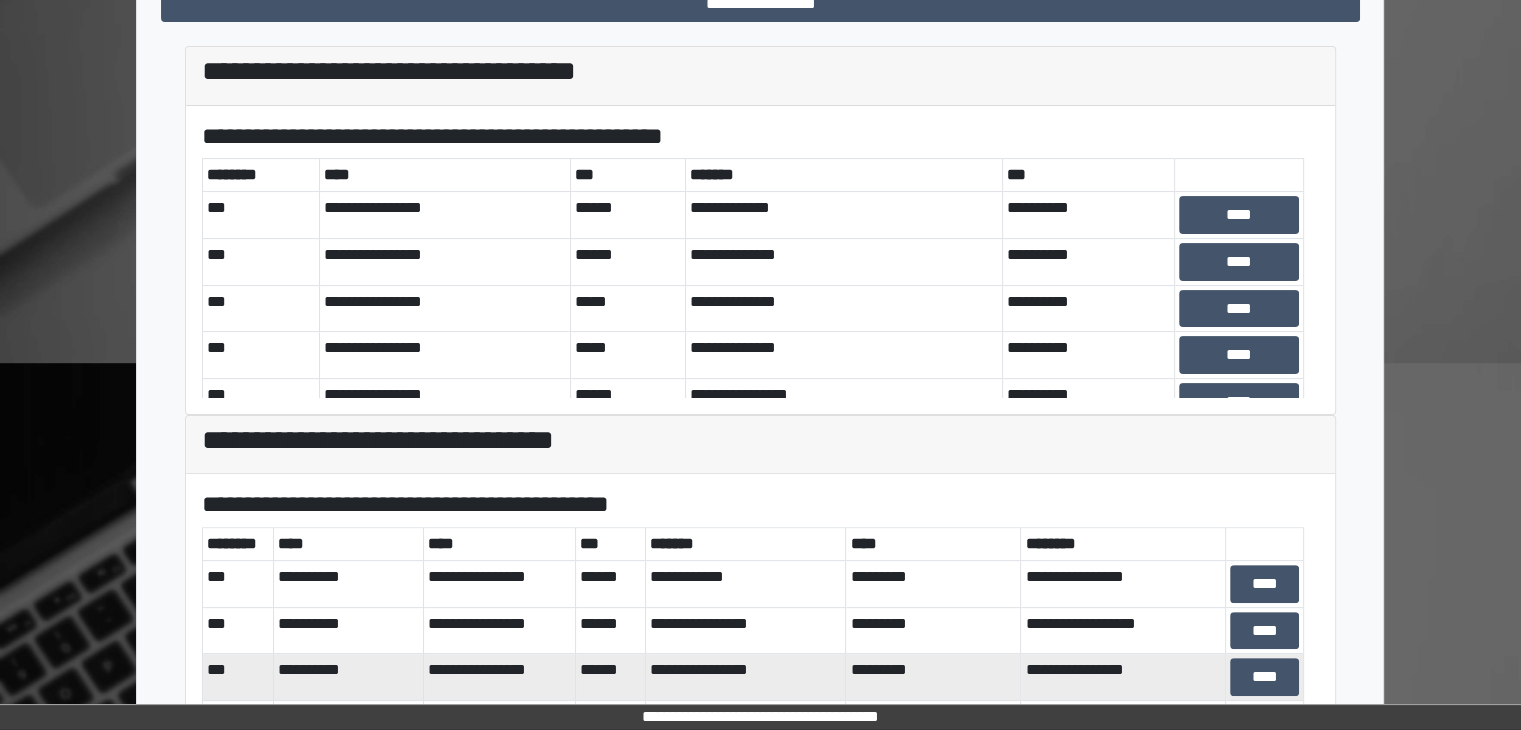 scroll, scrollTop: 581, scrollLeft: 0, axis: vertical 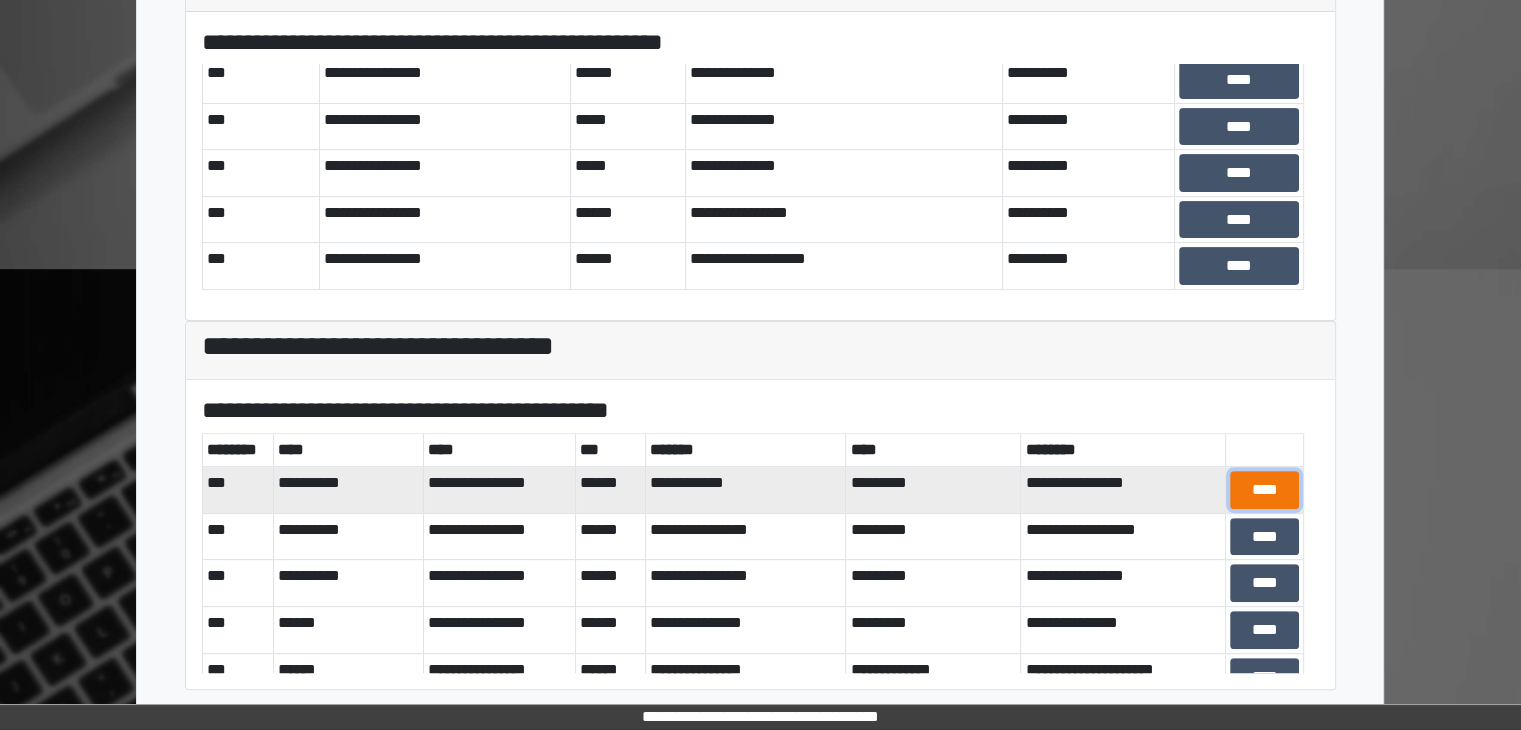 click on "****" at bounding box center (1264, 490) 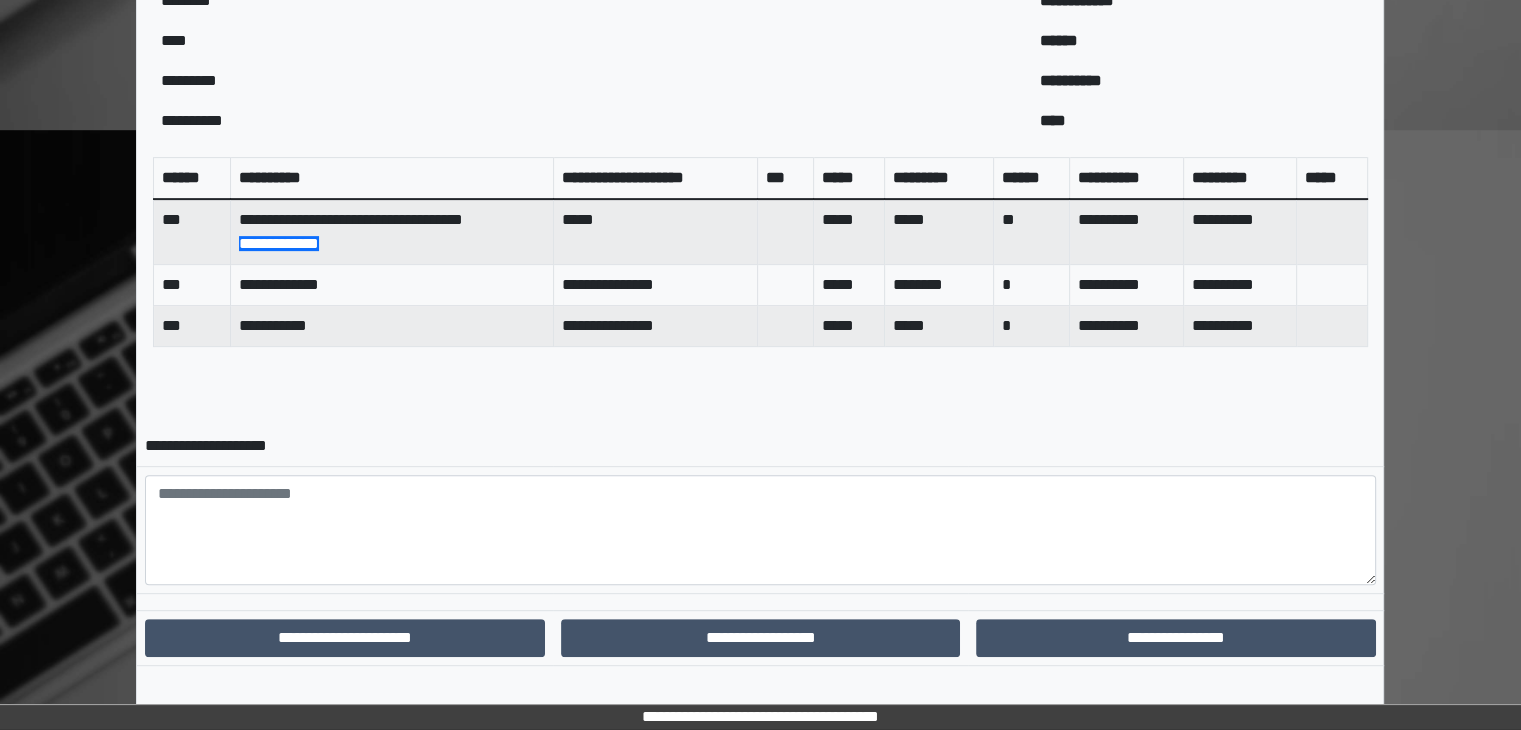 scroll, scrollTop: 736, scrollLeft: 0, axis: vertical 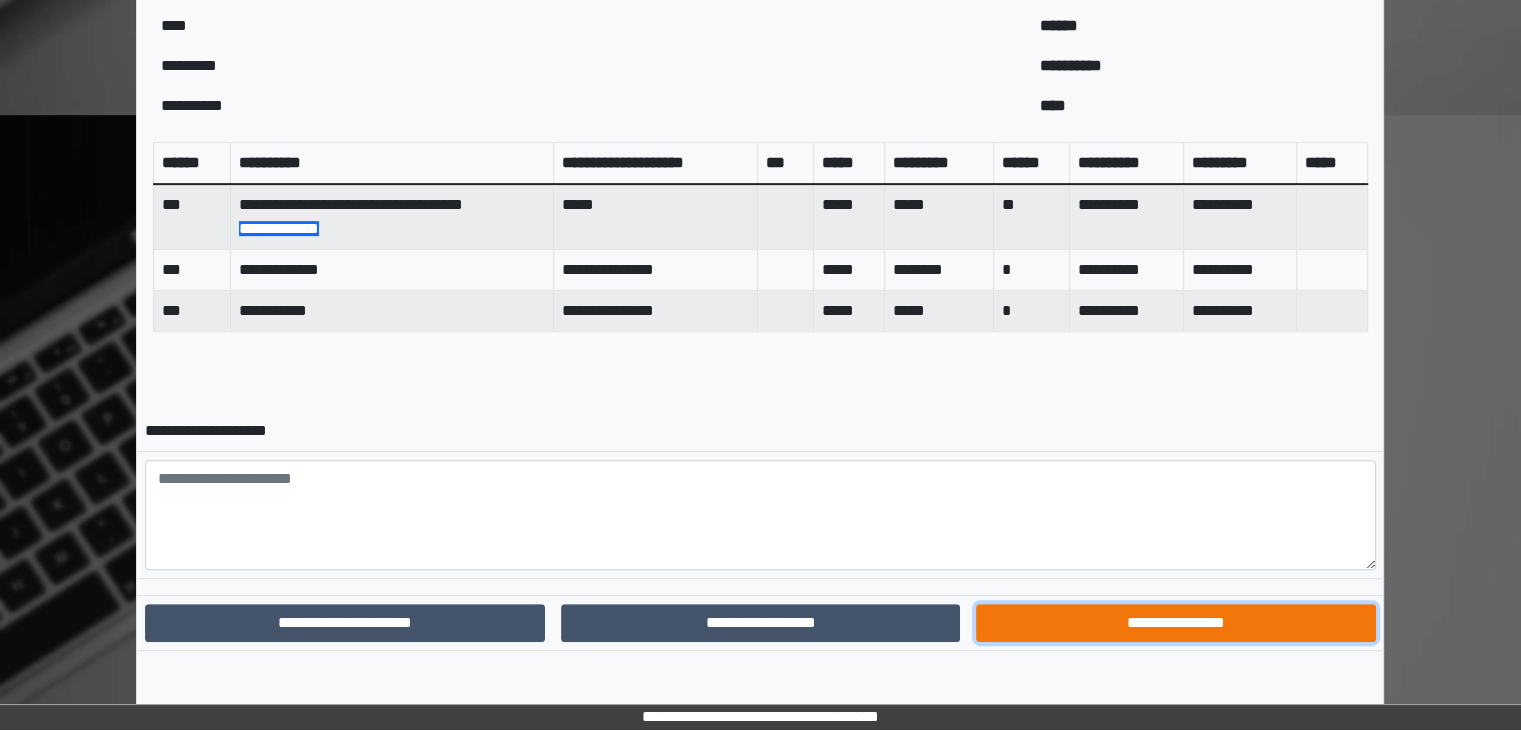 click on "**********" at bounding box center [1175, 623] 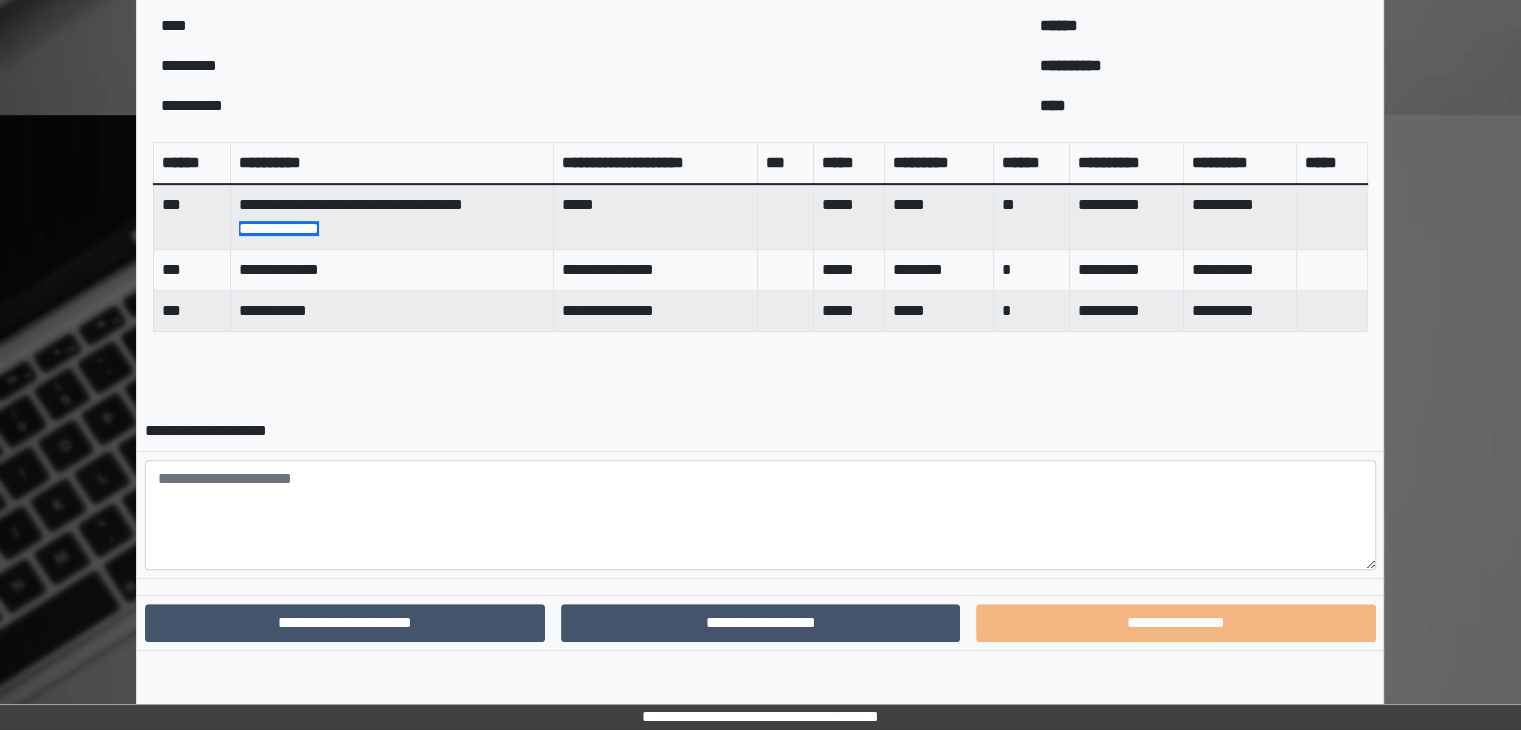 scroll, scrollTop: 633, scrollLeft: 0, axis: vertical 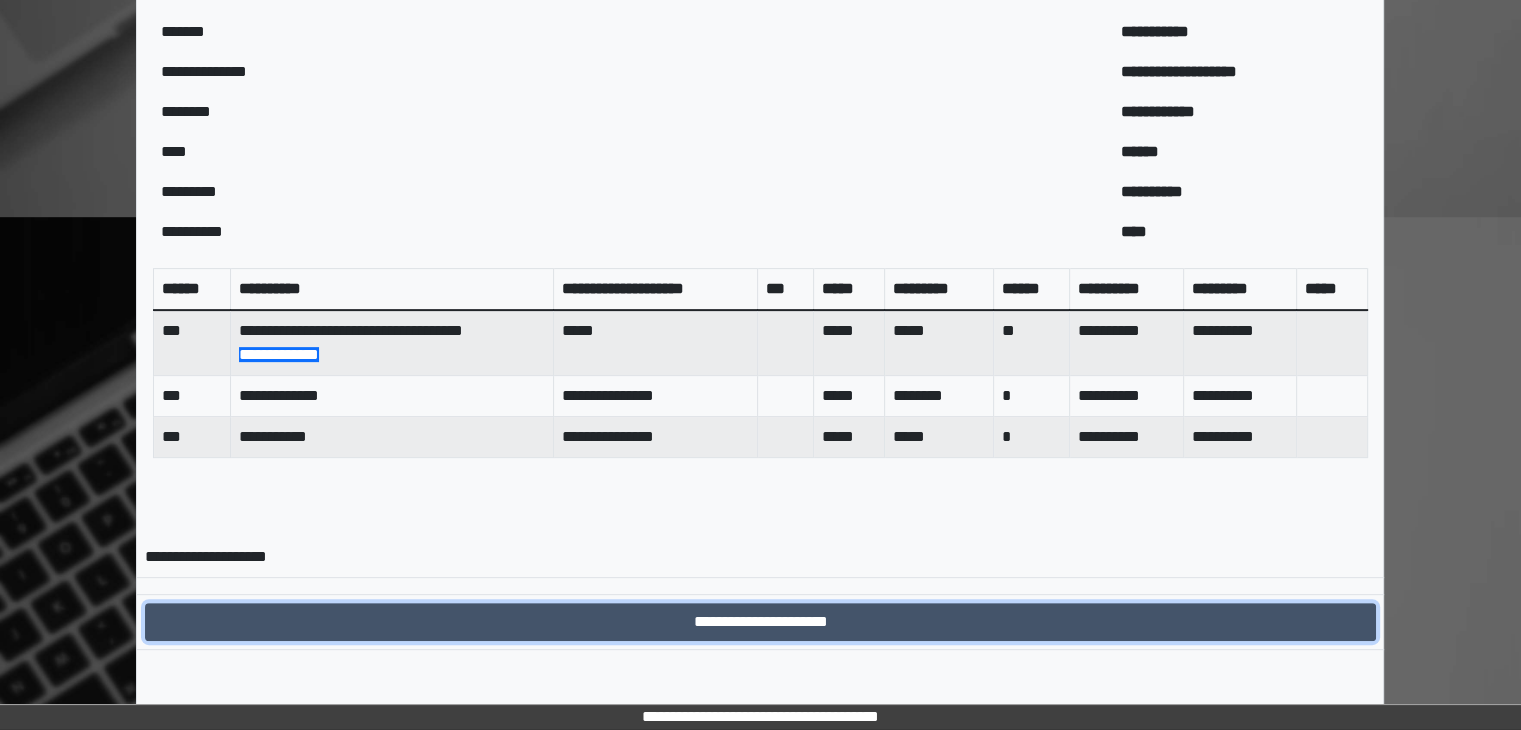 click on "**********" at bounding box center [760, 622] 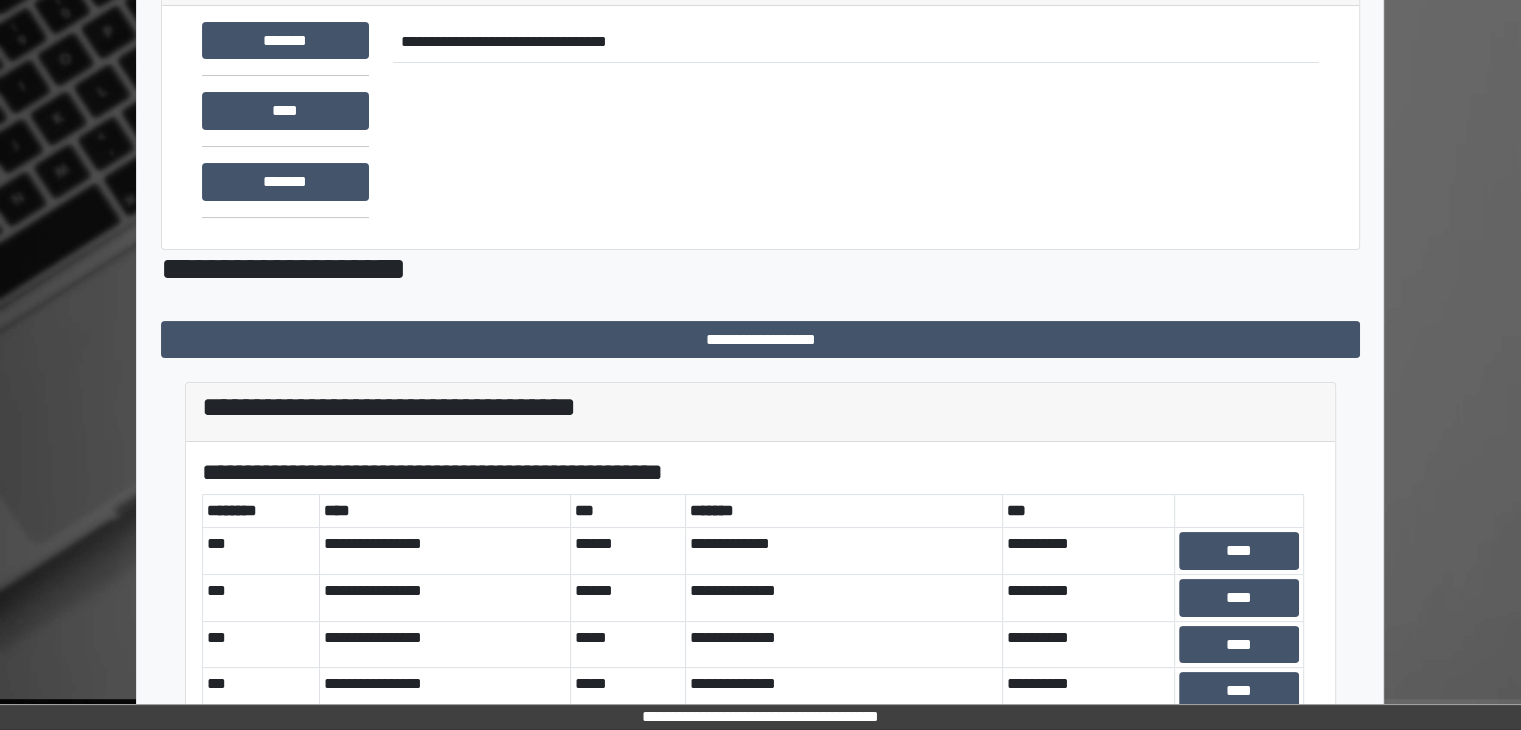 scroll, scrollTop: 581, scrollLeft: 0, axis: vertical 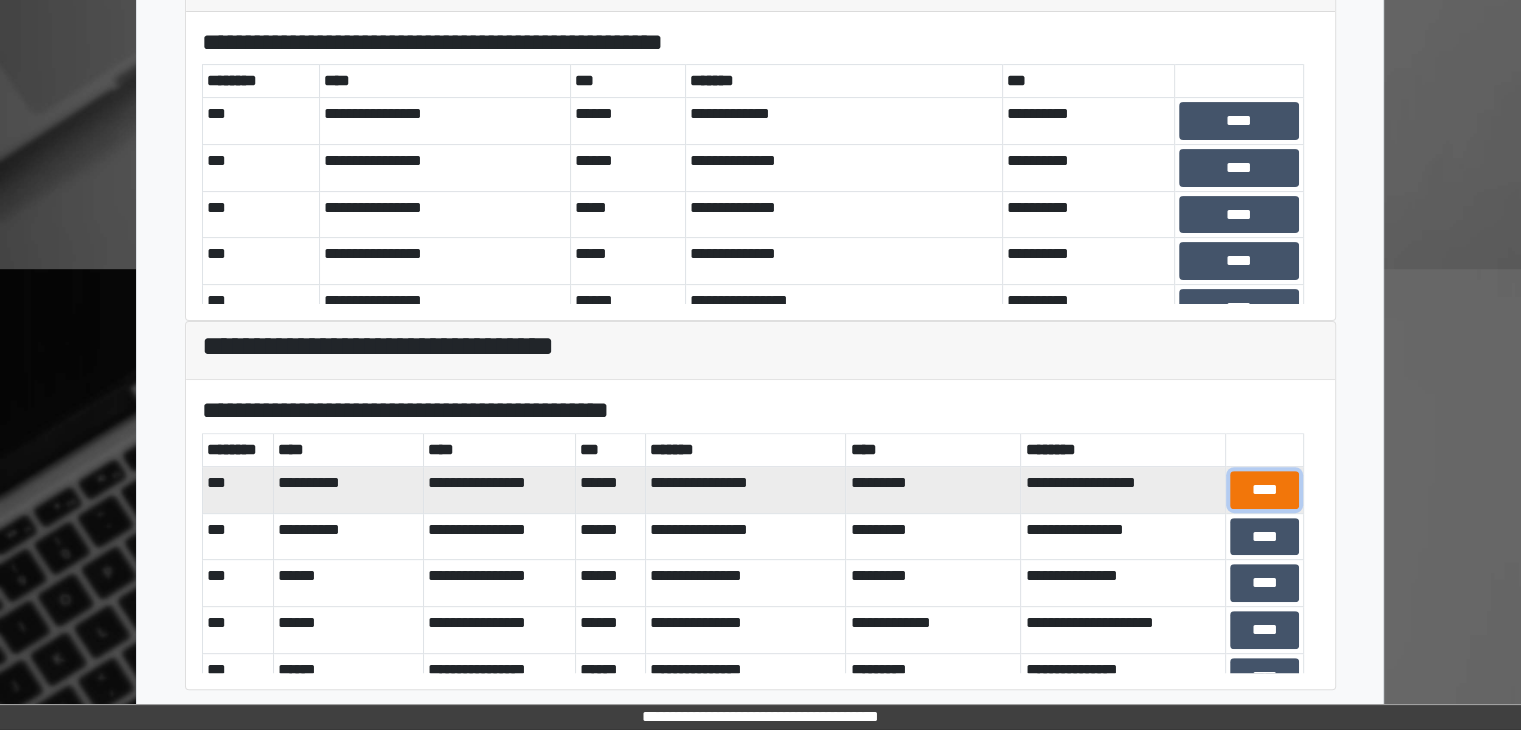 click on "****" at bounding box center (1264, 490) 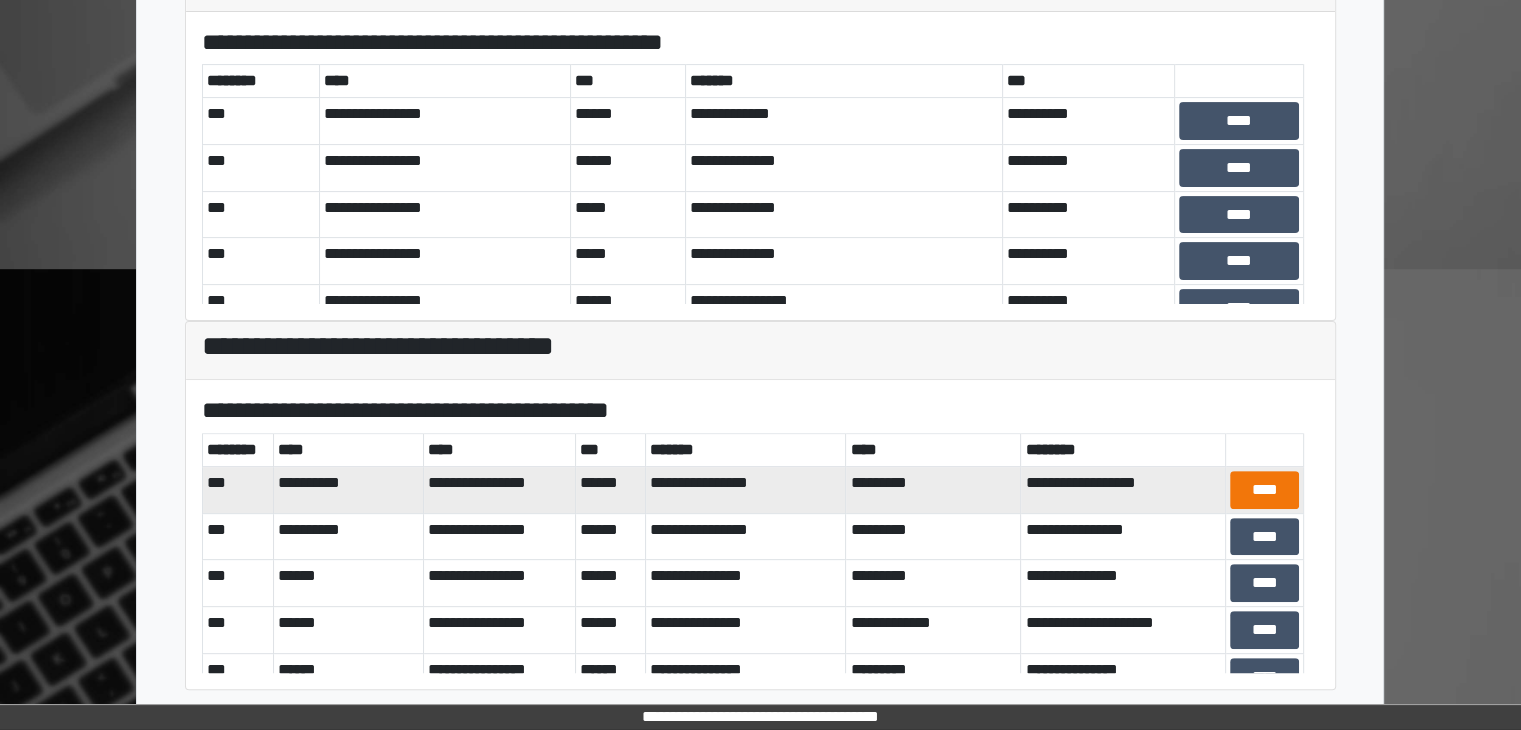 scroll, scrollTop: 0, scrollLeft: 0, axis: both 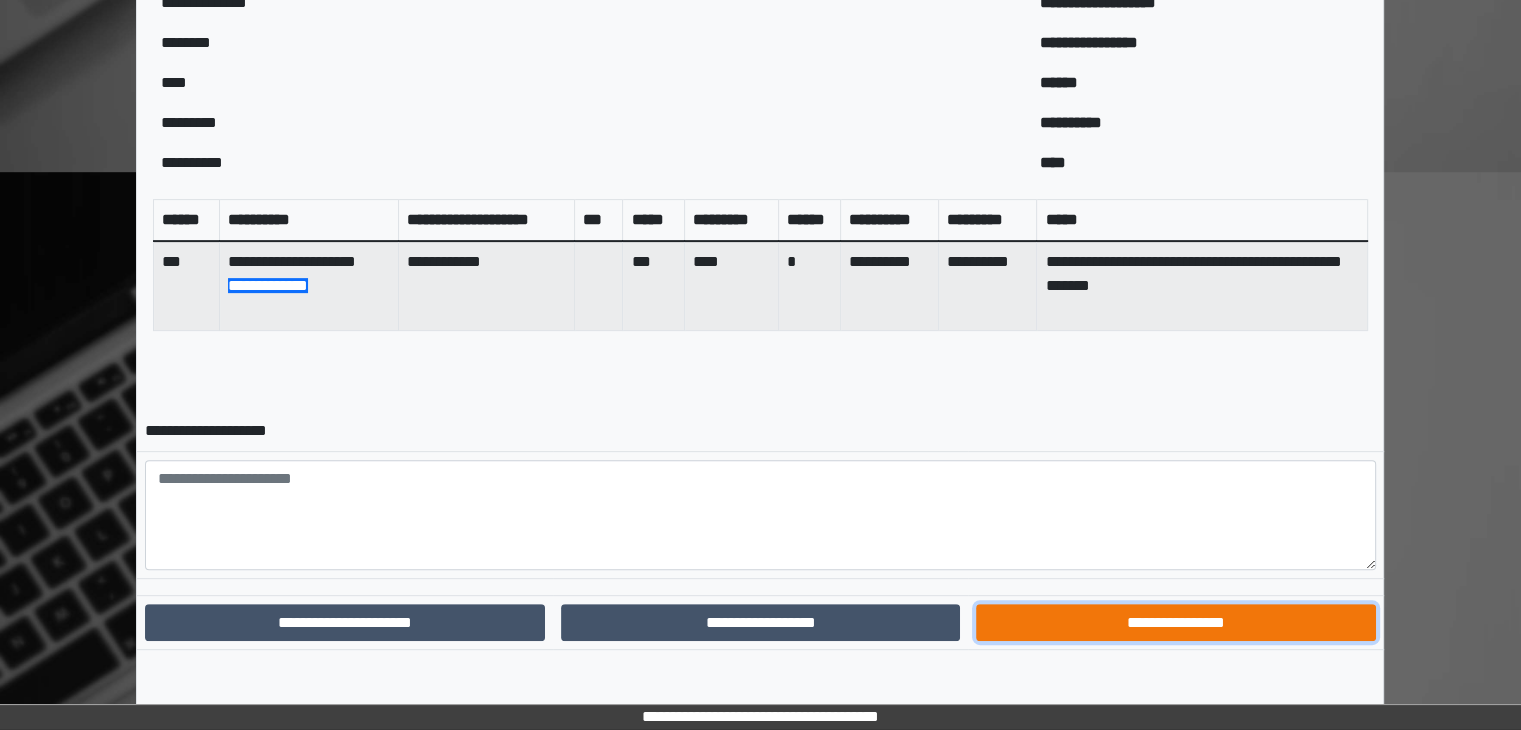 click on "**********" at bounding box center (1175, 623) 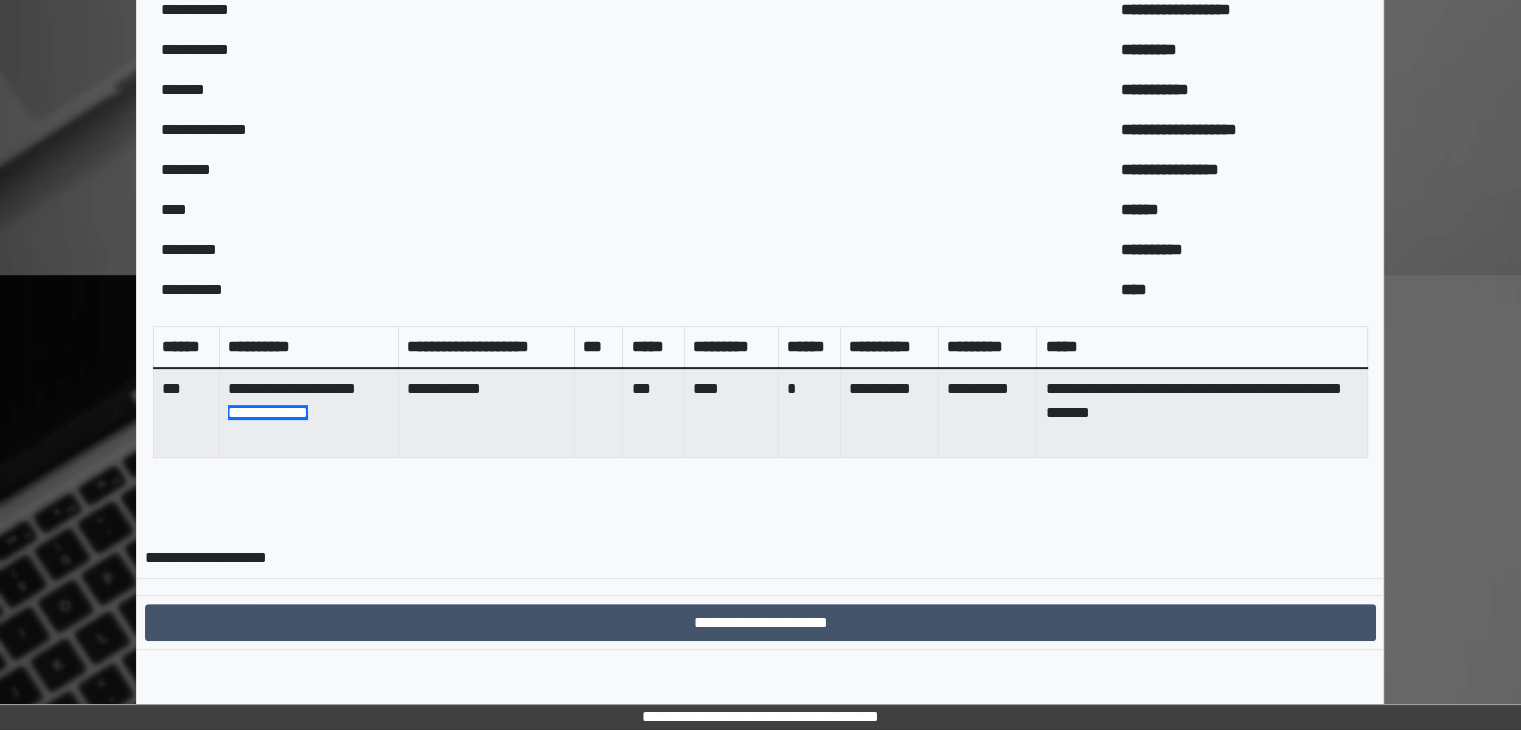 scroll, scrollTop: 576, scrollLeft: 0, axis: vertical 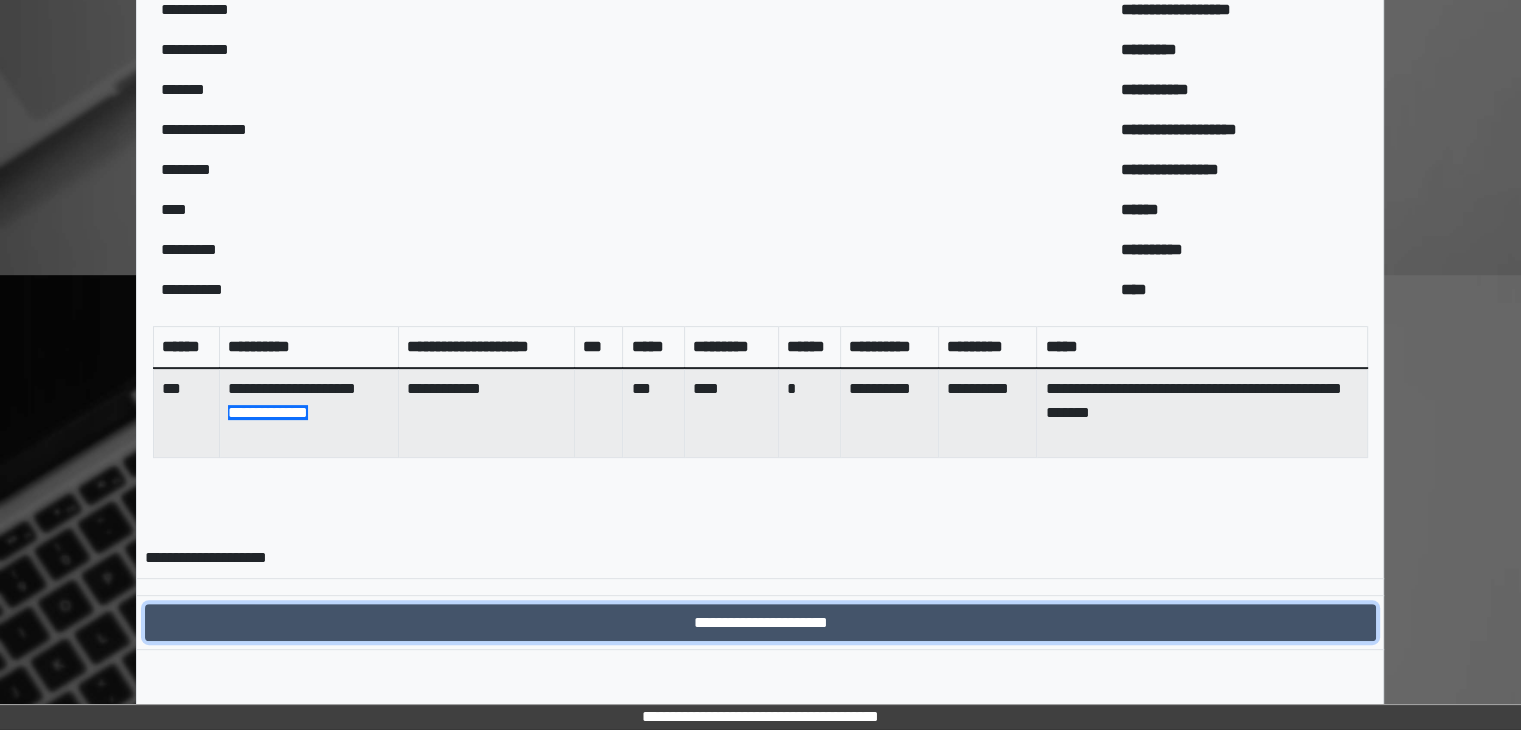click on "**********" at bounding box center (760, 623) 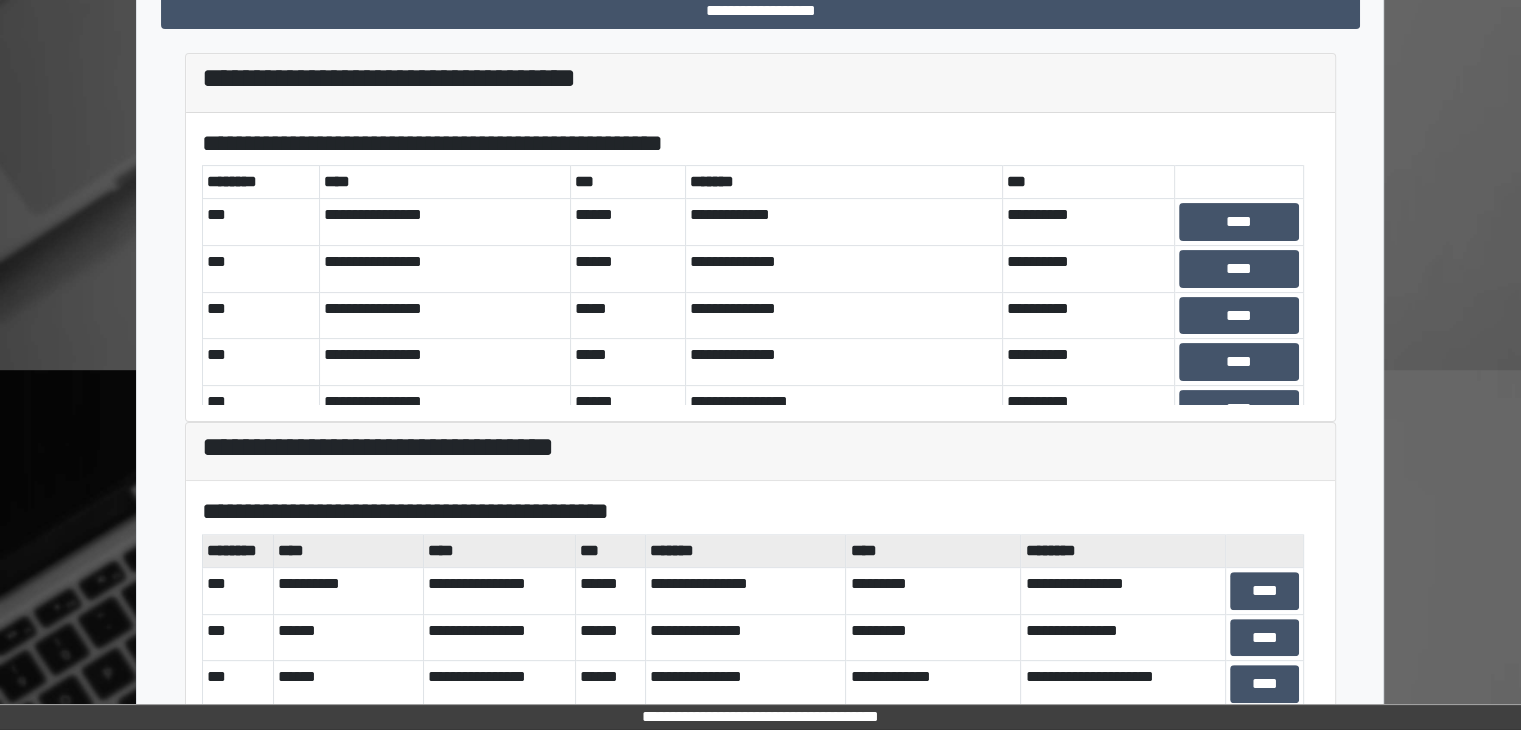 scroll, scrollTop: 500, scrollLeft: 0, axis: vertical 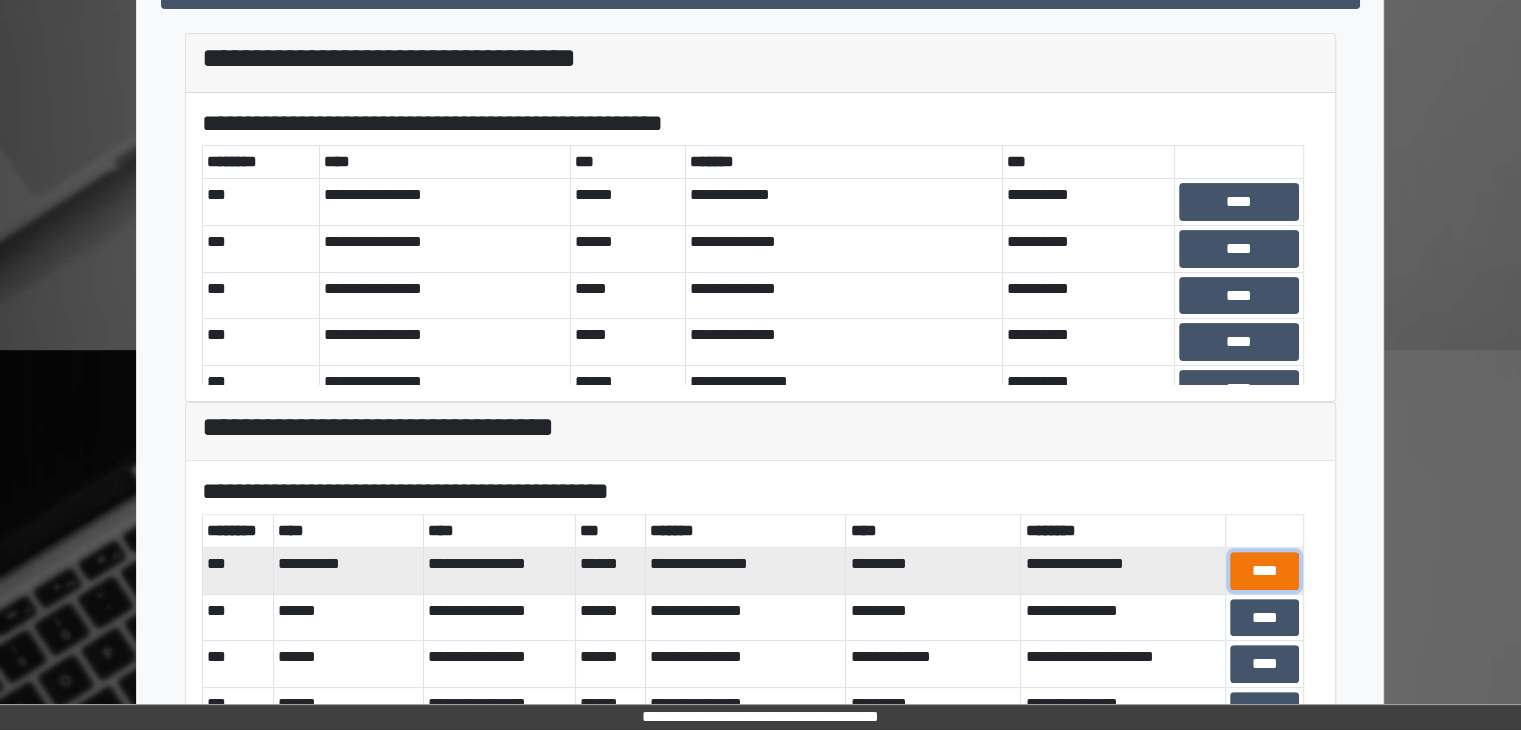 click on "****" at bounding box center [1264, 571] 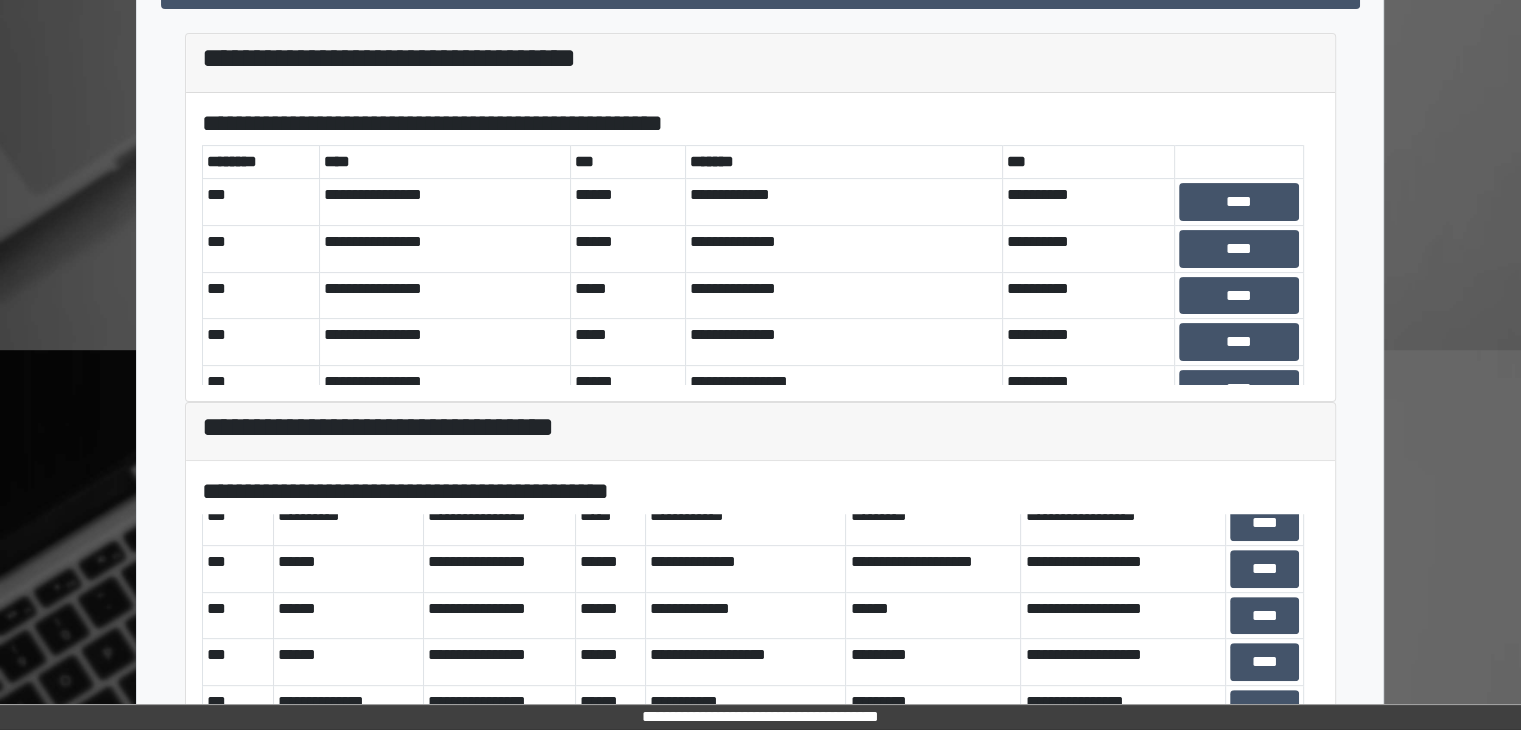 scroll, scrollTop: 600, scrollLeft: 0, axis: vertical 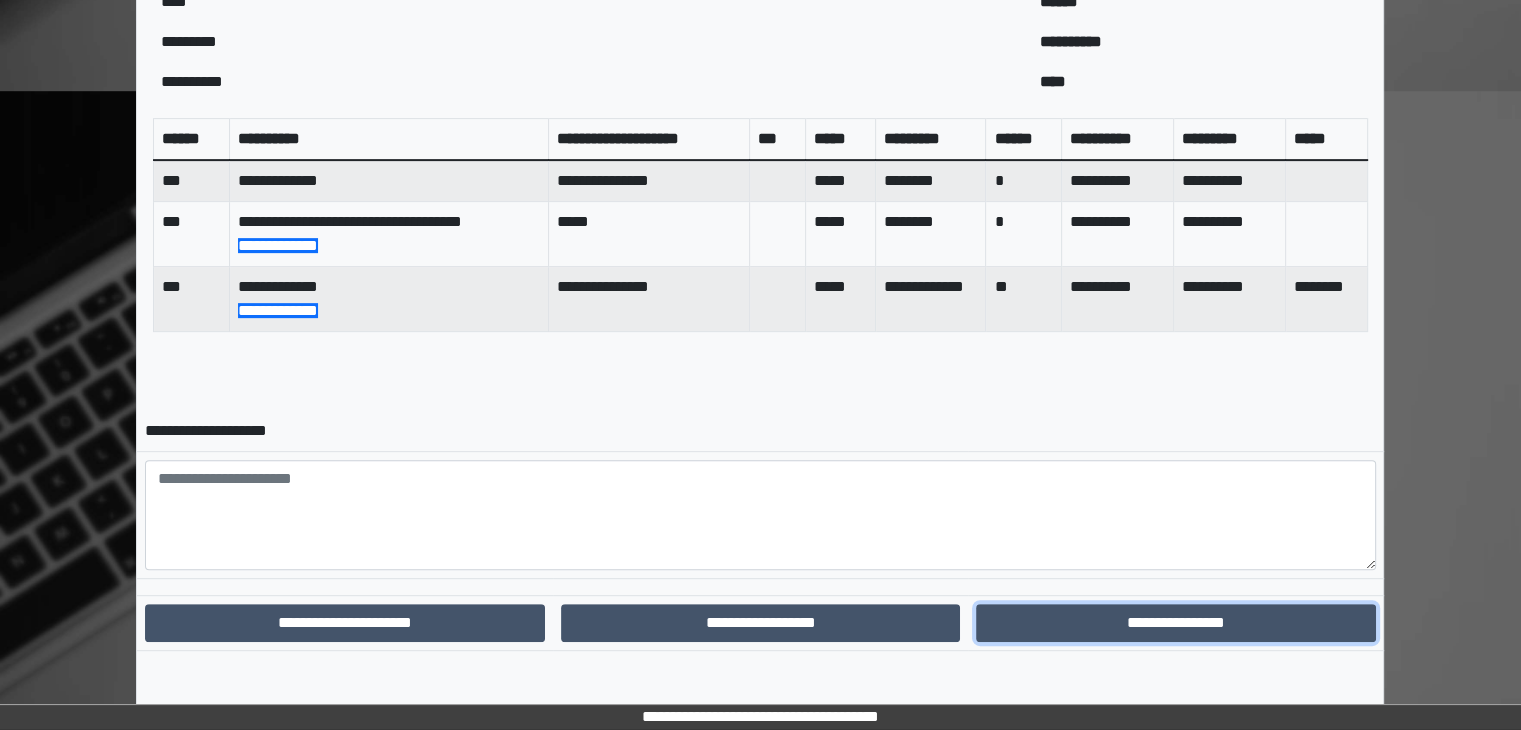 click on "**********" at bounding box center (1175, 623) 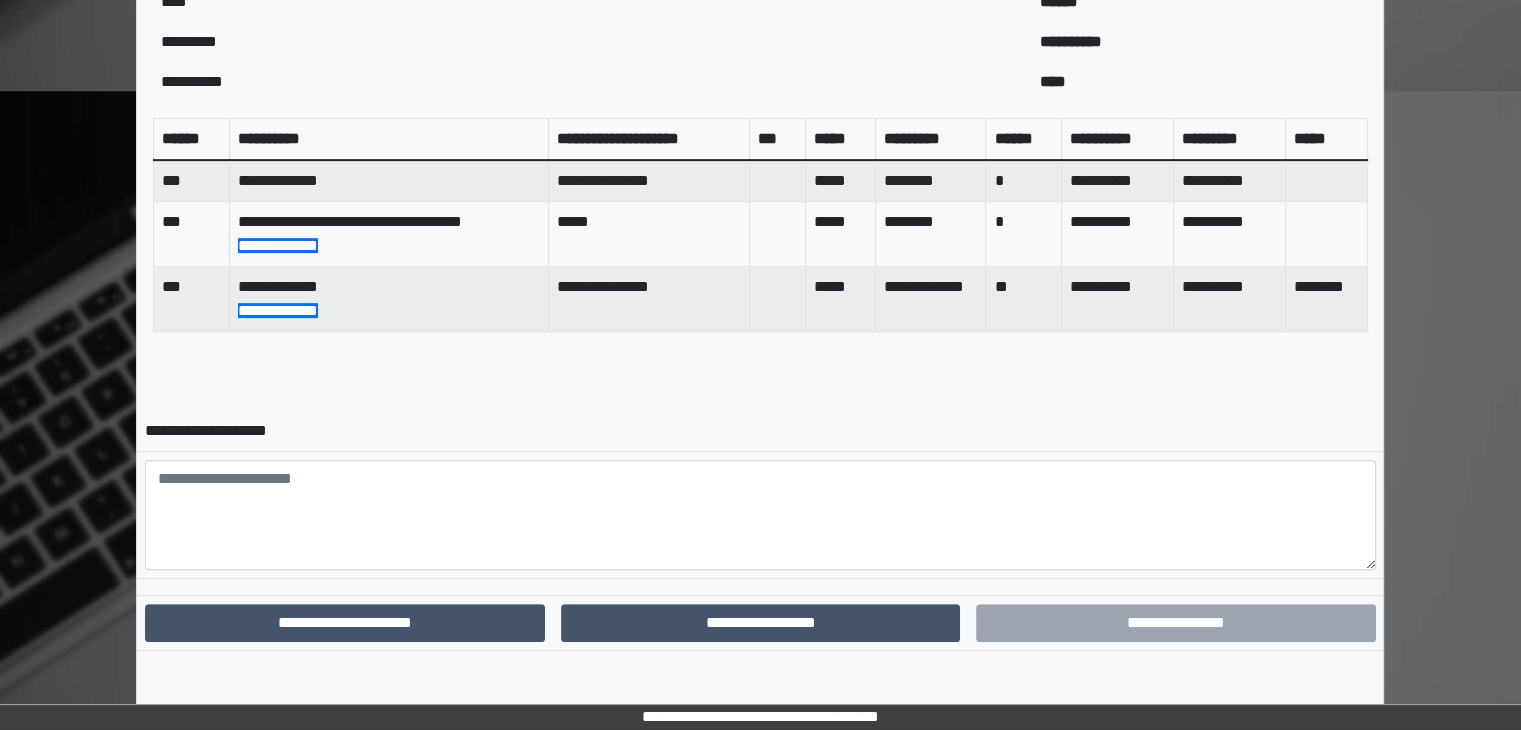 click on "**********" at bounding box center (1175, 623) 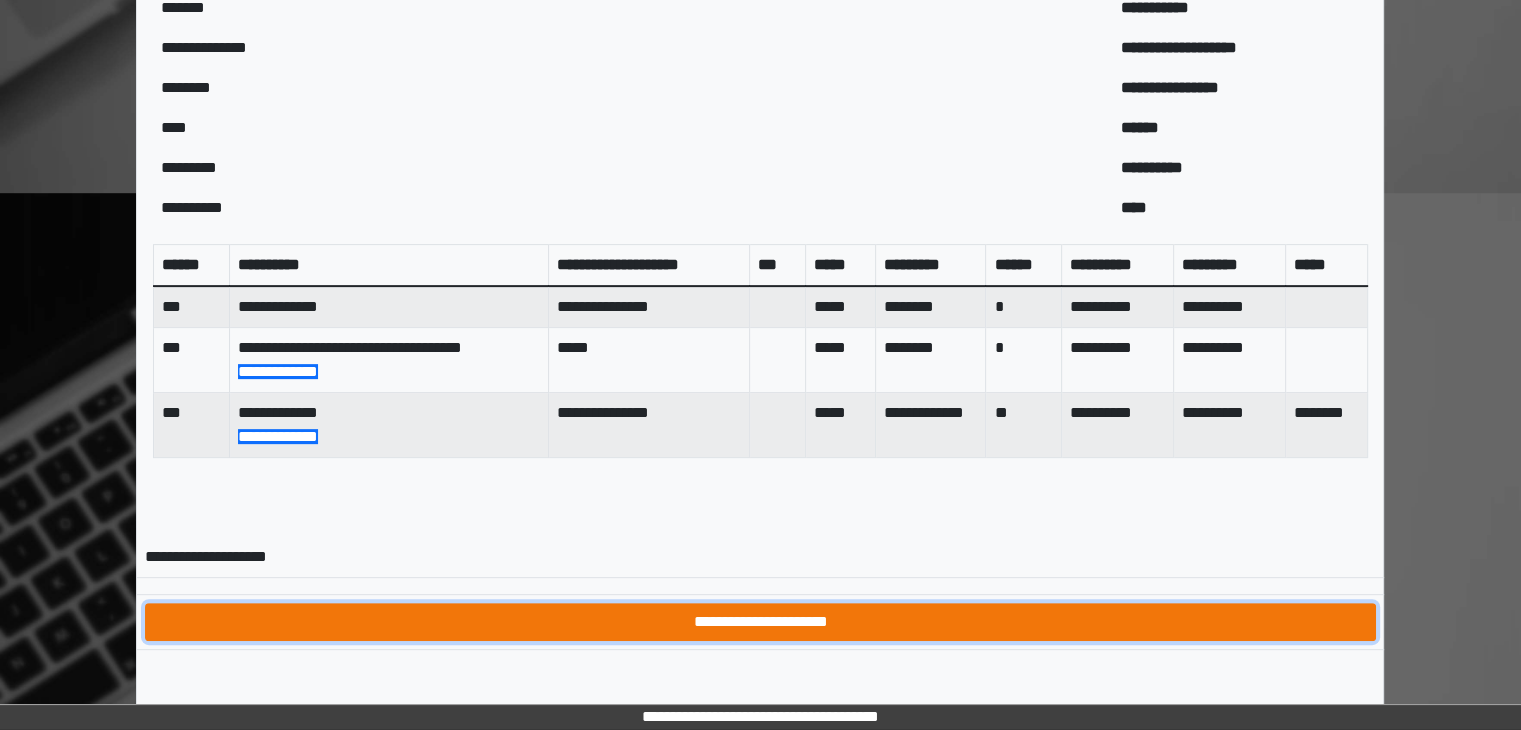 click on "**********" at bounding box center (760, 622) 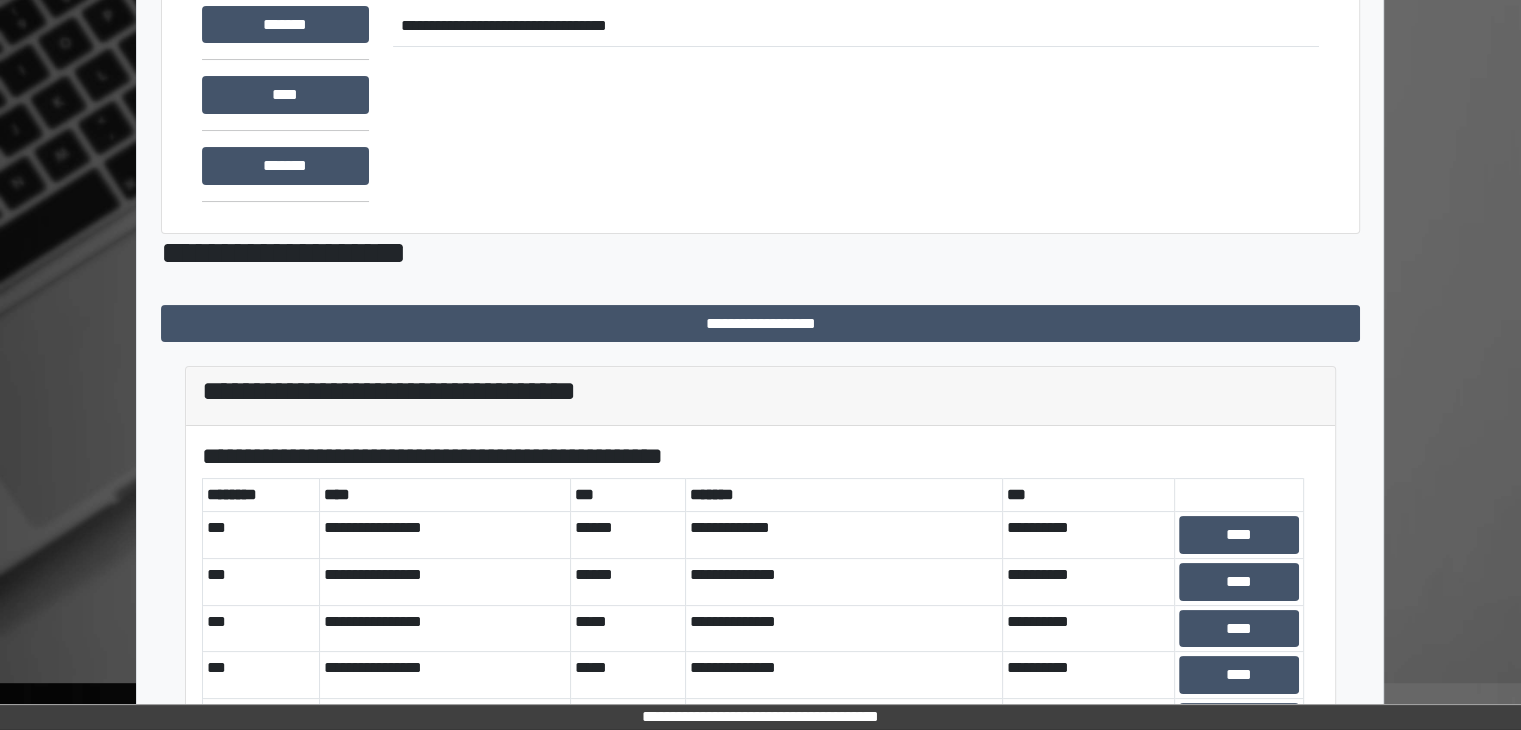 scroll, scrollTop: 581, scrollLeft: 0, axis: vertical 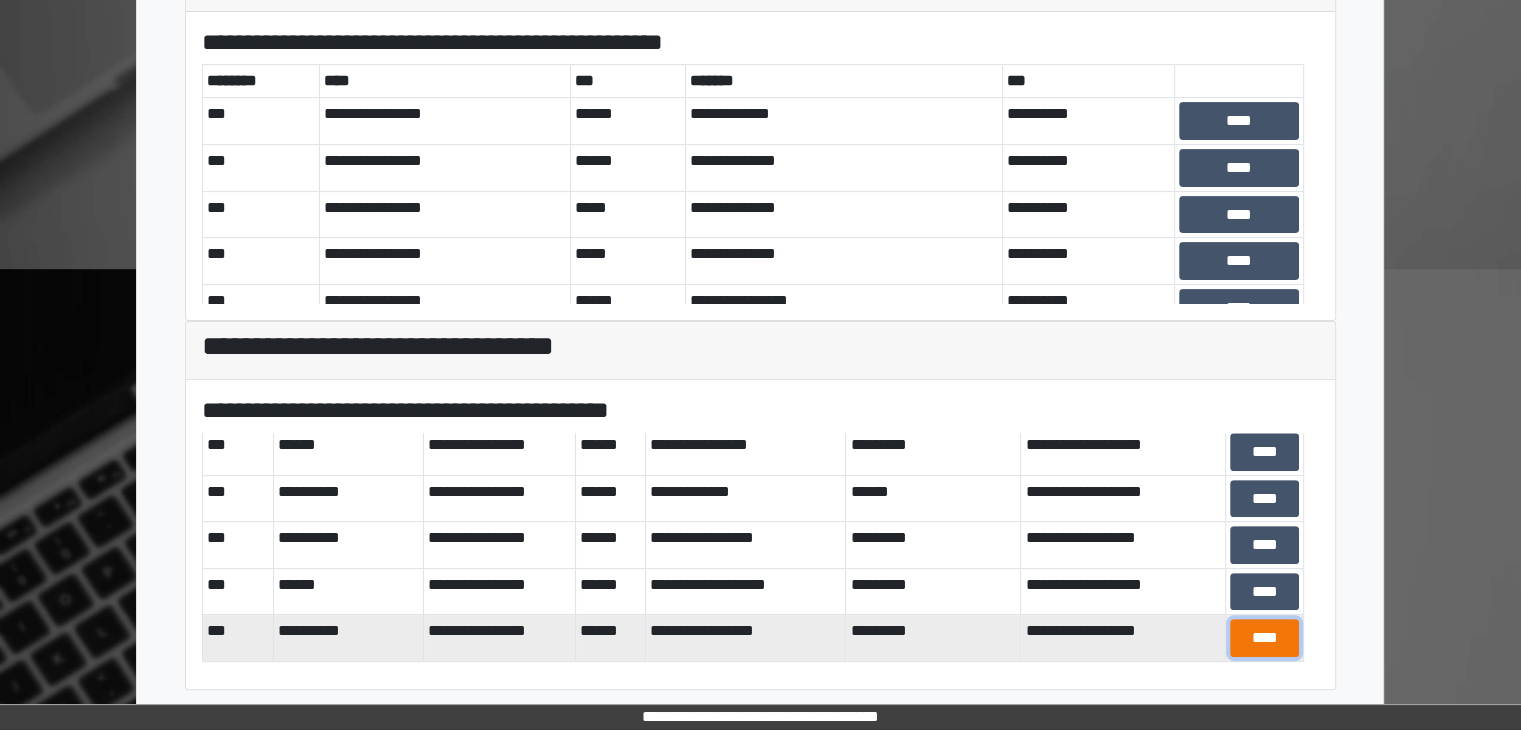 click on "****" at bounding box center (1264, 638) 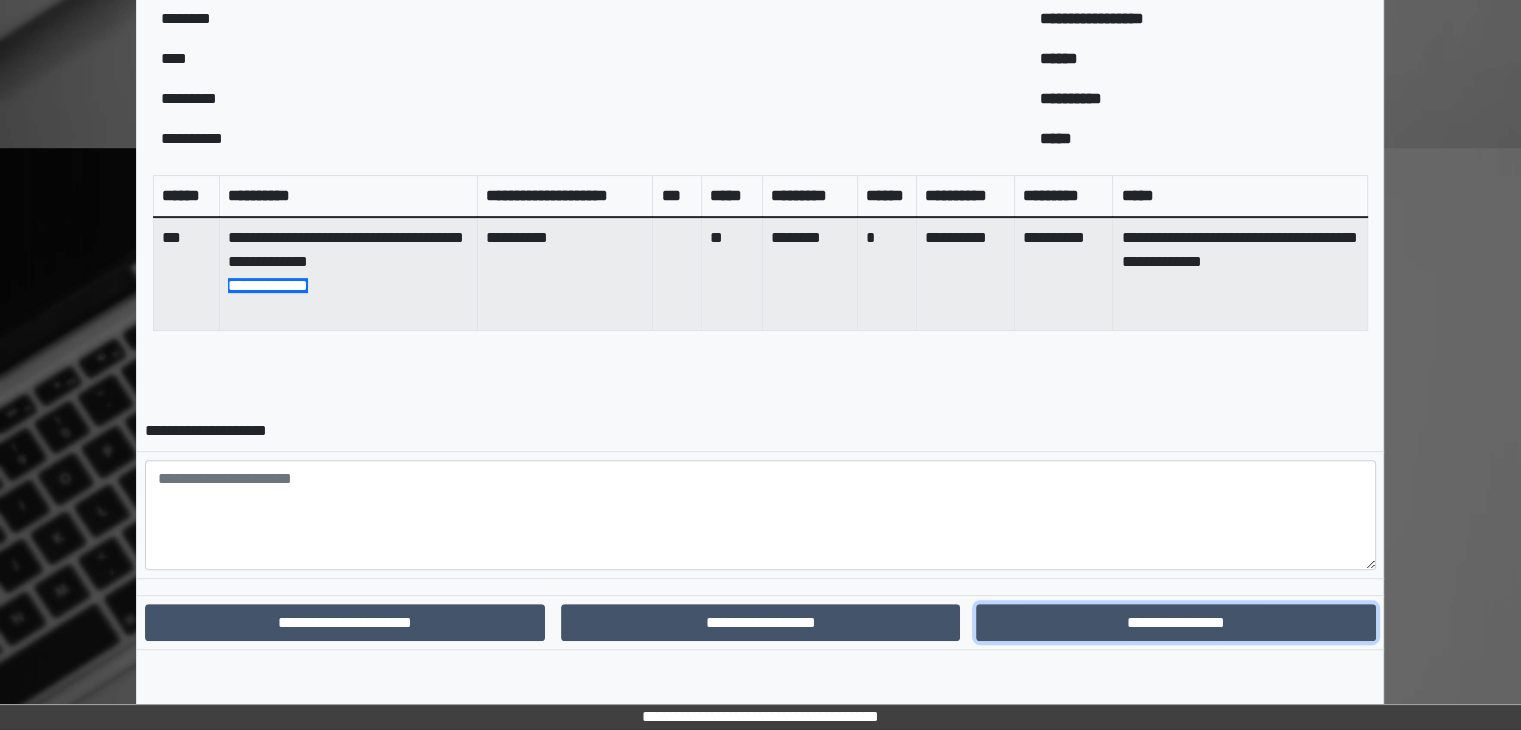 click on "**********" at bounding box center (1175, 623) 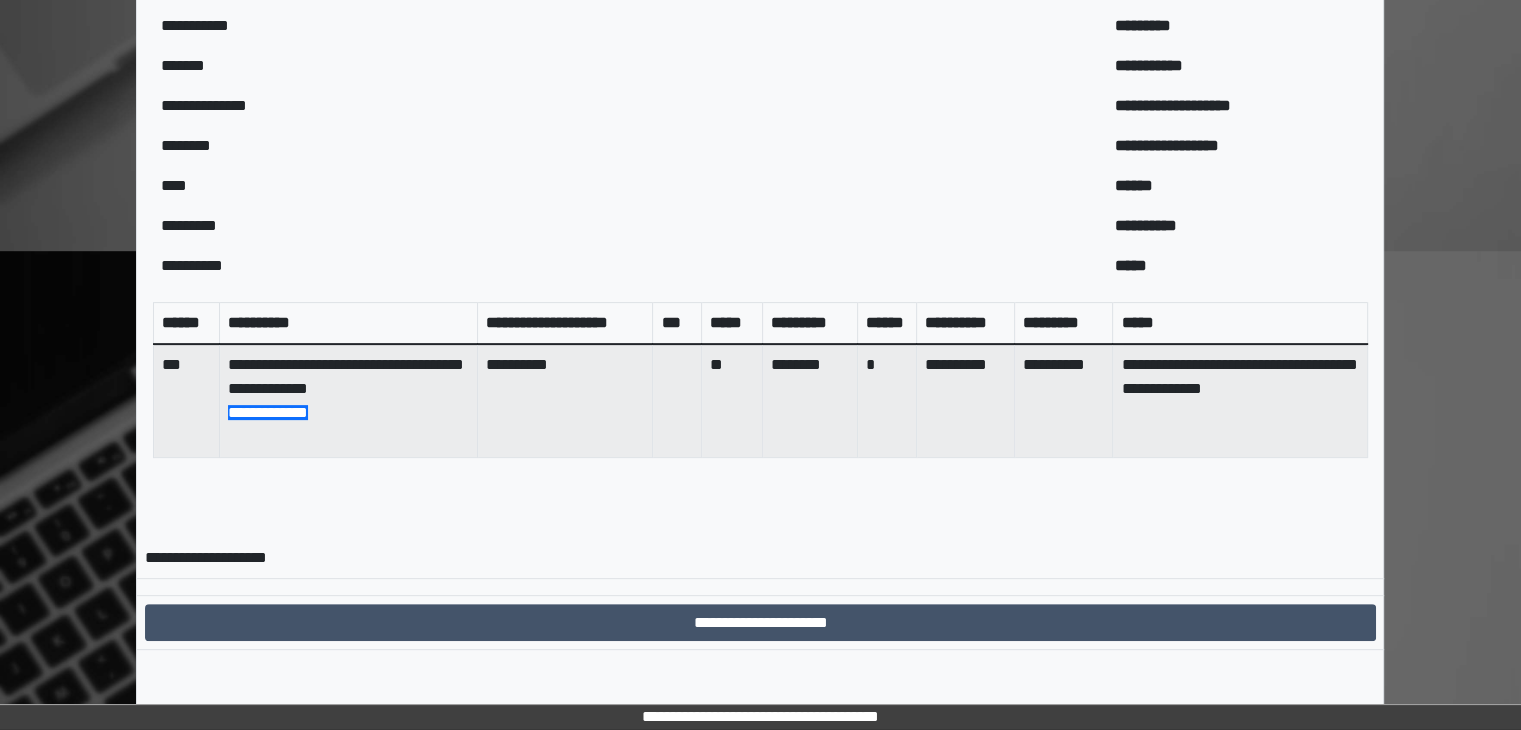scroll, scrollTop: 600, scrollLeft: 0, axis: vertical 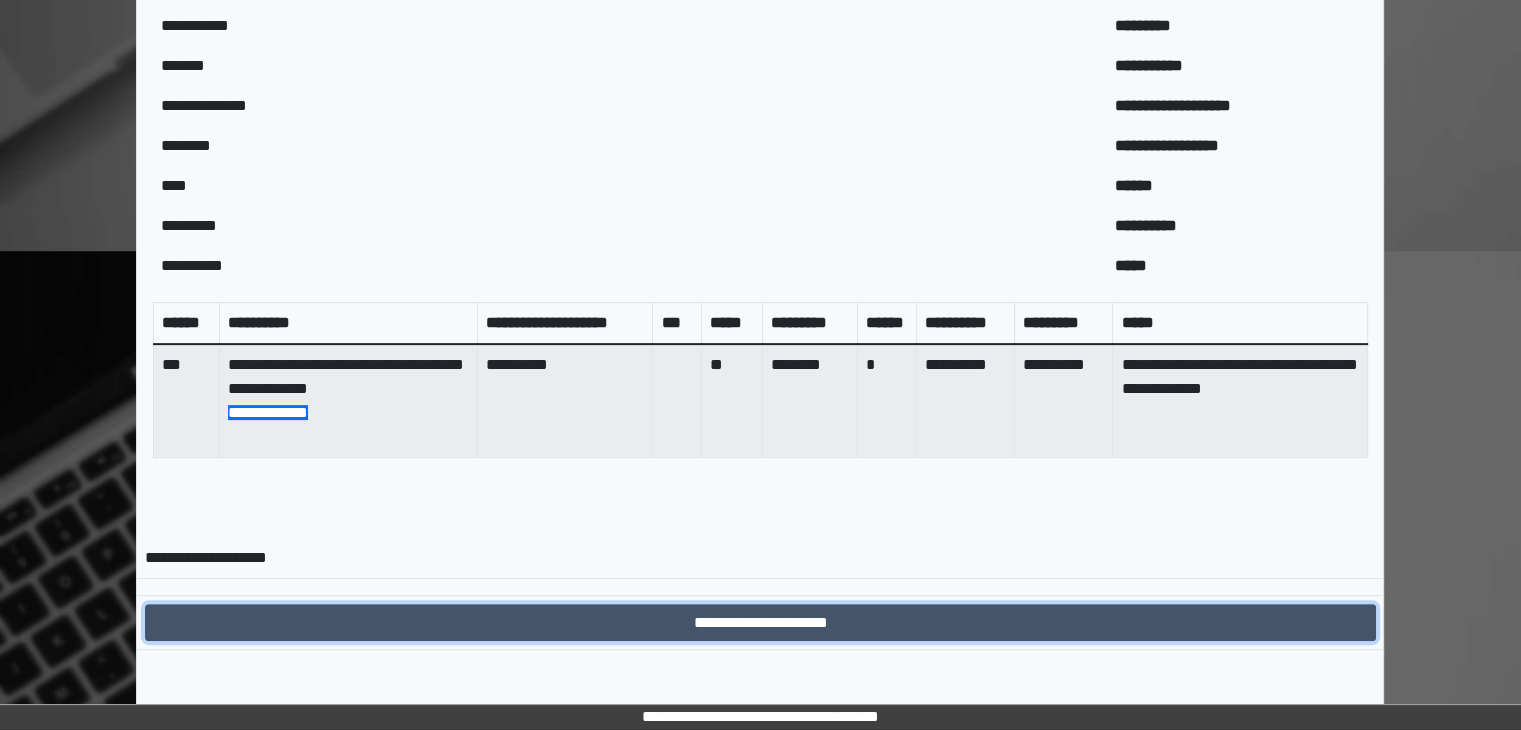 click on "**********" at bounding box center (760, 623) 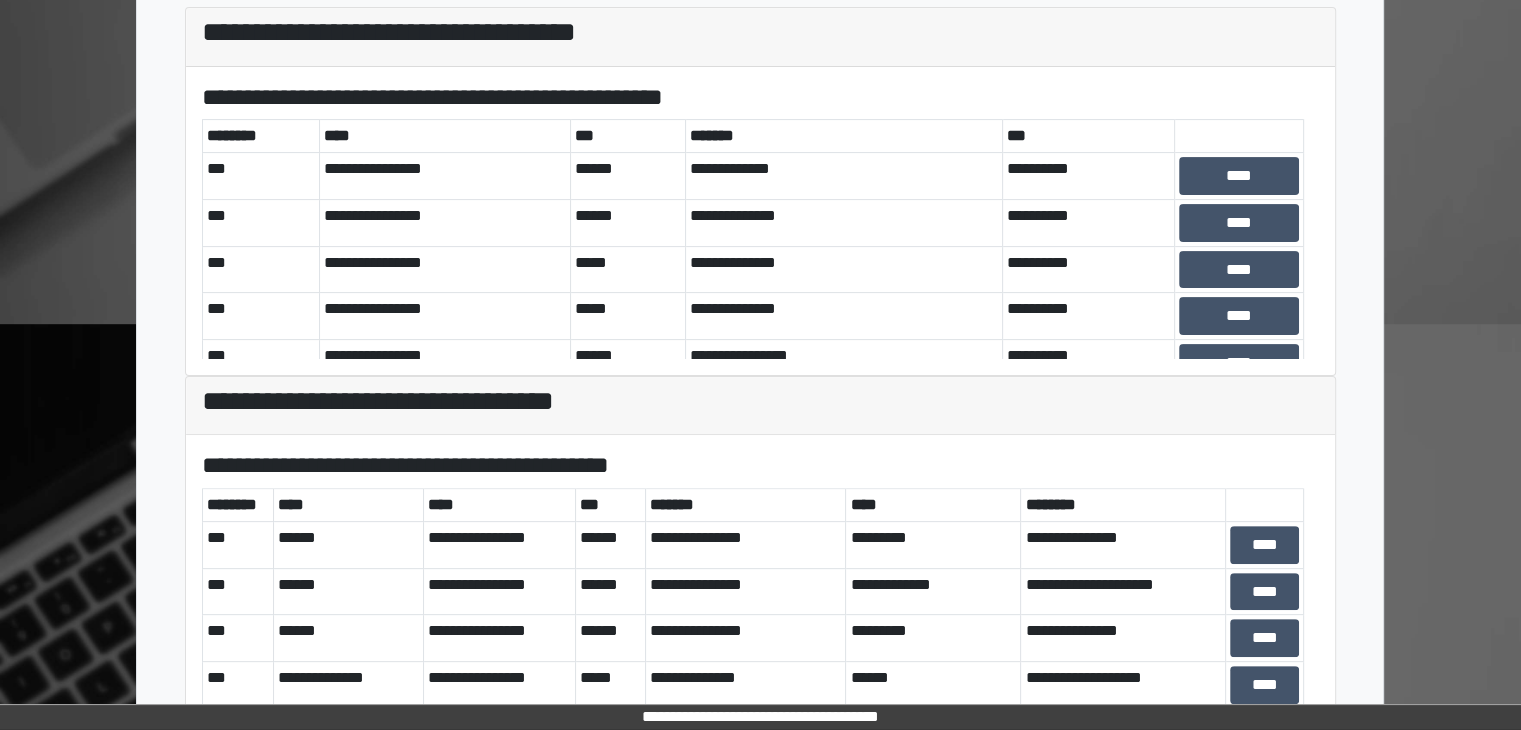 scroll, scrollTop: 581, scrollLeft: 0, axis: vertical 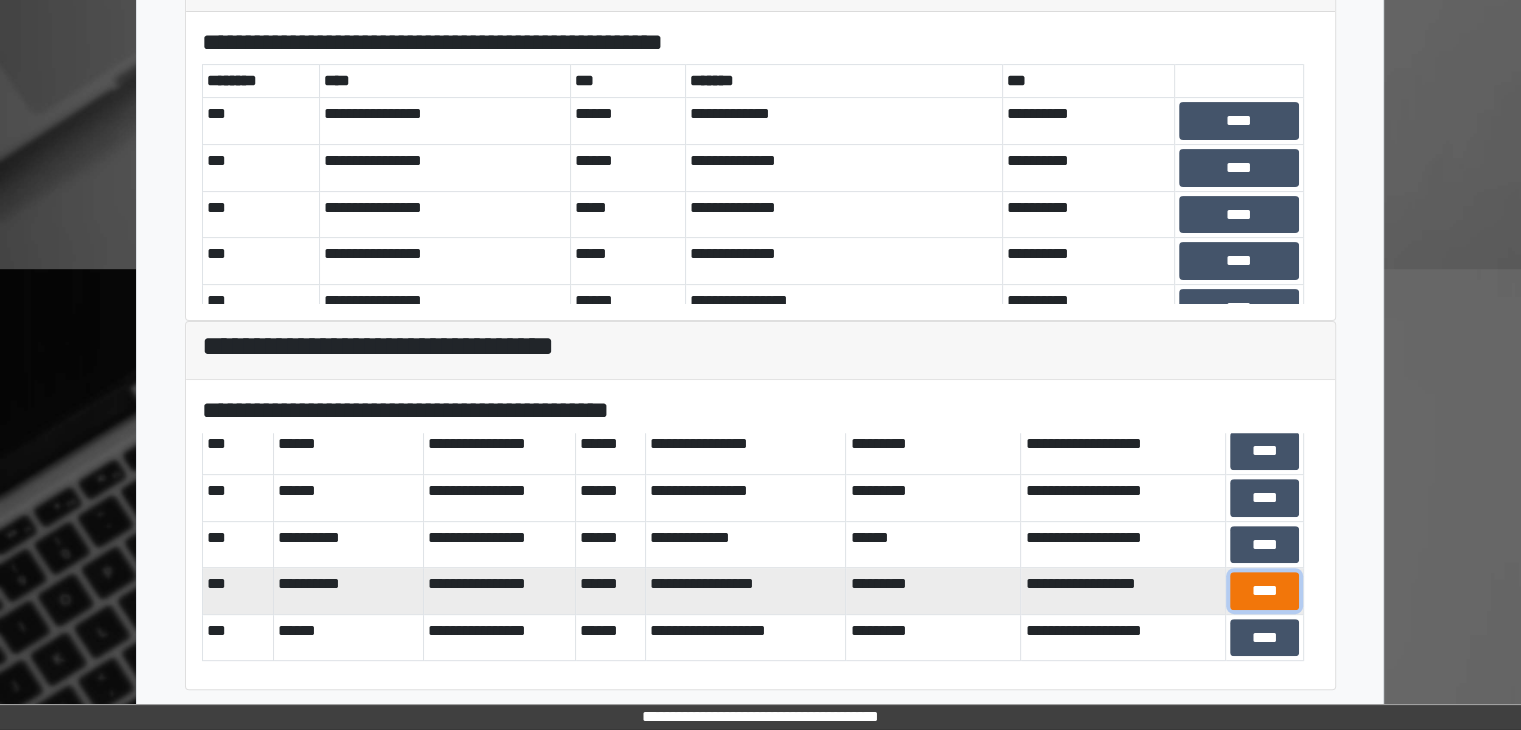 click on "****" at bounding box center (1264, 591) 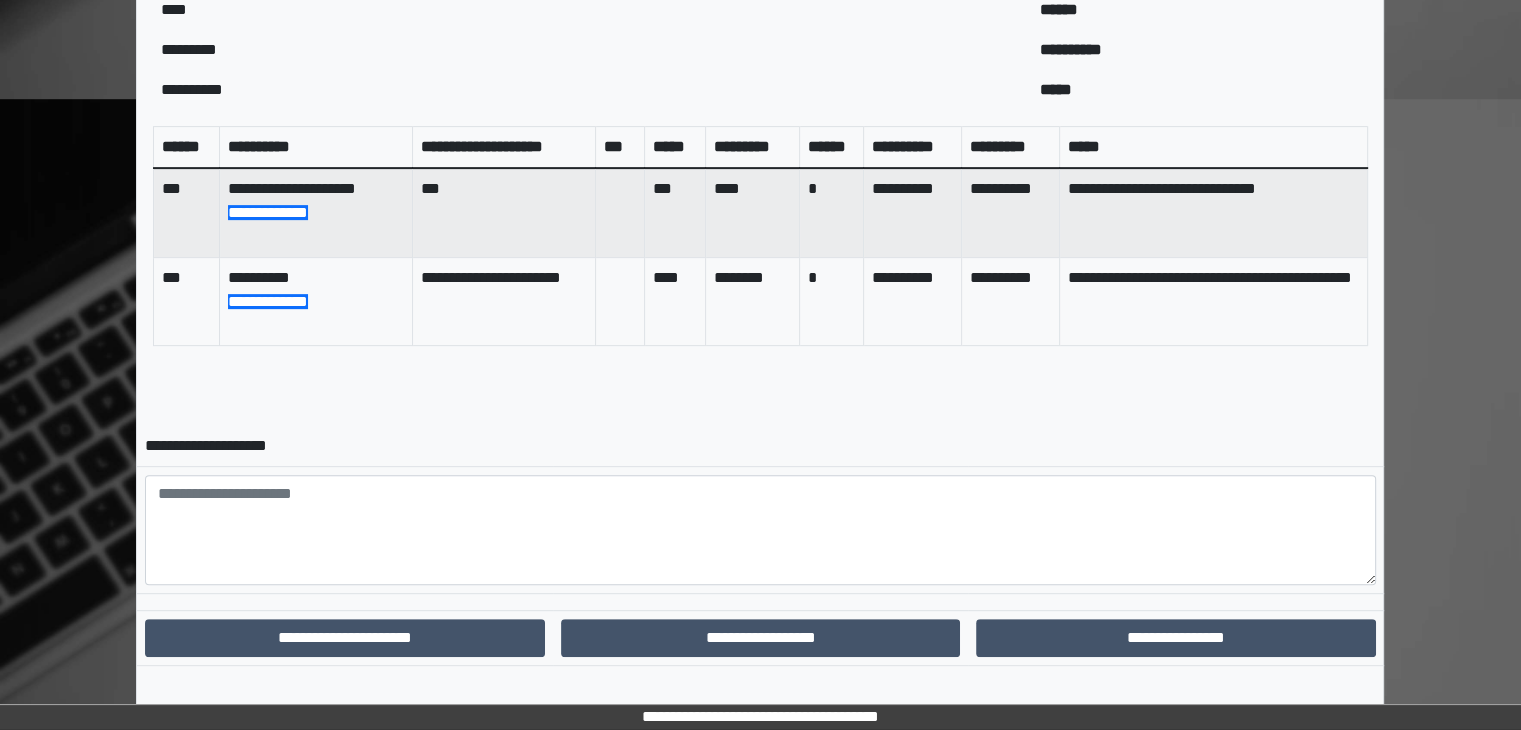 scroll, scrollTop: 767, scrollLeft: 0, axis: vertical 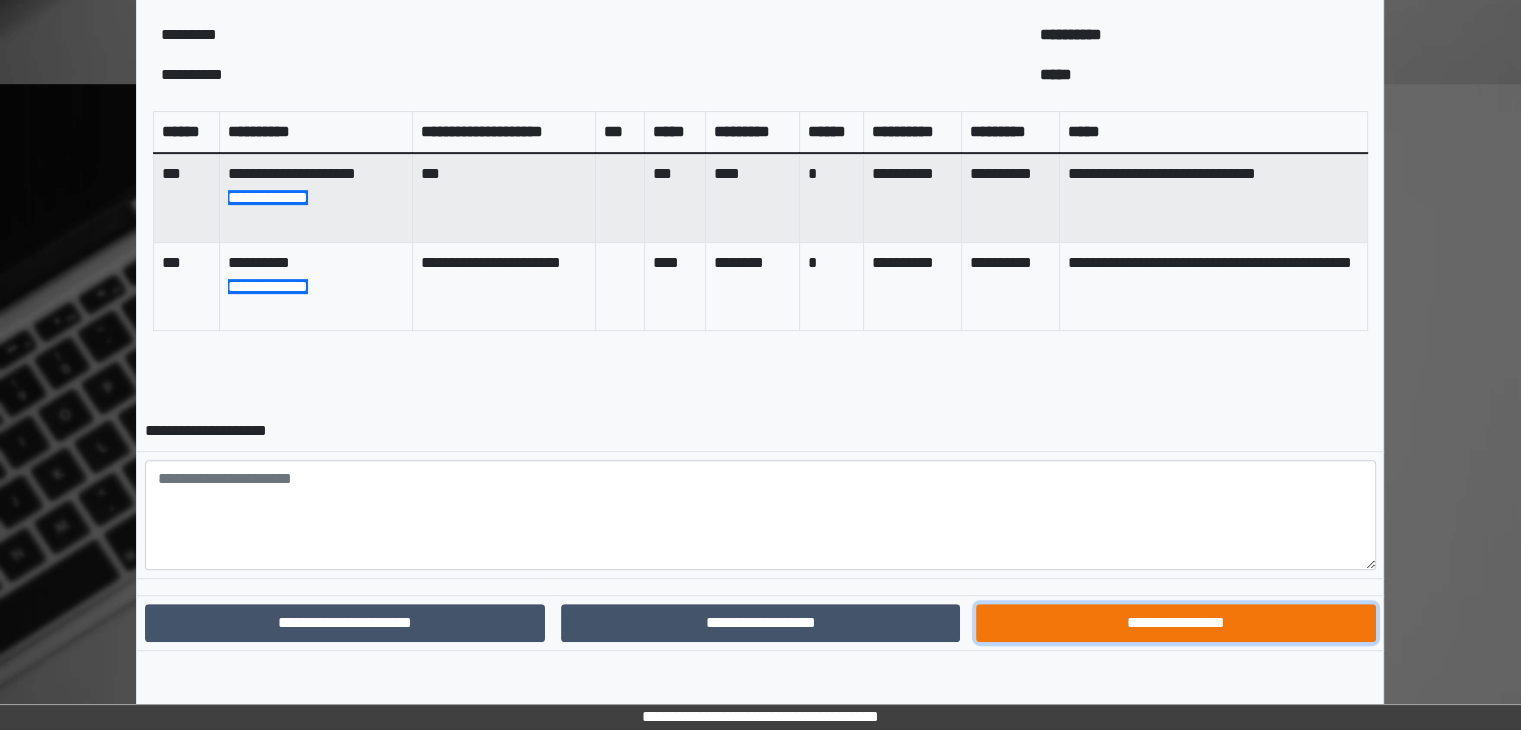 click on "**********" at bounding box center (1175, 623) 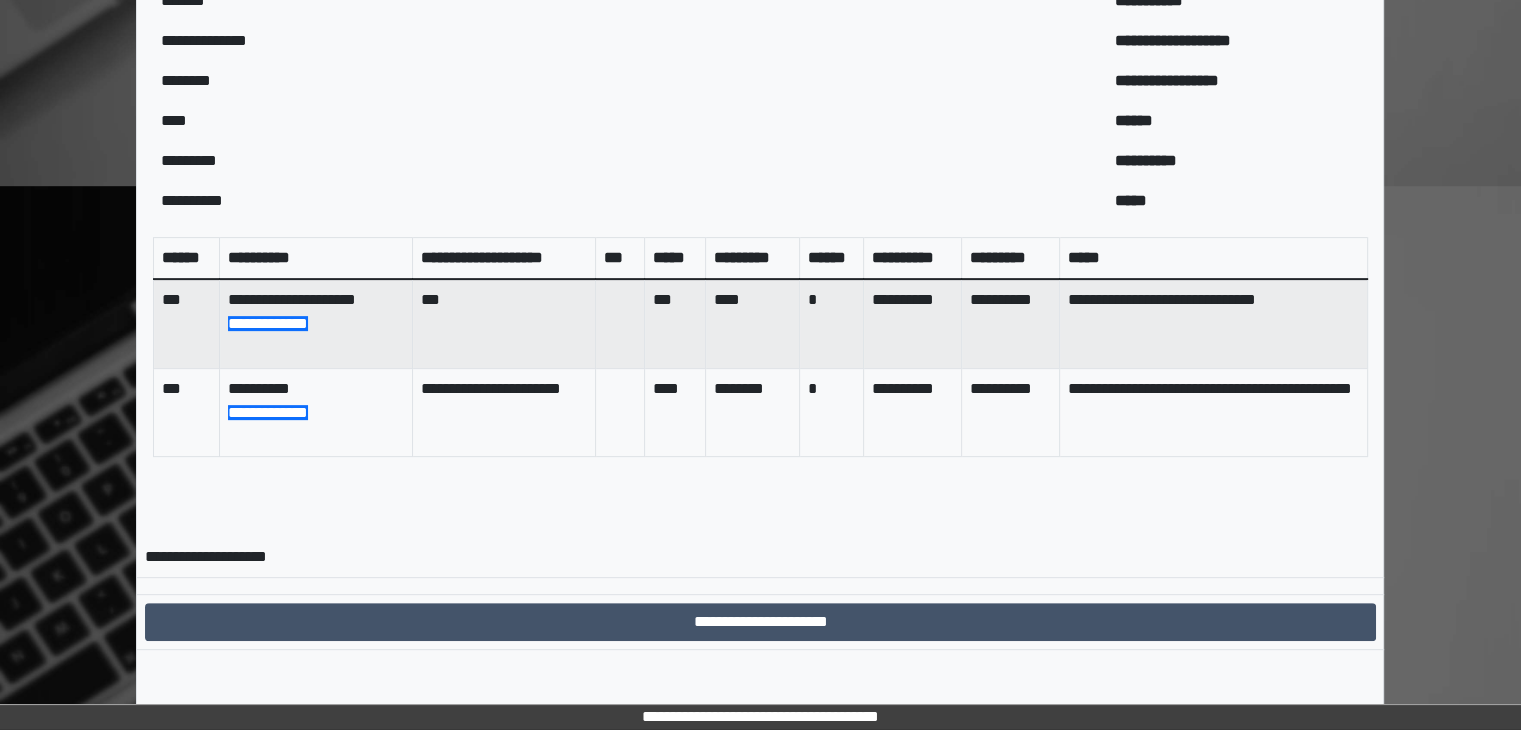 scroll, scrollTop: 664, scrollLeft: 0, axis: vertical 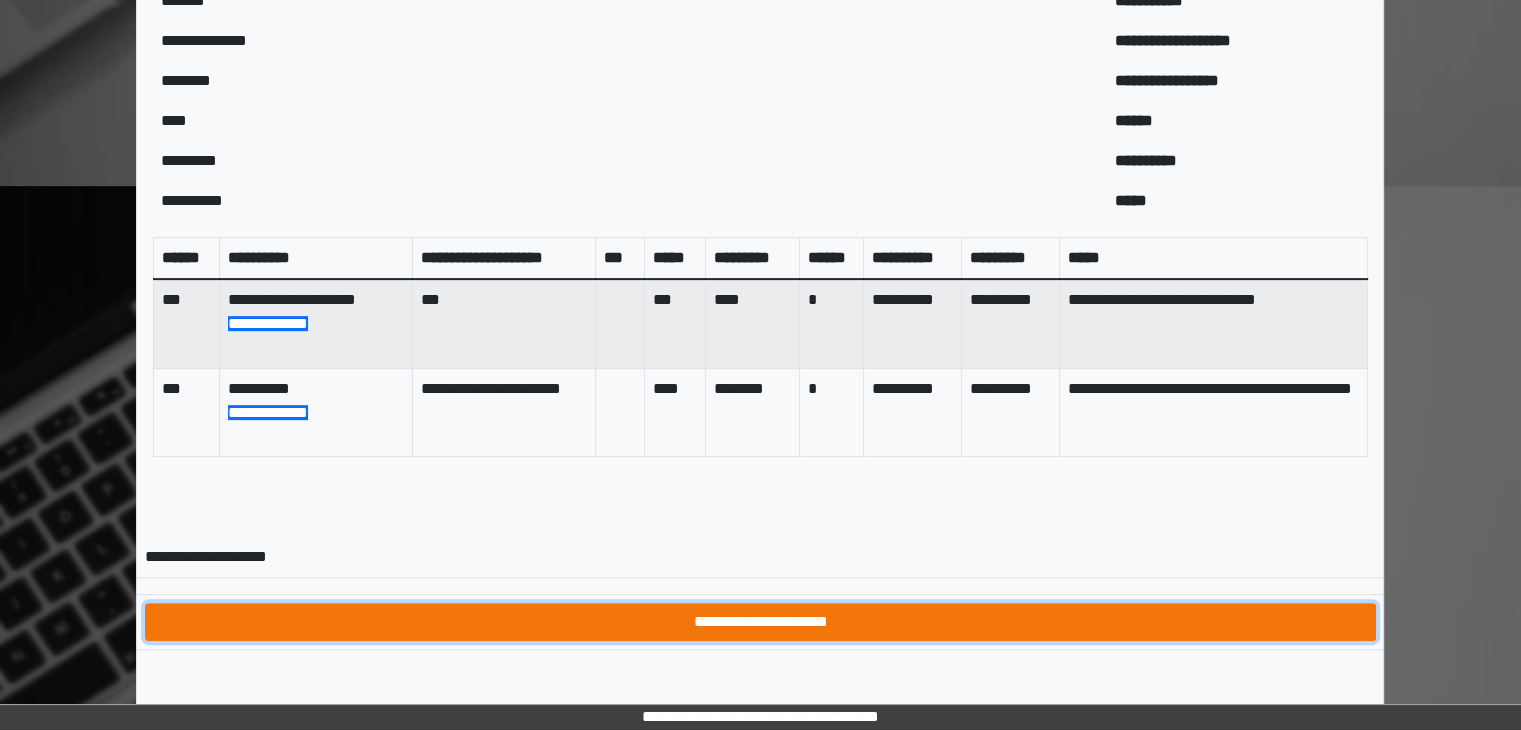 click on "**********" at bounding box center (760, 622) 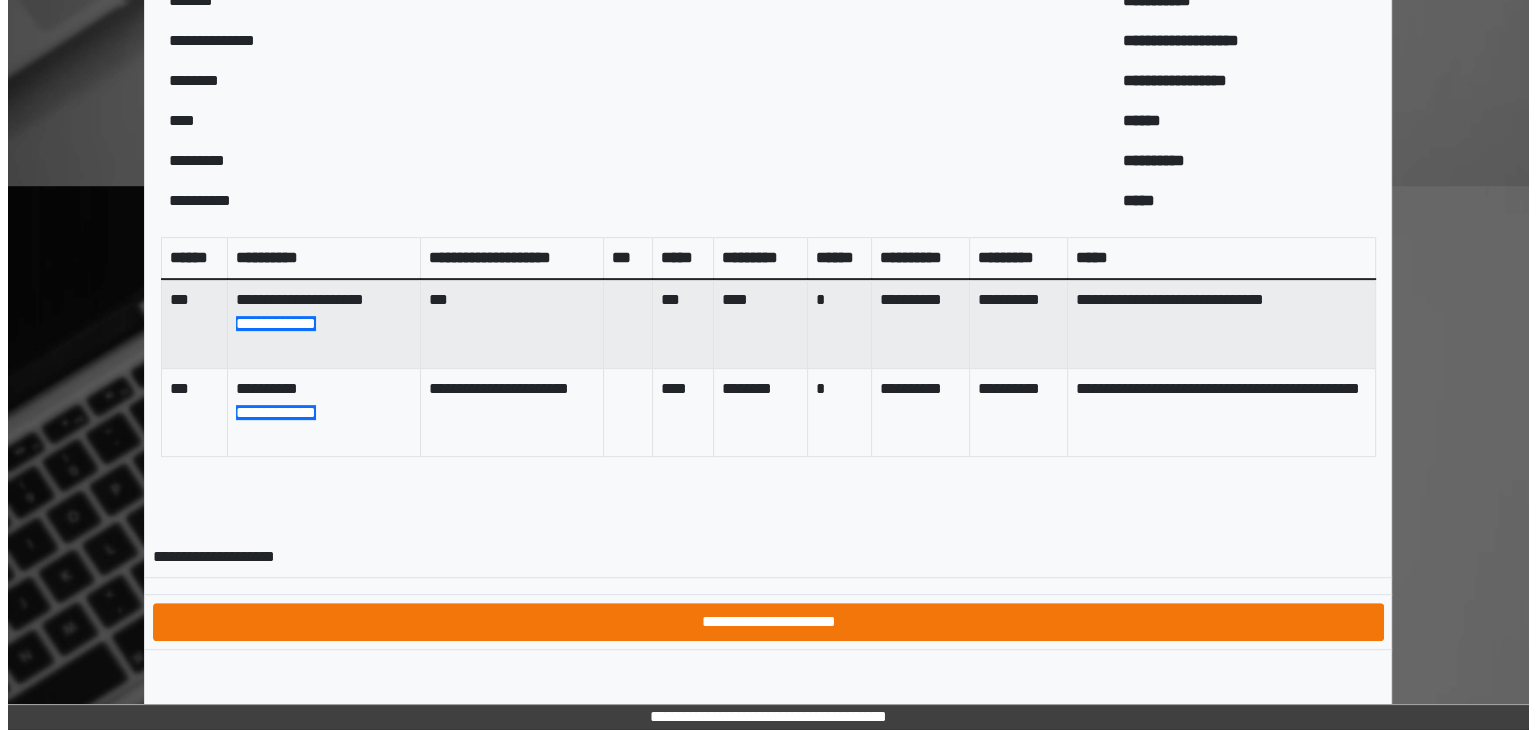 scroll 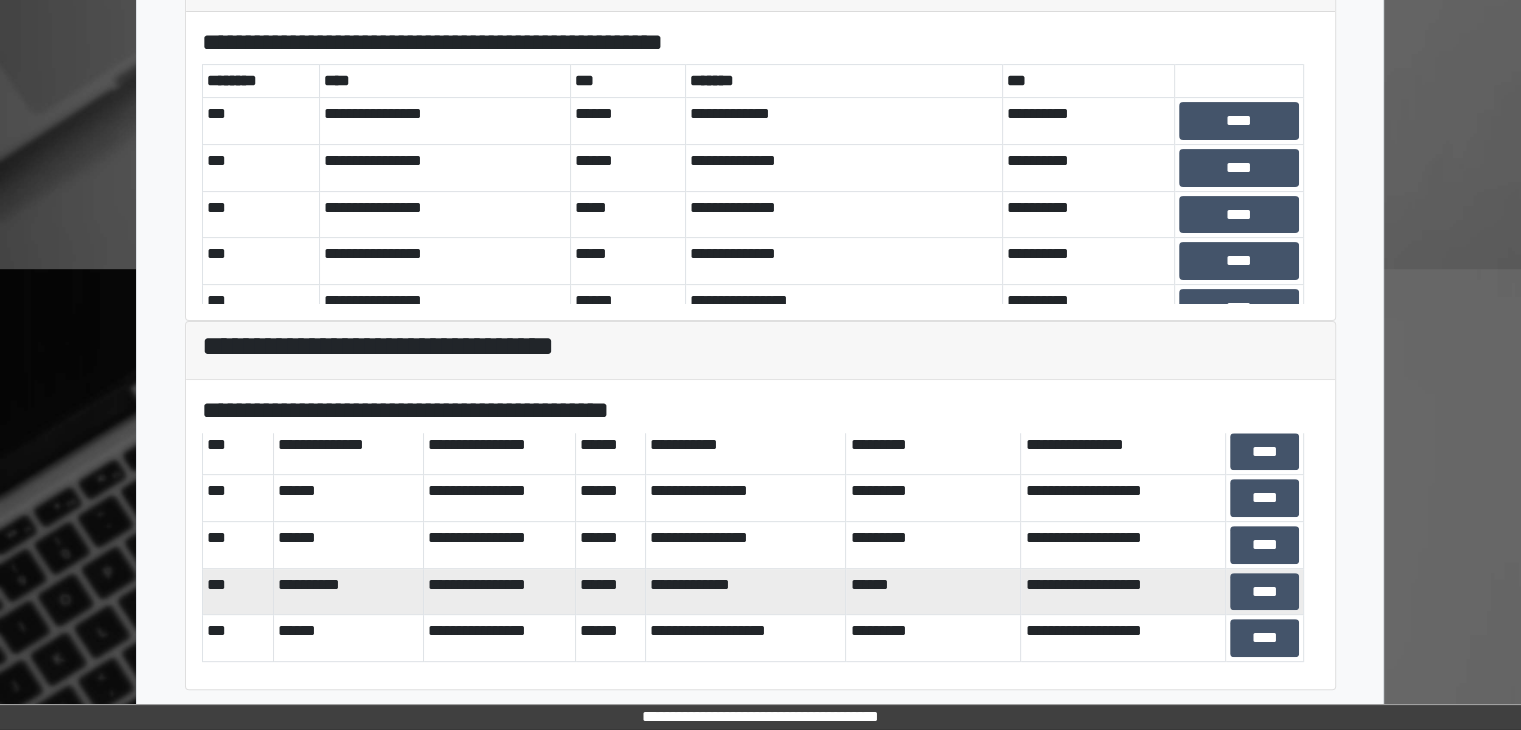 click on "**********" at bounding box center (1123, 591) 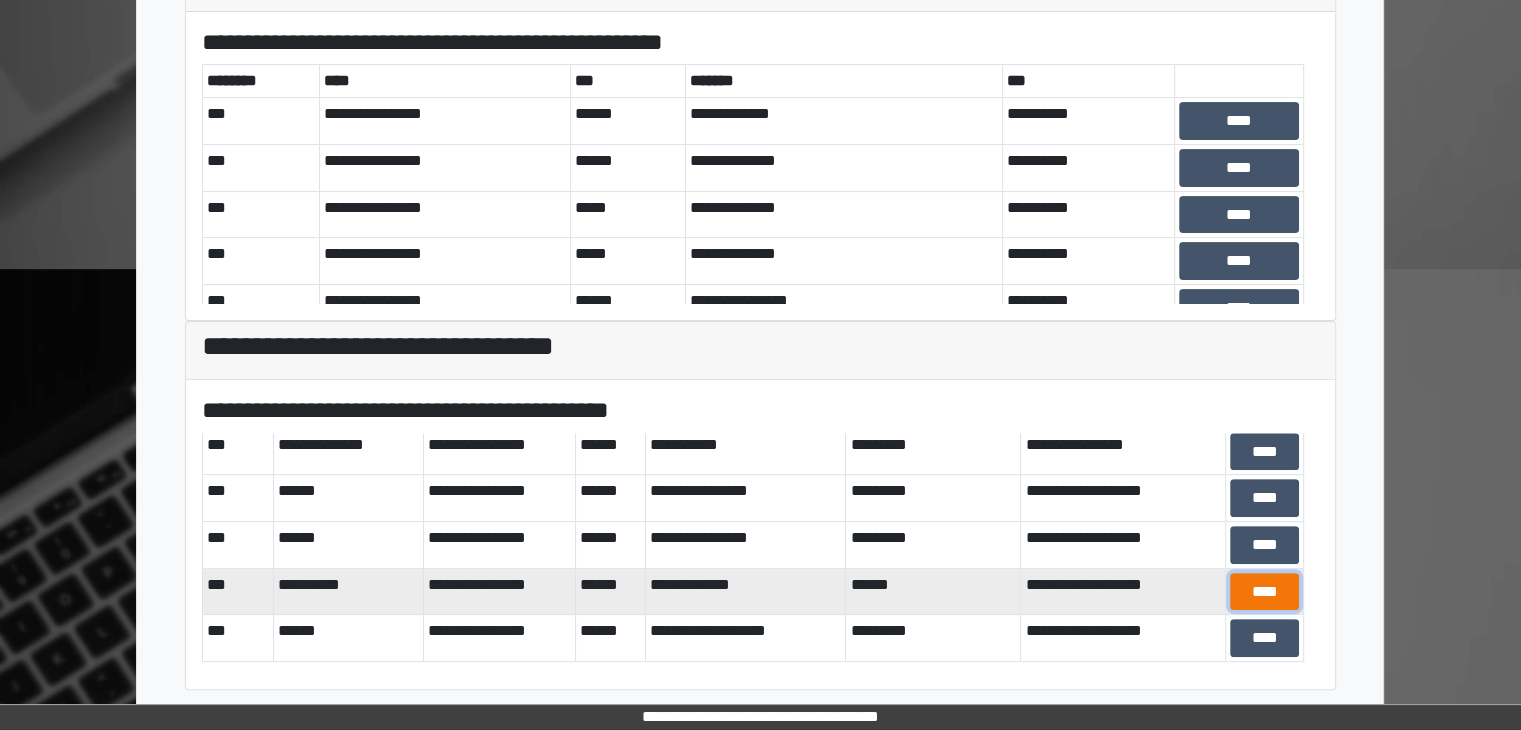click on "****" at bounding box center [1264, 592] 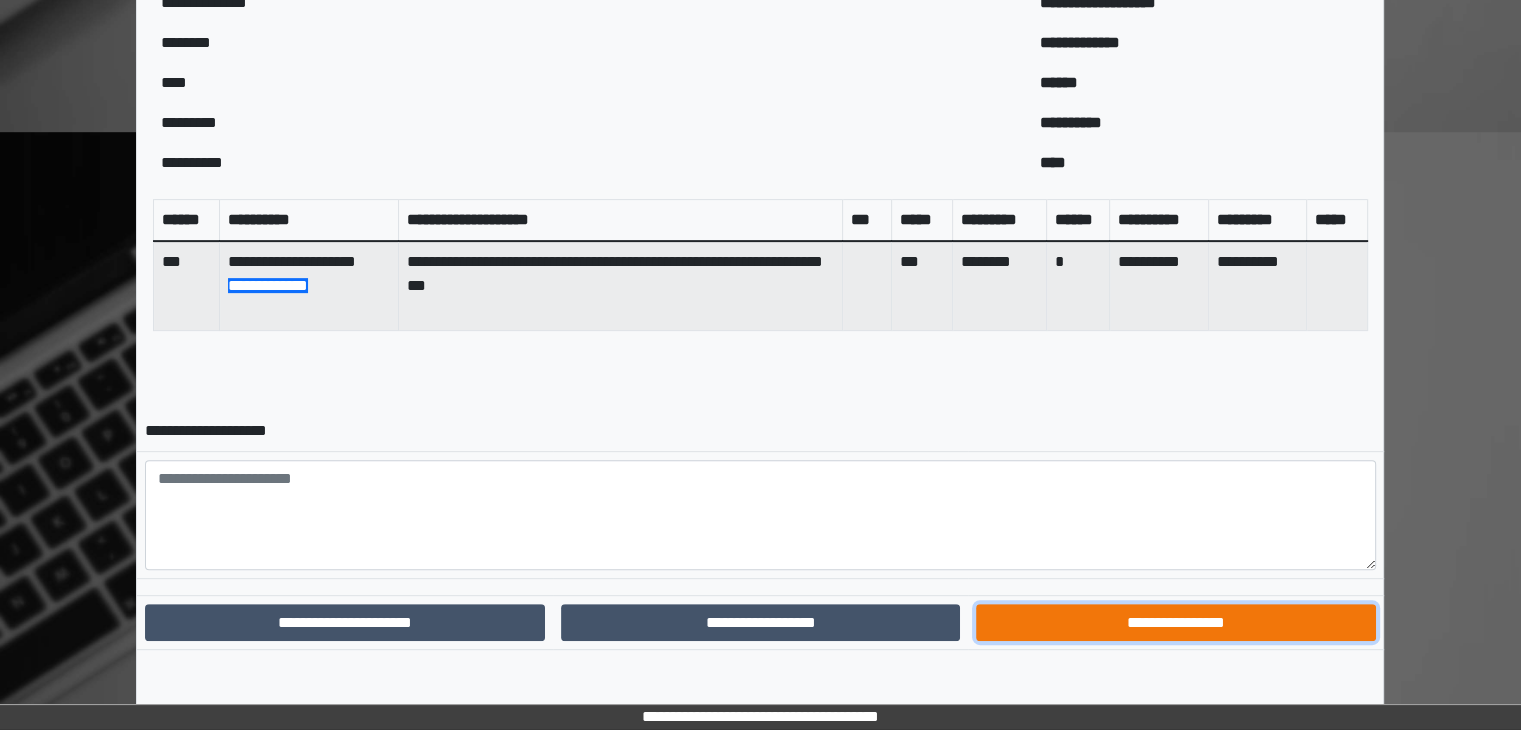 click on "**********" at bounding box center (1175, 623) 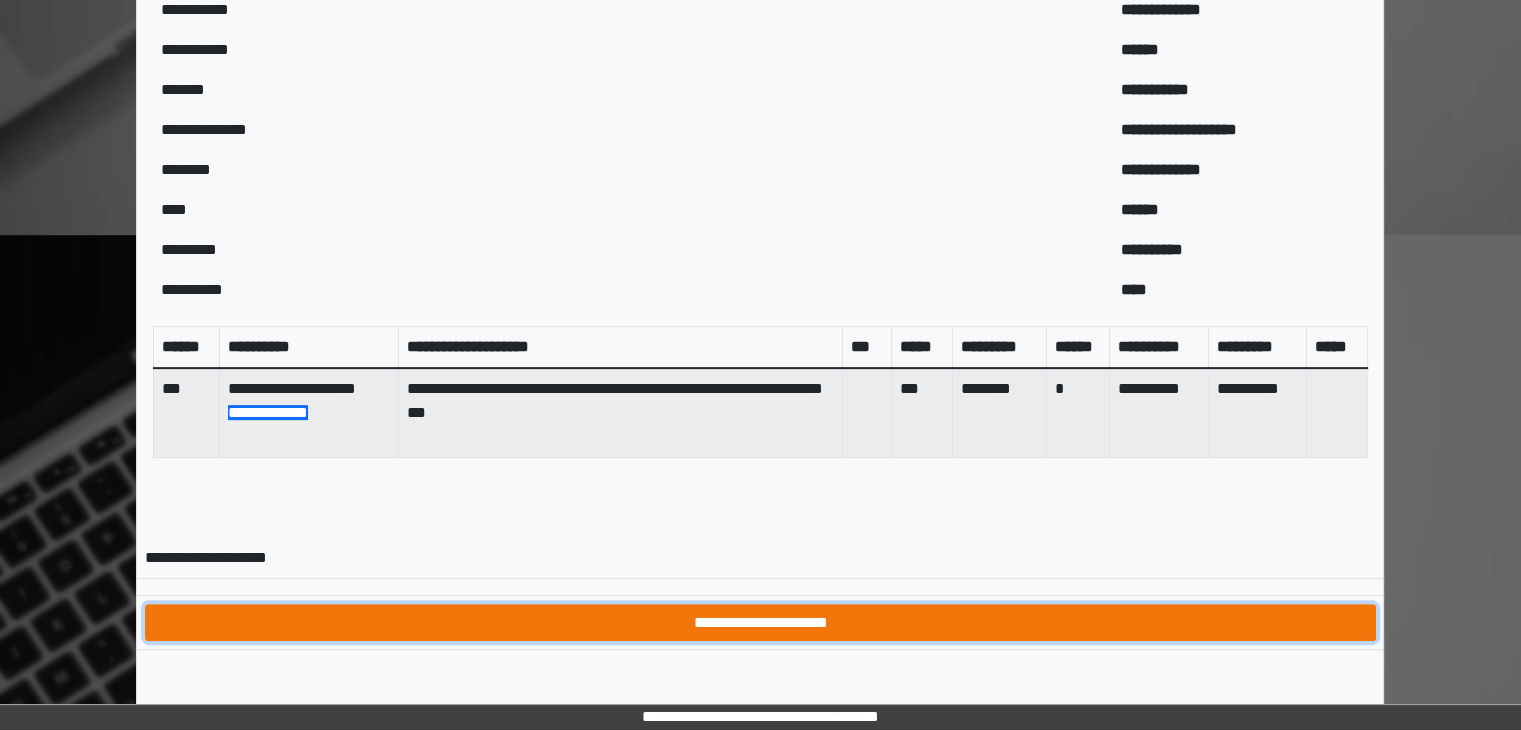 click on "**********" at bounding box center [760, 623] 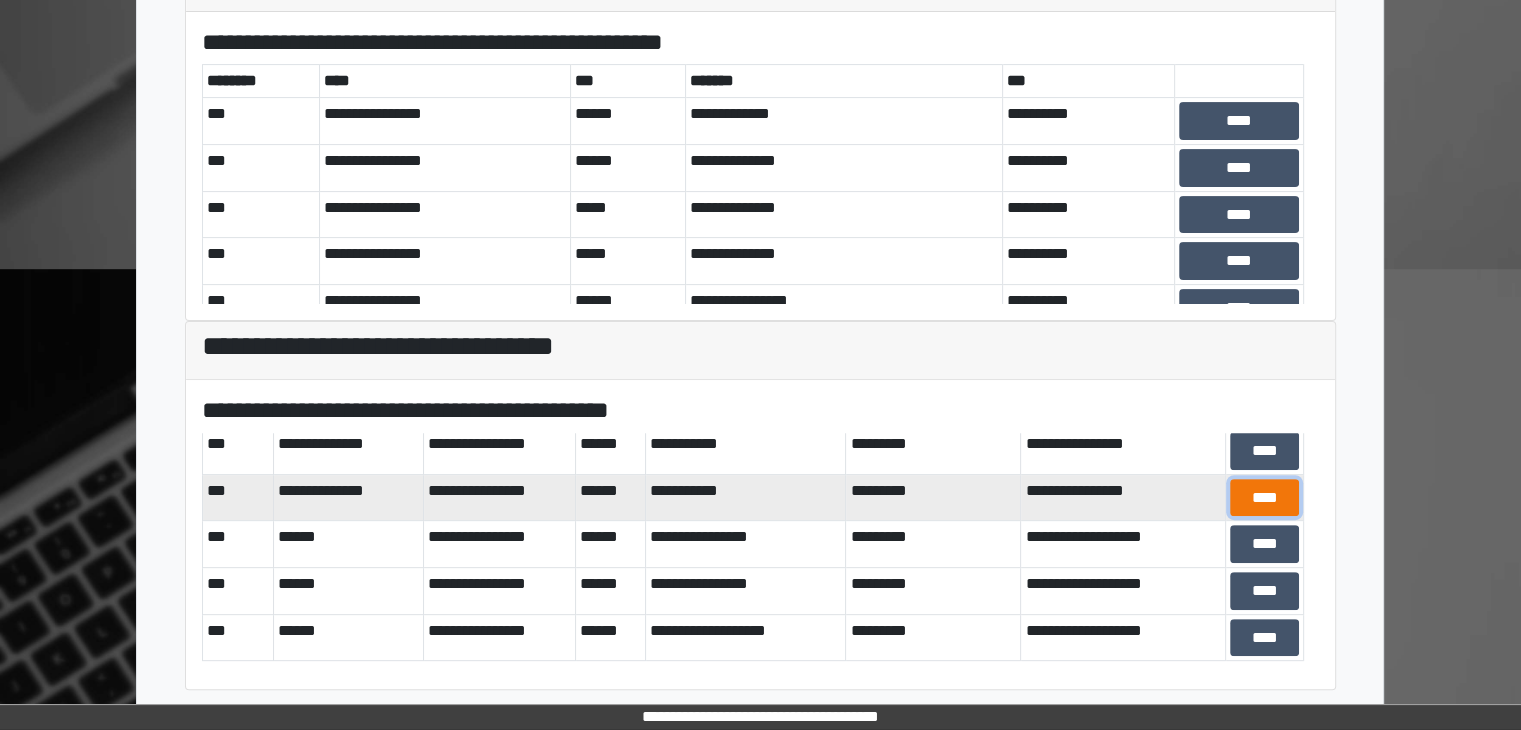 click on "****" at bounding box center (1264, 498) 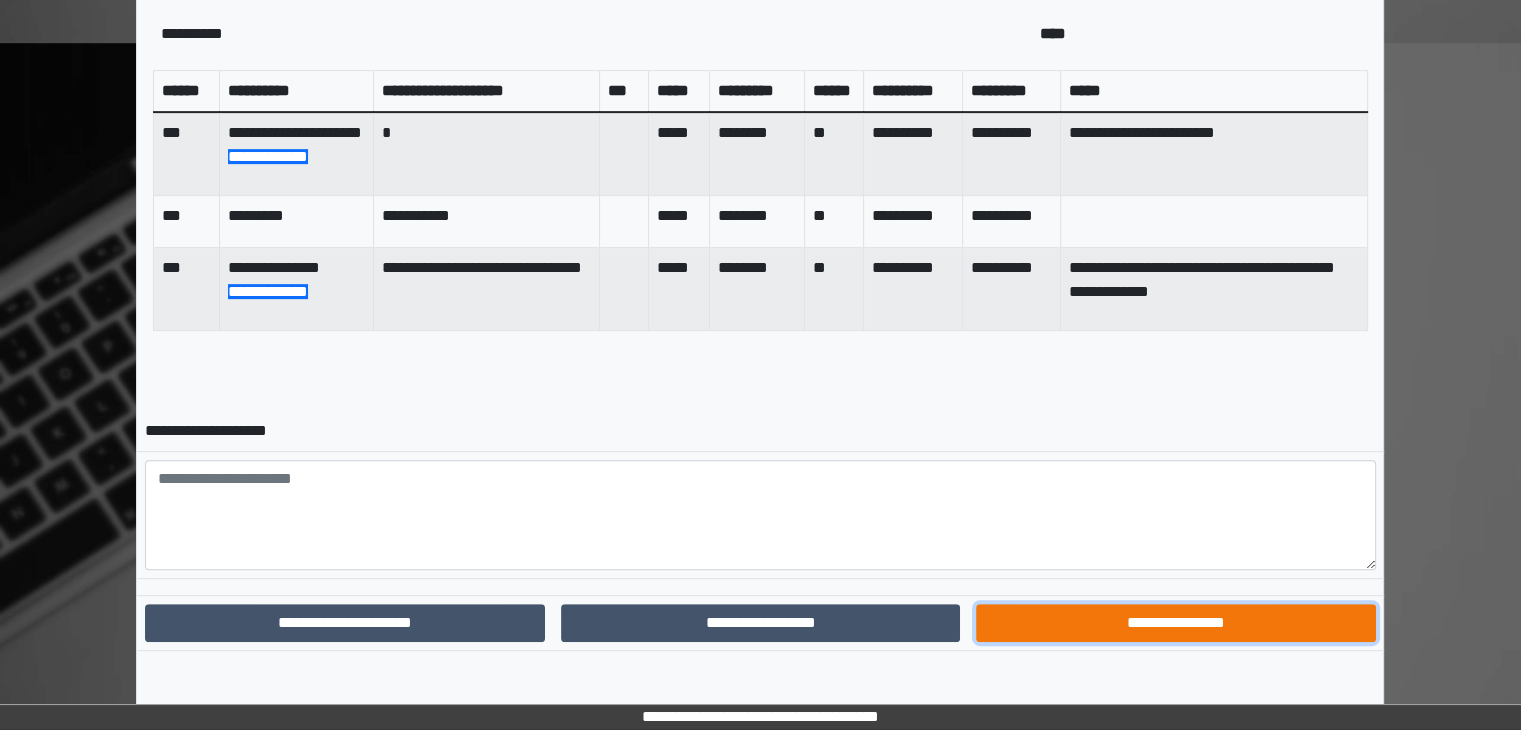 click on "**********" at bounding box center [1175, 623] 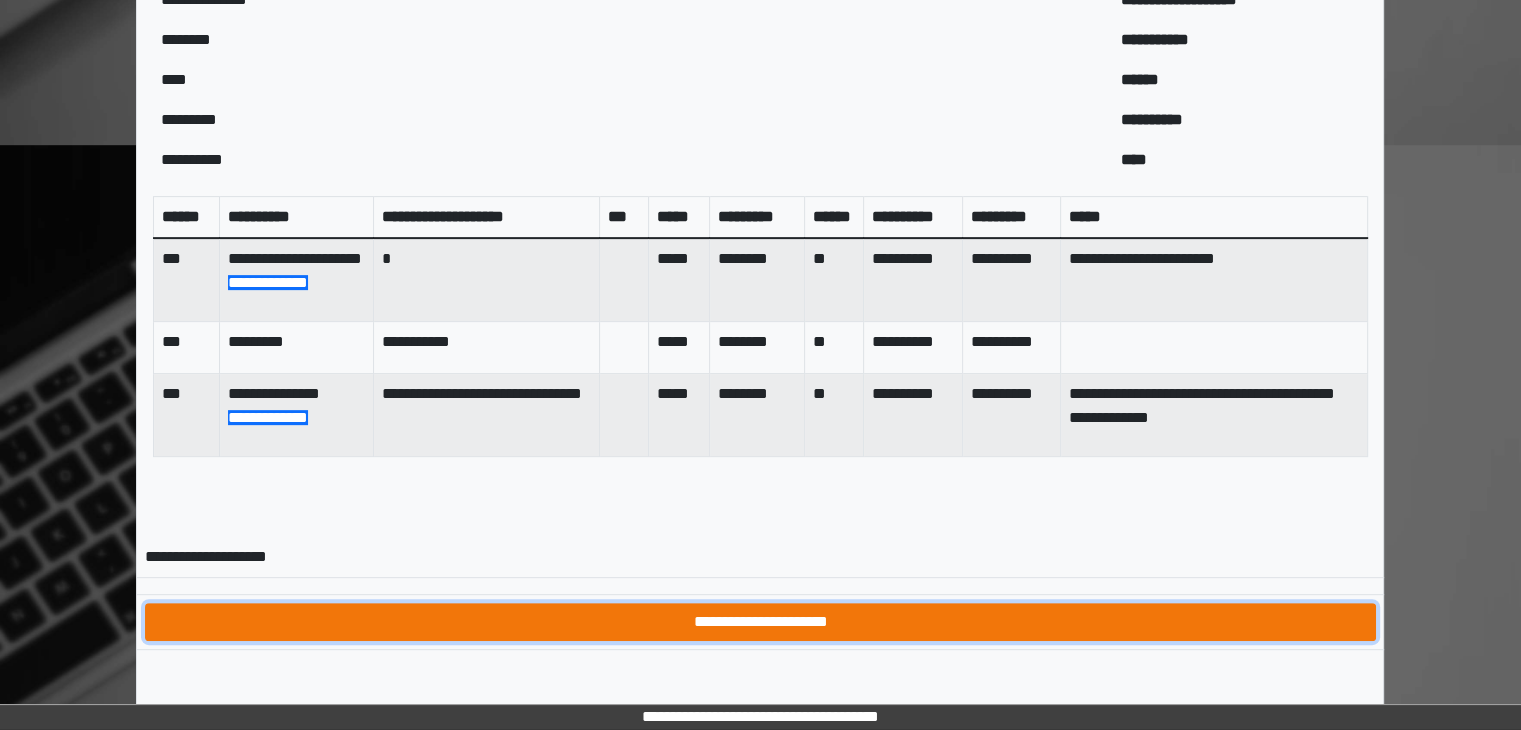 click on "**********" at bounding box center (760, 622) 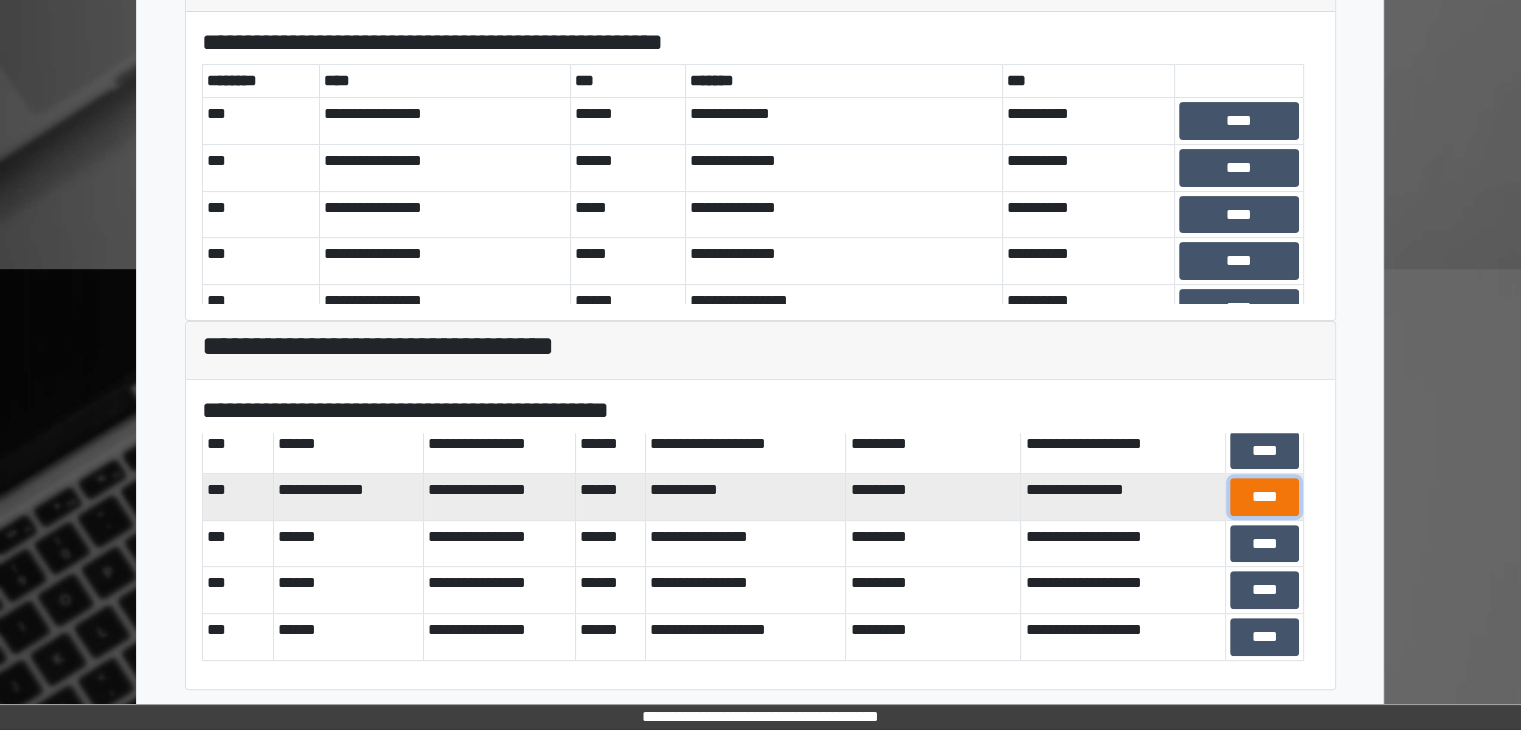 click on "****" at bounding box center [1264, 497] 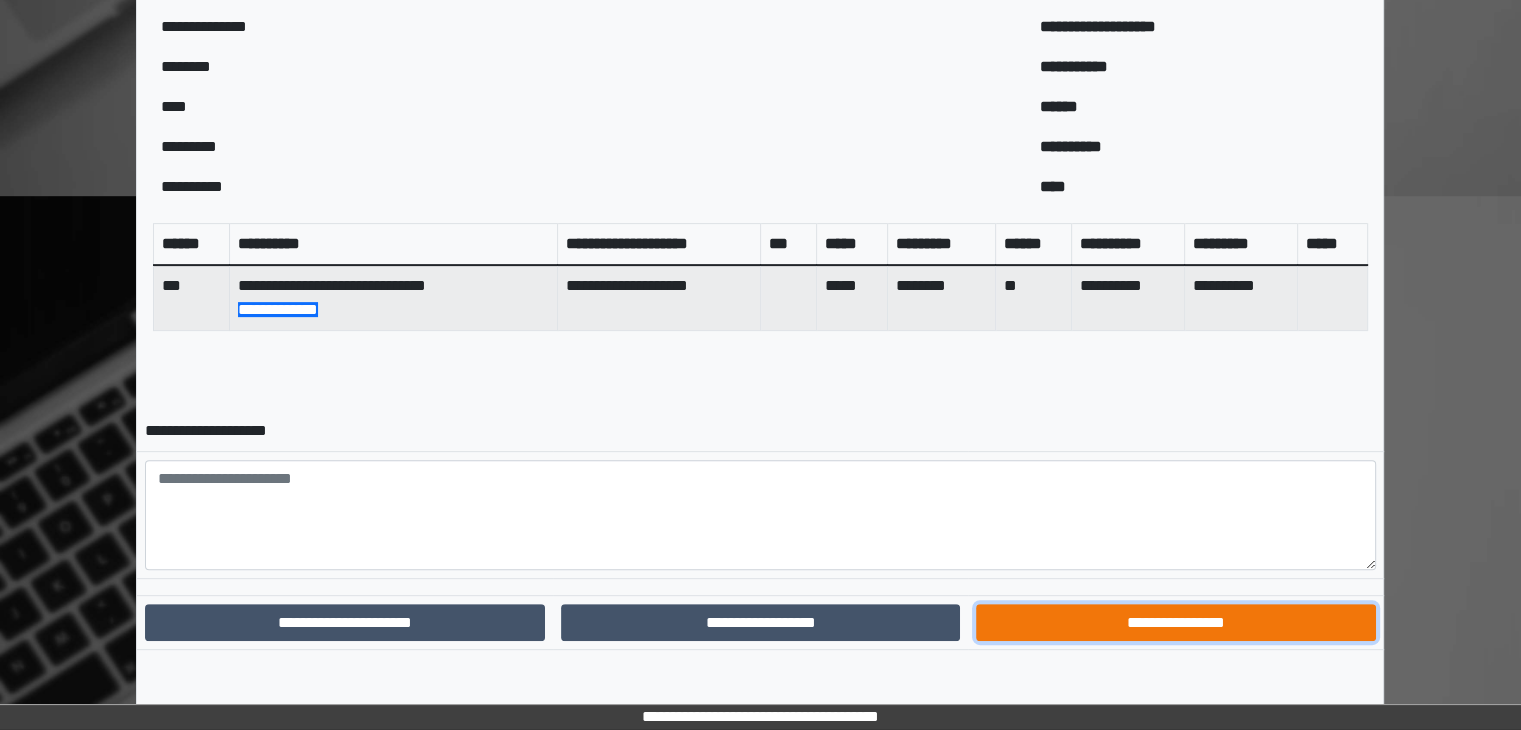 click on "**********" at bounding box center (1175, 623) 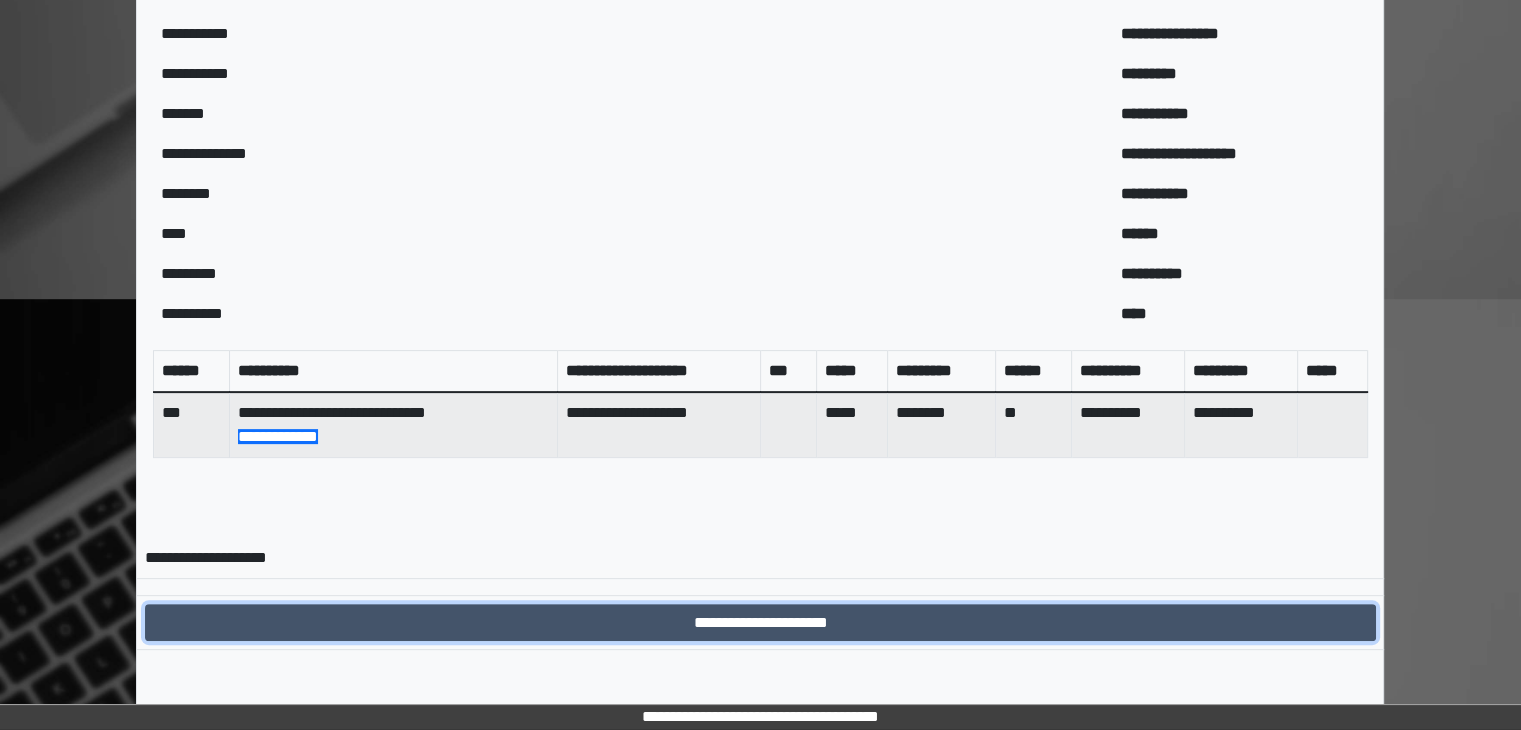 click on "**********" at bounding box center (760, 623) 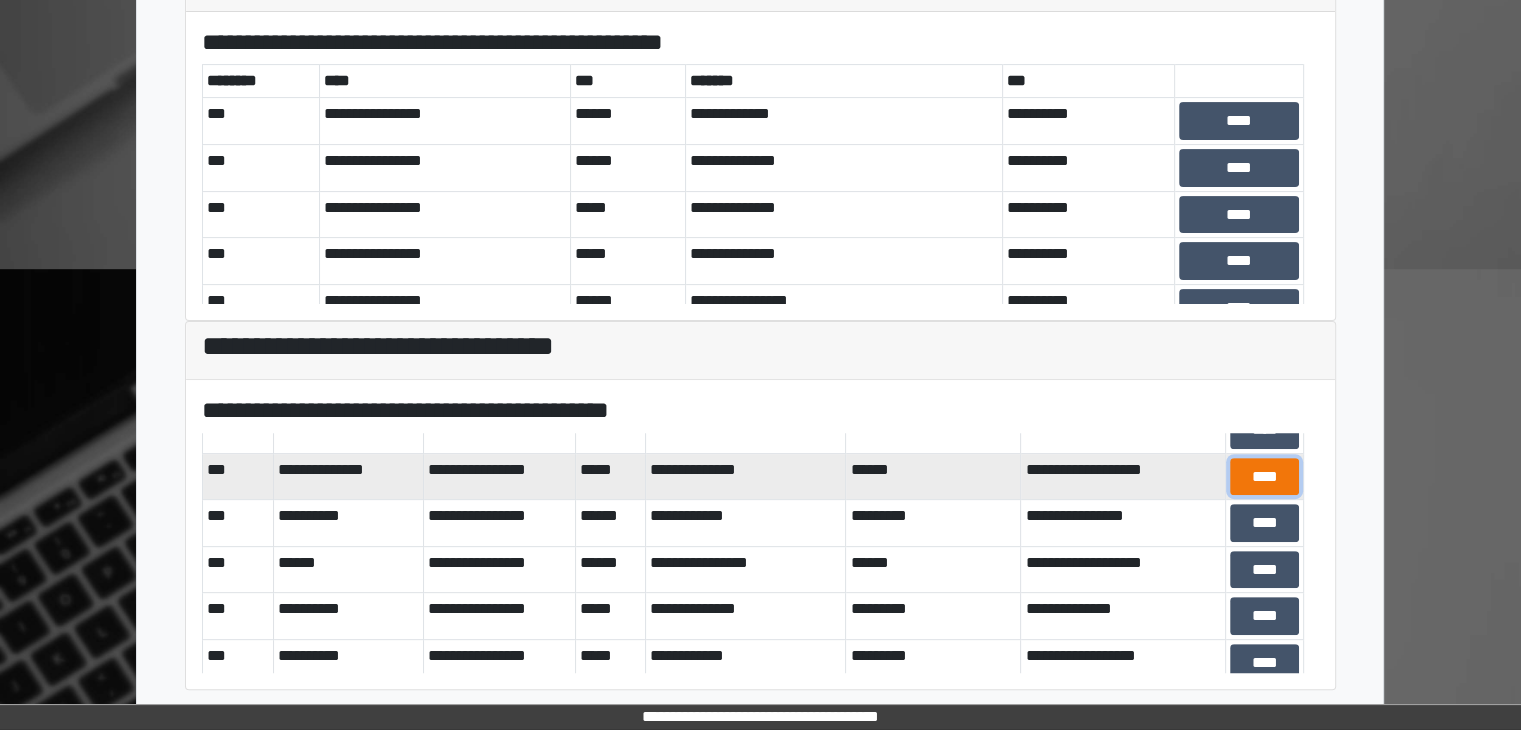 click on "****" at bounding box center (1264, 477) 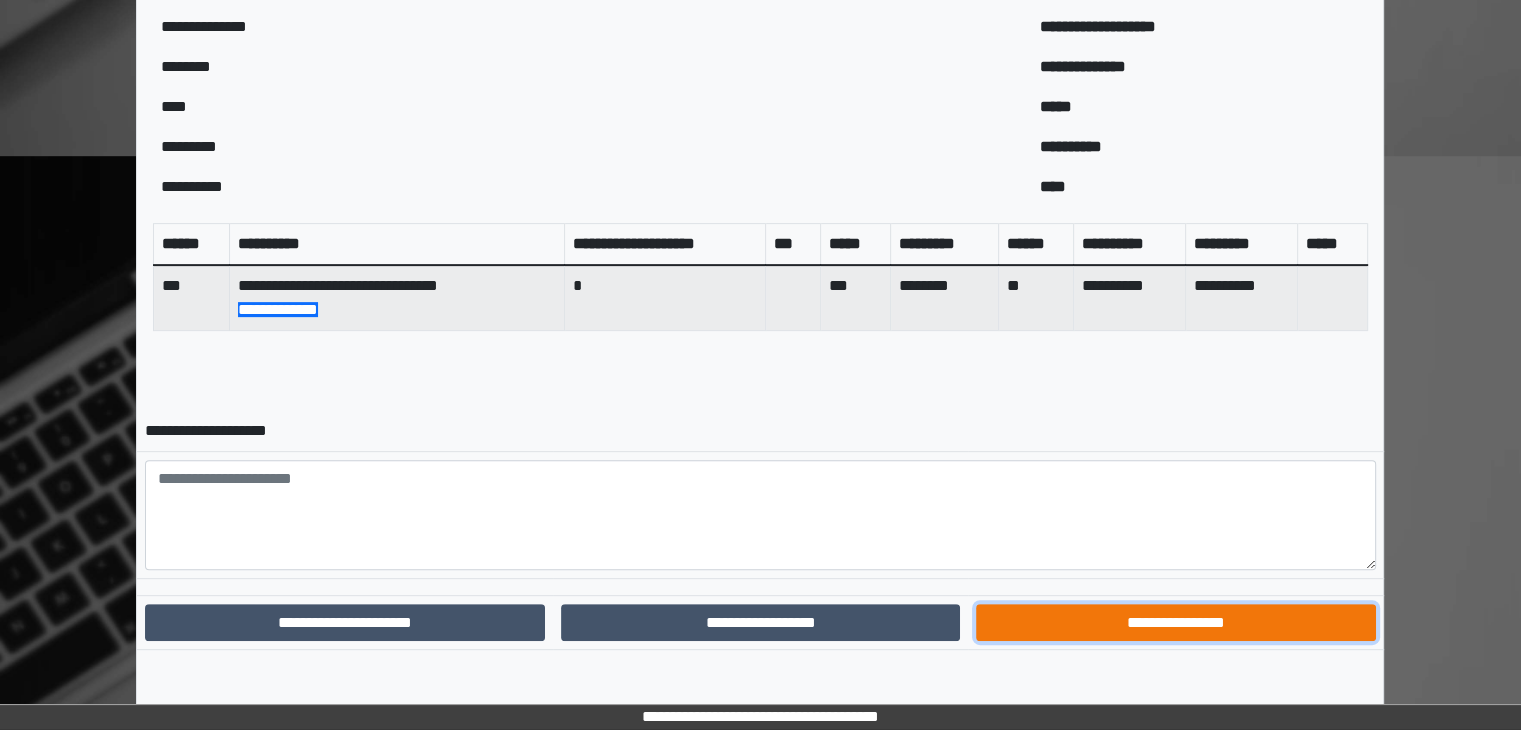 click on "**********" at bounding box center (1175, 623) 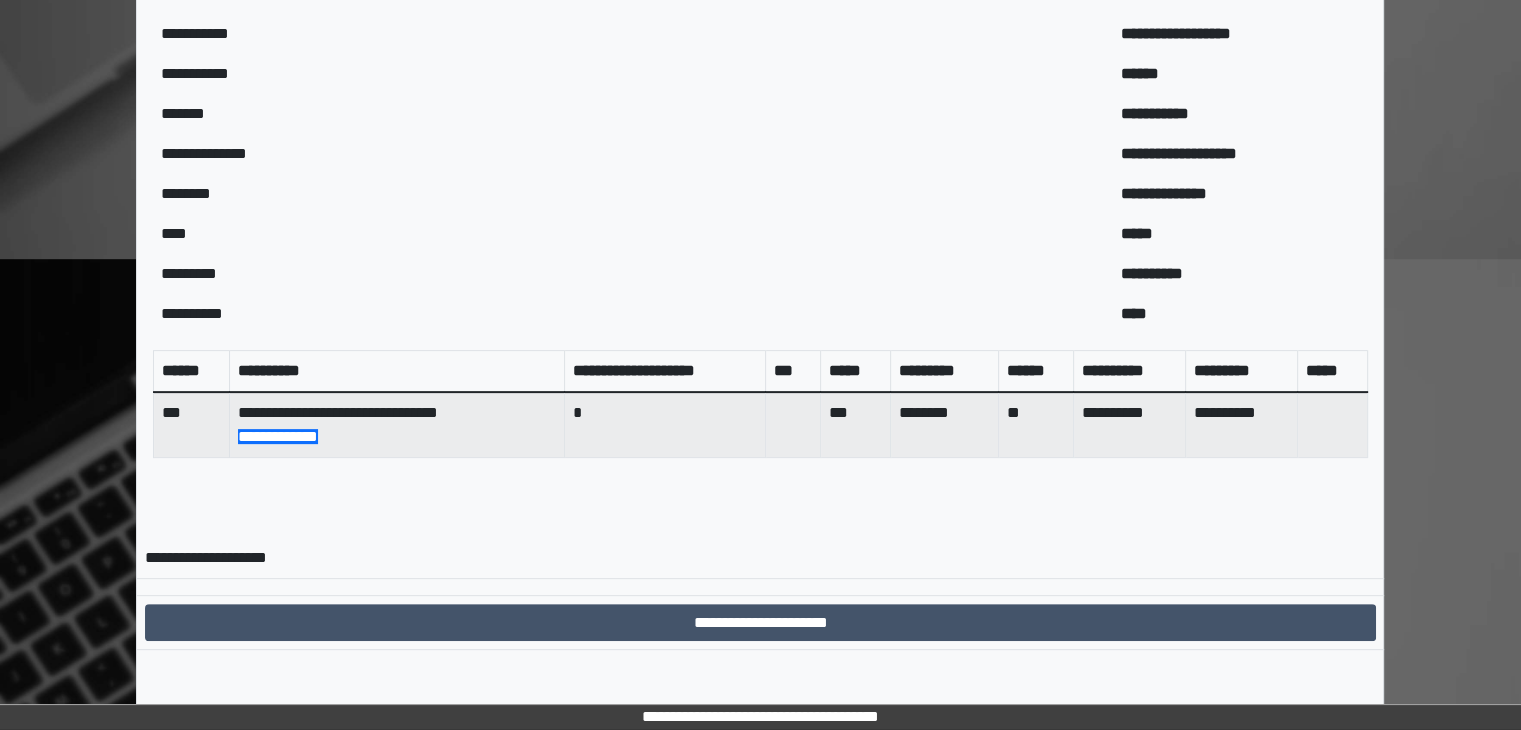 click on "**********" at bounding box center [760, 623] 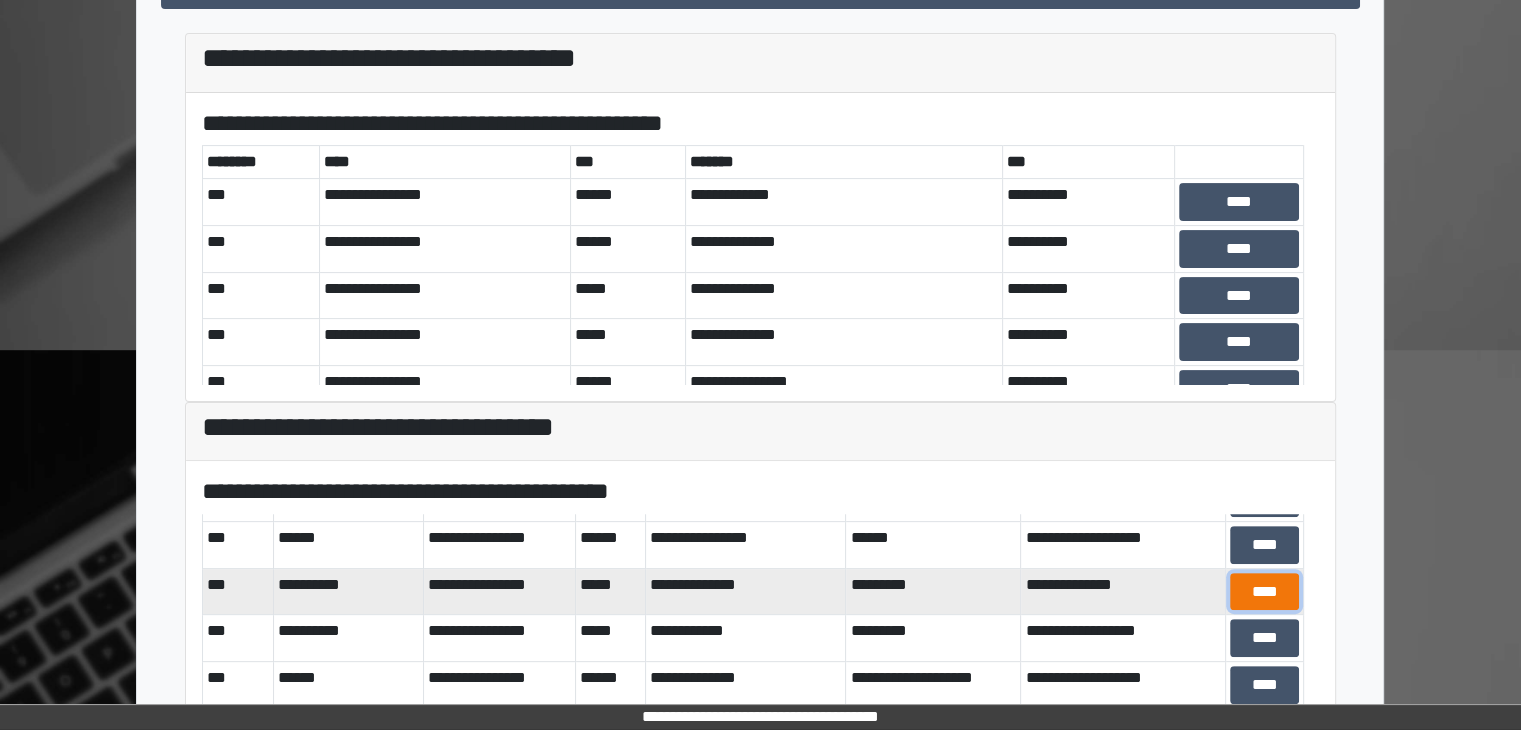 click on "****" at bounding box center [1264, 592] 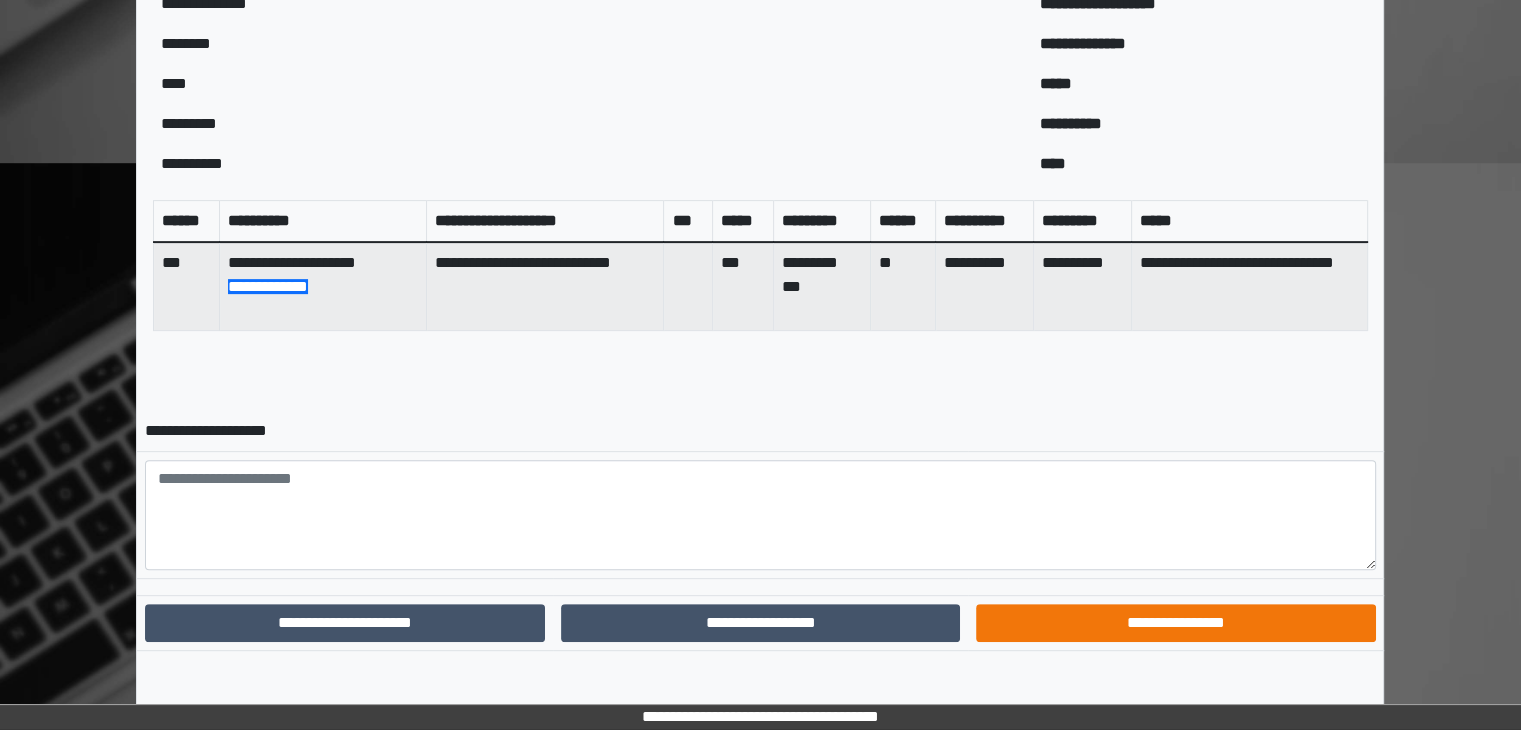 click on "**********" at bounding box center [1175, 623] 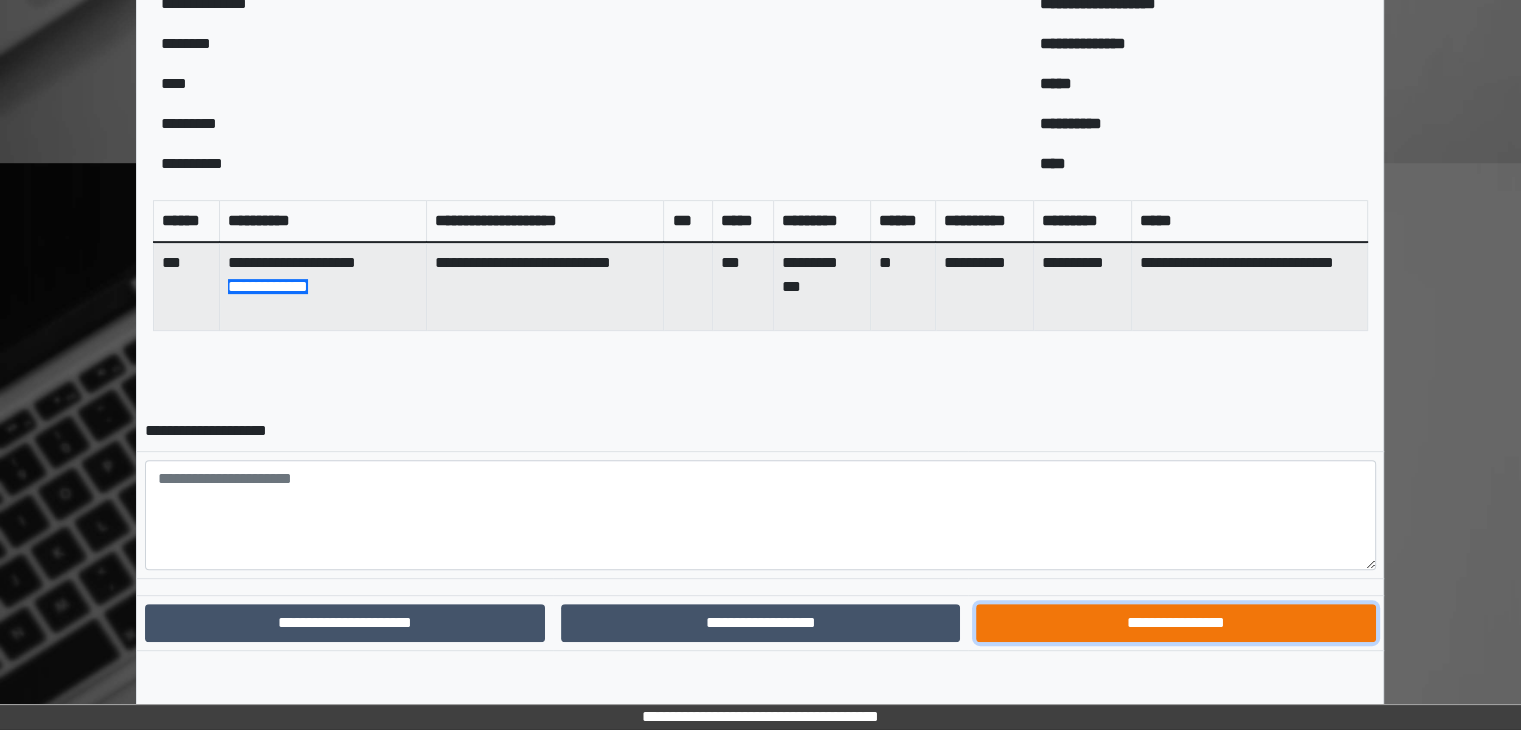 click on "**********" at bounding box center (1175, 623) 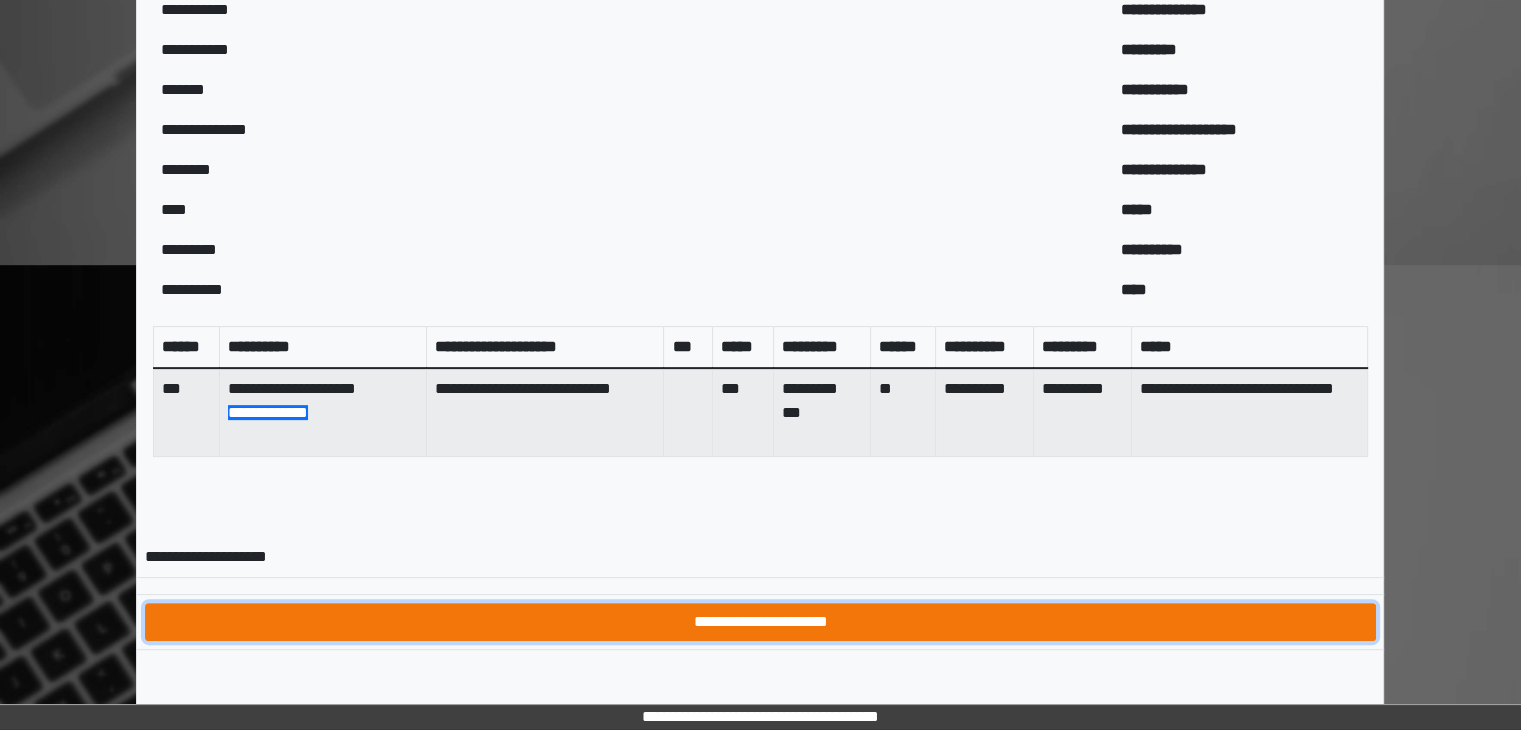 click on "**********" at bounding box center [760, 622] 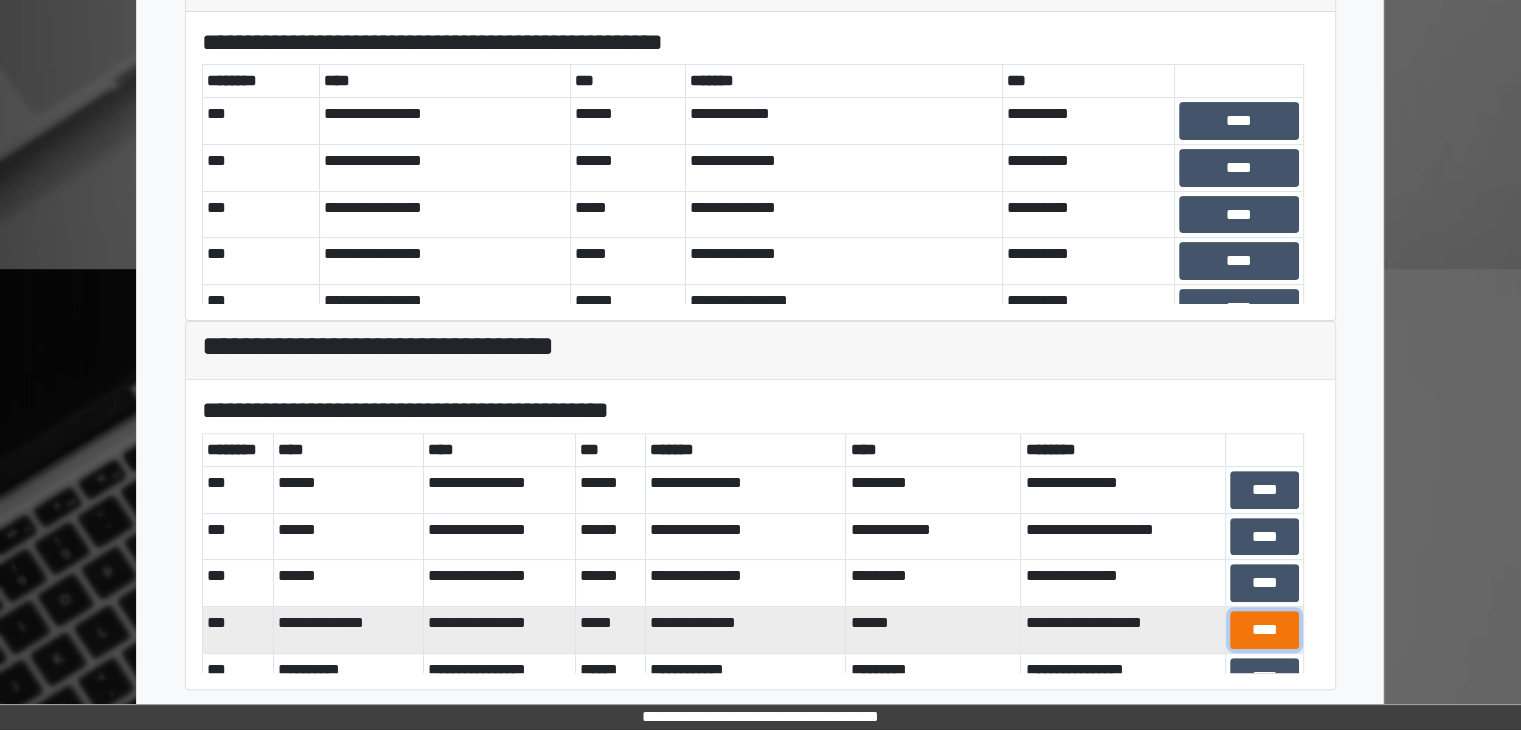 click on "****" at bounding box center [1264, 630] 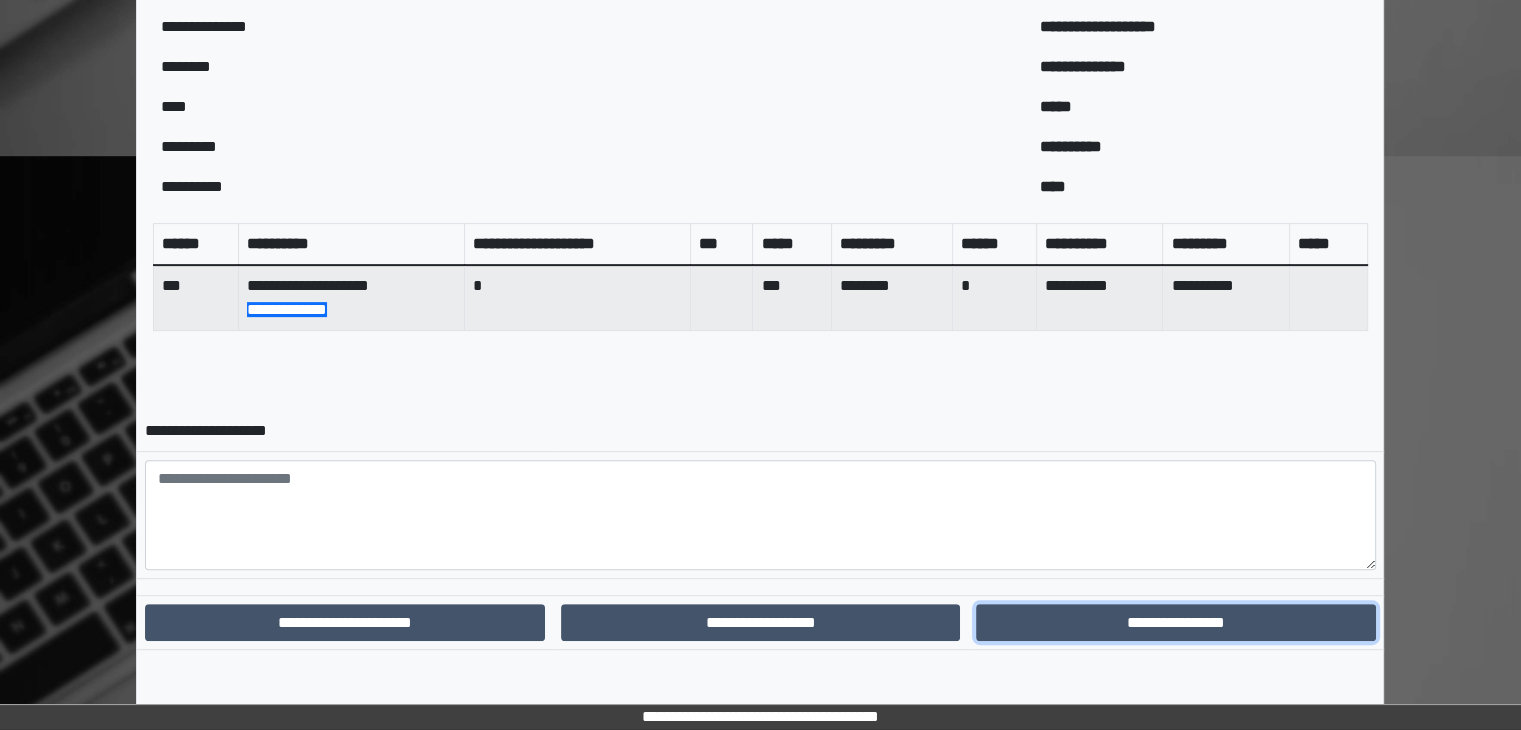 click on "**********" at bounding box center (1175, 623) 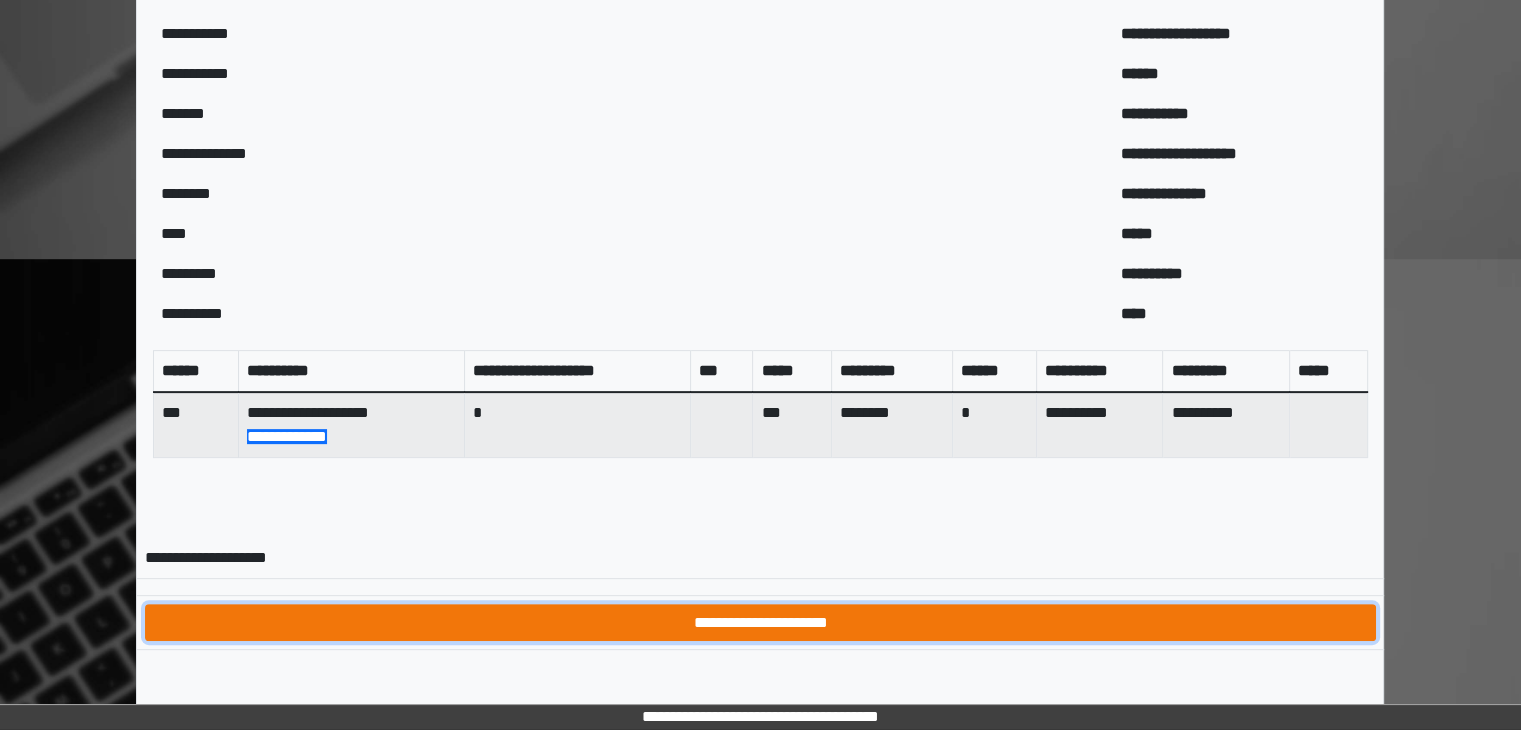 click on "**********" at bounding box center (760, 623) 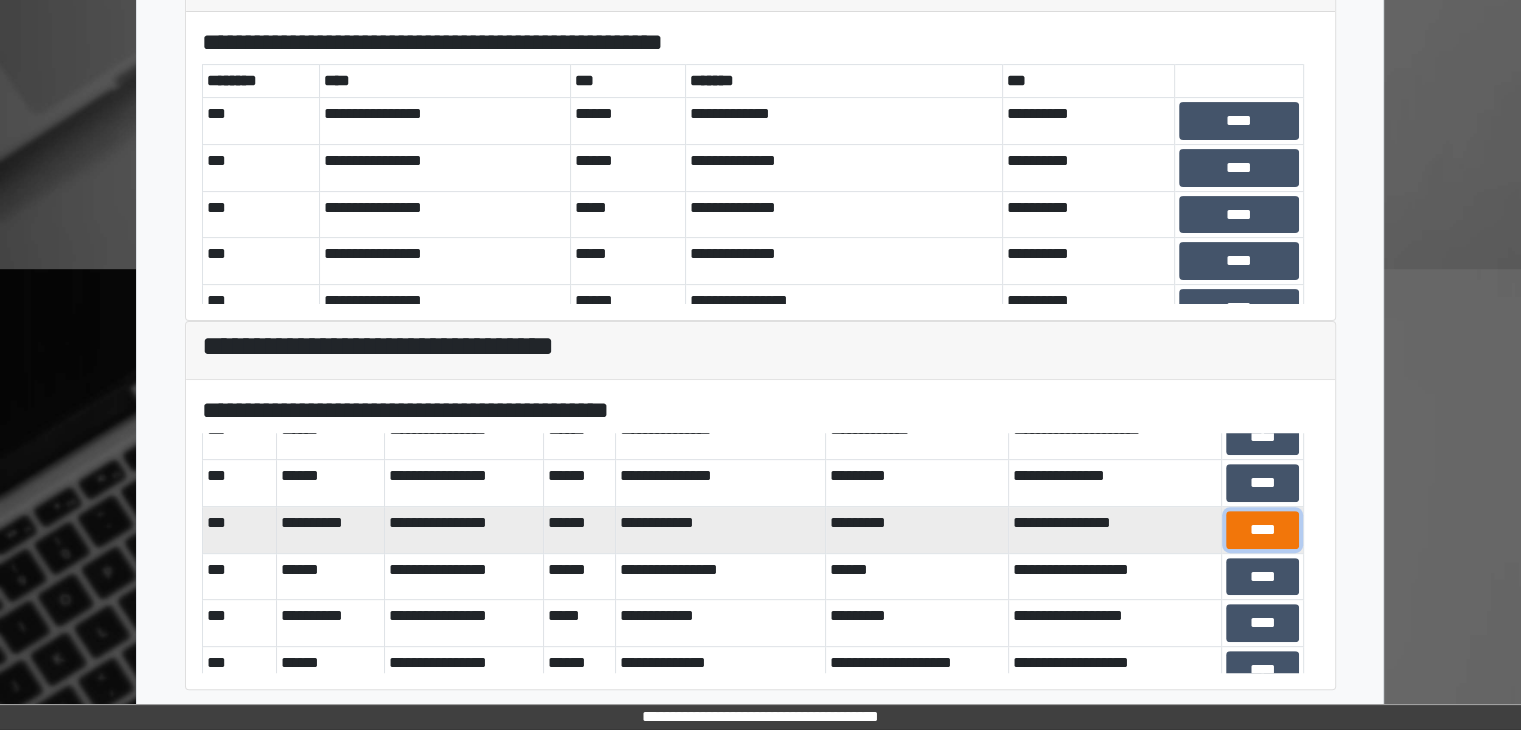 click on "****" at bounding box center (1262, 530) 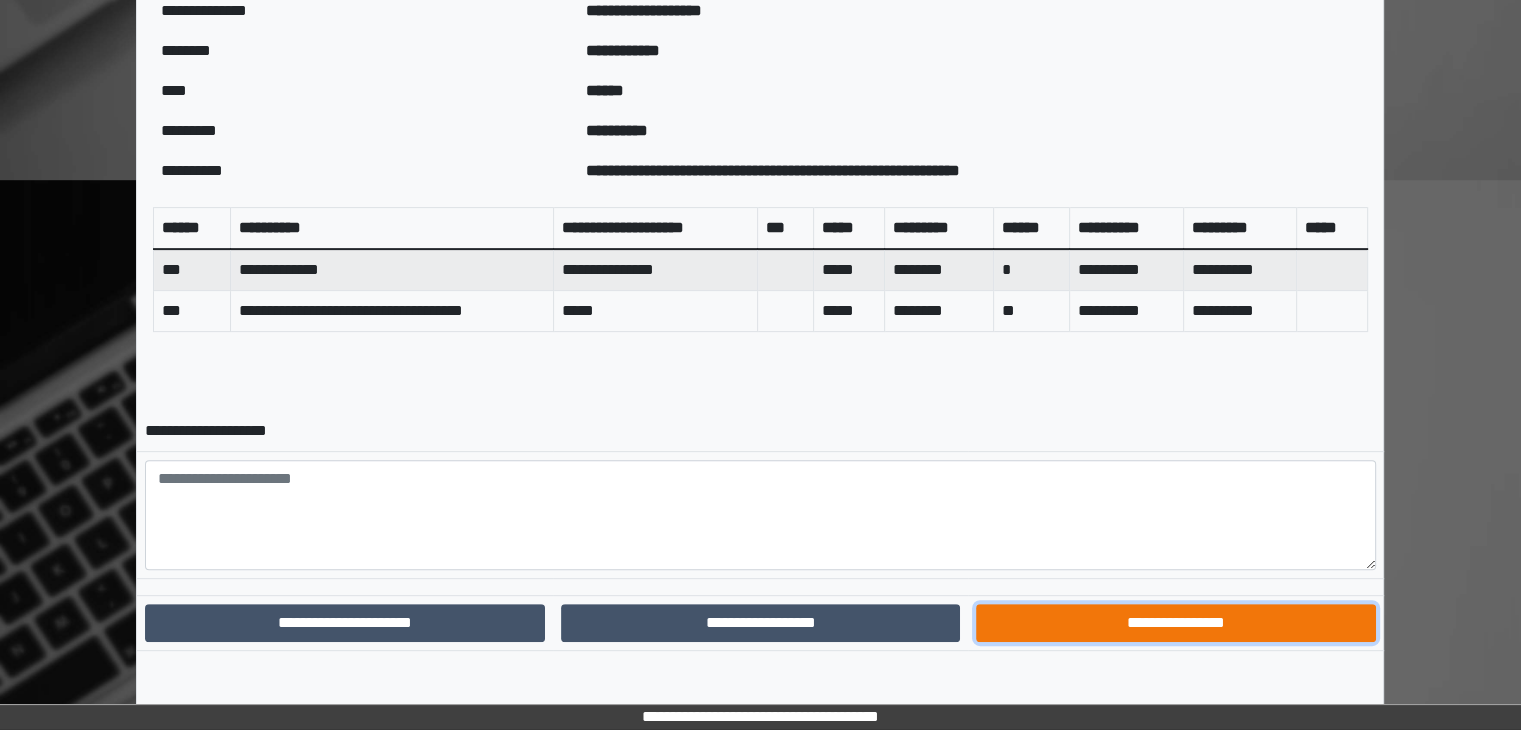 click on "**********" at bounding box center [1175, 623] 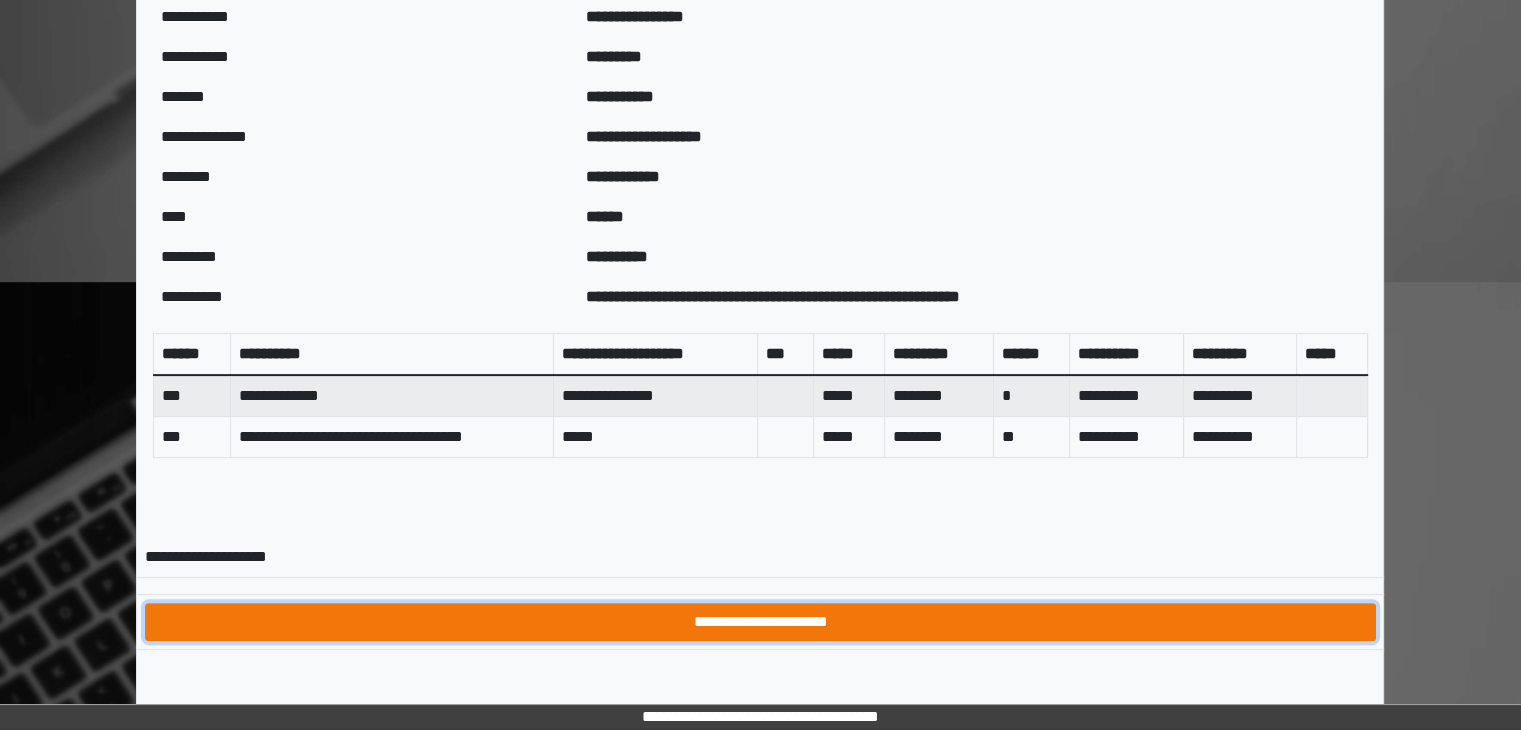 click on "**********" at bounding box center (760, 622) 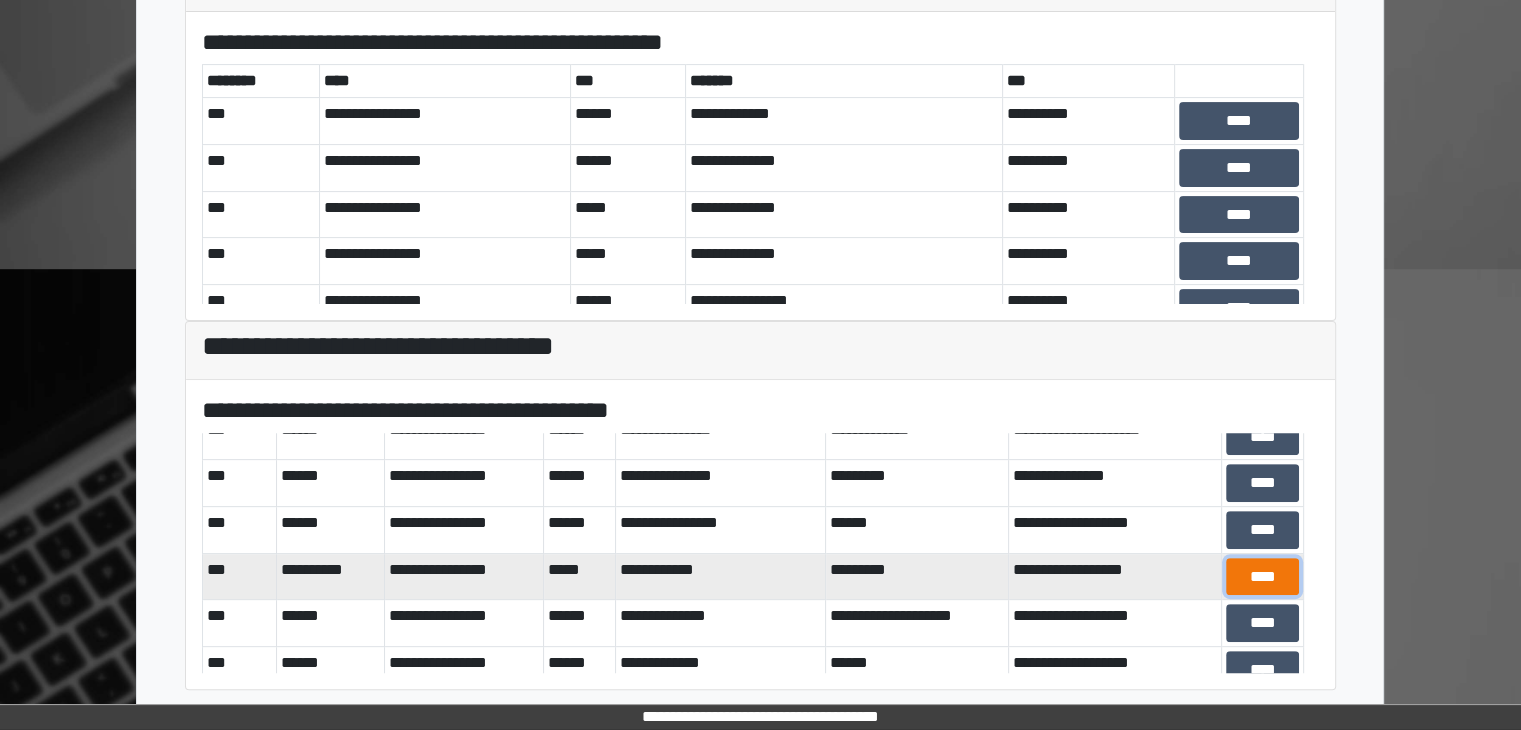 click on "****" at bounding box center (1262, 577) 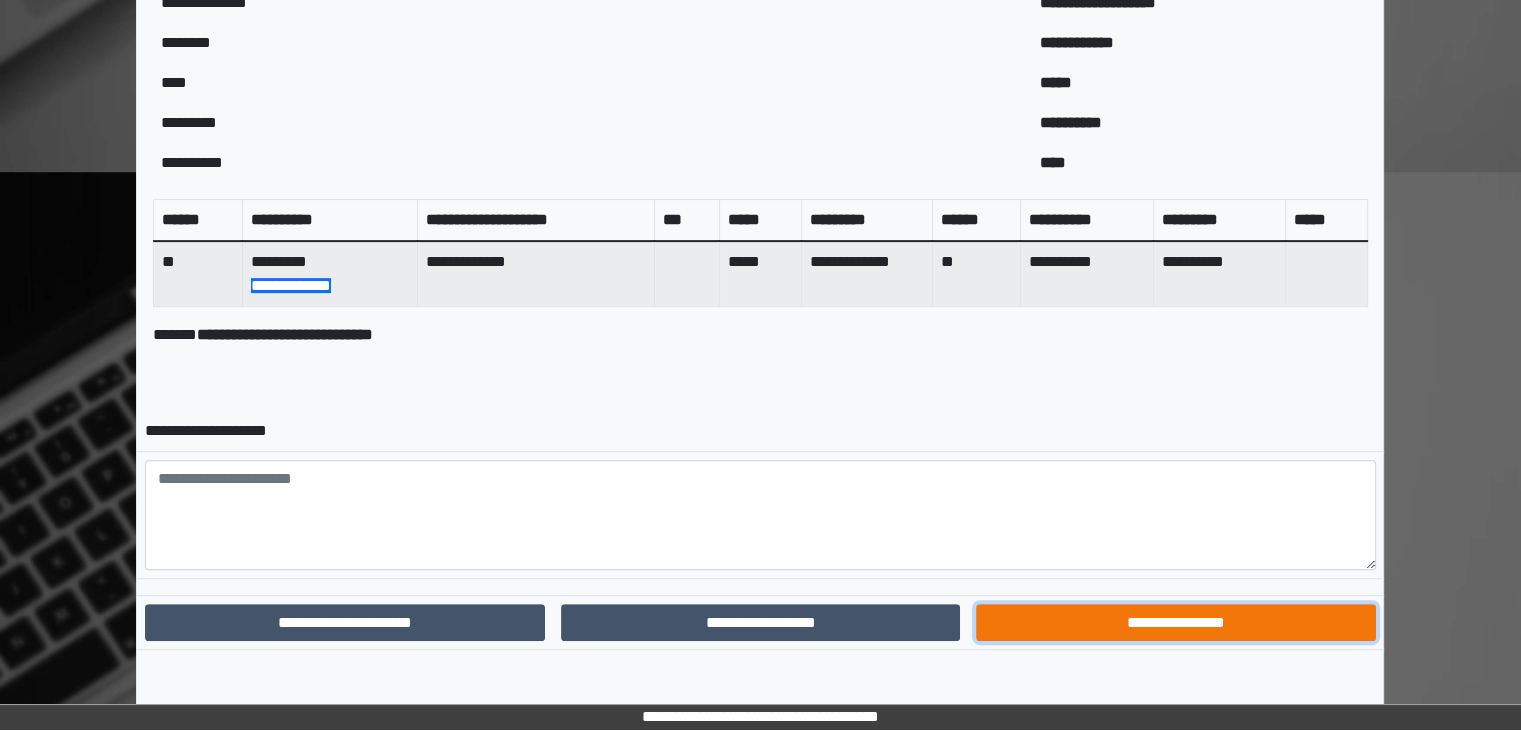 click on "**********" at bounding box center [1175, 623] 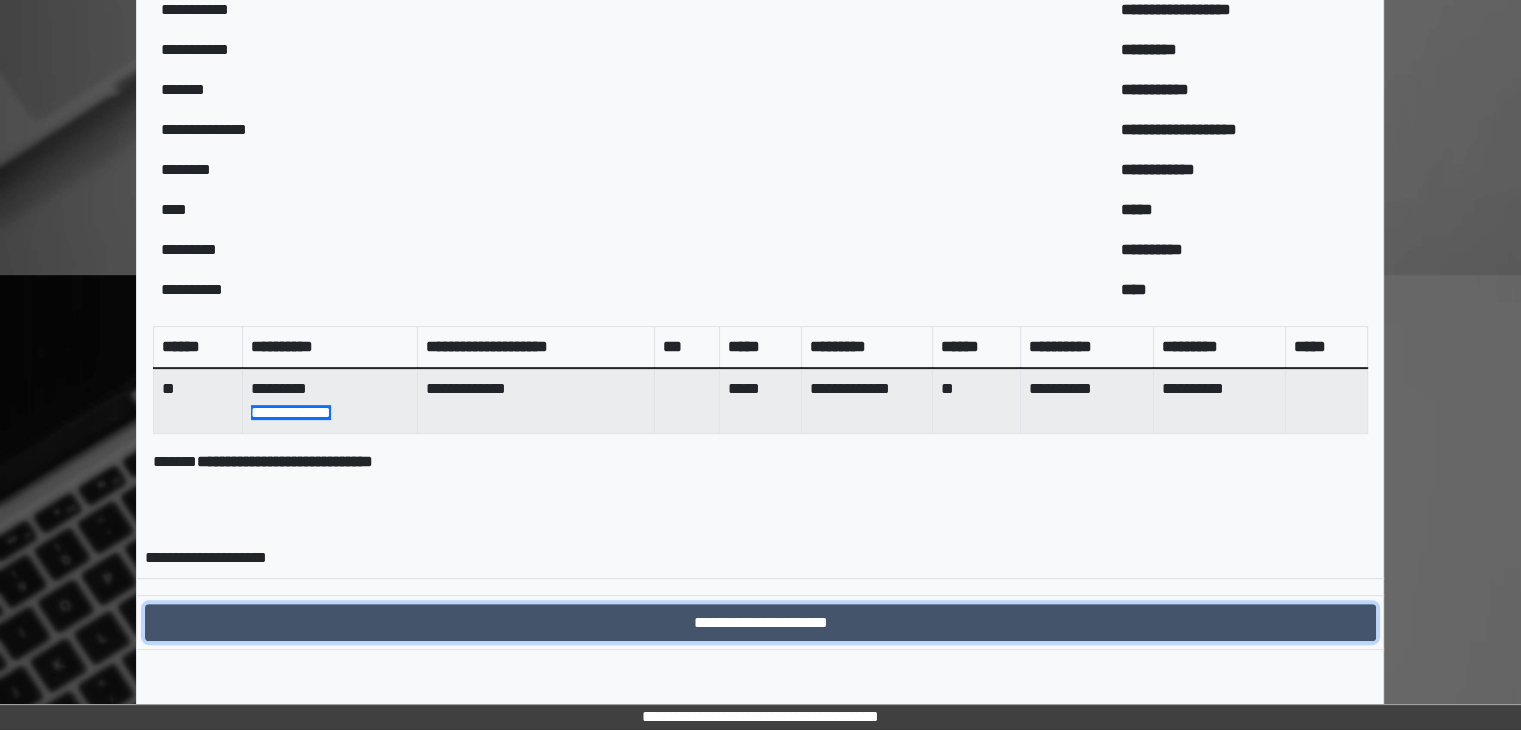 click on "**********" at bounding box center (760, 623) 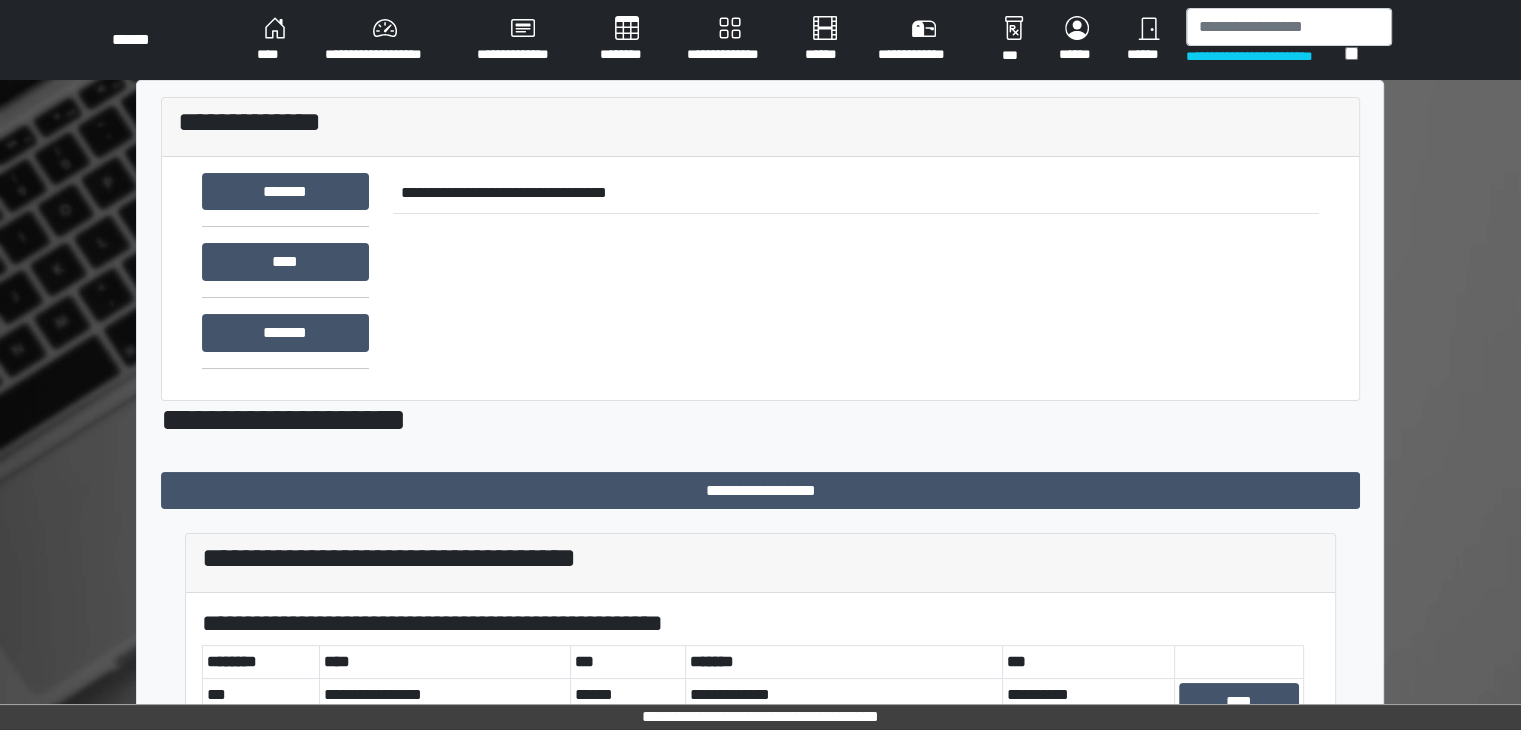 click on "******" at bounding box center [1148, 40] 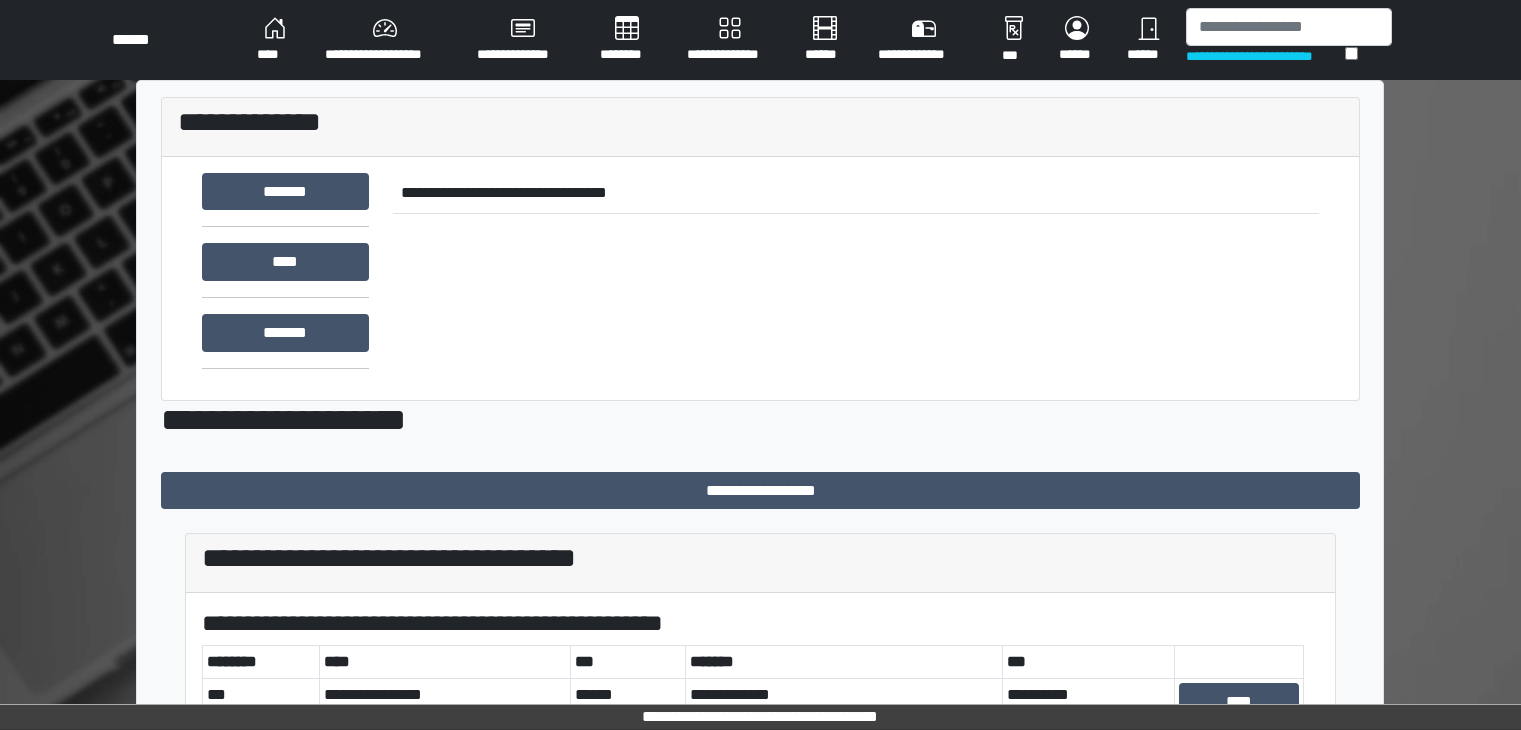 scroll, scrollTop: 0, scrollLeft: 0, axis: both 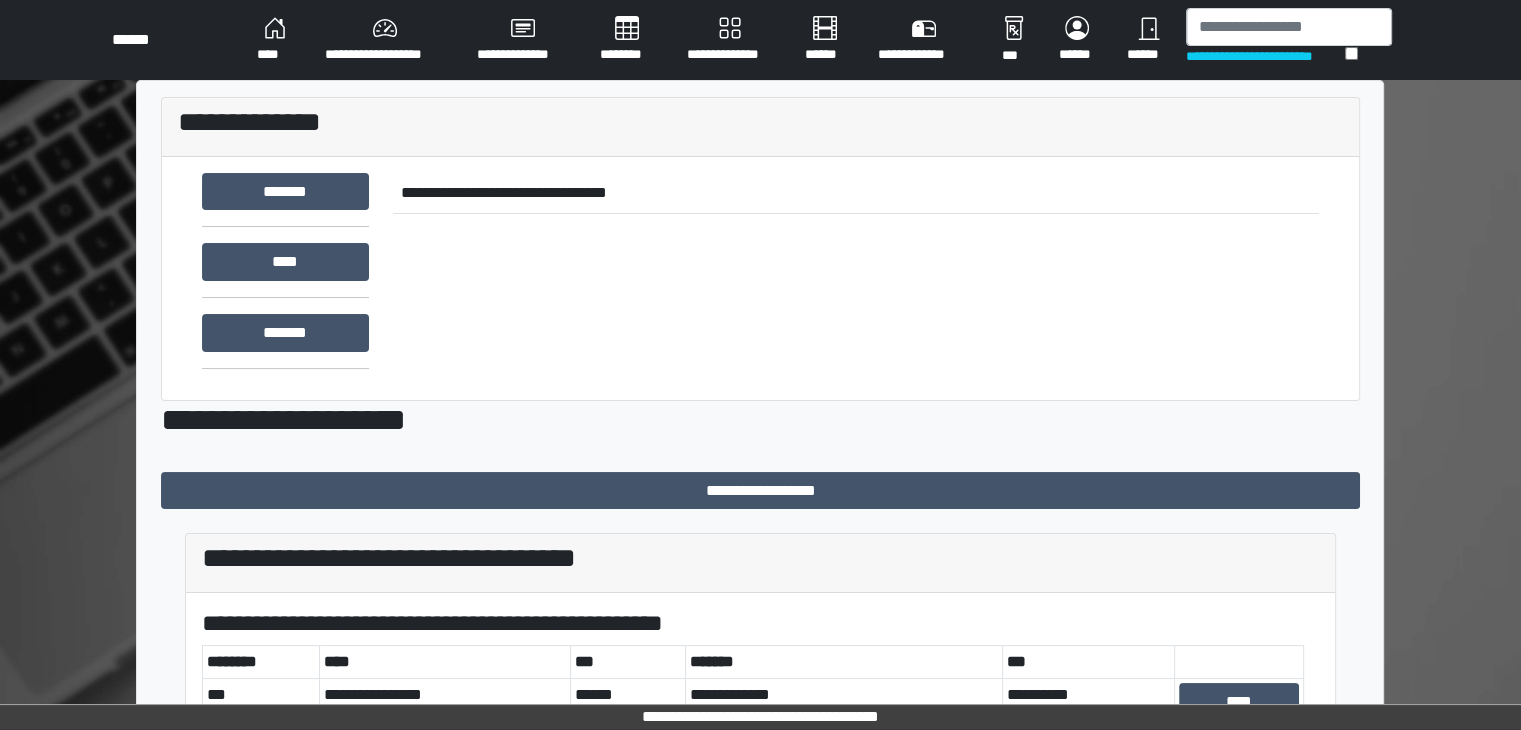 click on "******" at bounding box center [1148, 40] 